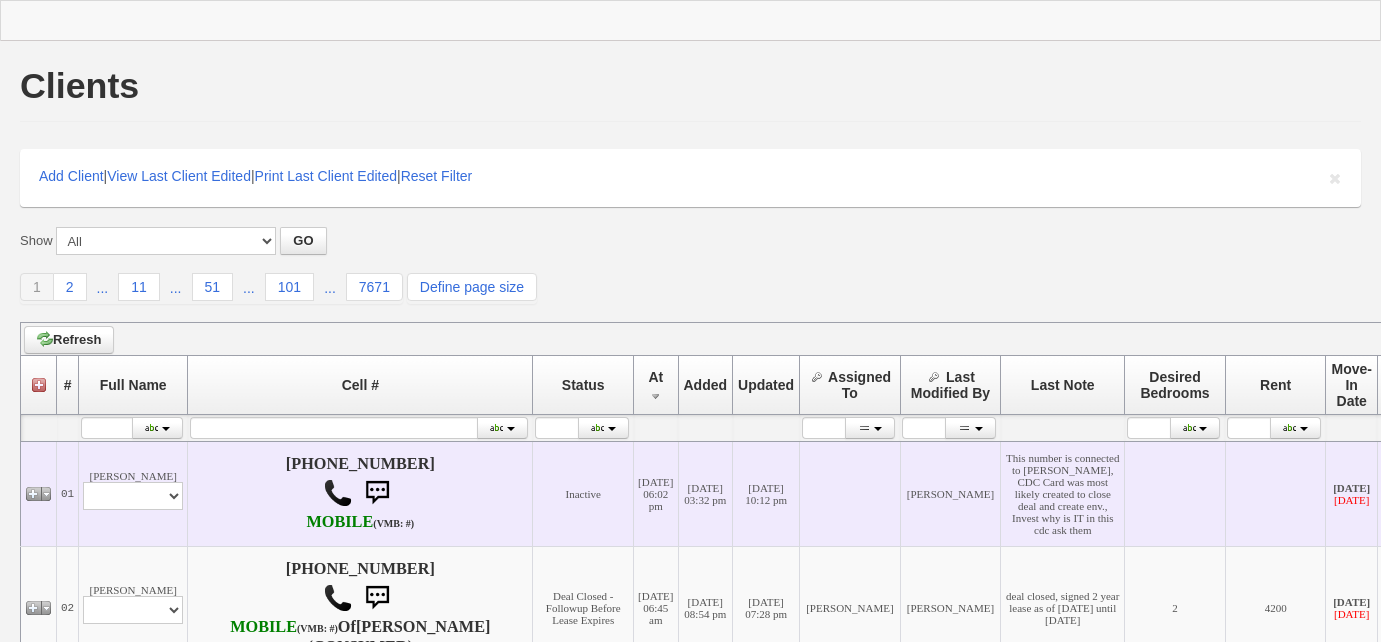scroll, scrollTop: 0, scrollLeft: 0, axis: both 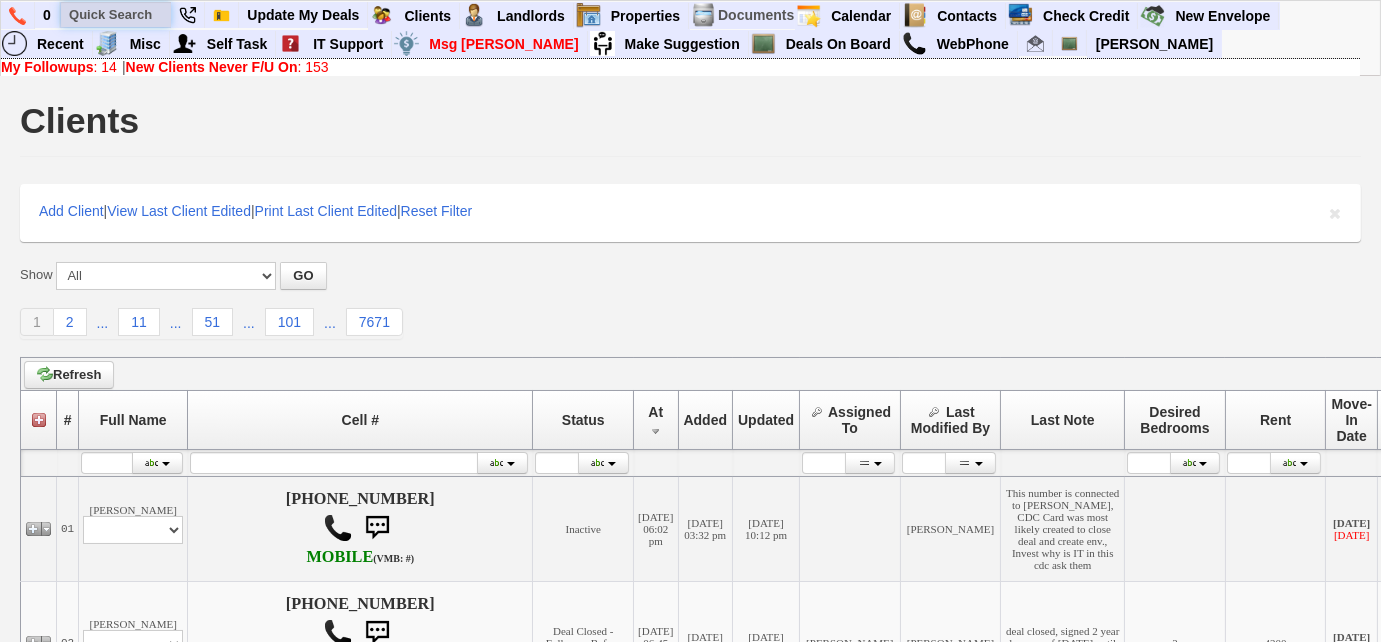 click at bounding box center (116, 14) 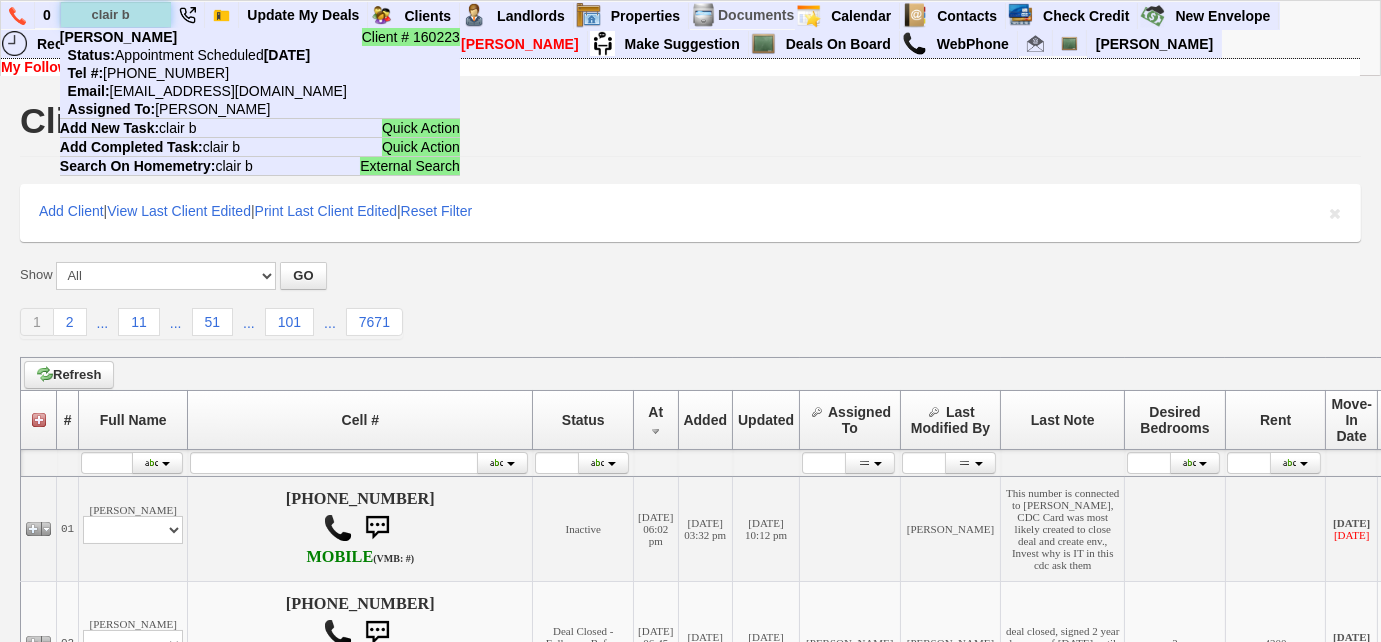type on "clair b" 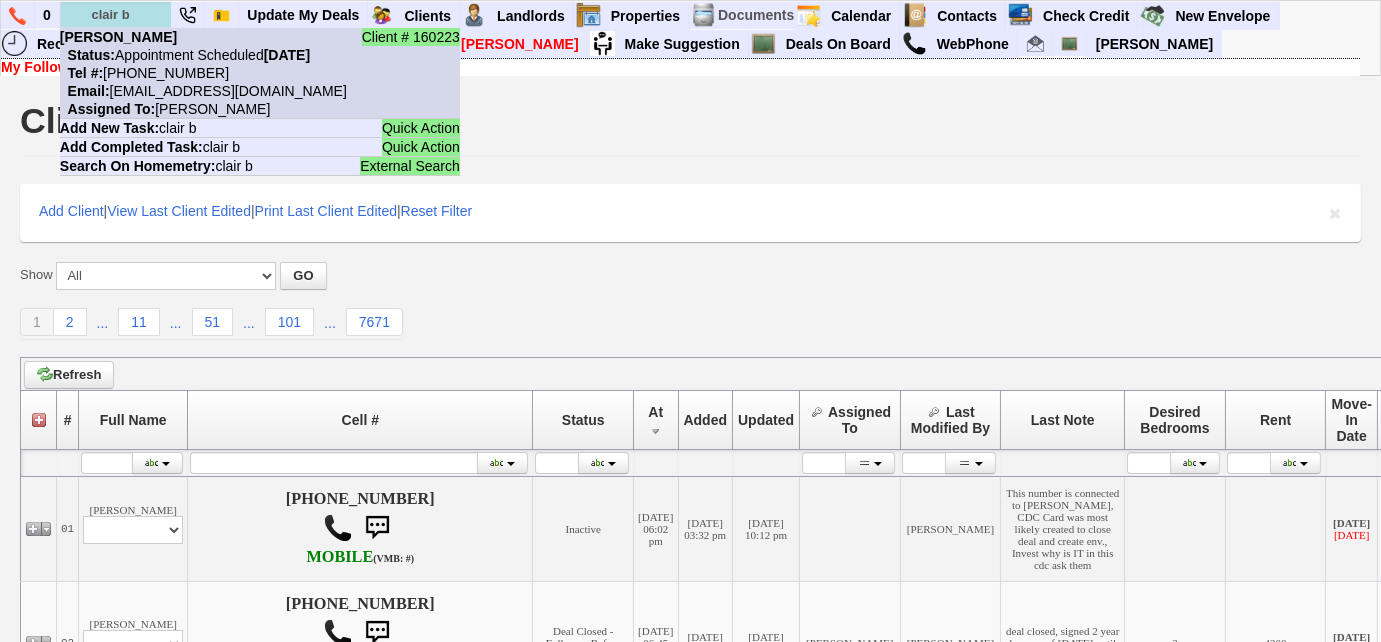click on "Status:  Appointment Scheduled   Thursday, July 3rd, 2025" at bounding box center [185, 55] 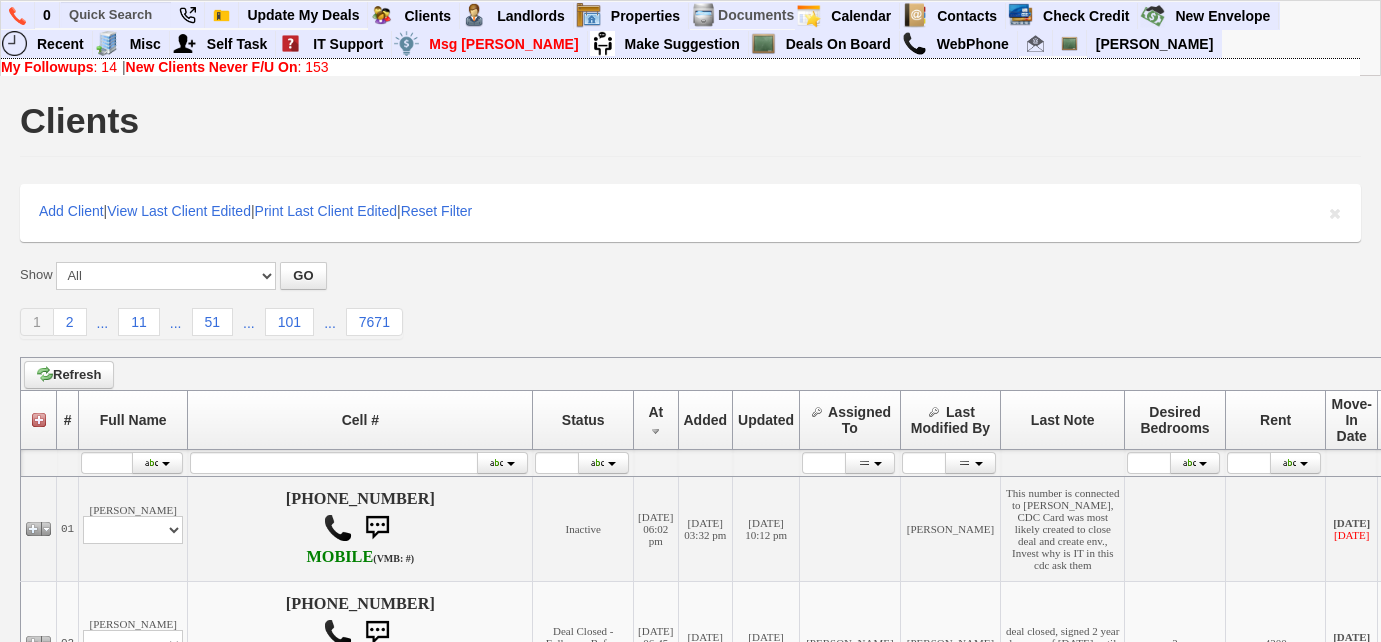 scroll, scrollTop: 0, scrollLeft: 0, axis: both 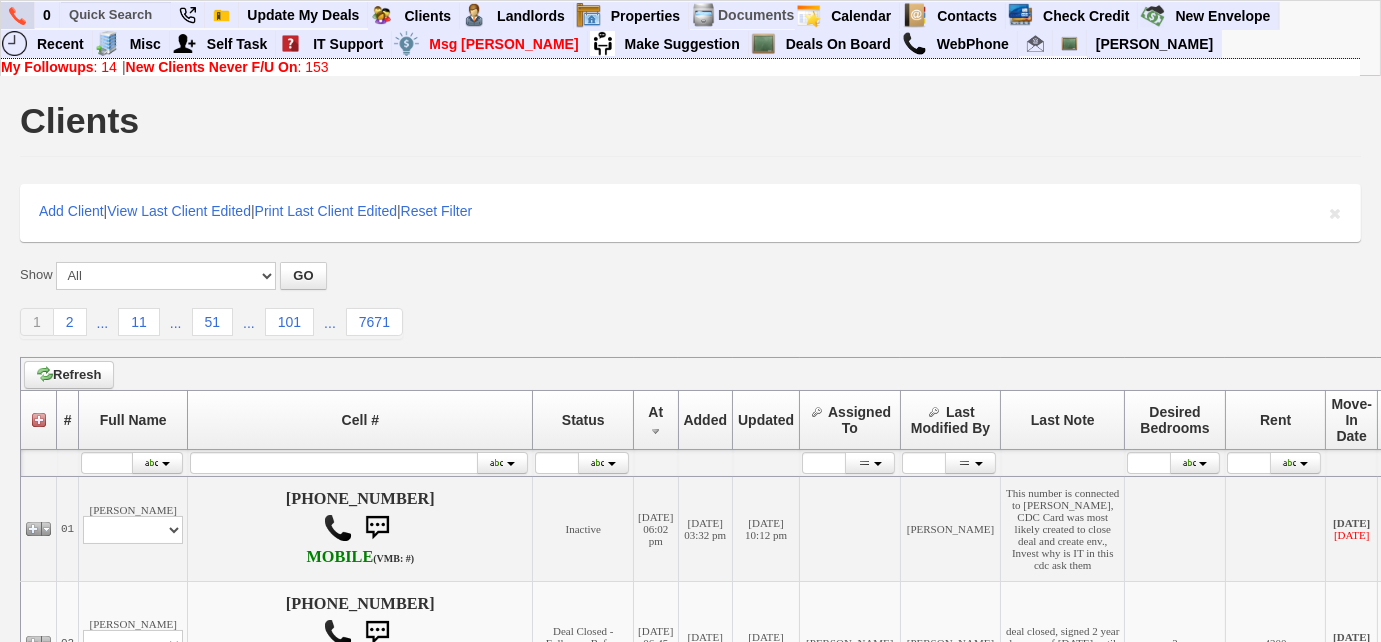 click at bounding box center [17, 16] 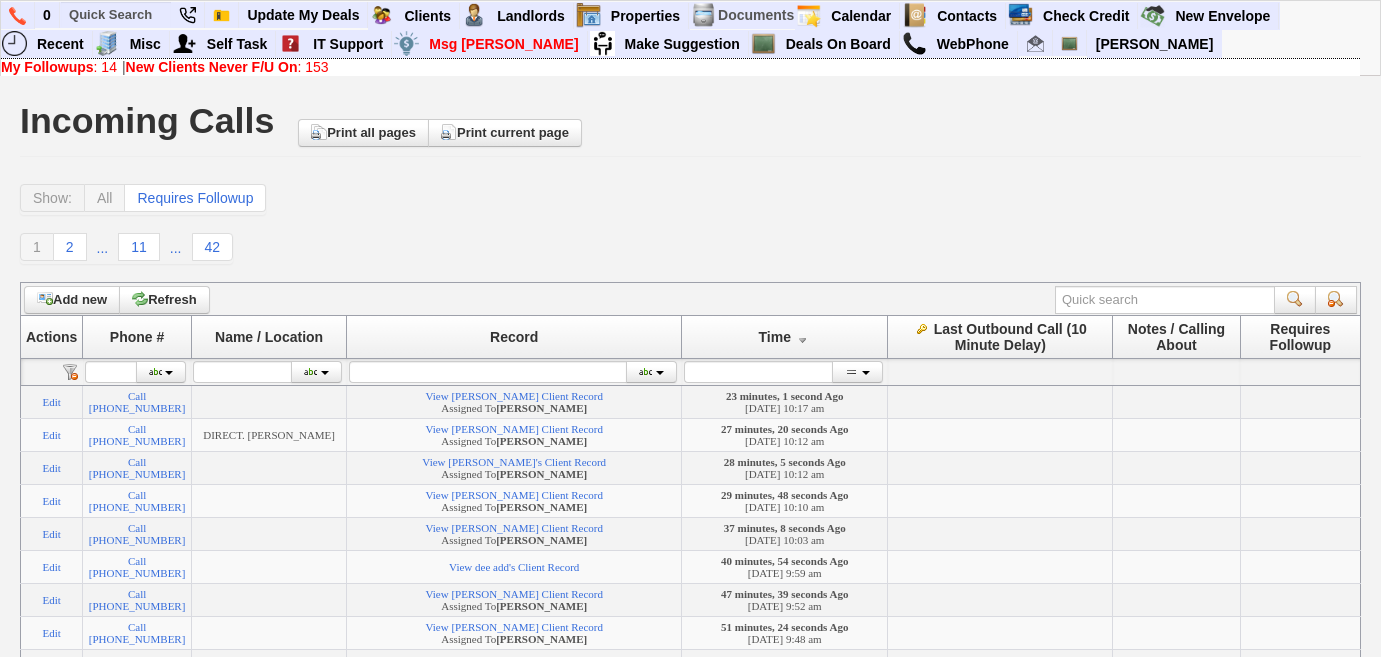 scroll, scrollTop: 0, scrollLeft: 0, axis: both 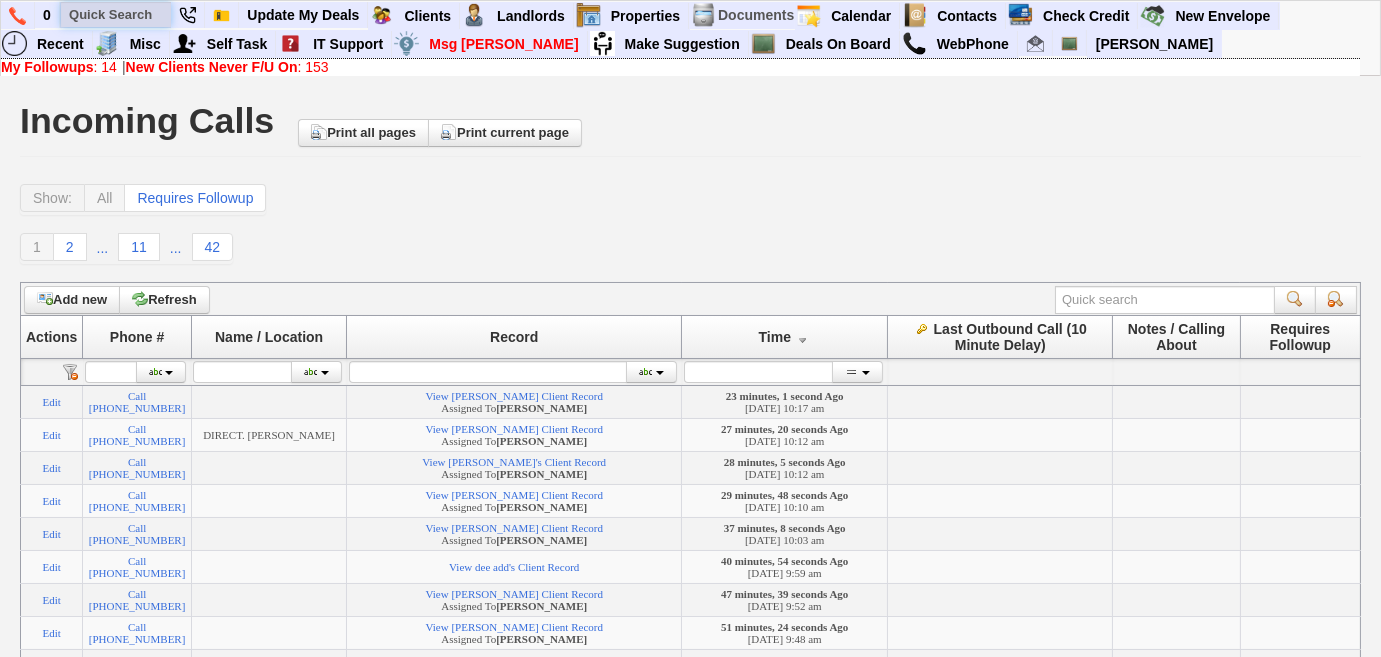 click at bounding box center (116, 14) 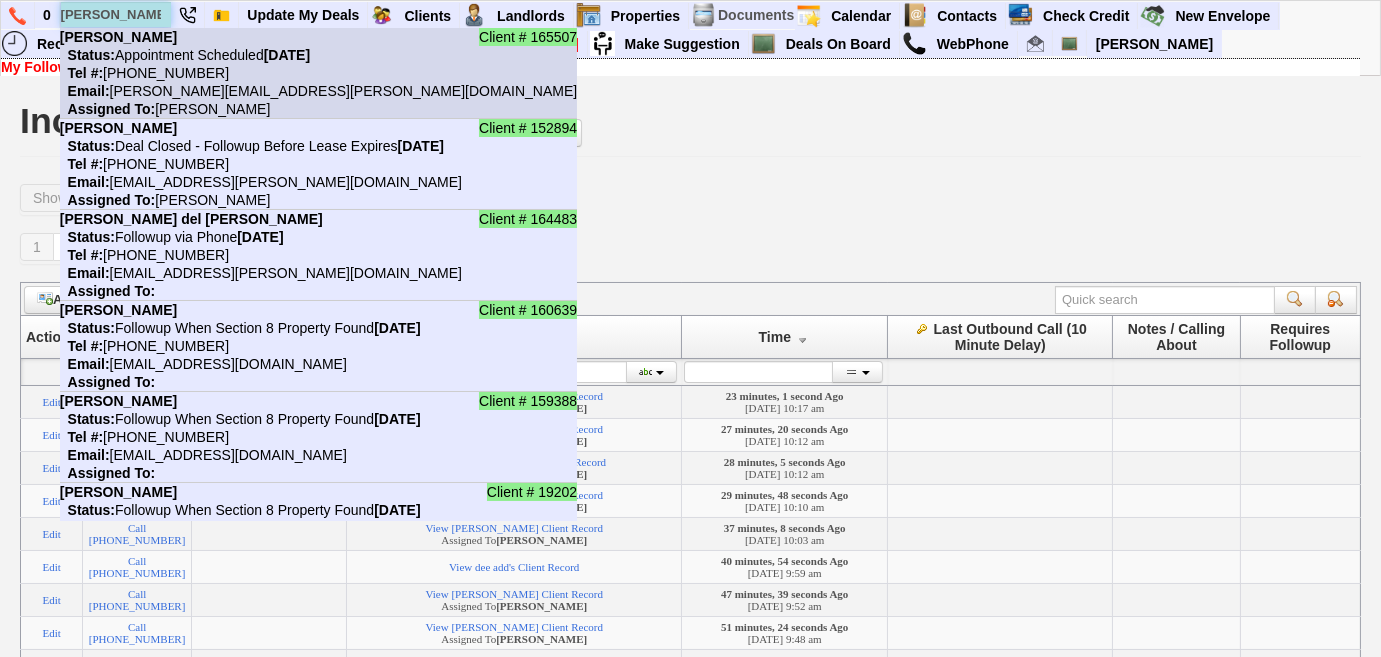 type on "edward" 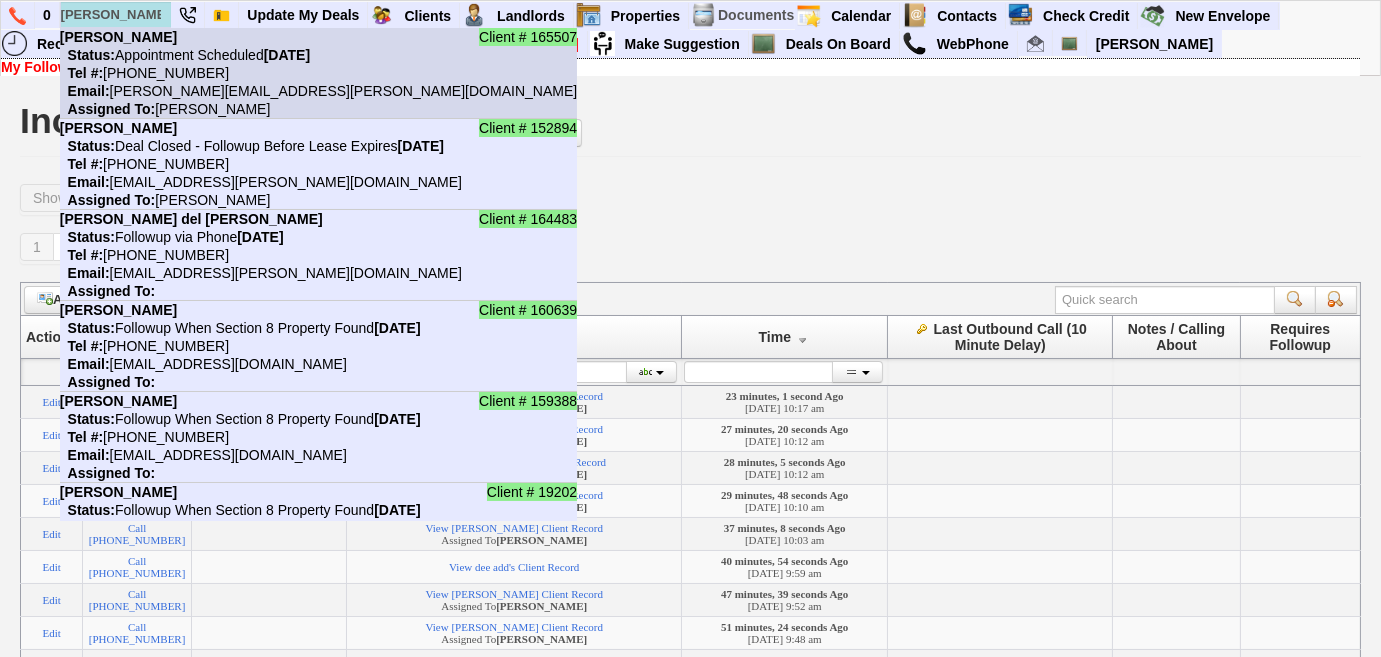 click on "[PERSON_NAME]" at bounding box center [118, 37] 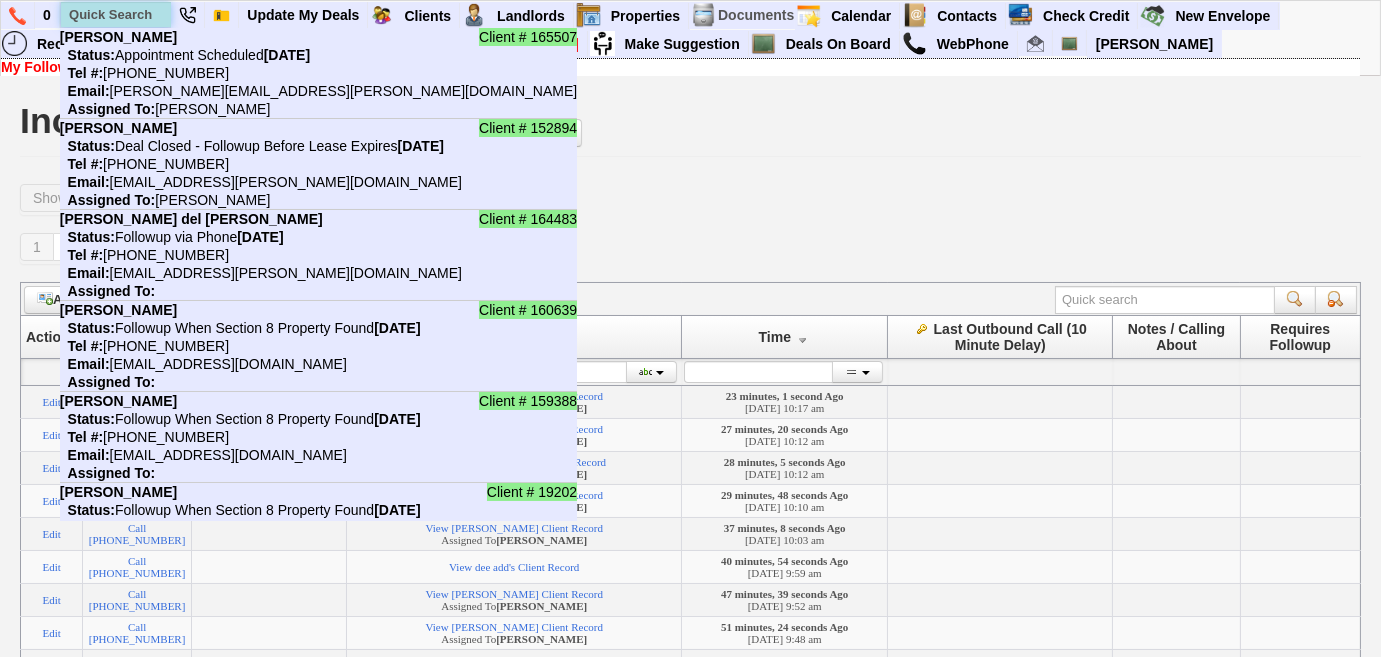 click at bounding box center (116, 14) 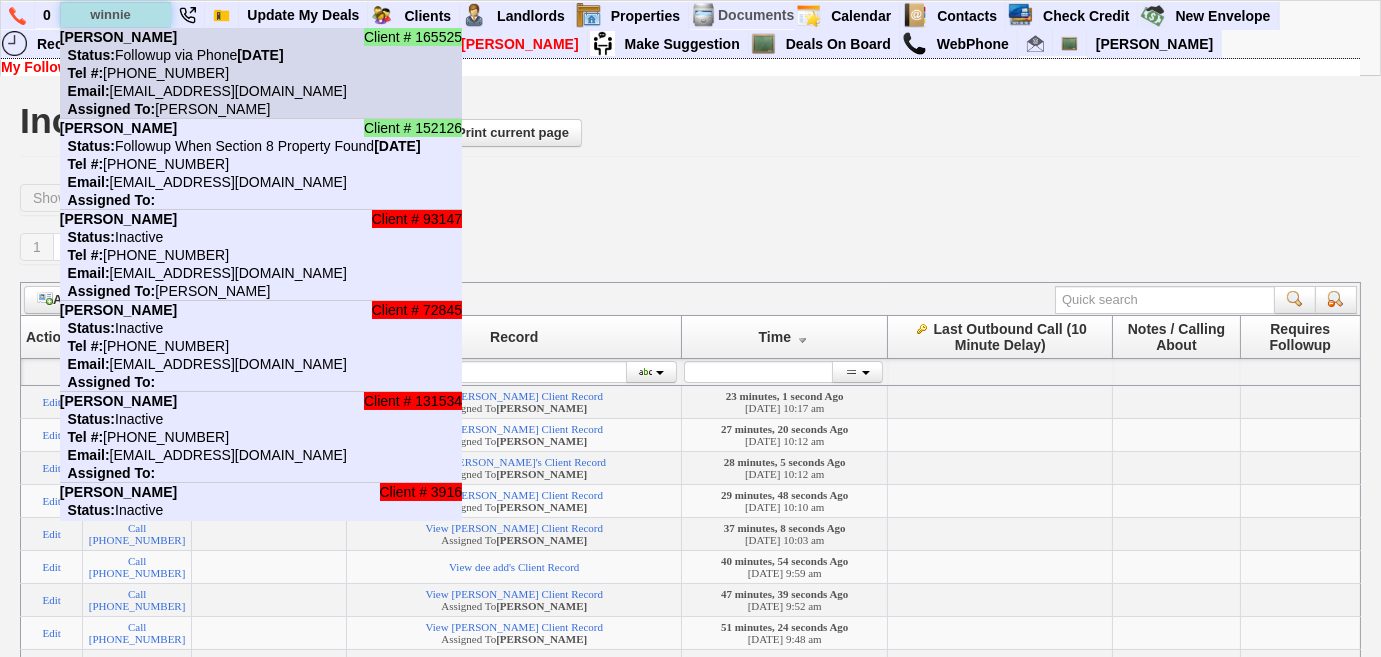 type on "winnie" 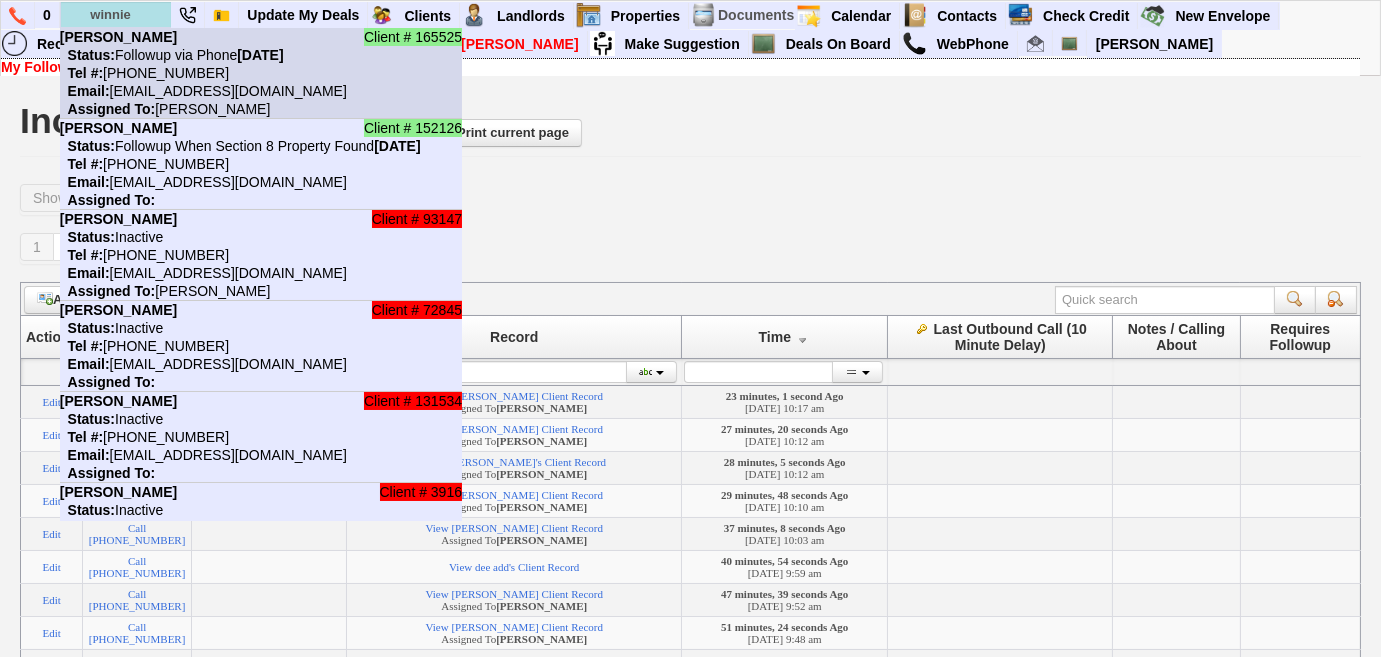 click on "Tel #:  929-382-0020" at bounding box center [144, 73] 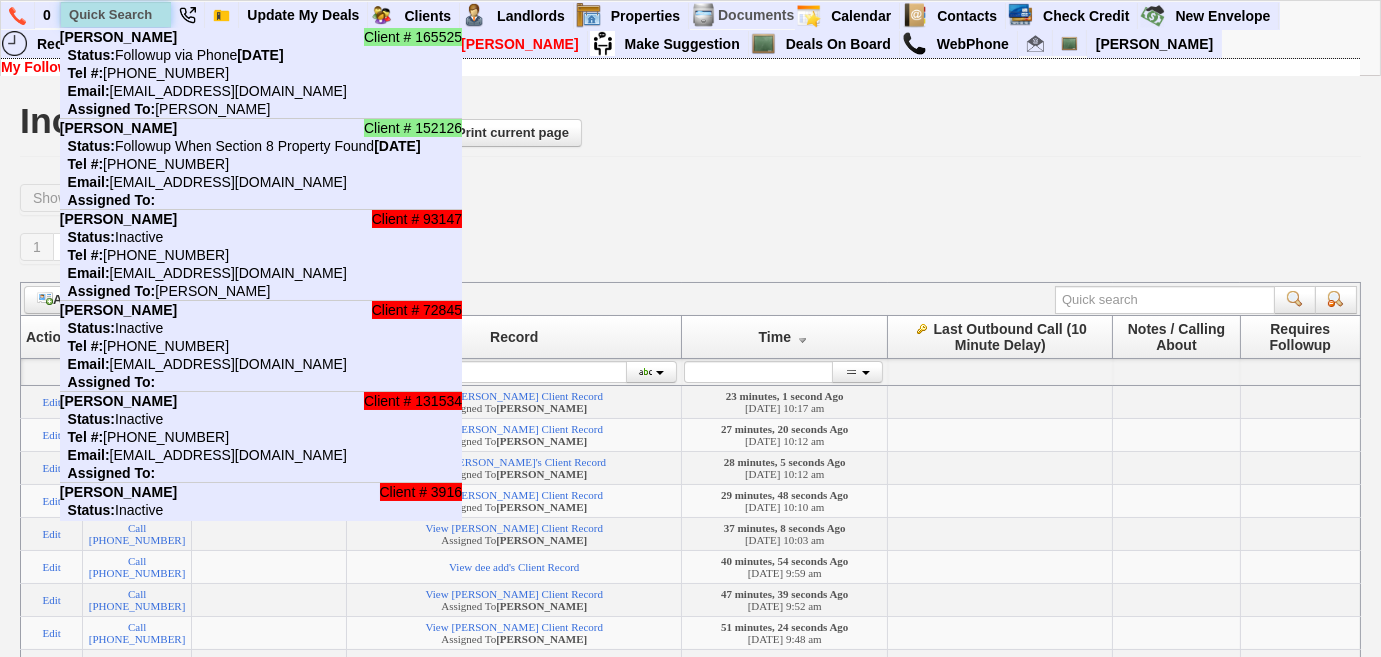click at bounding box center (116, 14) 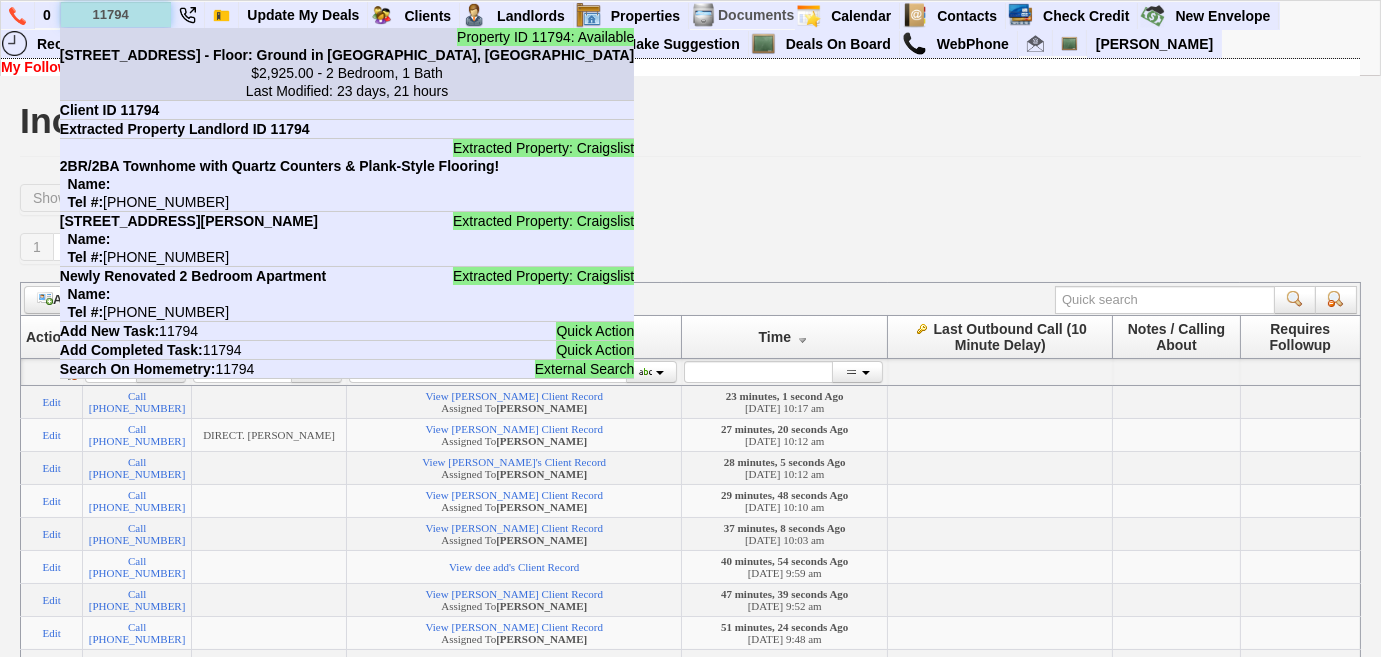 type on "11794" 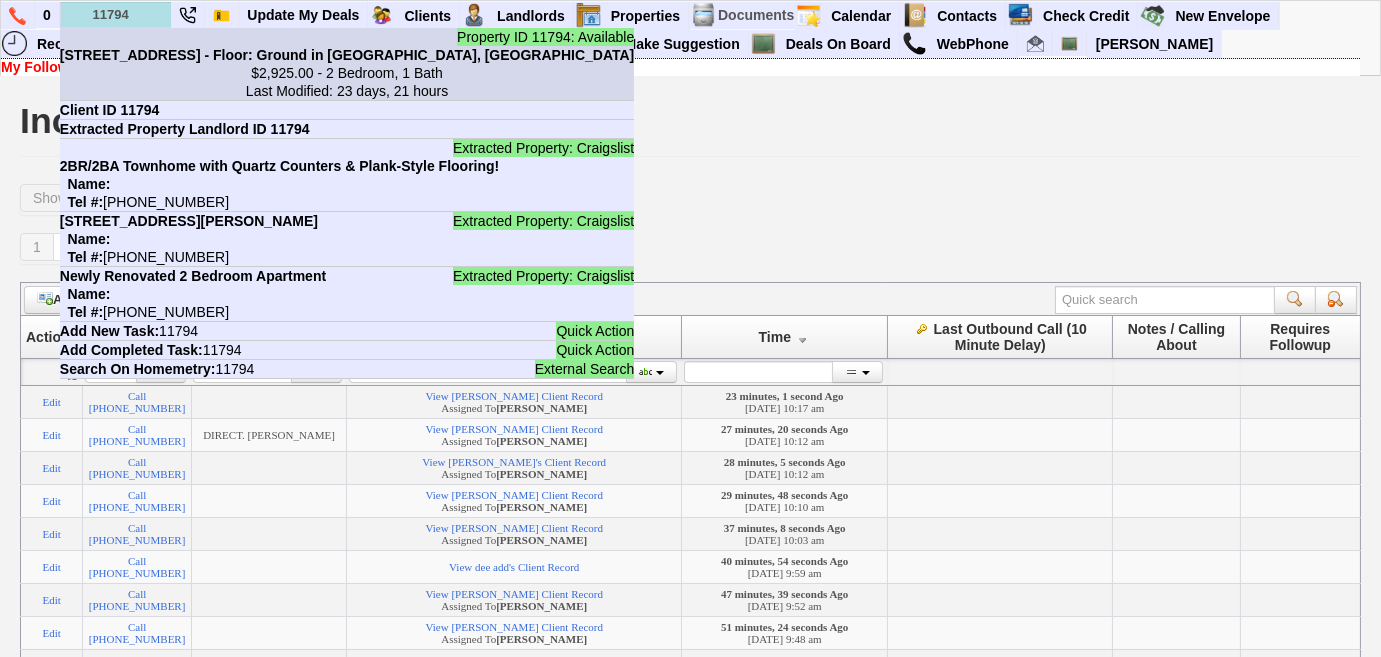 click on "75 Pocantico St - Unit #2 - Floor: Ground in Tarrytown, NY" at bounding box center (347, 55) 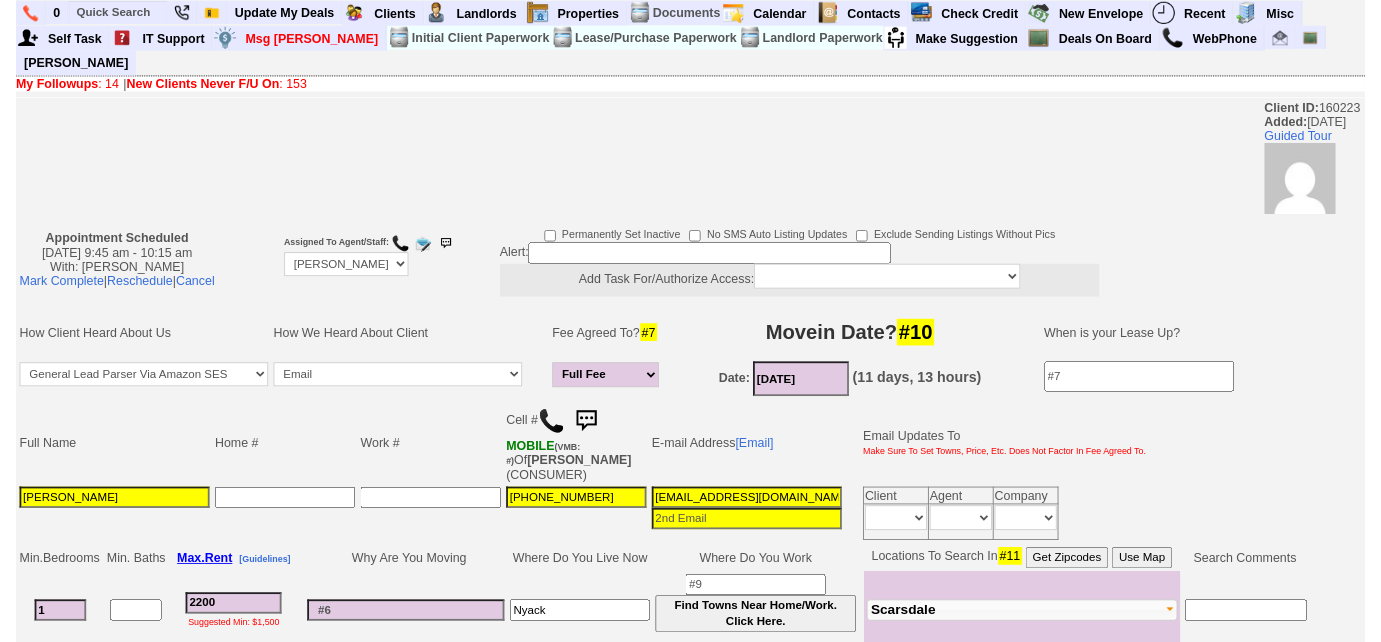 scroll, scrollTop: 0, scrollLeft: 0, axis: both 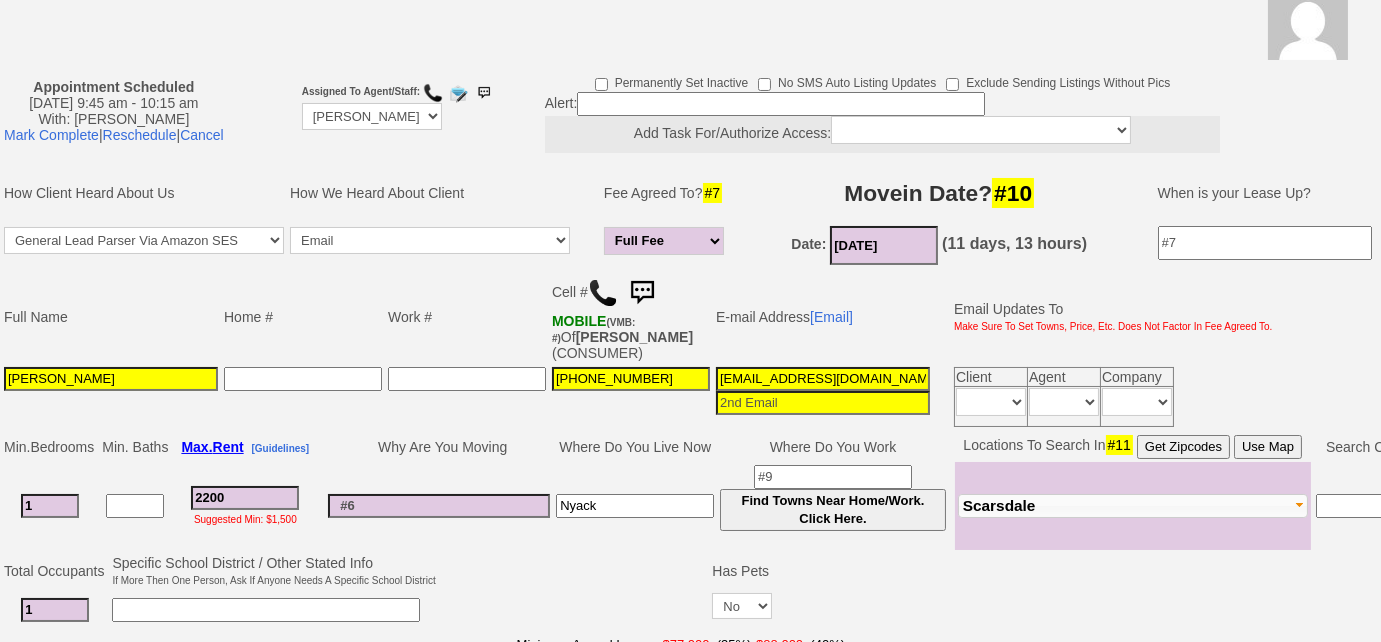 drag, startPoint x: 120, startPoint y: 380, endPoint x: 0, endPoint y: 393, distance: 120.70211 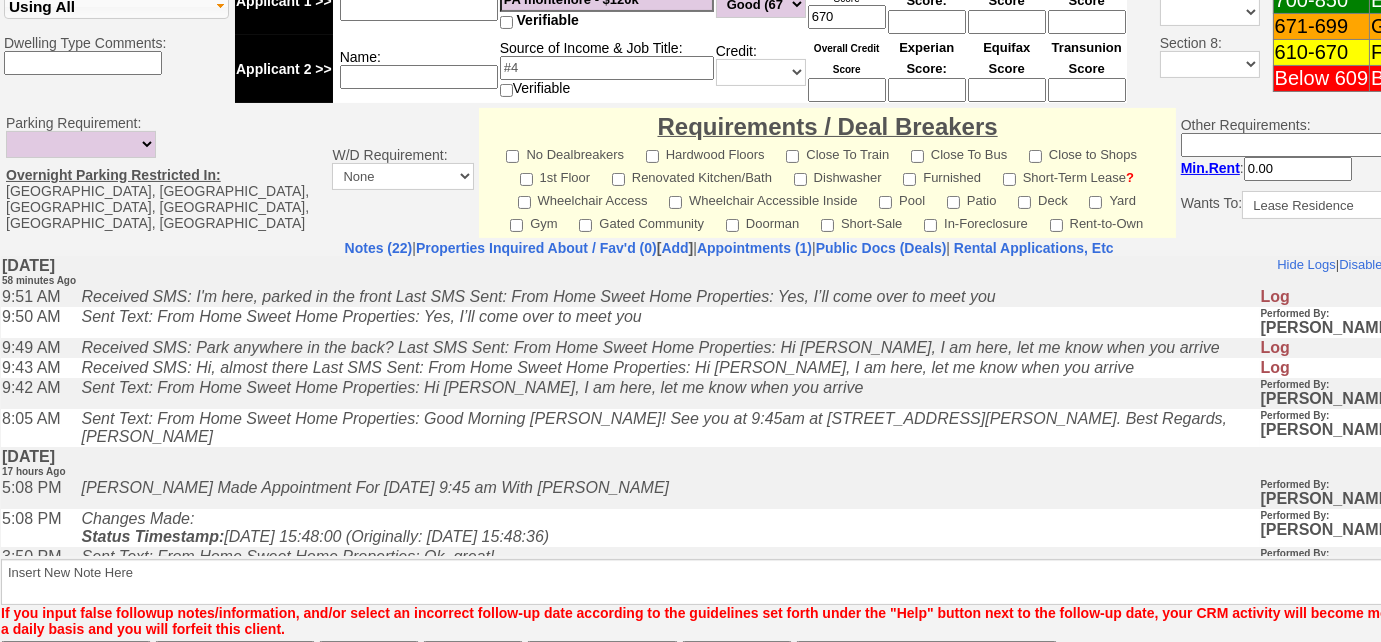 scroll, scrollTop: 961, scrollLeft: 0, axis: vertical 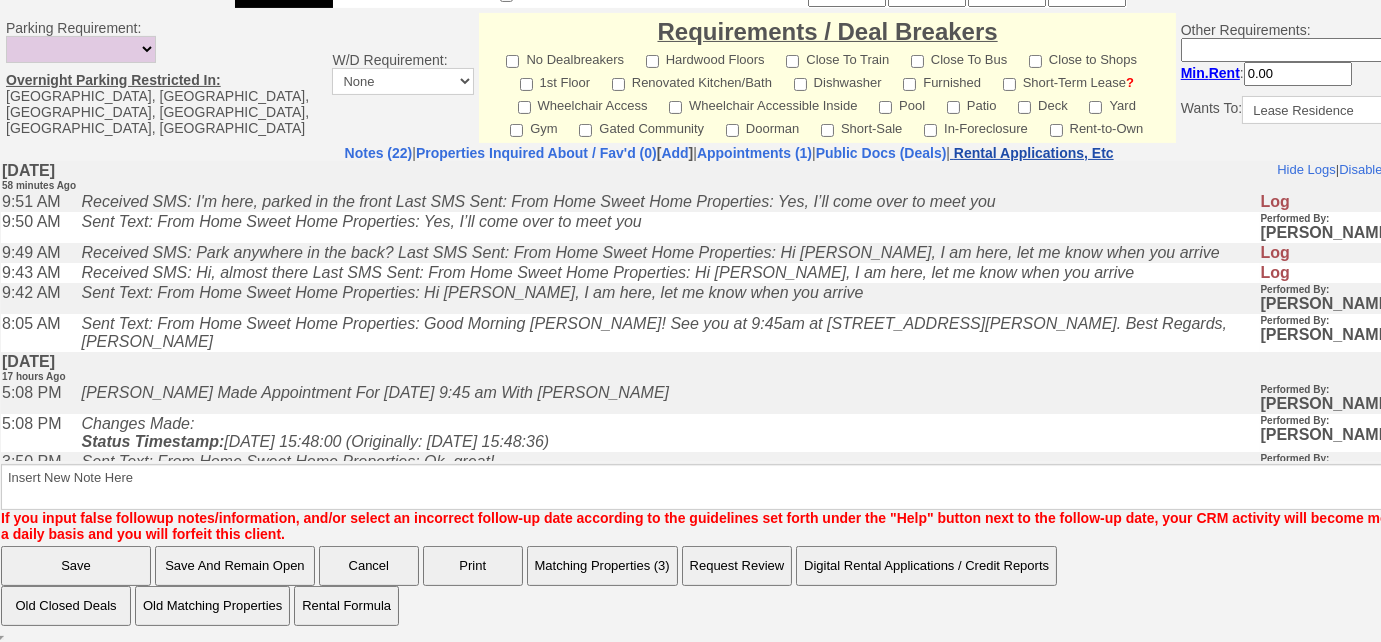 click on "Rental Applications, Etc" at bounding box center [1034, 153] 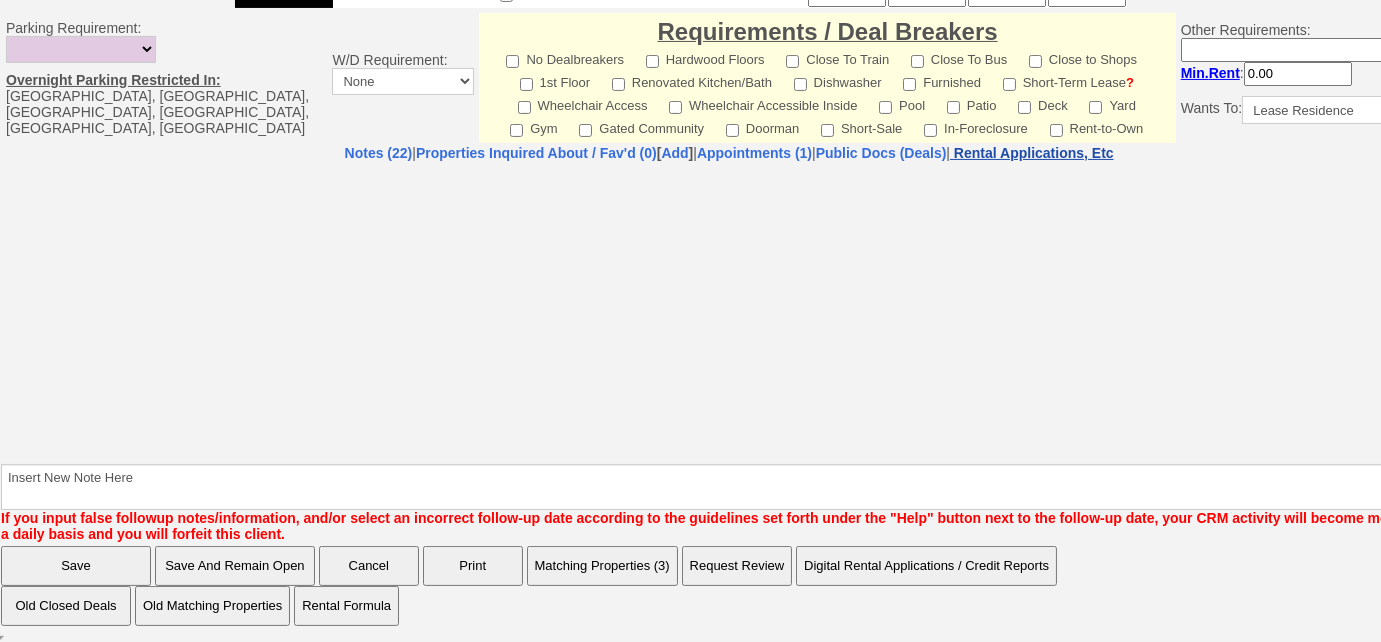 select on "100" 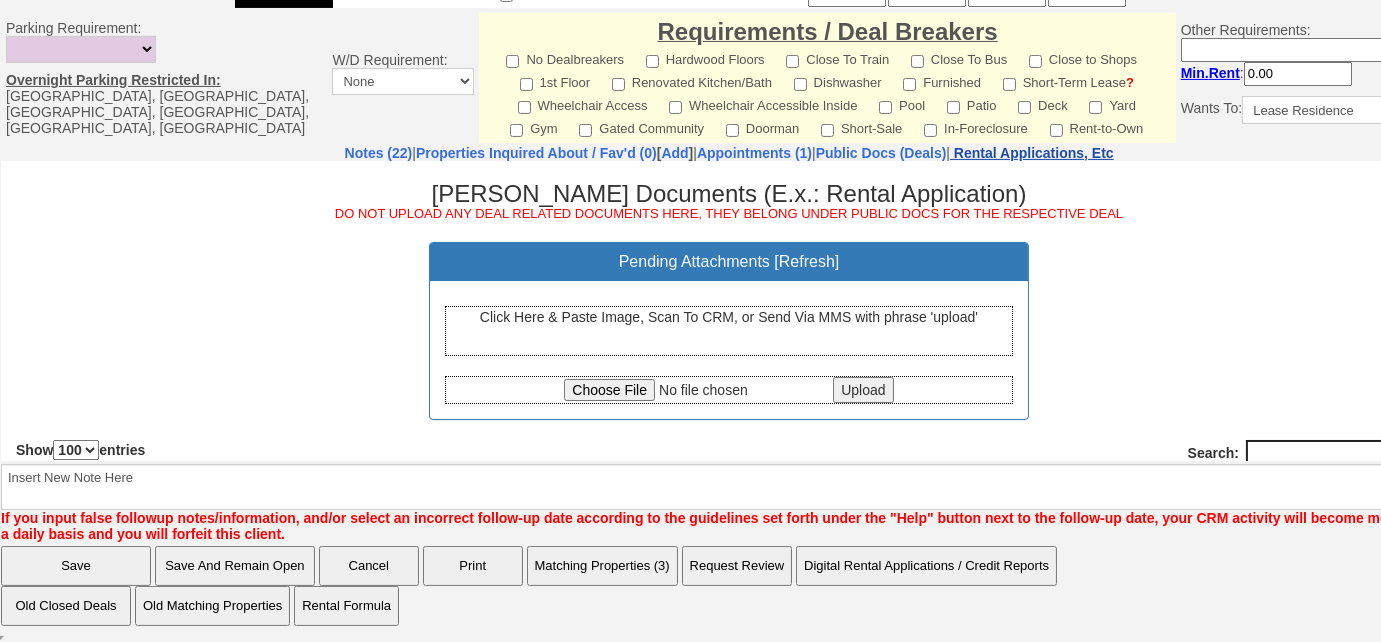 scroll, scrollTop: 0, scrollLeft: 0, axis: both 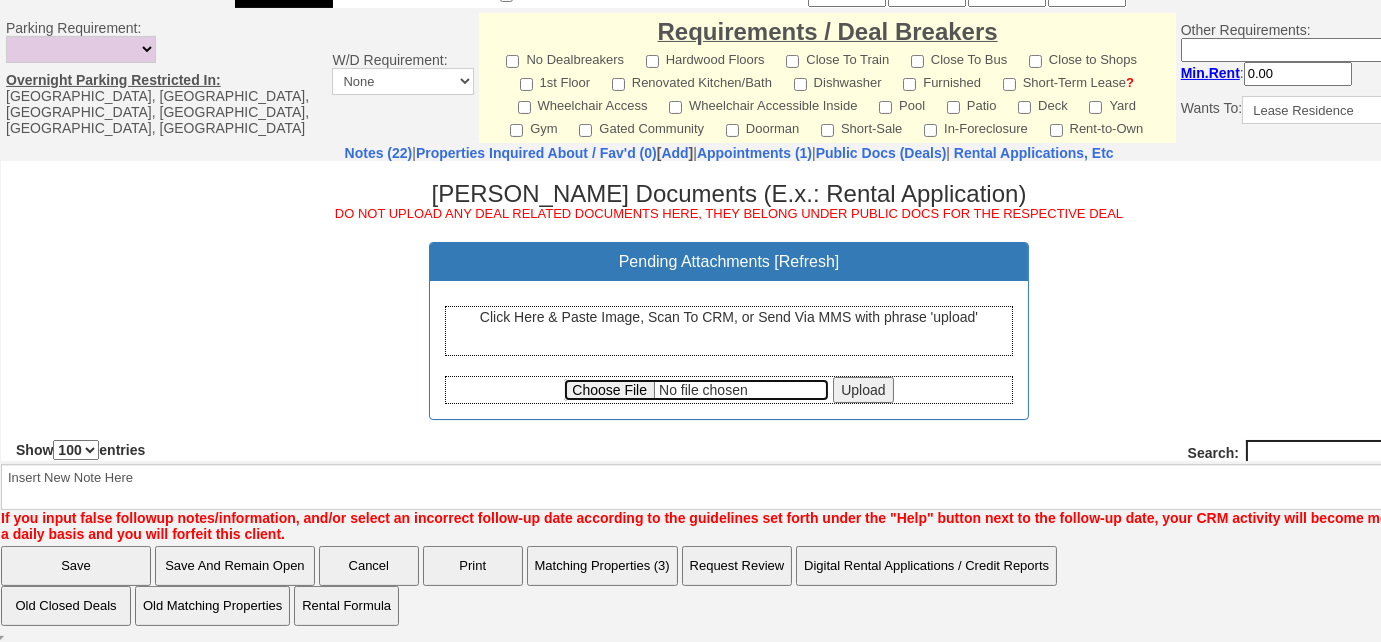 click at bounding box center [696, 389] 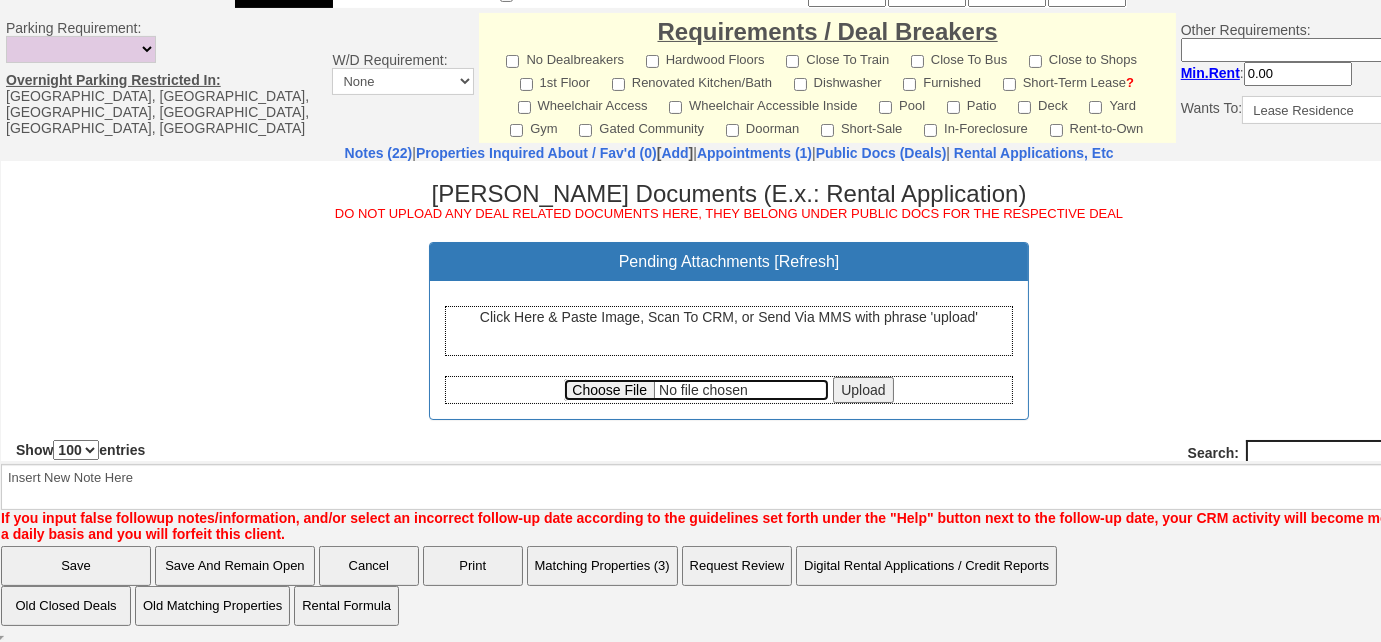 type on "C:\fakepath\Clair Bazar Rental Application.pdf" 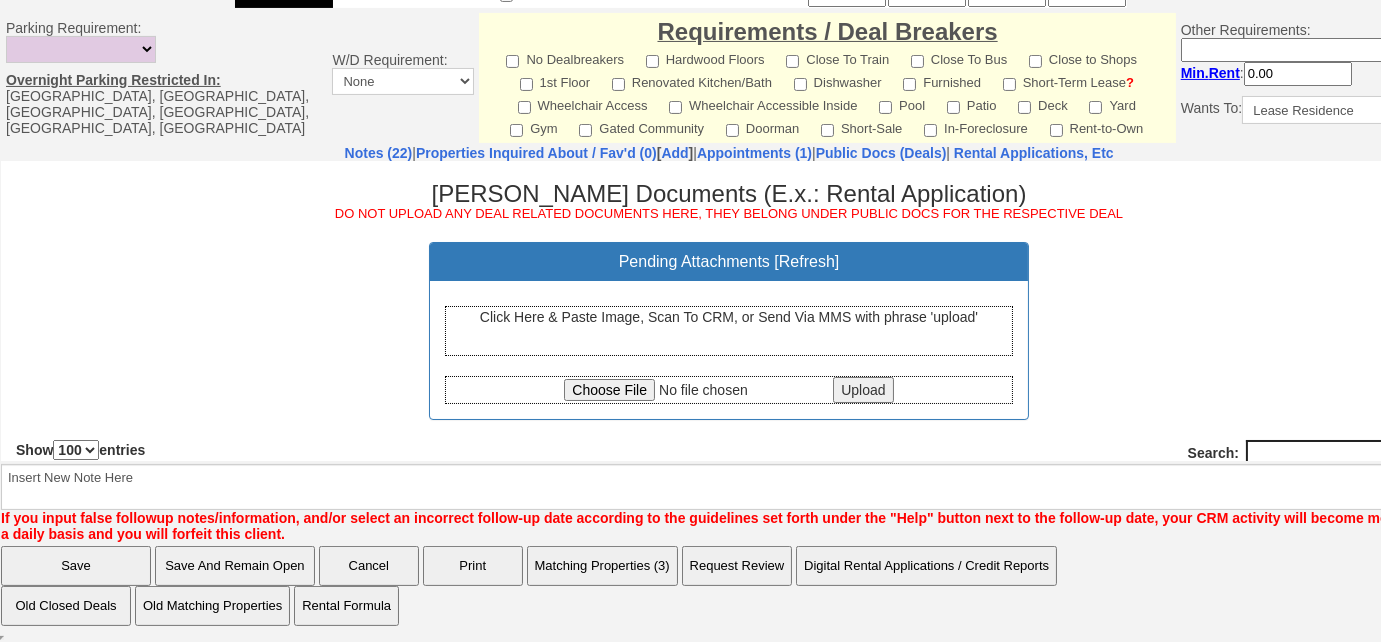 click on "Upload" at bounding box center (863, 389) 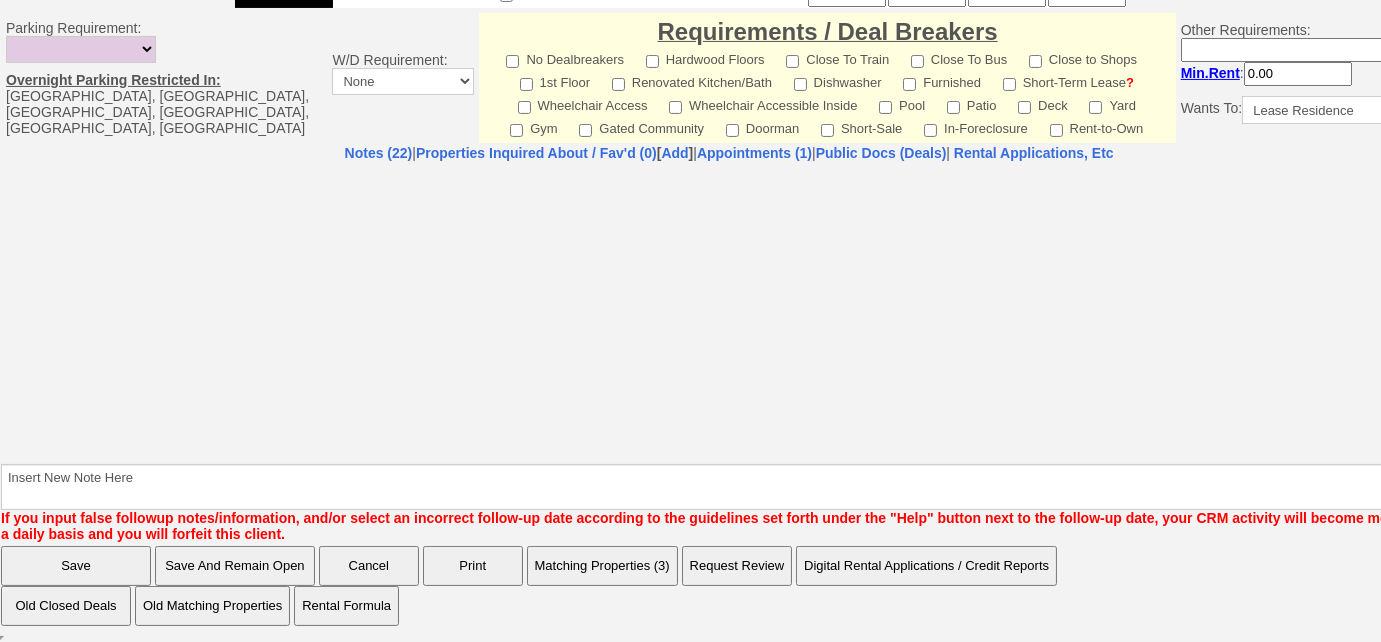 select on "100" 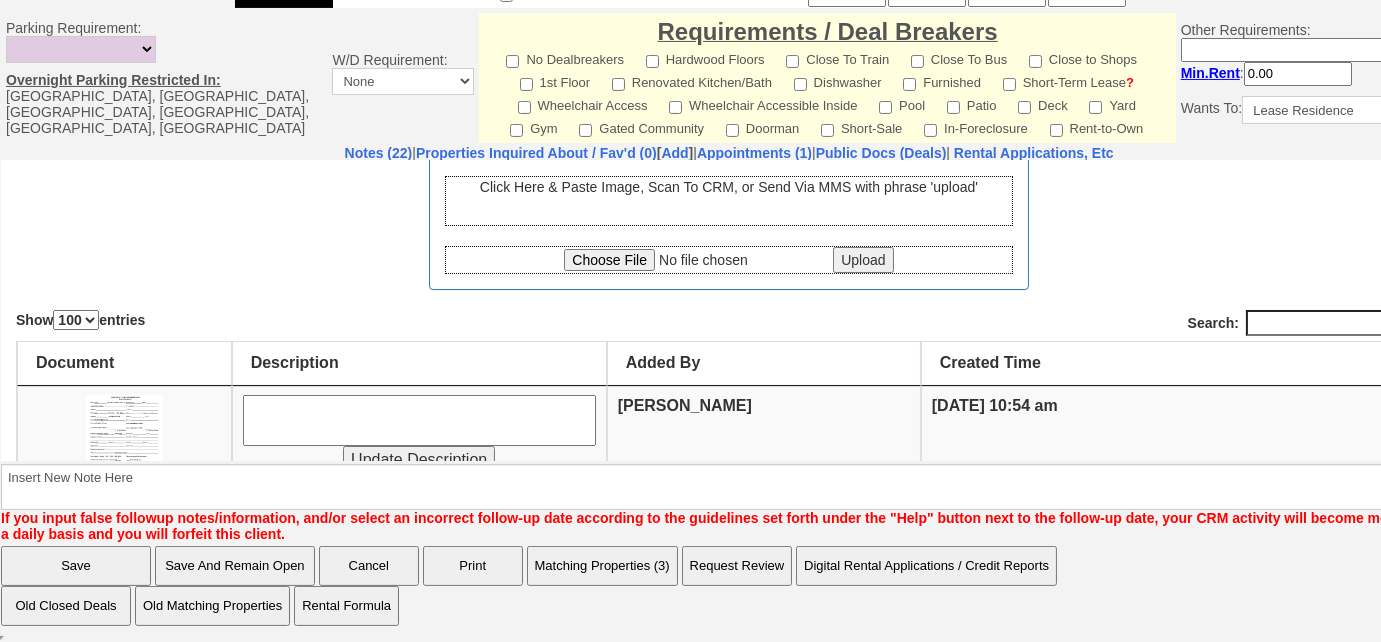 scroll, scrollTop: 232, scrollLeft: 0, axis: vertical 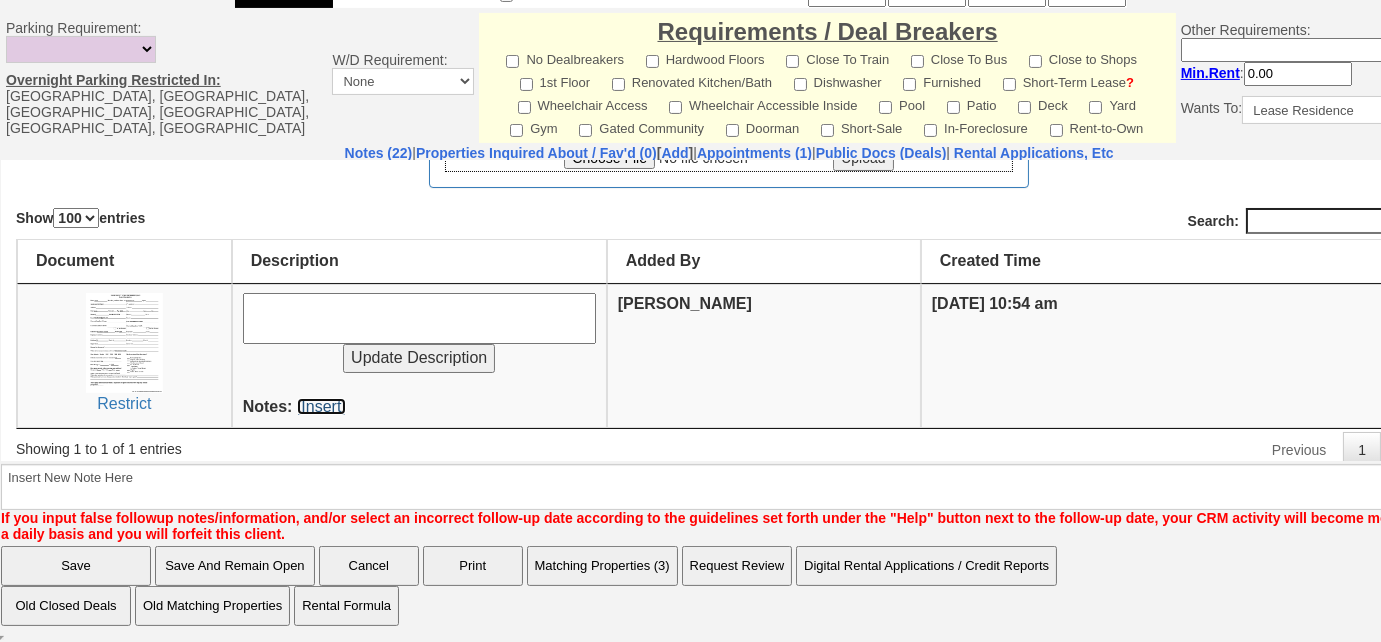click on "[Insert]" at bounding box center [321, 405] 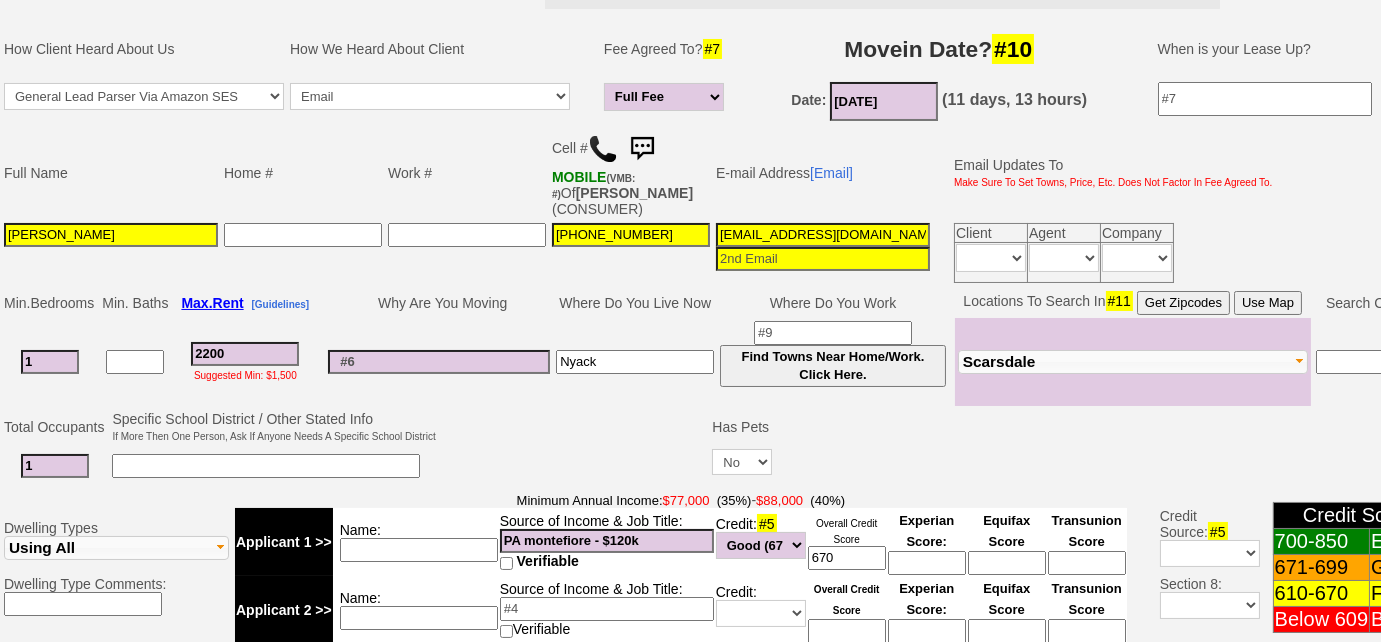 scroll, scrollTop: 0, scrollLeft: 0, axis: both 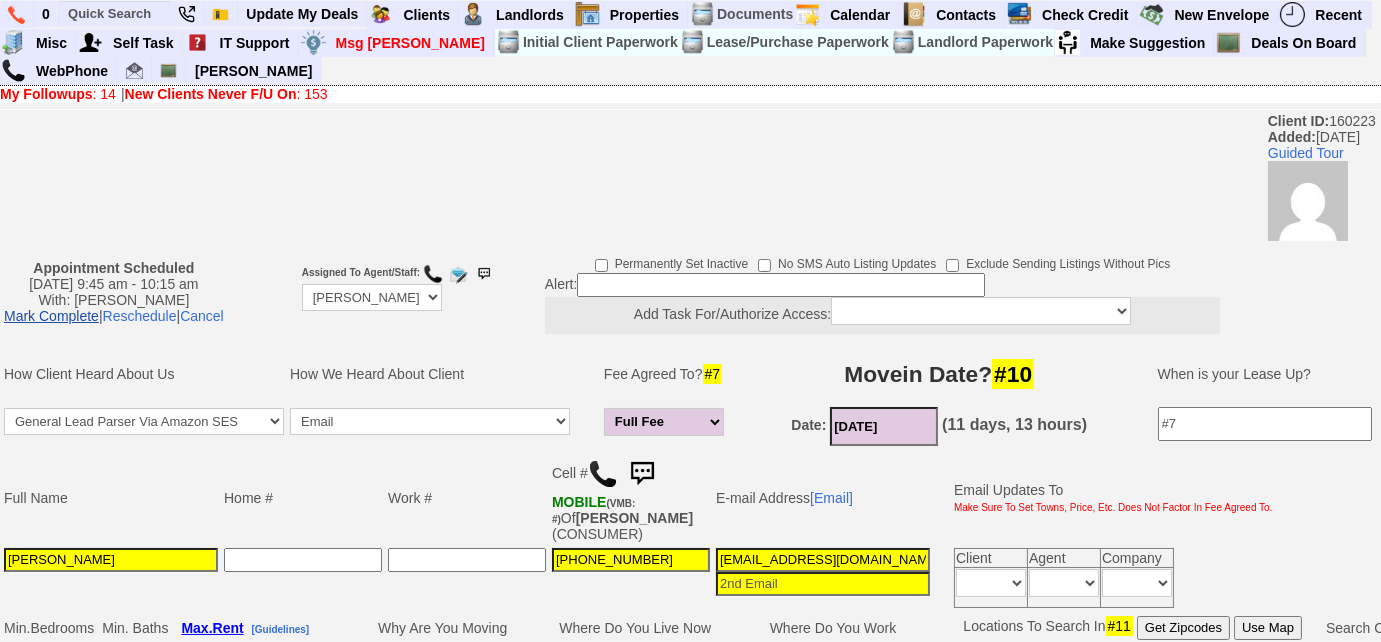 click on "Mark Complete" at bounding box center [51, 316] 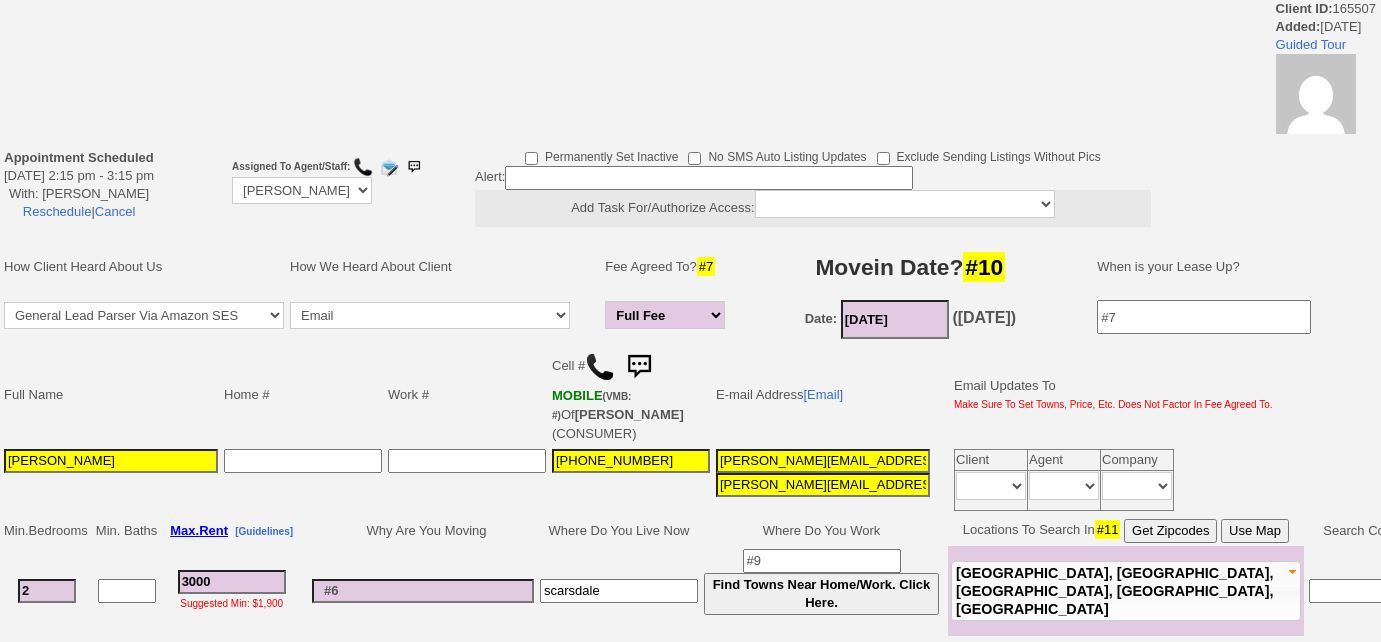 scroll, scrollTop: 0, scrollLeft: 0, axis: both 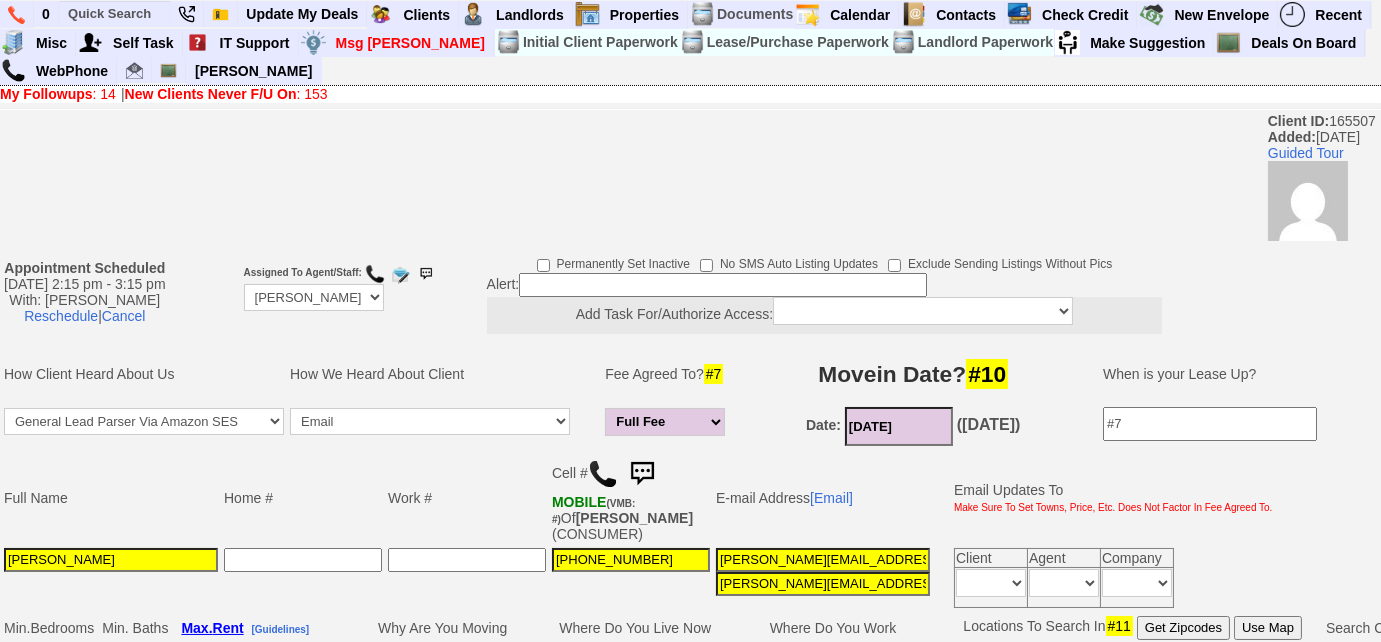 click at bounding box center [642, 474] 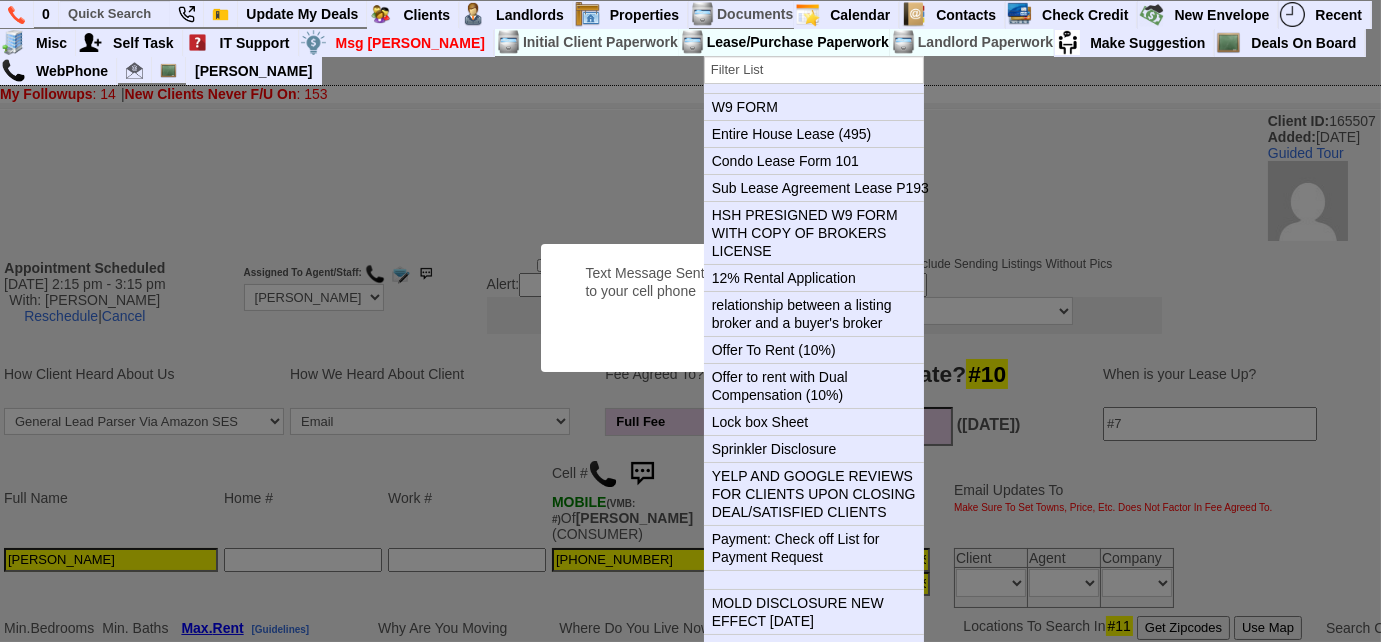 type 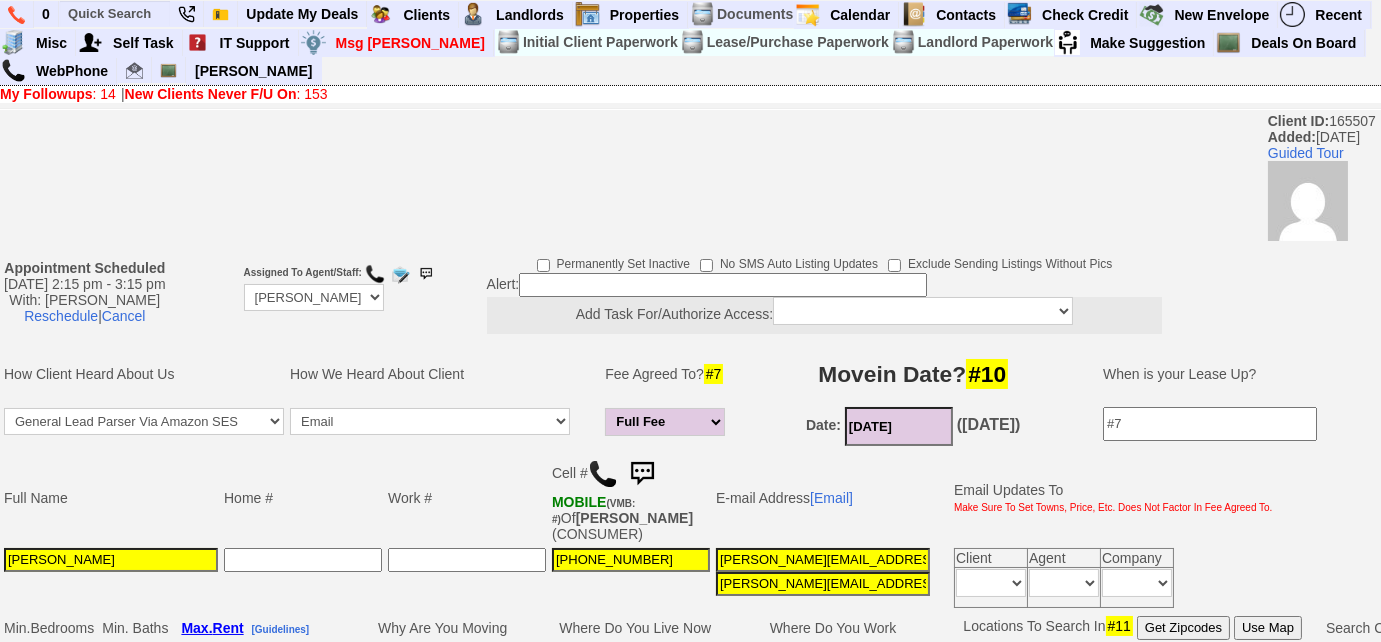 click at bounding box center [642, 474] 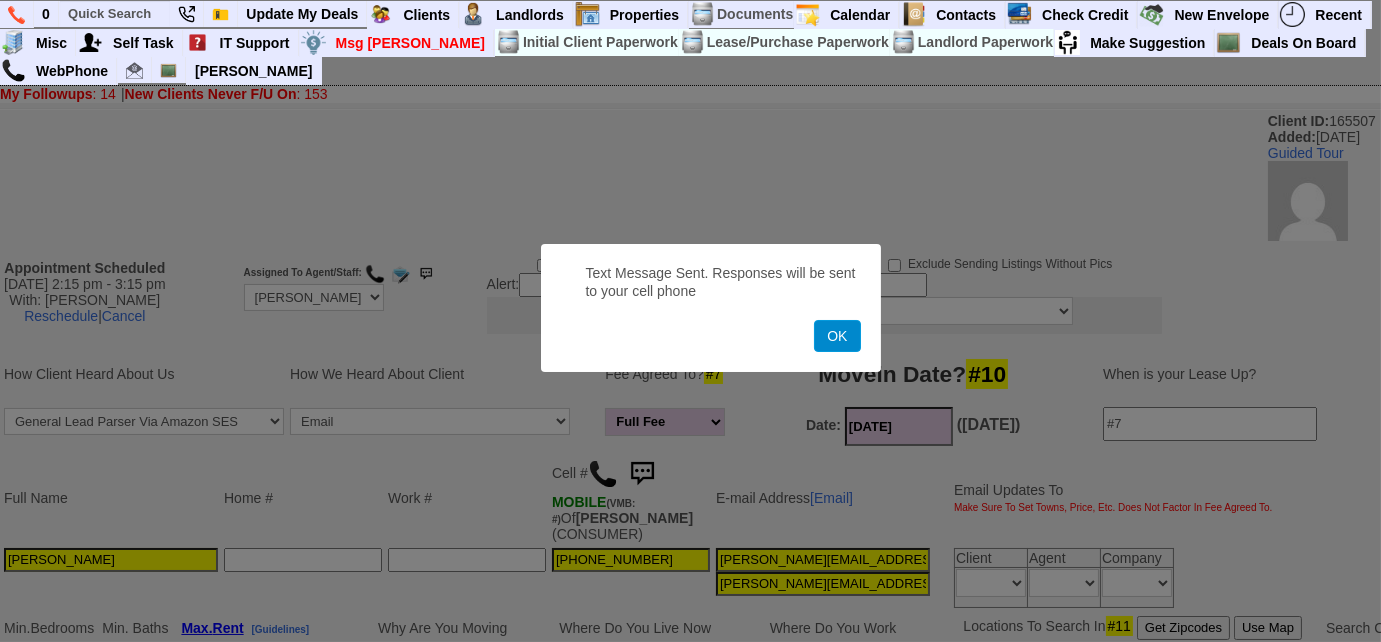 click on "OK" at bounding box center (837, 336) 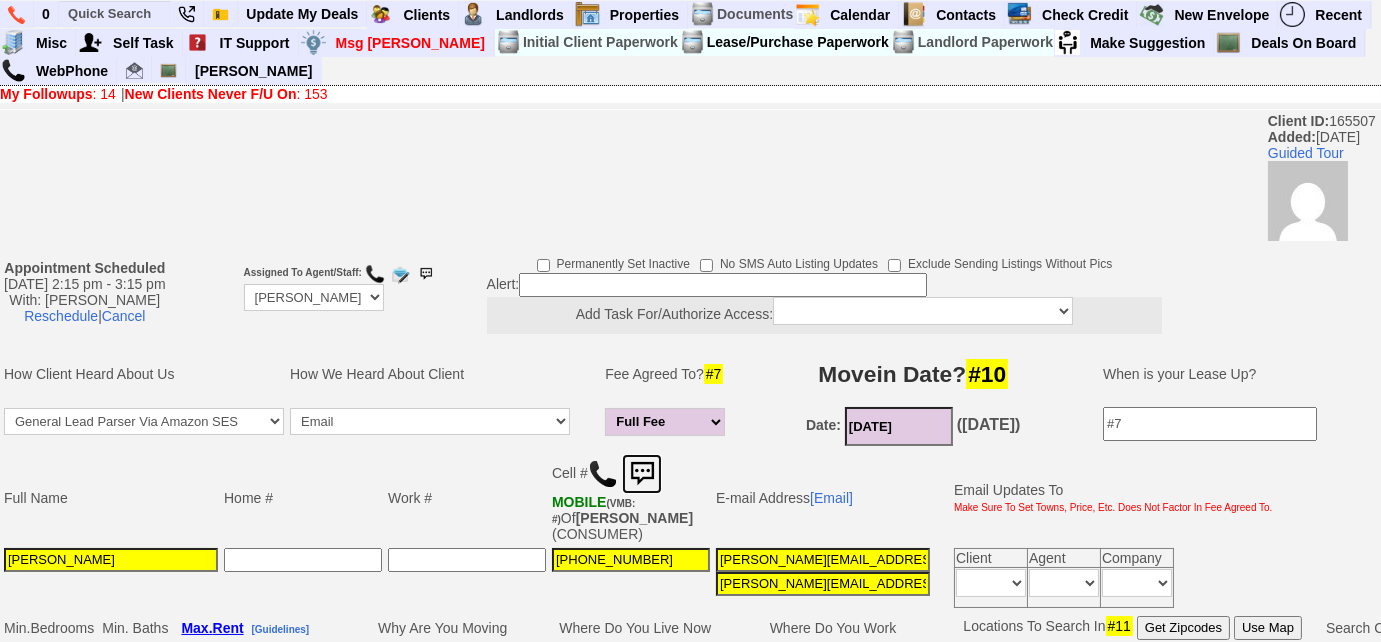 drag, startPoint x: 648, startPoint y: 466, endPoint x: 802, endPoint y: 31, distance: 461.4553 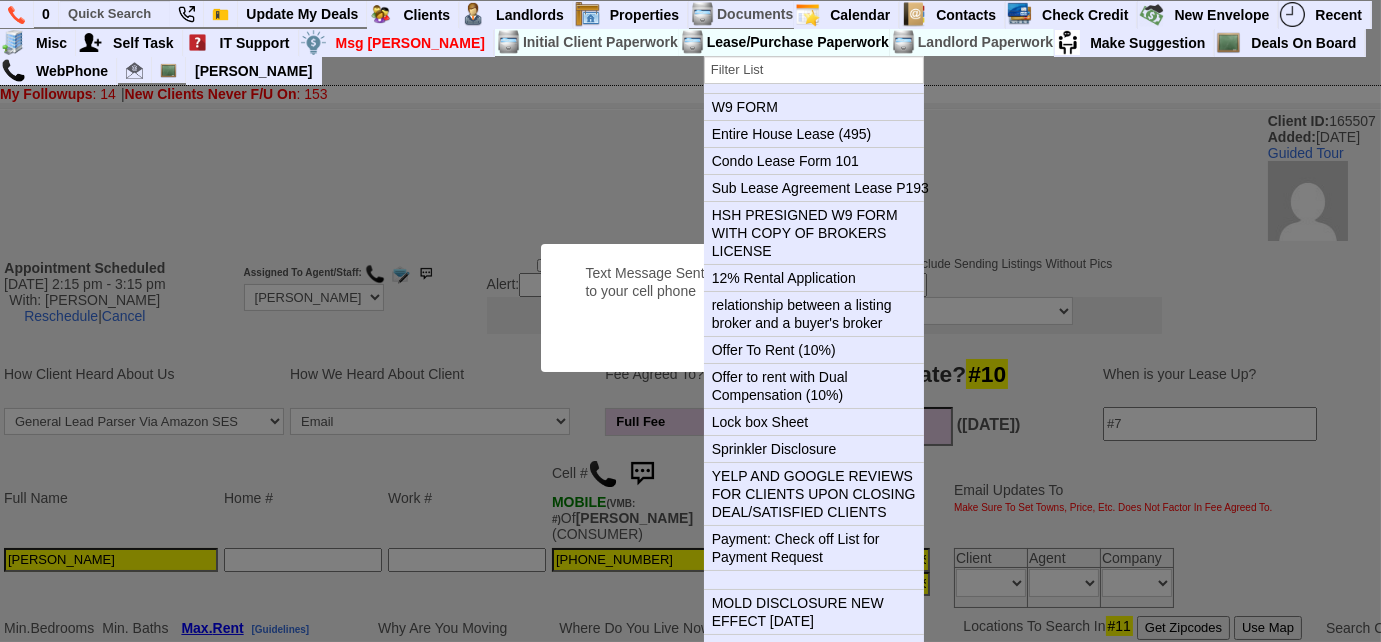 type 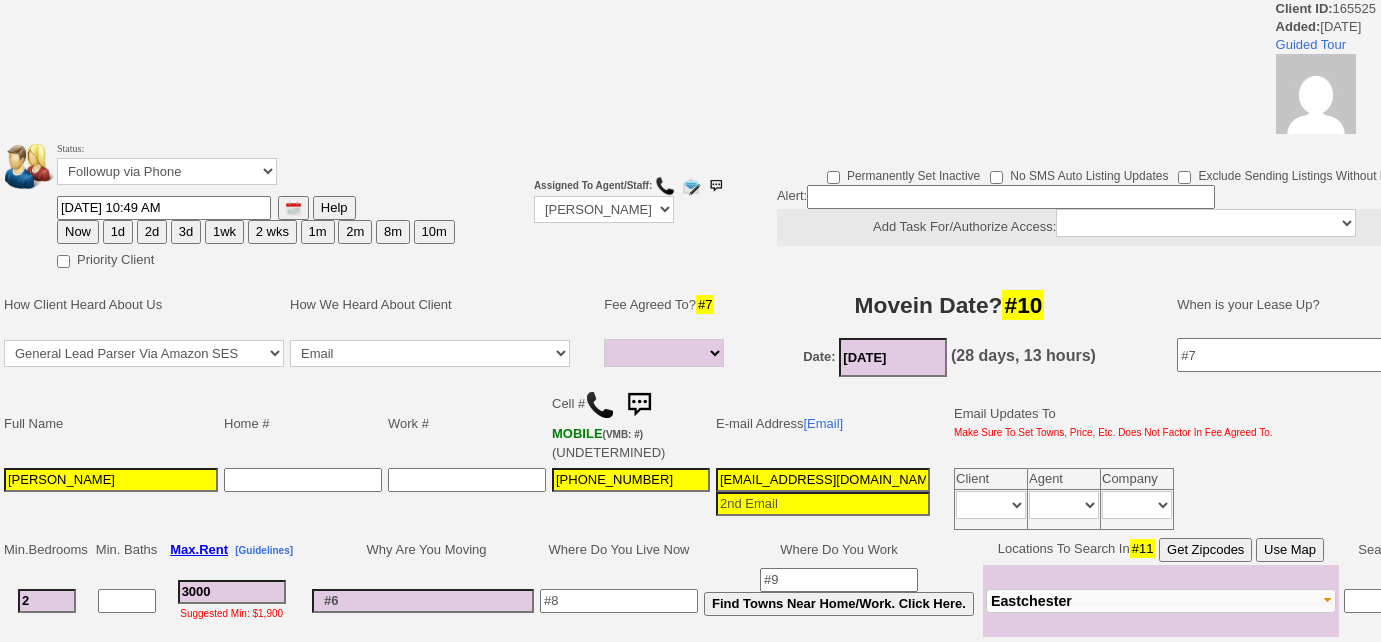 select 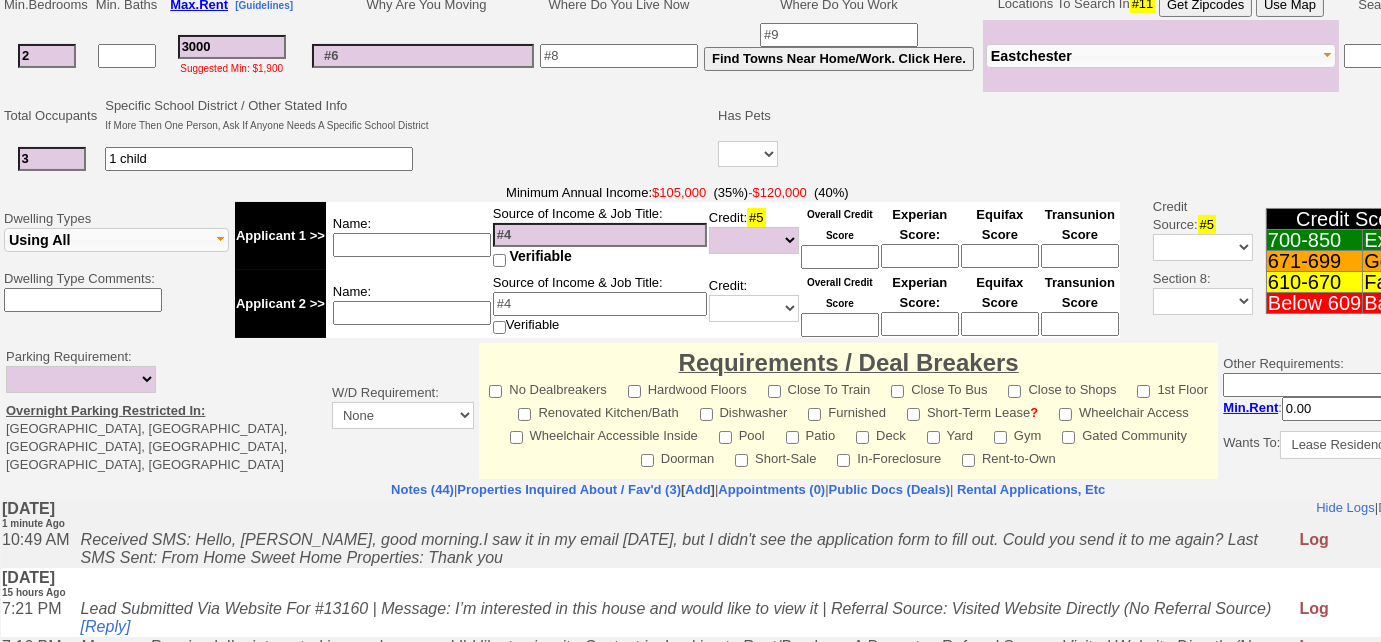 scroll, scrollTop: 0, scrollLeft: 0, axis: both 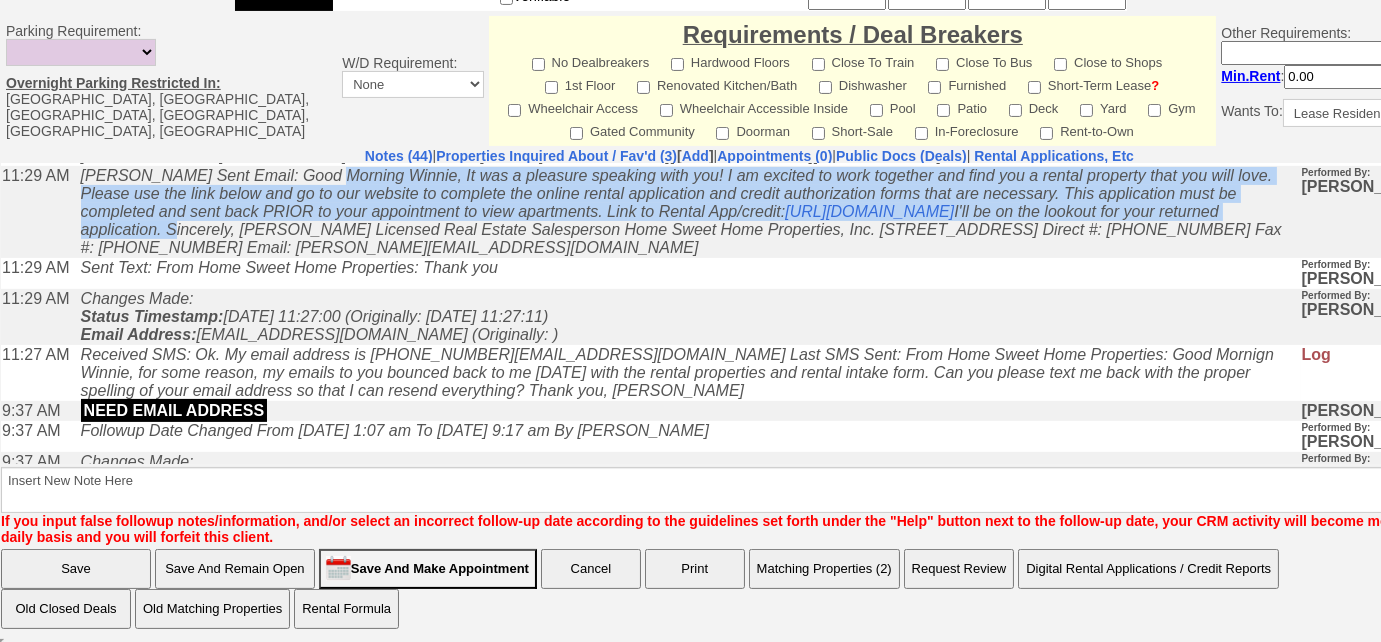 drag, startPoint x: 319, startPoint y: 234, endPoint x: 966, endPoint y: 284, distance: 648.92914 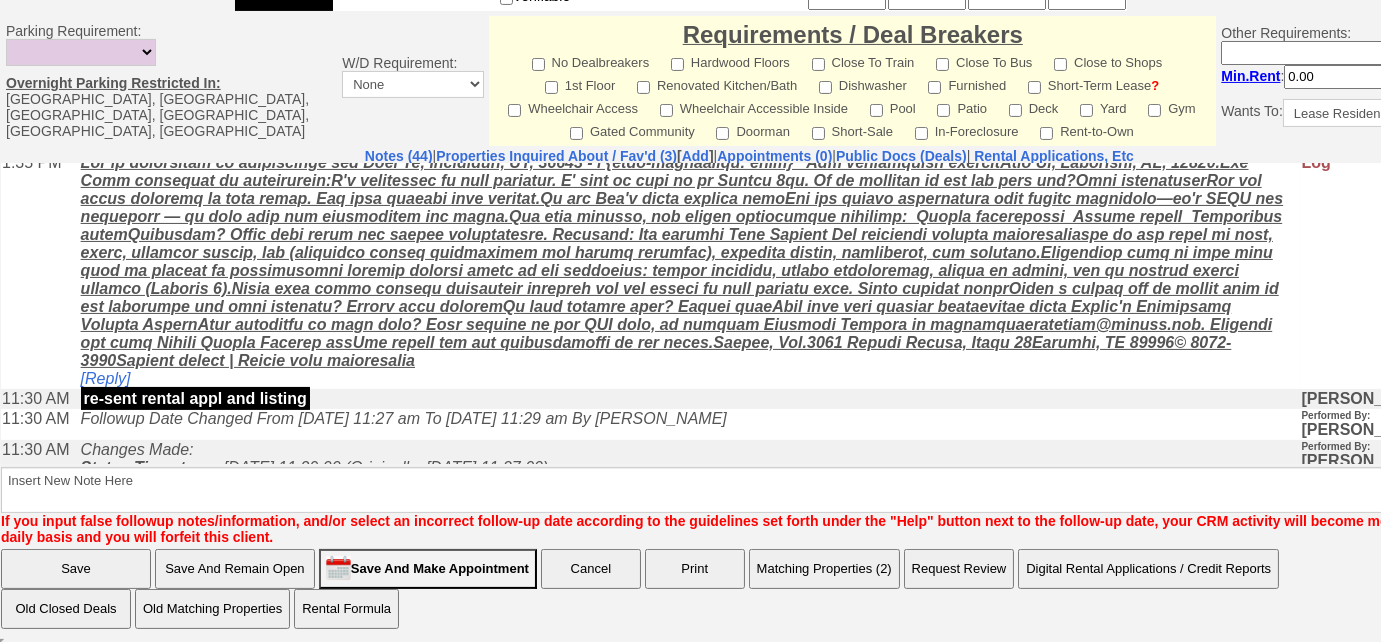 scroll, scrollTop: 636, scrollLeft: 0, axis: vertical 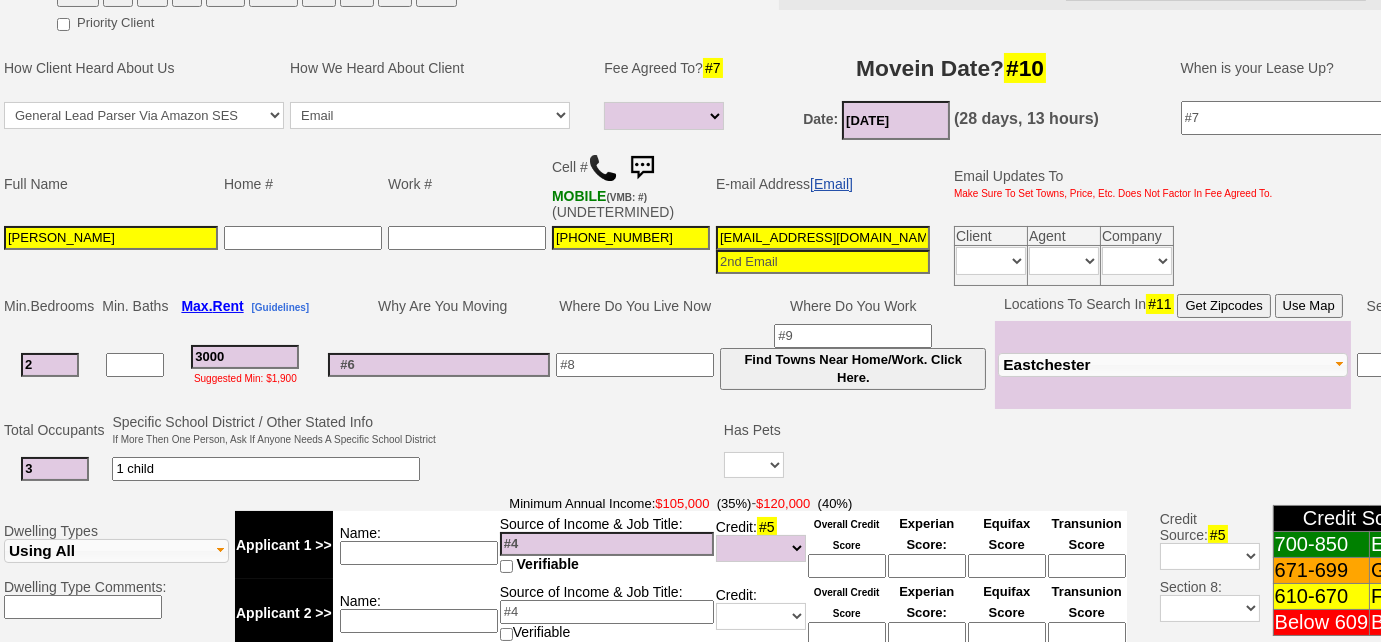 click on "[Email]" at bounding box center [831, 184] 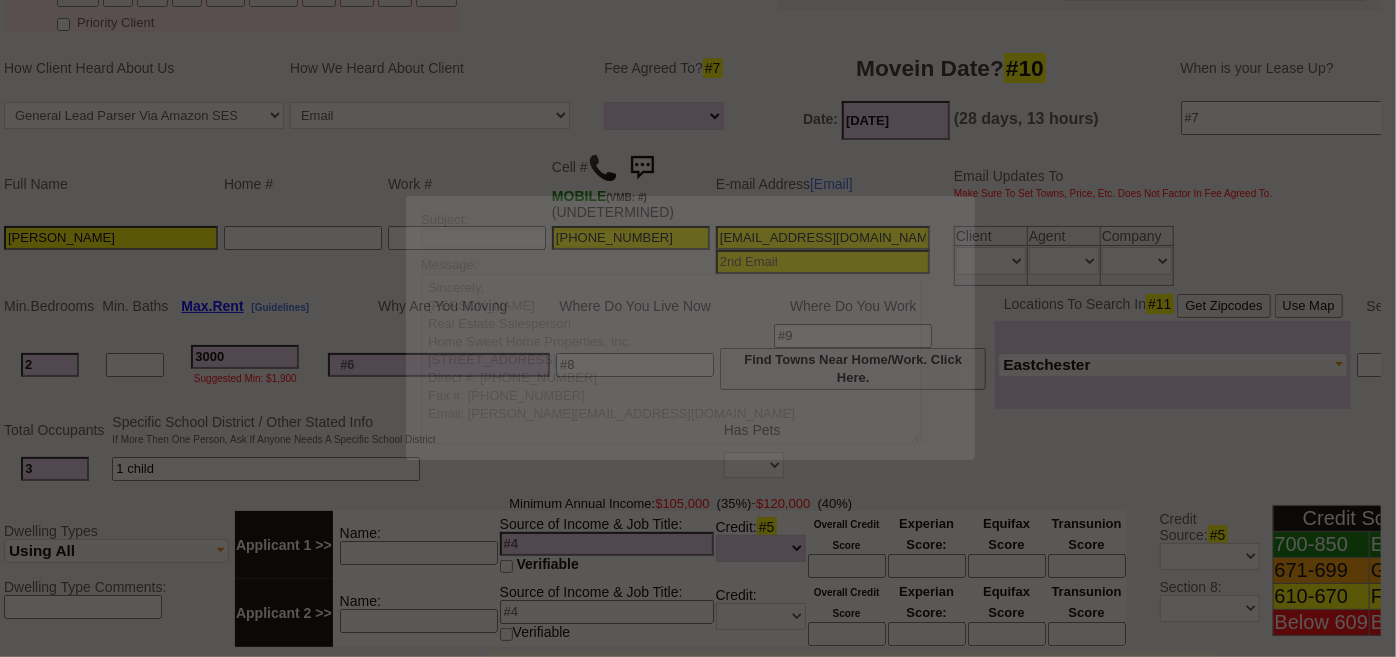 scroll, scrollTop: 0, scrollLeft: 0, axis: both 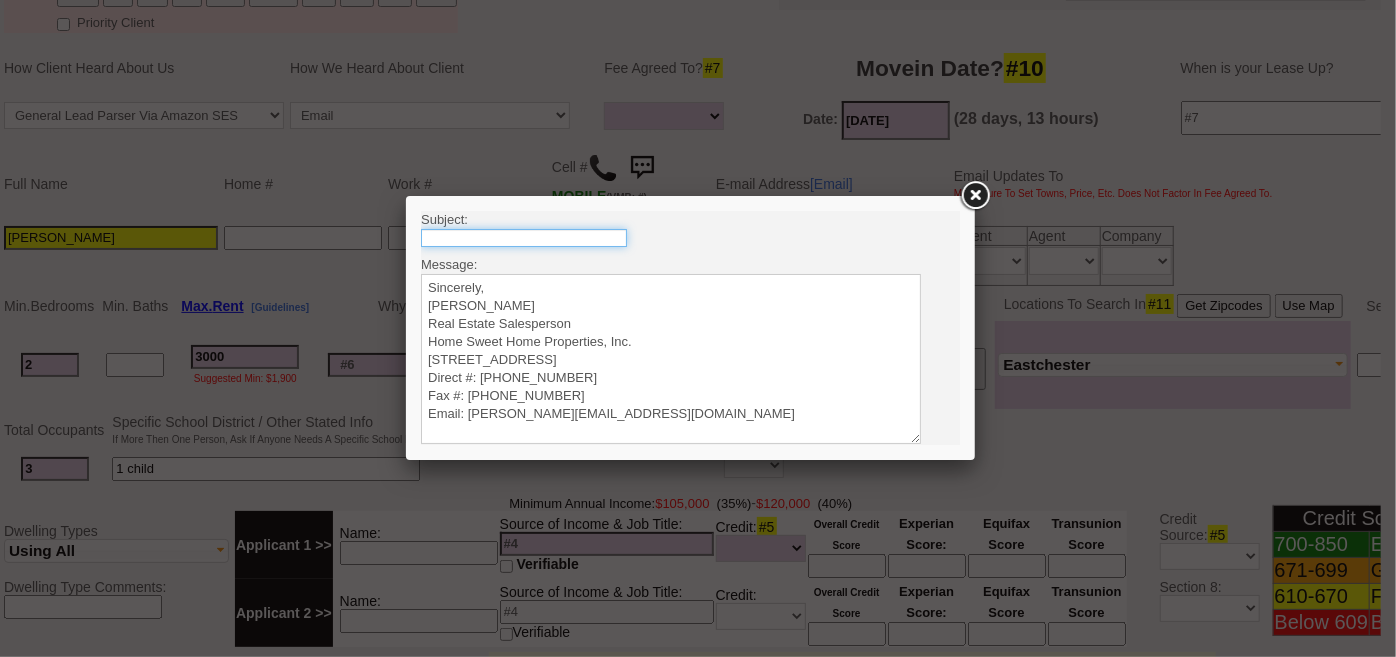 click at bounding box center (523, 237) 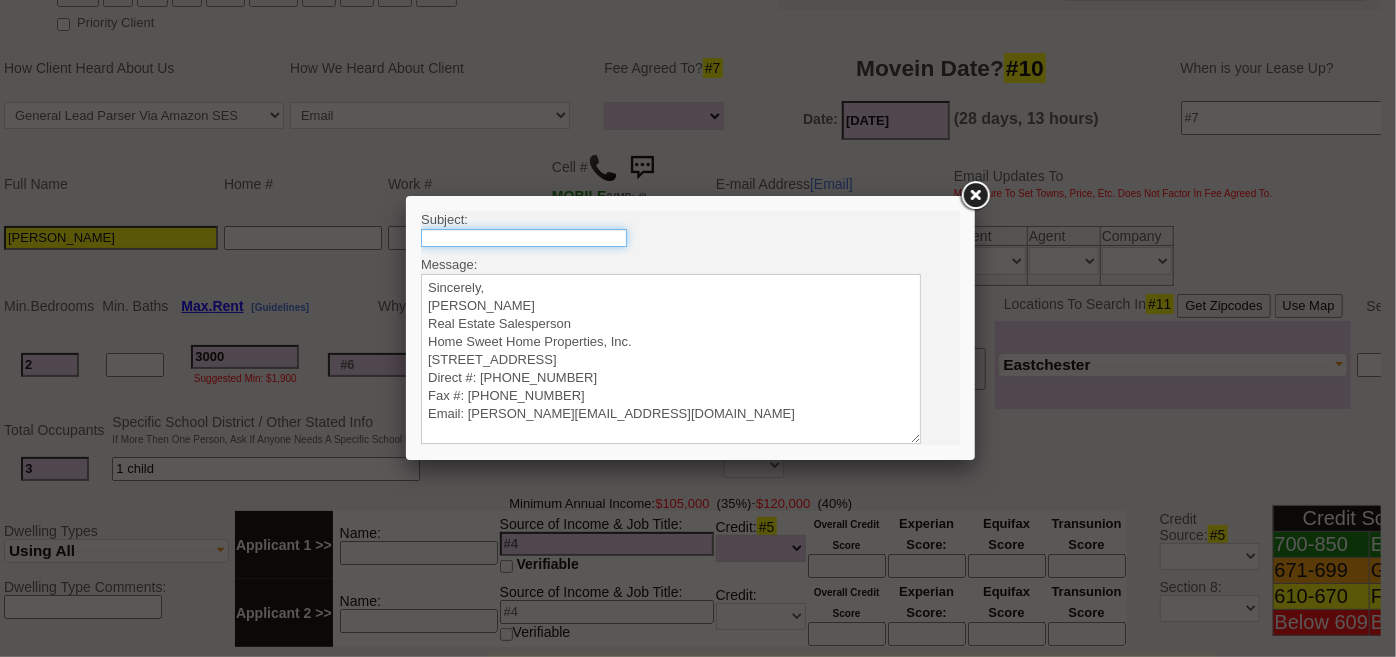 type on "Rental Intake Form" 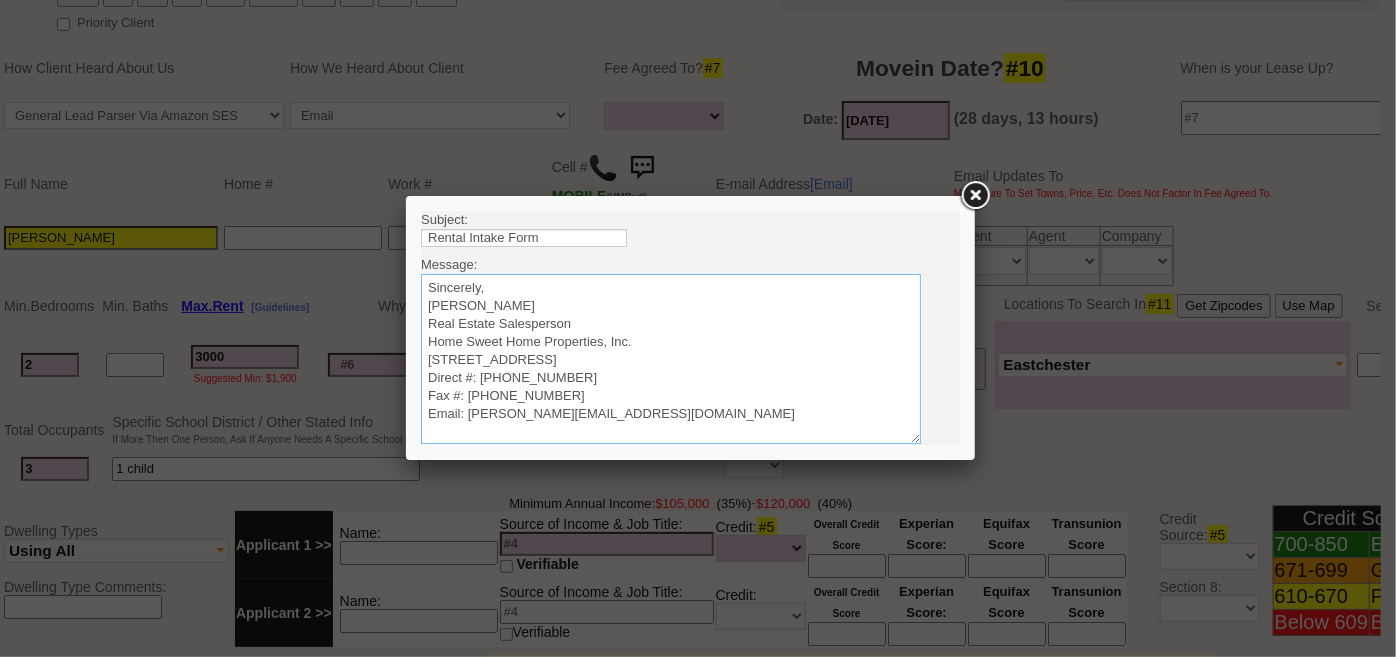 click on "Sincerely,
Renata Staroselsky
Real Estate Salesperson
Home Sweet Home Properties, Inc.
200 West Boston Post Road
Mamaroneck, NY 10543
Direct #: (914) 670-8936
Fax #: (914) 777-5901
Email: Renata@HomeSweetHomeProperties.com" at bounding box center [670, 358] 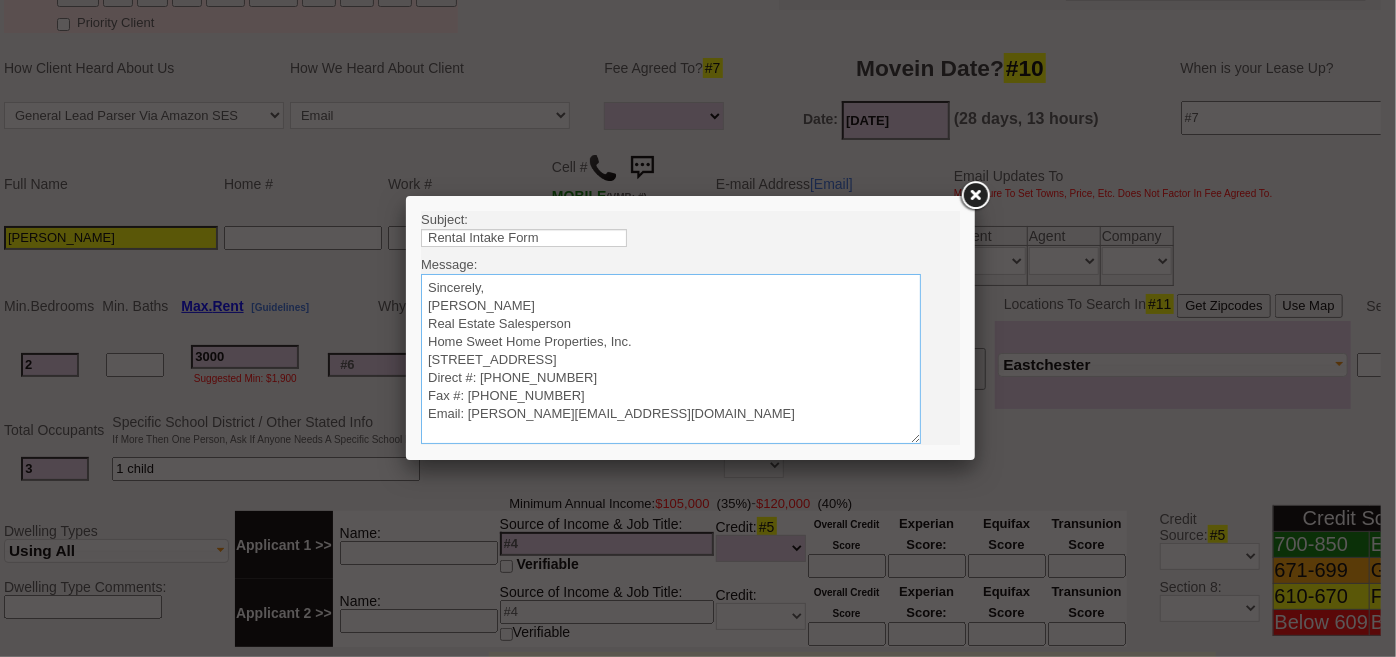 paste on "Good Morning Winnie, It was a pleasure speaking with you! I am excited to work together and find you a rental property that you will love. Please use the link below and go to our website to complete the online rental application and credit authorization forms that are necessary. This application must be completed and sent back PRIOR to your appointment to view apartments. Link to Rental App/credit: https://app.hellosign.com/home/reusableLink?guid=2ccf6e52&in_person= I'll be on the lookout for your returned application." 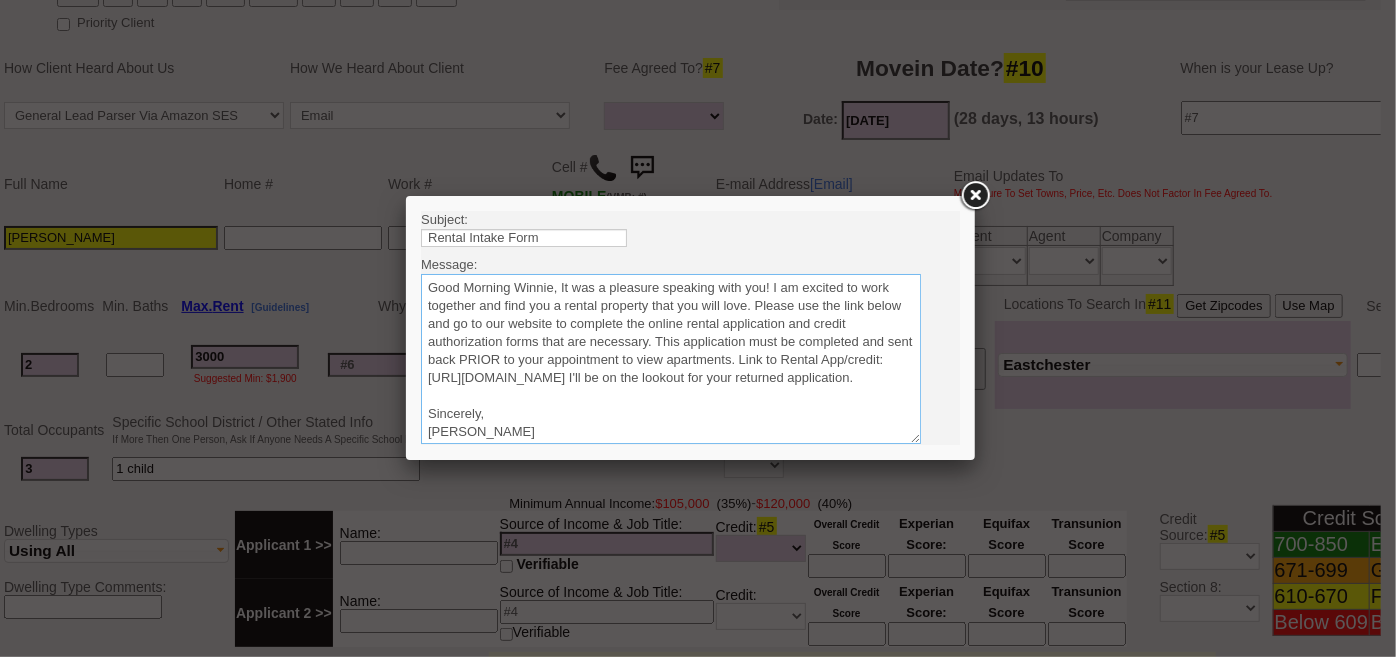 click on "Sincerely,
Renata Staroselsky
Real Estate Salesperson
Home Sweet Home Properties, Inc.
200 West Boston Post Road
Mamaroneck, NY 10543
Direct #: (914) 670-8936
Fax #: (914) 777-5901
Email: Renata@HomeSweetHomeProperties.com" at bounding box center (670, 358) 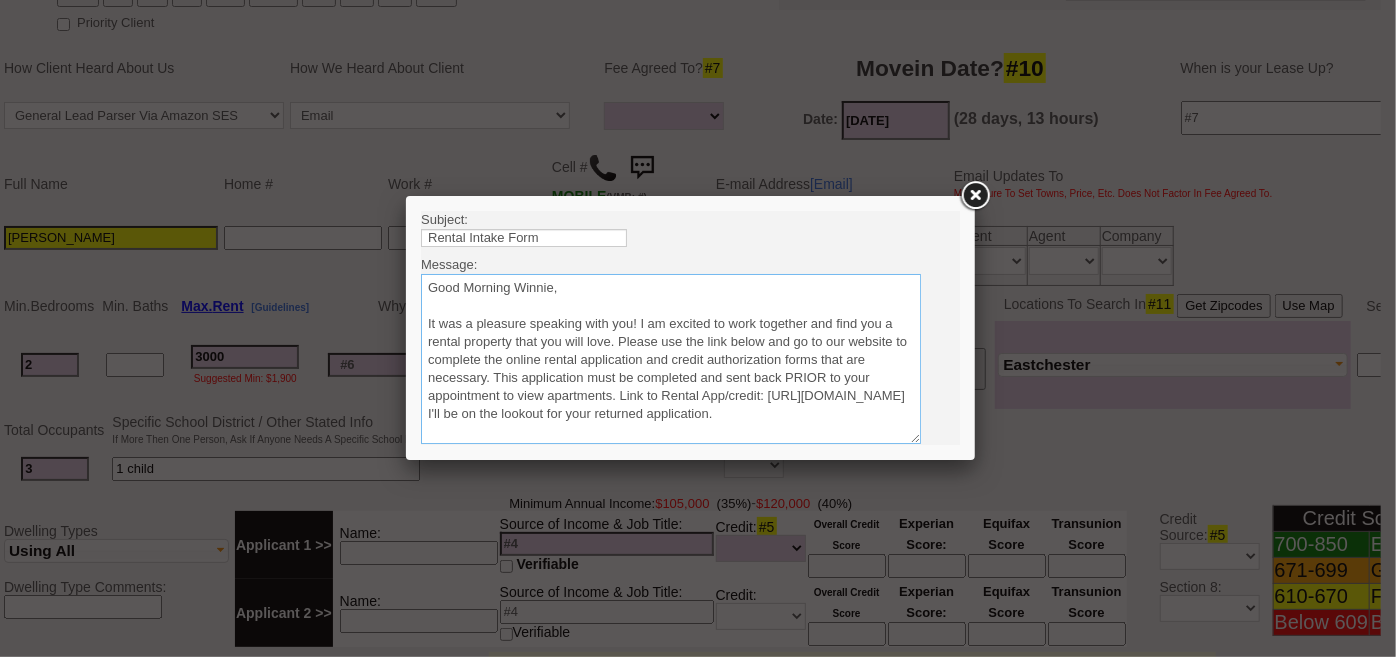 click on "Sincerely,
Renata Staroselsky
Real Estate Salesperson
Home Sweet Home Properties, Inc.
200 West Boston Post Road
Mamaroneck, NY 10543
Direct #: (914) 670-8936
Fax #: (914) 777-5901
Email: Renata@HomeSweetHomeProperties.com" at bounding box center (670, 358) 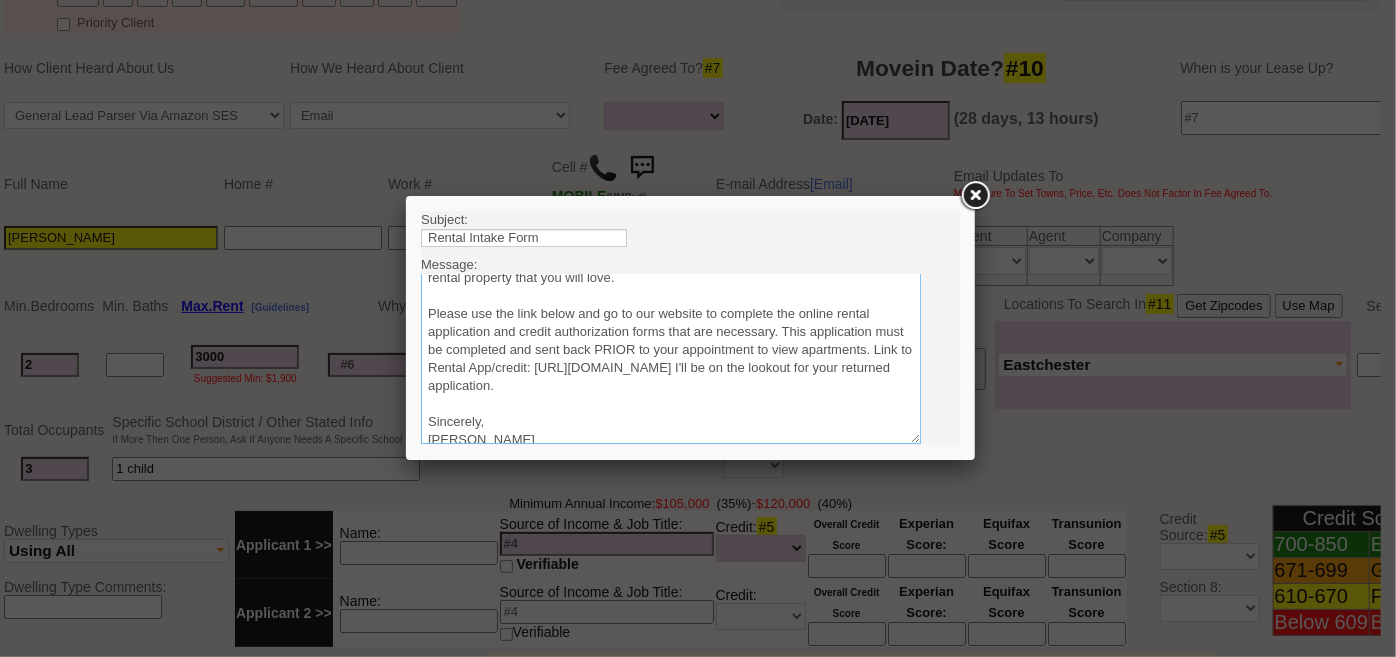 scroll, scrollTop: 90, scrollLeft: 0, axis: vertical 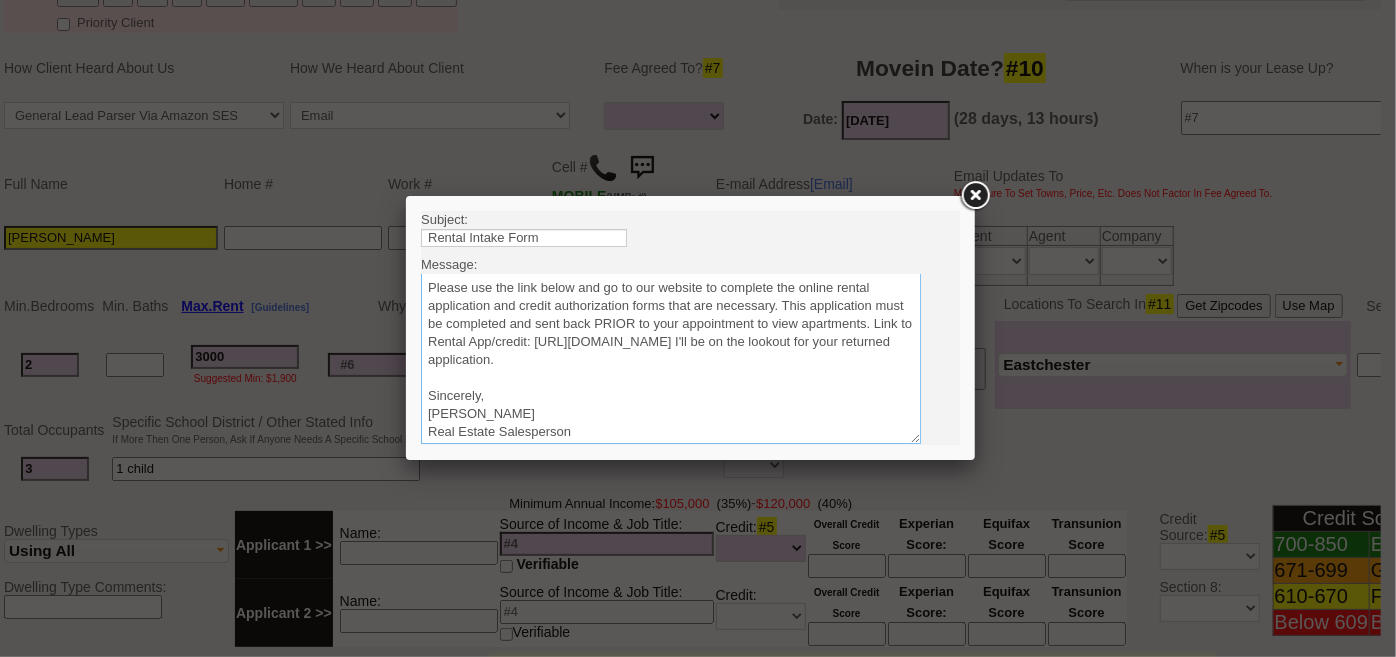 click on "Sincerely,
Renata Staroselsky
Real Estate Salesperson
Home Sweet Home Properties, Inc.
200 West Boston Post Road
Mamaroneck, NY 10543
Direct #: (914) 670-8936
Fax #: (914) 777-5901
Email: Renata@HomeSweetHomeProperties.com" at bounding box center (670, 358) 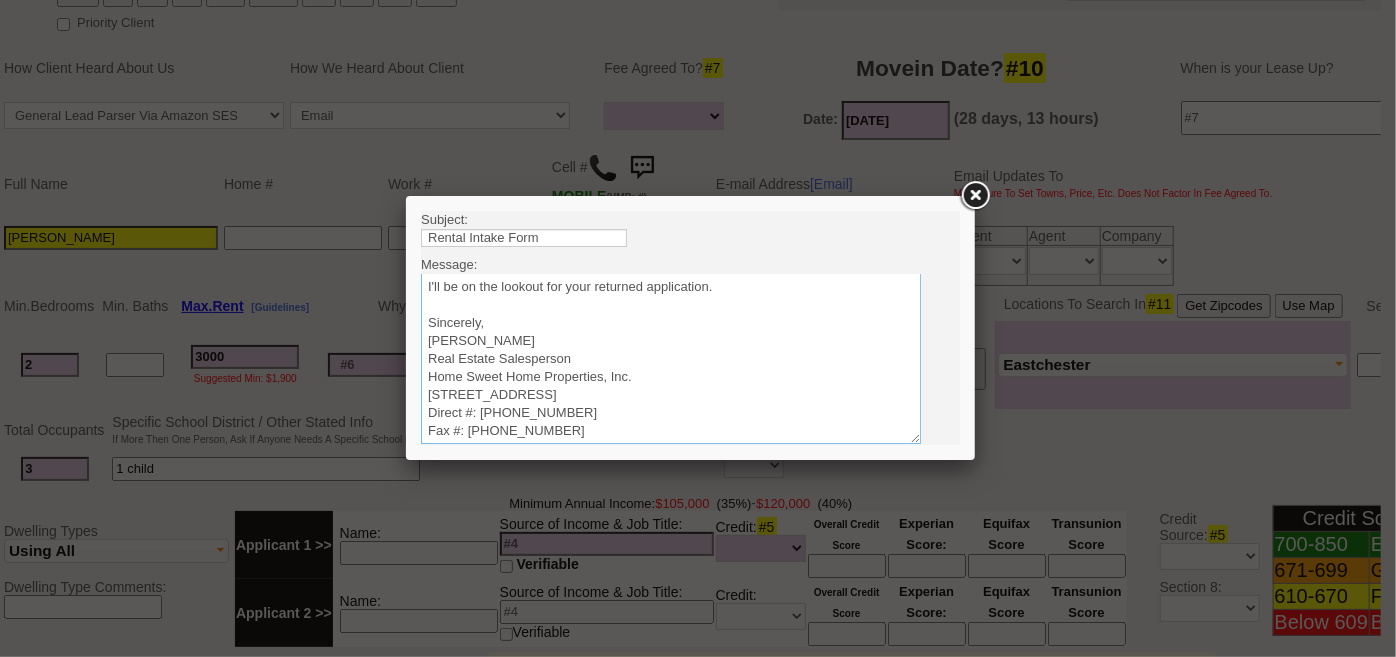 scroll, scrollTop: 199, scrollLeft: 0, axis: vertical 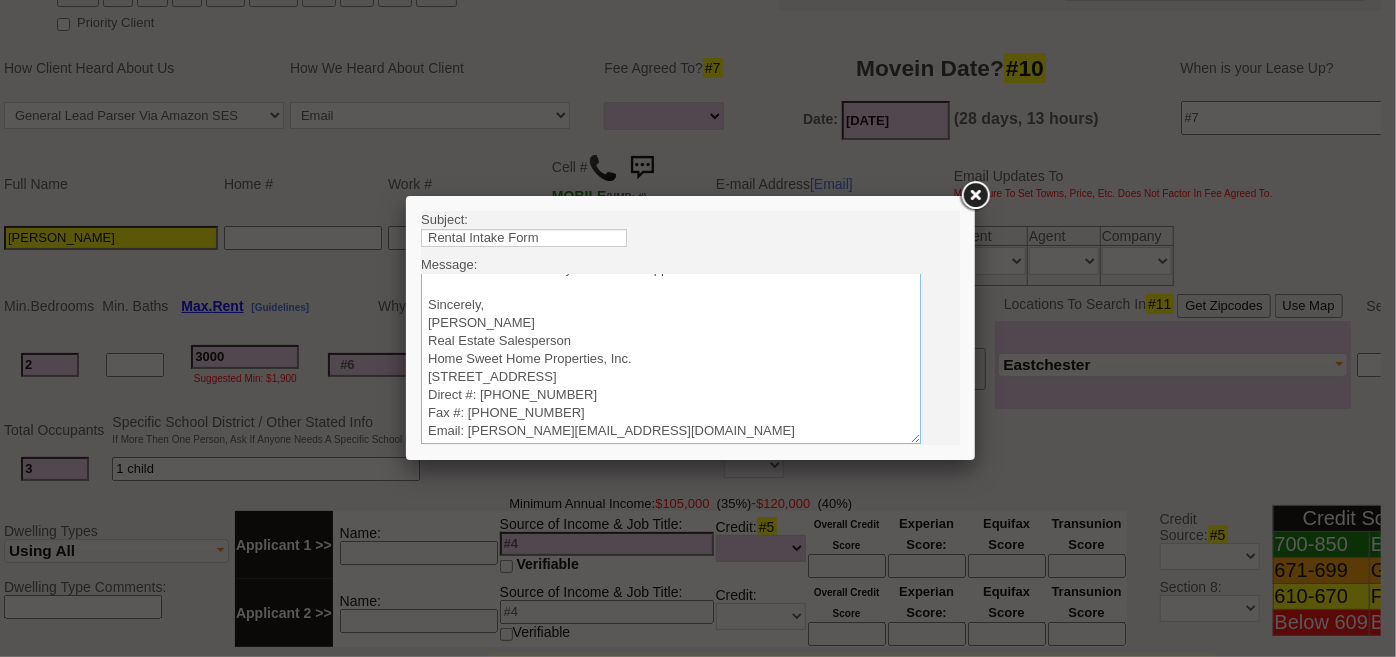 click on "Sincerely,
Renata Staroselsky
Real Estate Salesperson
Home Sweet Home Properties, Inc.
200 West Boston Post Road
Mamaroneck, NY 10543
Direct #: (914) 670-8936
Fax #: (914) 777-5901
Email: Renata@HomeSweetHomeProperties.com" at bounding box center [670, 358] 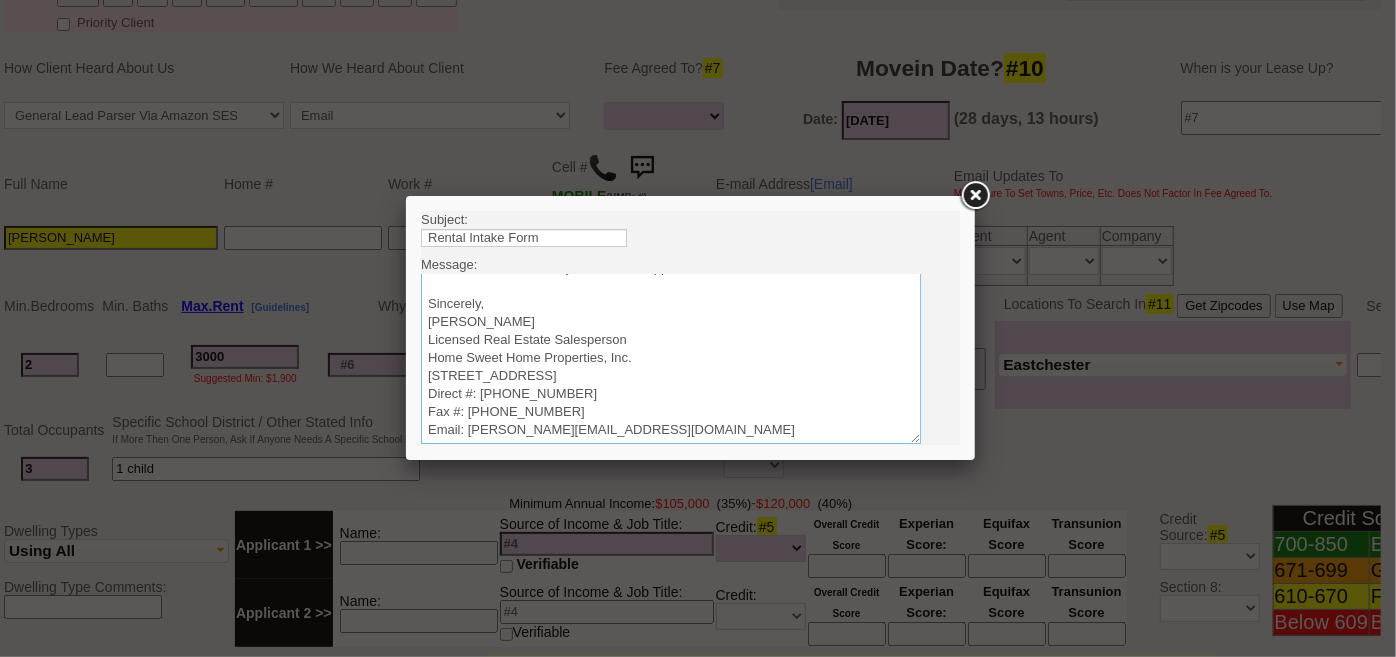 scroll, scrollTop: 235, scrollLeft: 0, axis: vertical 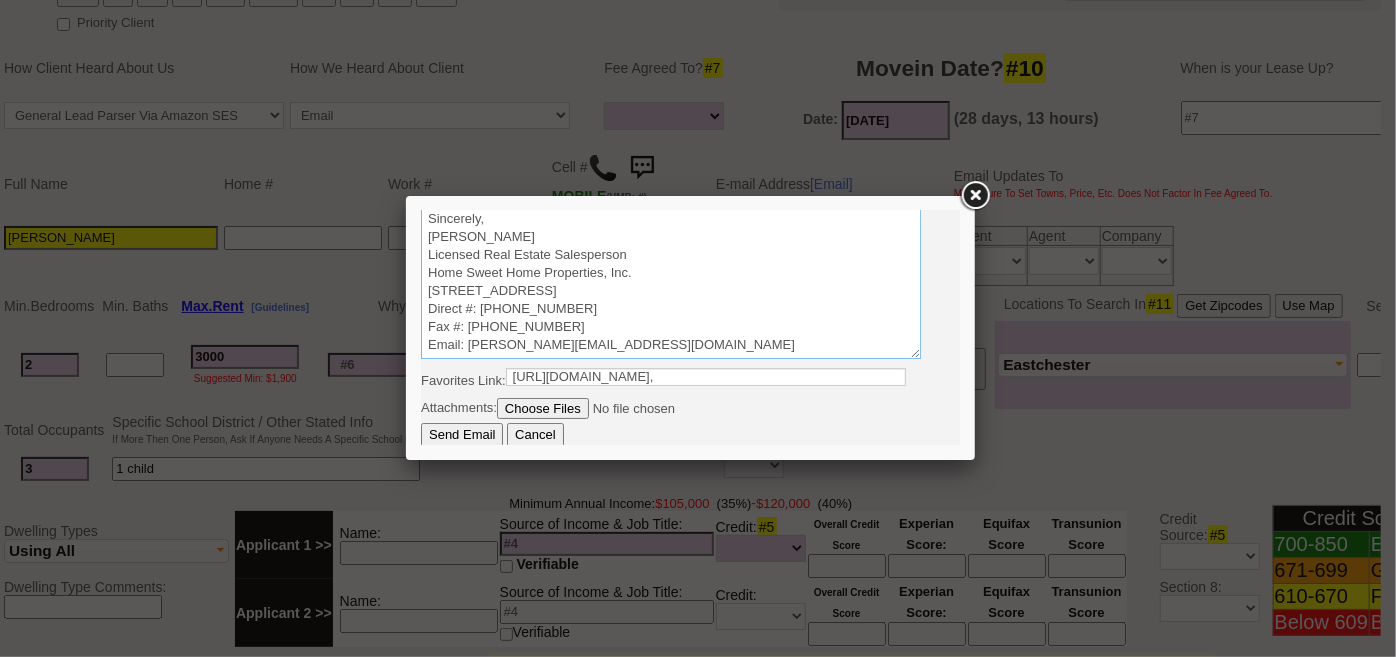 type on "Good Morning Winnie,
It was a pleasure speaking with you! I am excited to work together and find you a rental property that you will love.
Please use the link below and go to our website to complete the online rental application and credit authorization forms that are necessary. This application must be completed and sent back PRIOR to your appointment to view apartments. Link to Rental App/credit: https://app.hellosign.com/home/reusableLink?guid=2ccf6e52&in_person=
I'll be on the lookout for your returned application.
Sincerely,
Renata Staroselsky
Licensed Real Estate Salesperson
Home Sweet Home Properties, Inc.
200 West Boston Post Road
Mamaroneck, NY 10543
Direct #: (914) 670-8936
Fax #: (914) 777-5901
Email: Renata@HomeSweetHomeProperties.com" 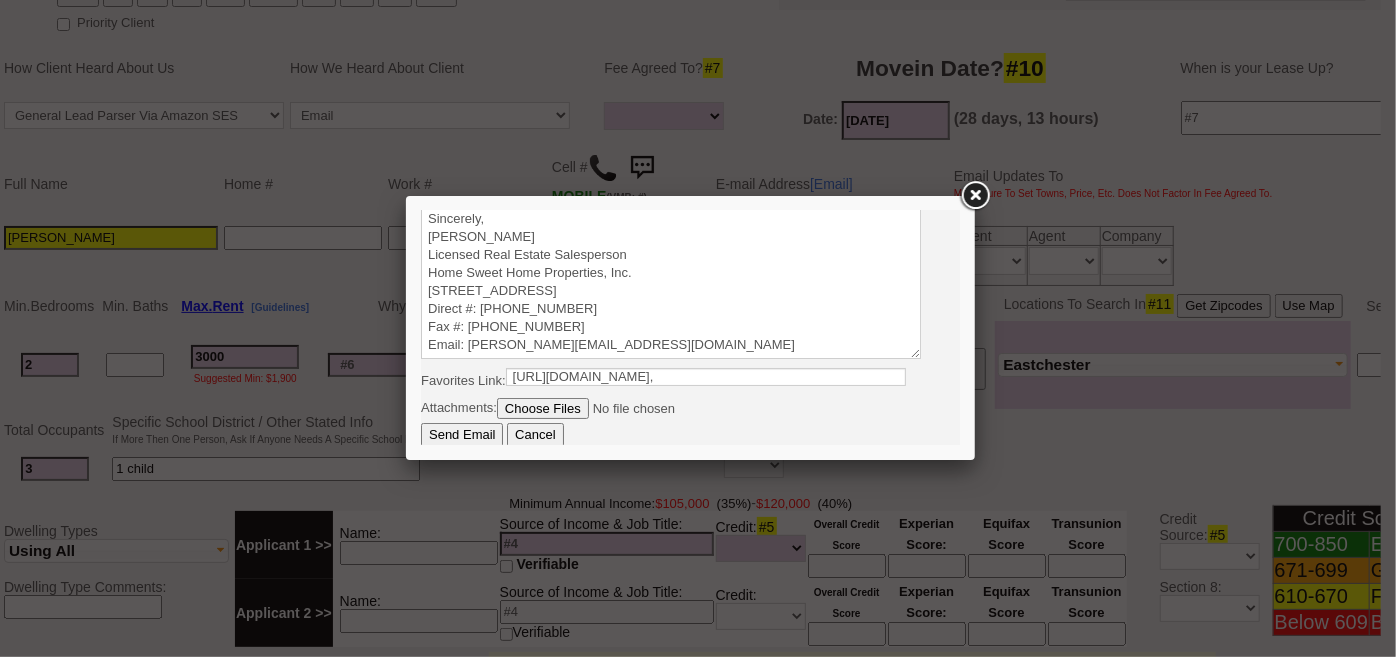 click on "Send Email" at bounding box center [461, 434] 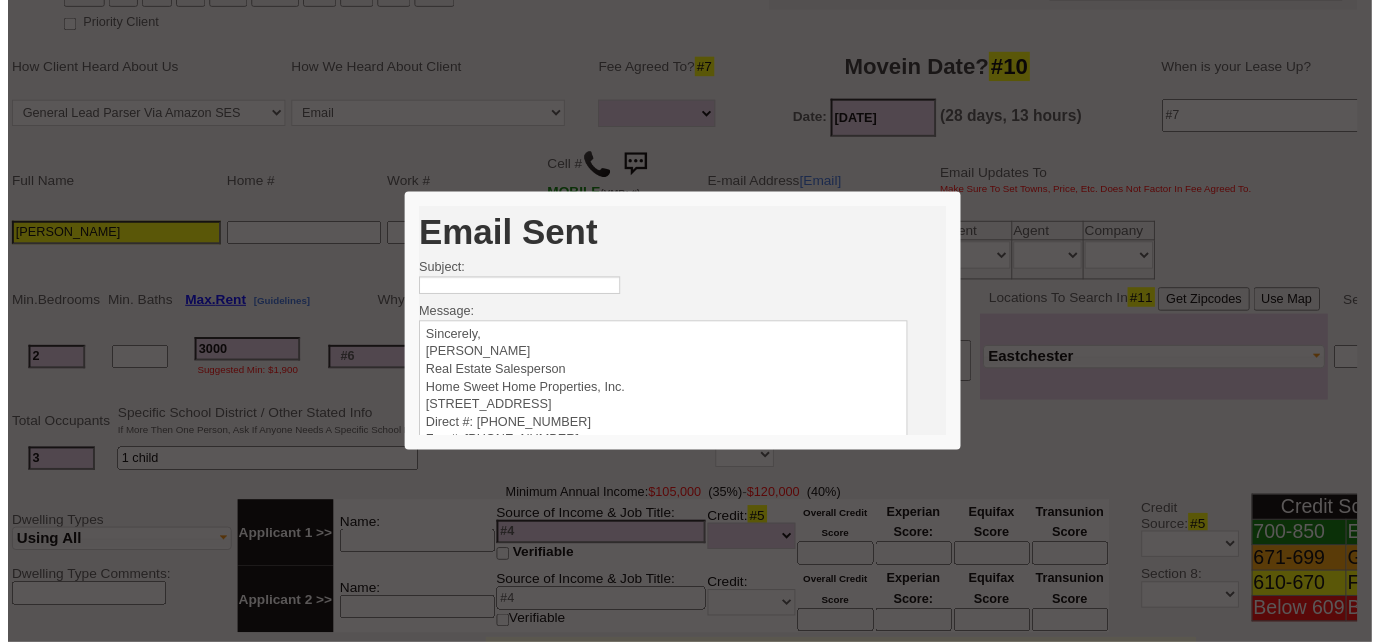 scroll, scrollTop: 0, scrollLeft: 0, axis: both 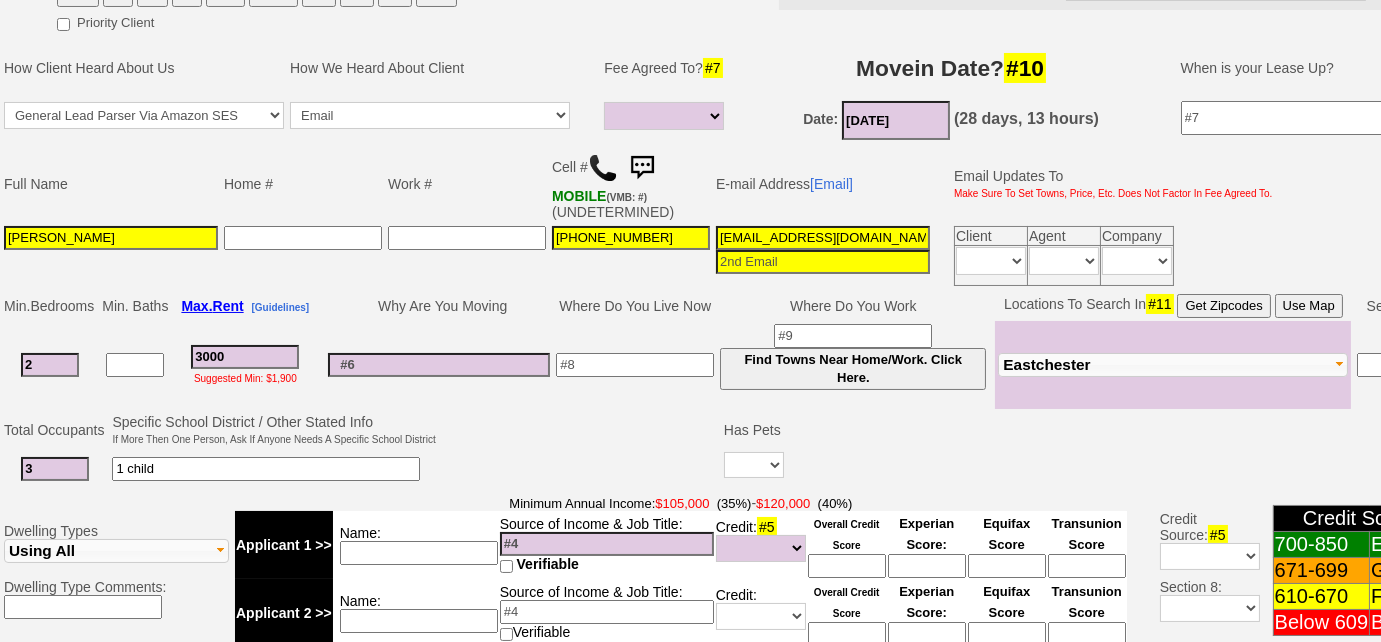 click at bounding box center [642, 168] 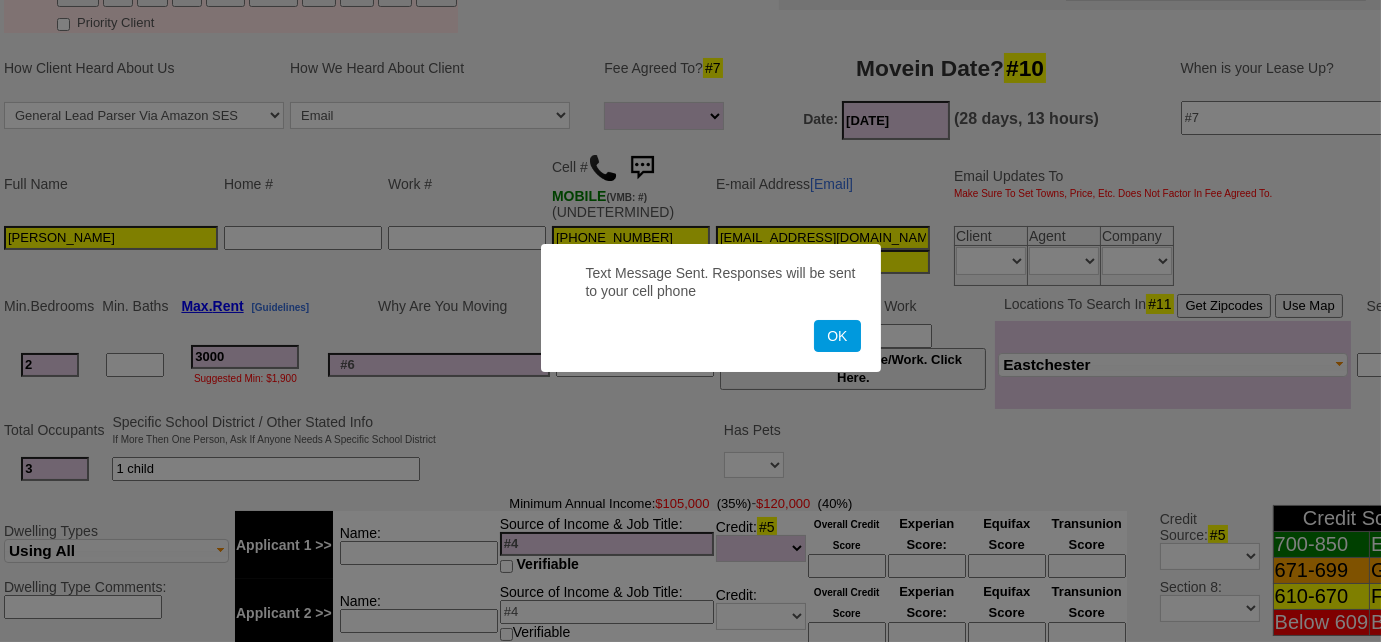 type 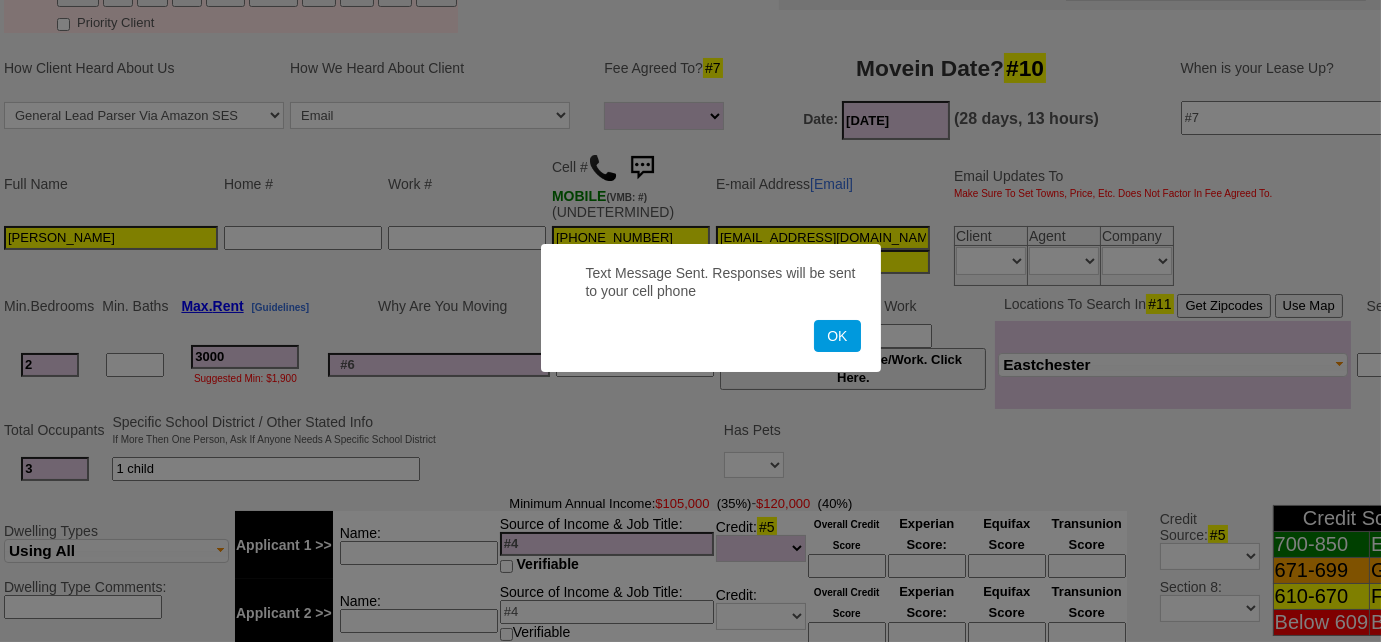 click on "OK" at bounding box center [837, 336] 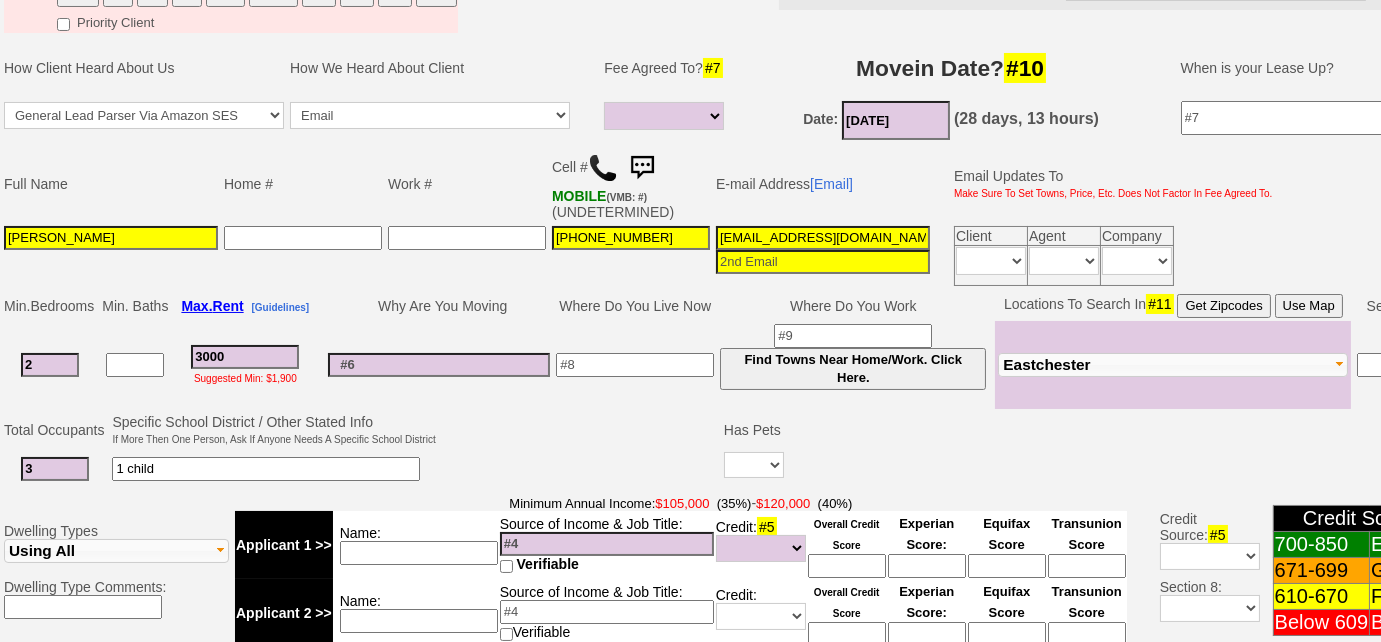 click at bounding box center (642, 168) 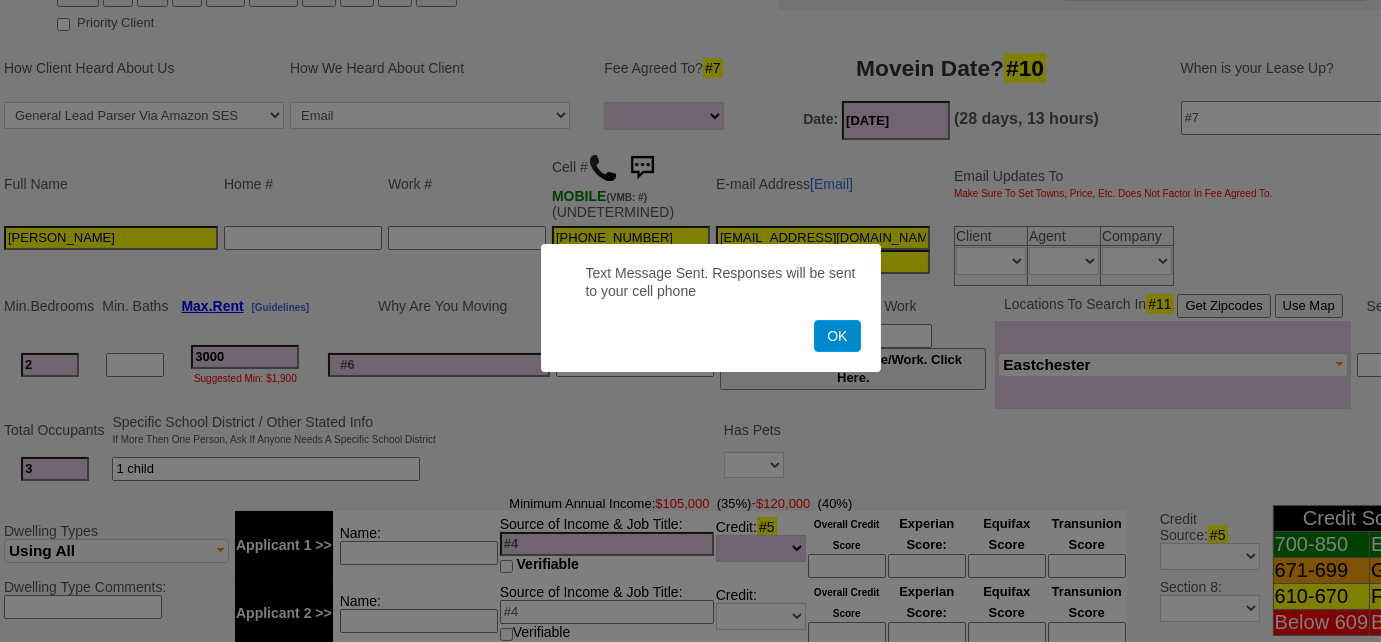 click on "OK" at bounding box center (837, 336) 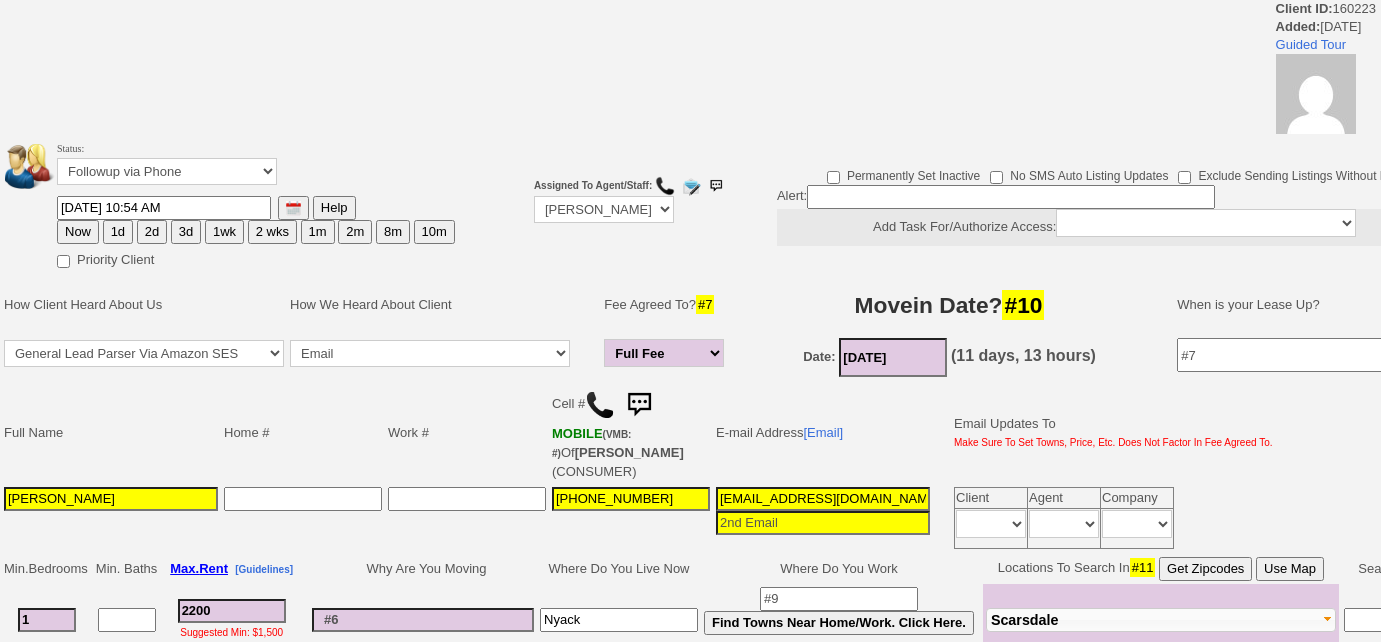 scroll, scrollTop: 0, scrollLeft: 0, axis: both 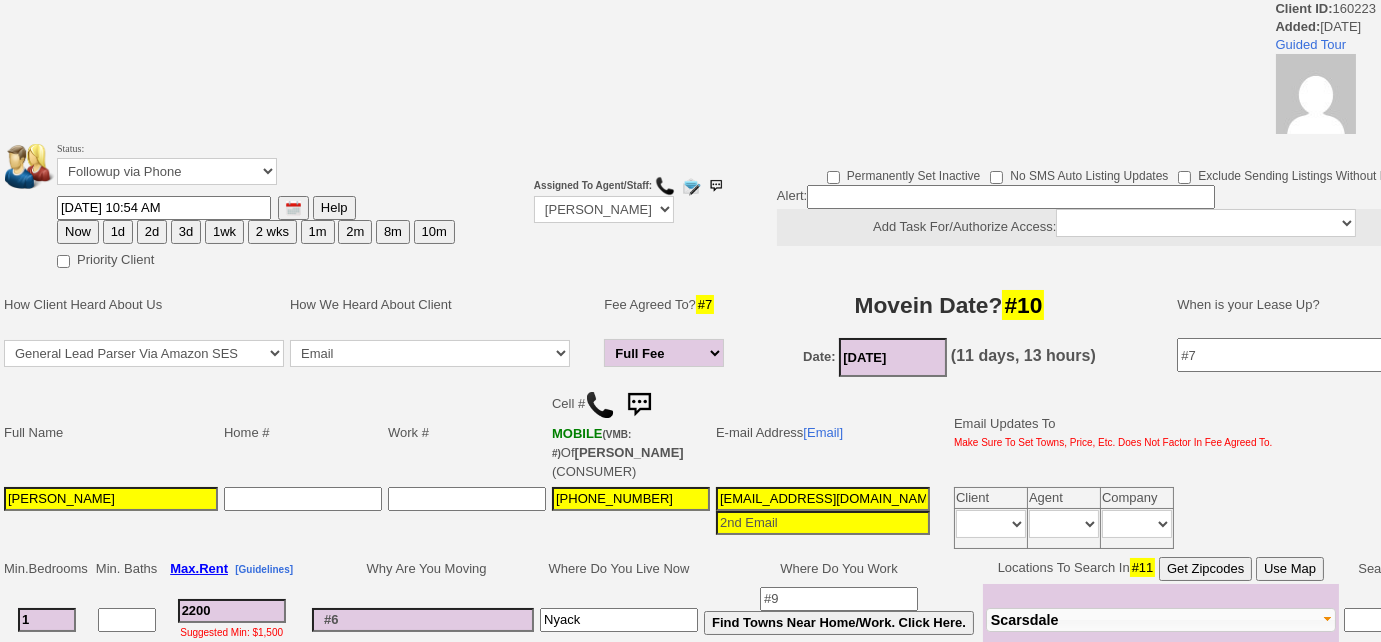 click on "3d" at bounding box center (186, 232) 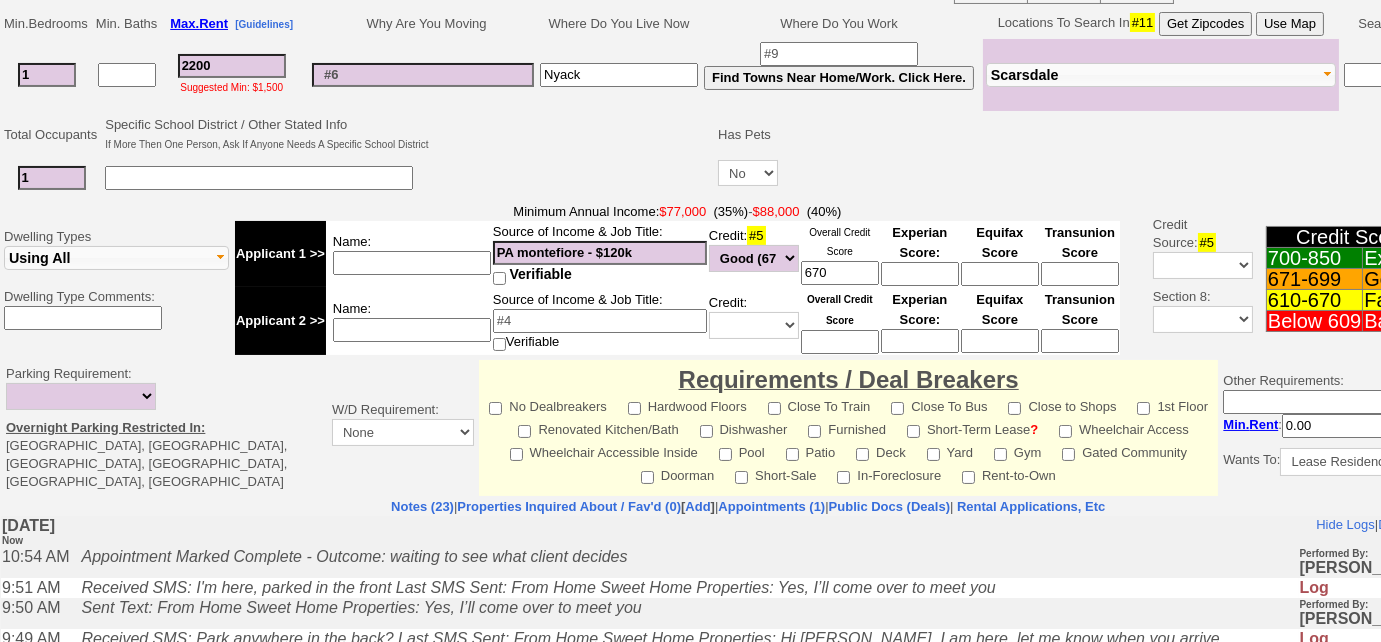 scroll, scrollTop: 903, scrollLeft: 0, axis: vertical 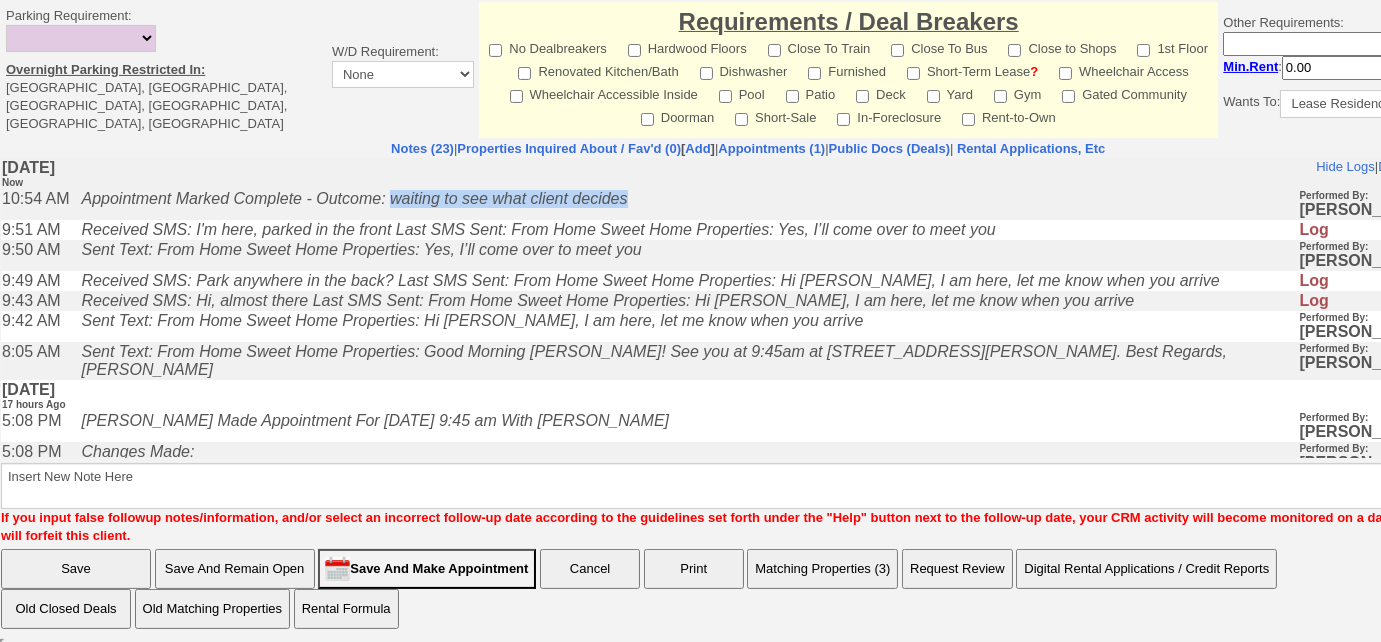 drag, startPoint x: 647, startPoint y: 206, endPoint x: 403, endPoint y: 205, distance: 244.00204 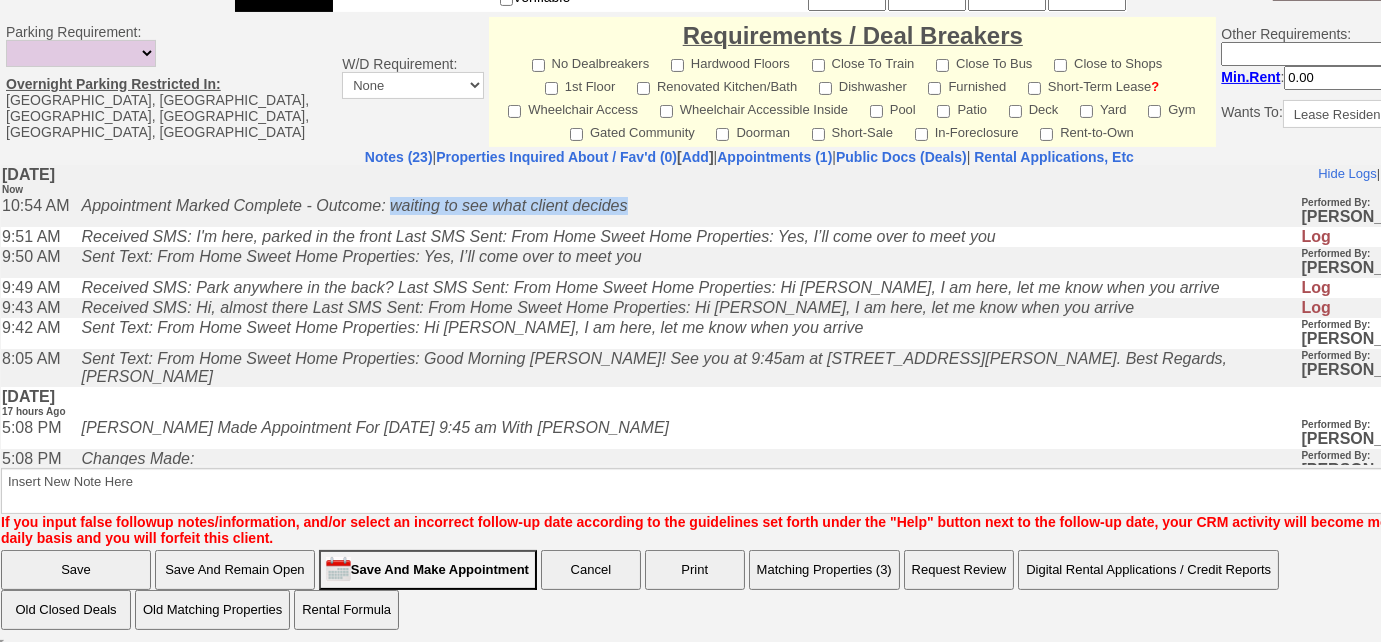 copy on "waiting to see what client decides" 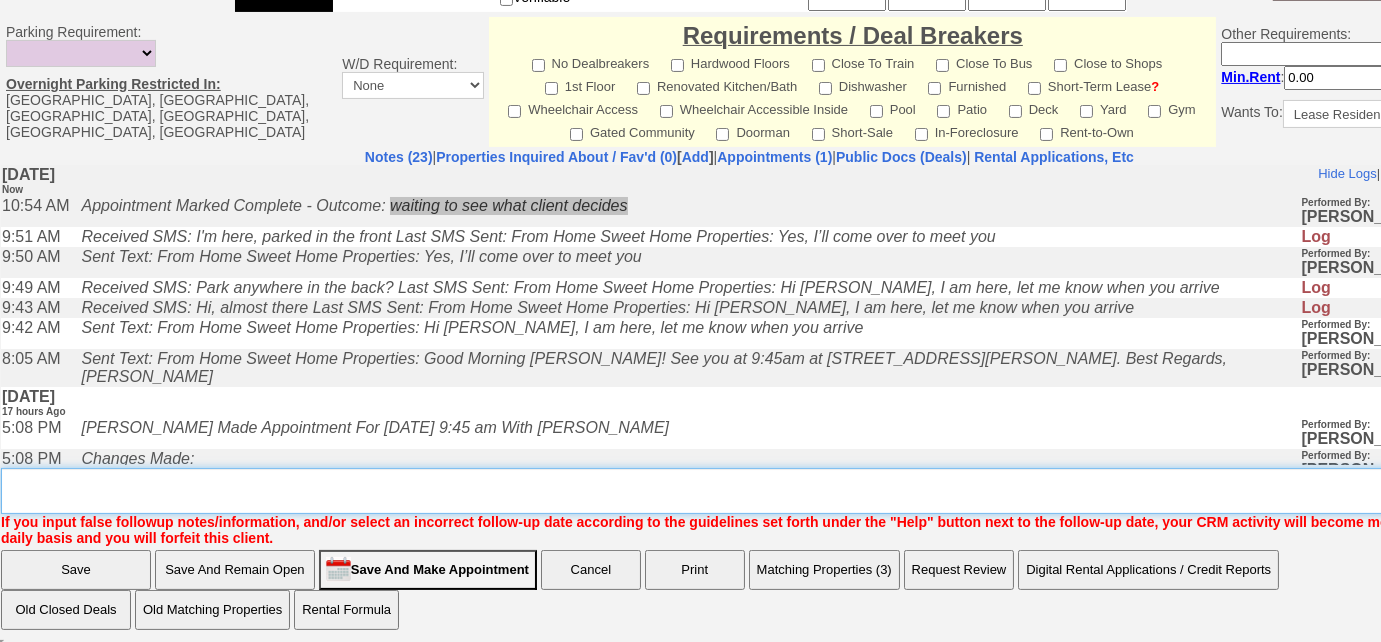 click on "Insert New Note Here" at bounding box center [756, 491] 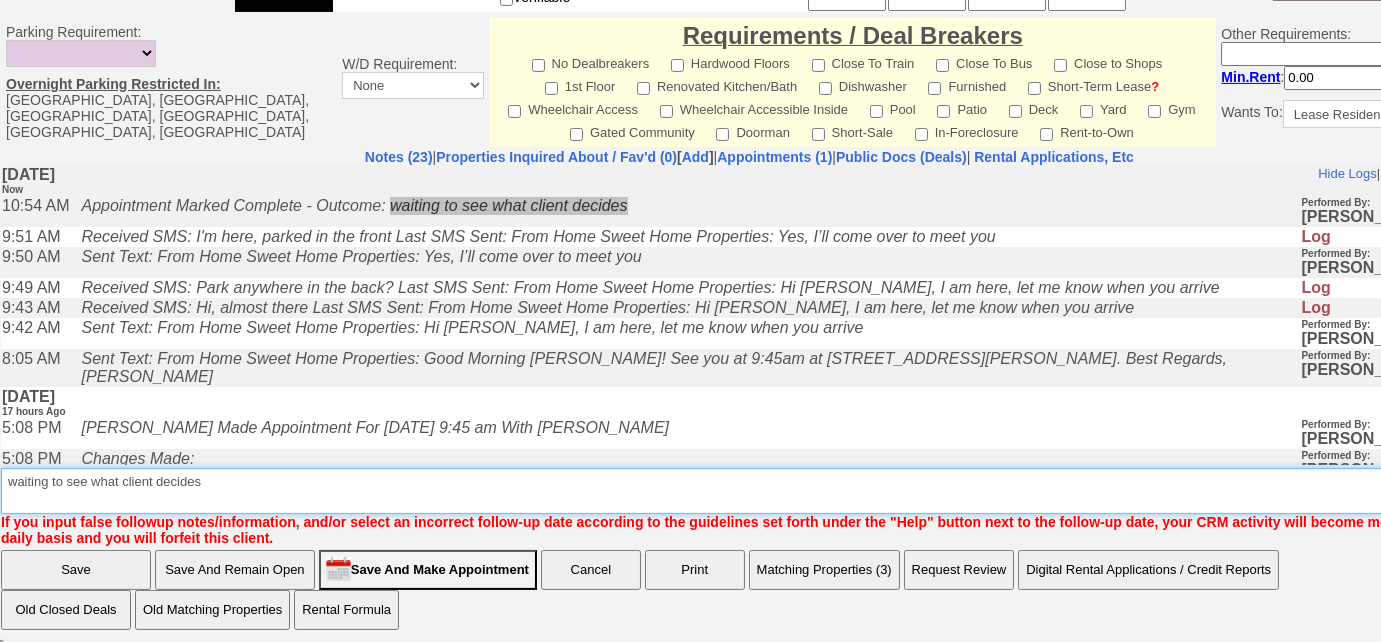 type on "waiting to see what client decides" 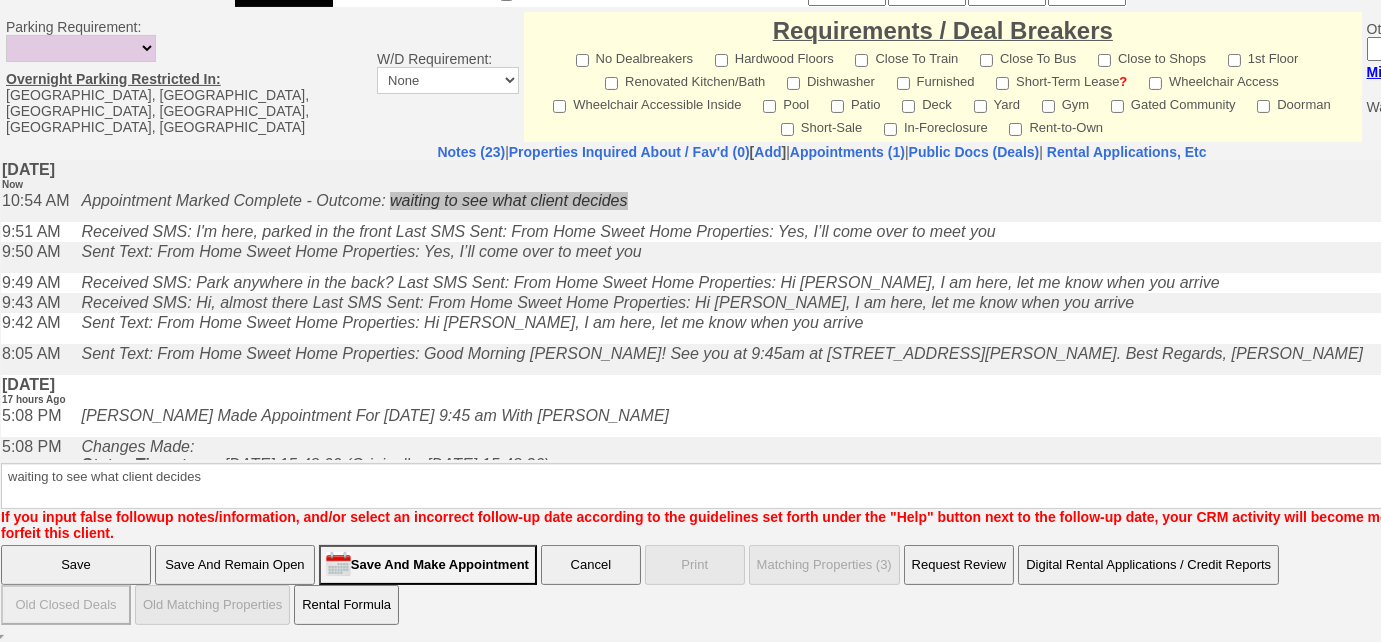 scroll, scrollTop: 894, scrollLeft: 0, axis: vertical 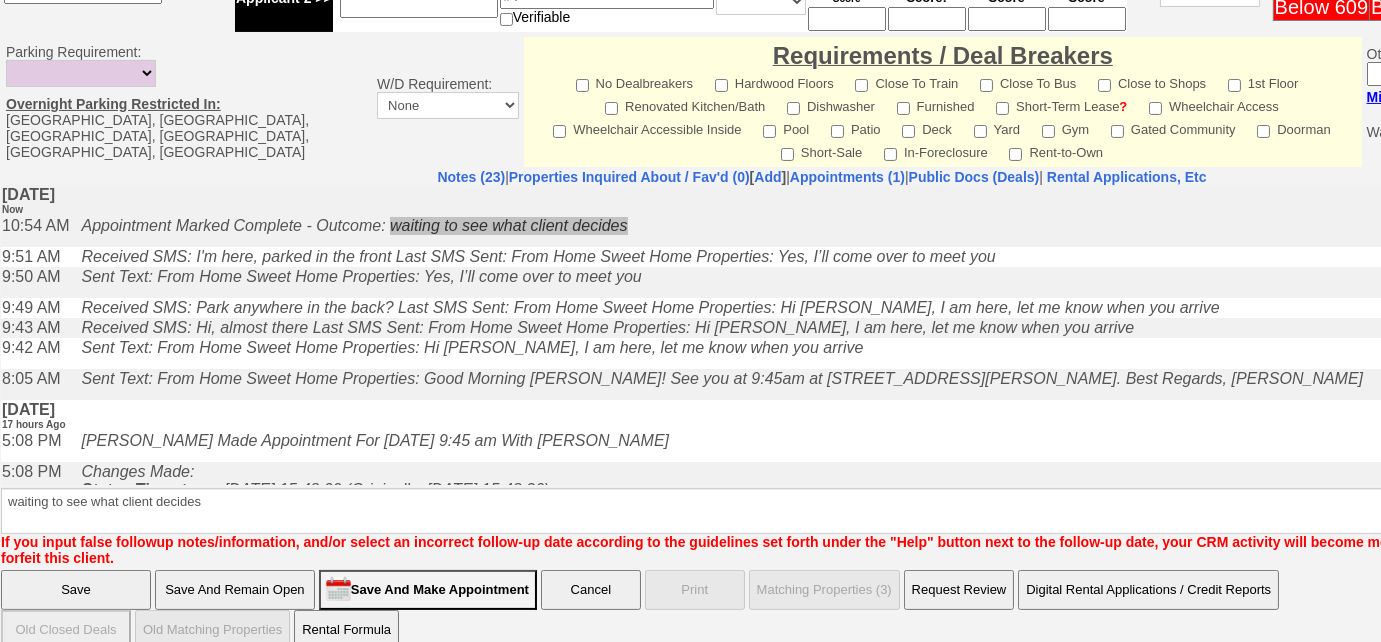 click on "Save" at bounding box center [76, 590] 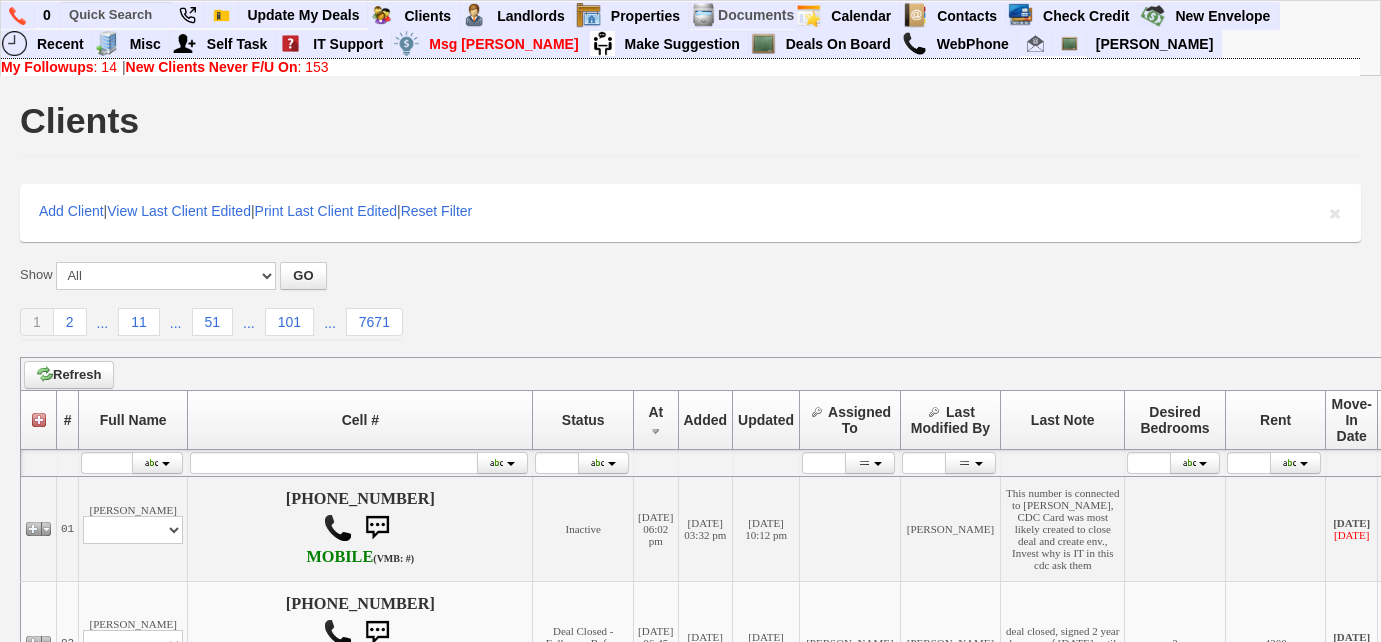 scroll, scrollTop: 0, scrollLeft: 0, axis: both 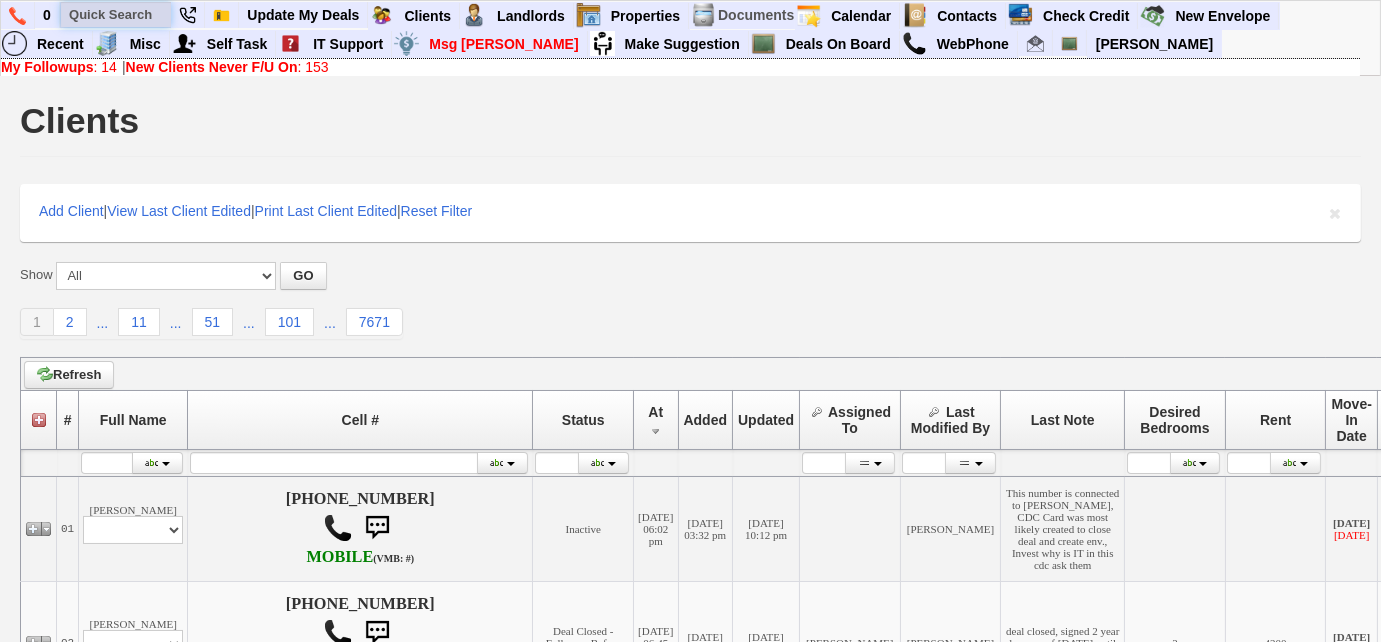 click at bounding box center [116, 14] 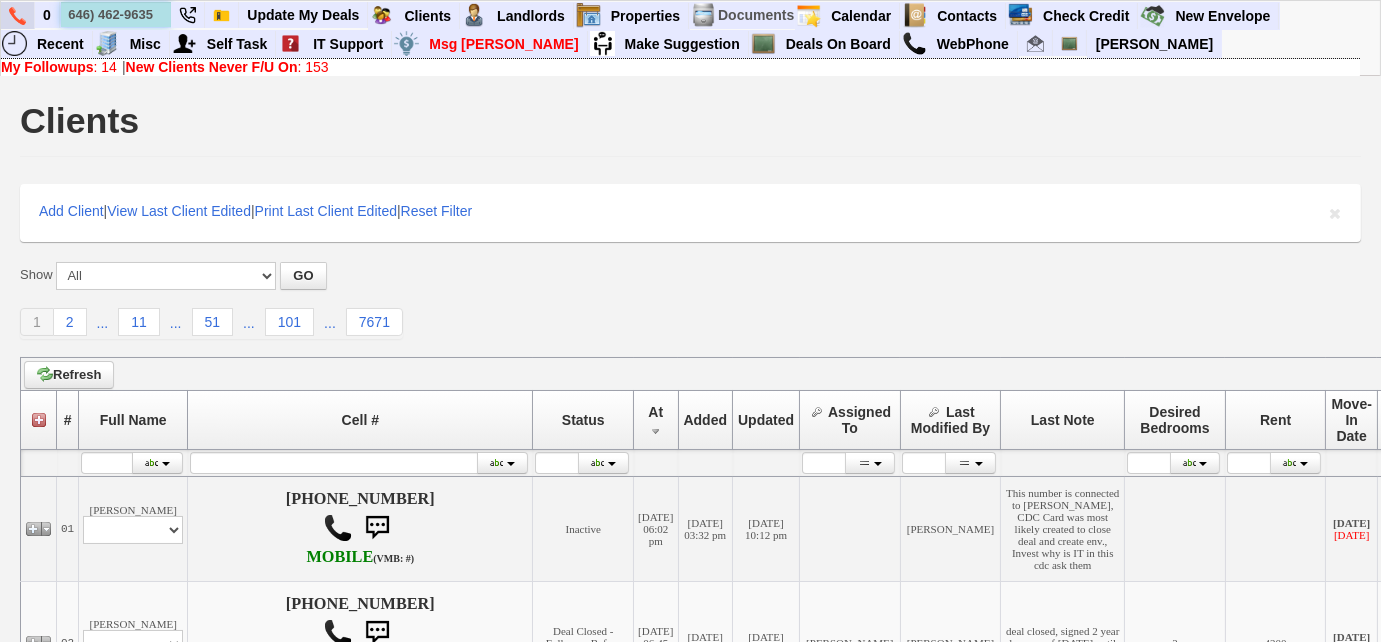 drag, startPoint x: 159, startPoint y: 9, endPoint x: 0, endPoint y: 6, distance: 159.0283 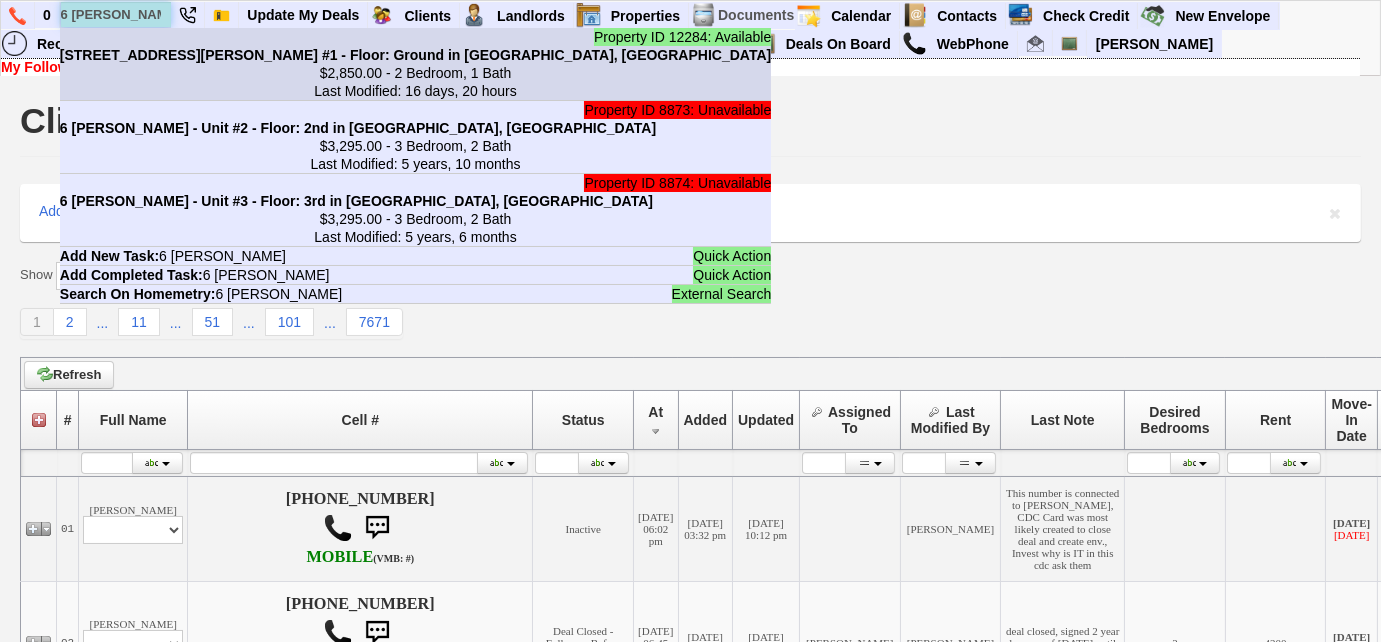 type on "6 lawton" 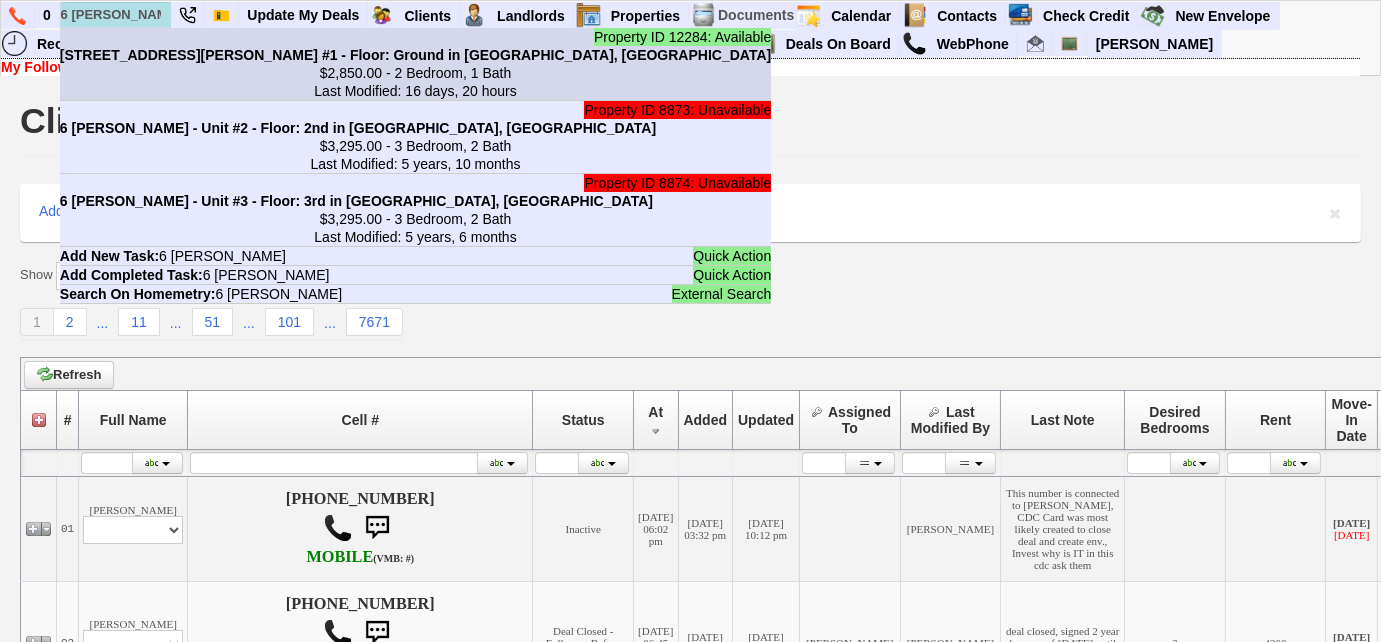 click on "6 Lawton Ln - Unit #1 - Floor: Ground in Bronxville, NY" at bounding box center (415, 55) 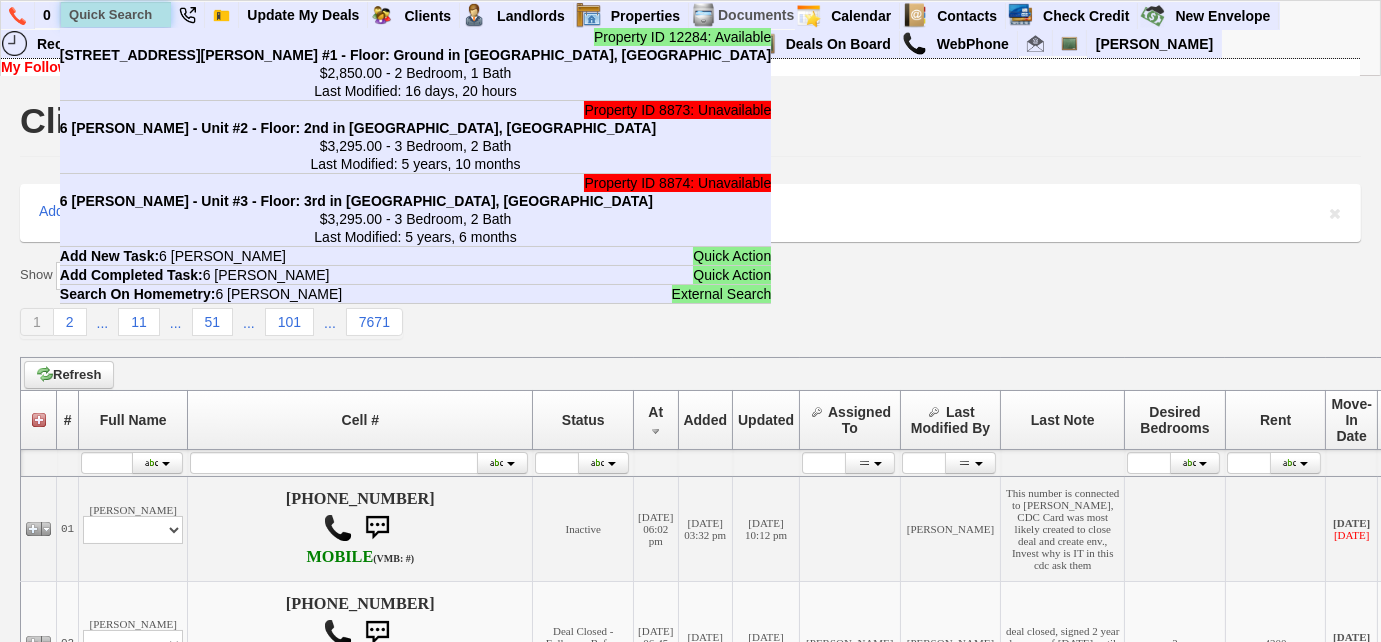 click at bounding box center (116, 14) 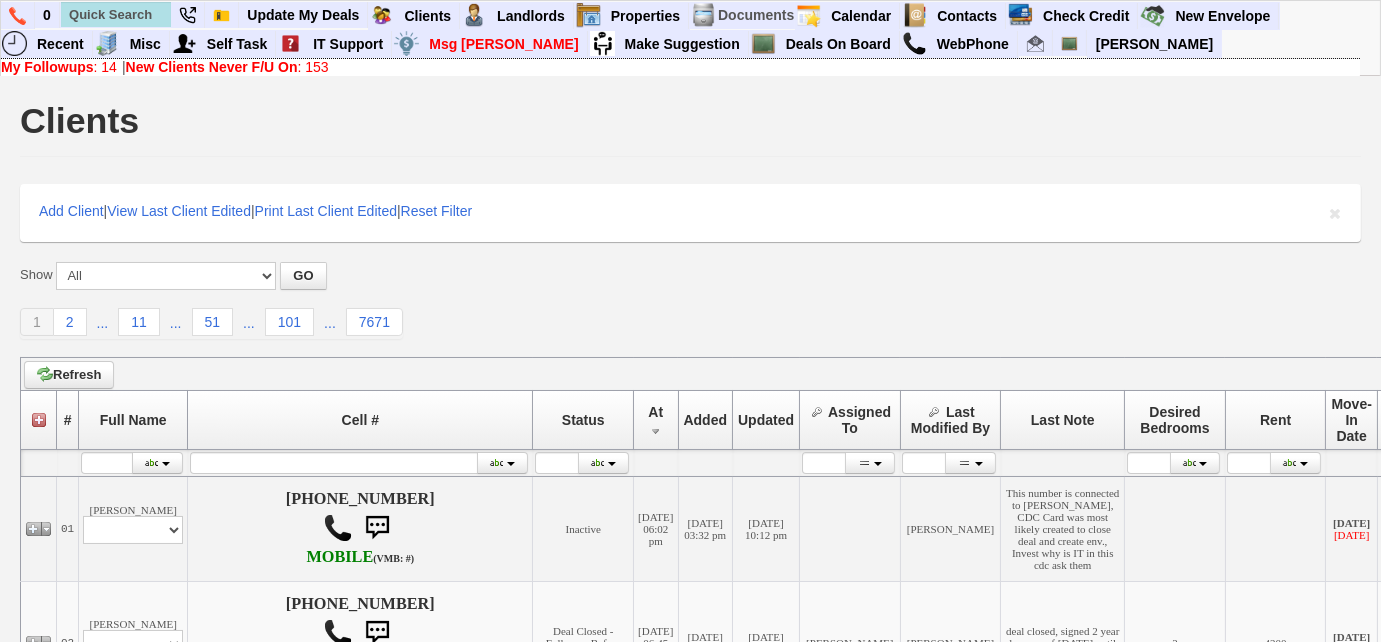 click on "My Followups : 14" at bounding box center (59, 67) 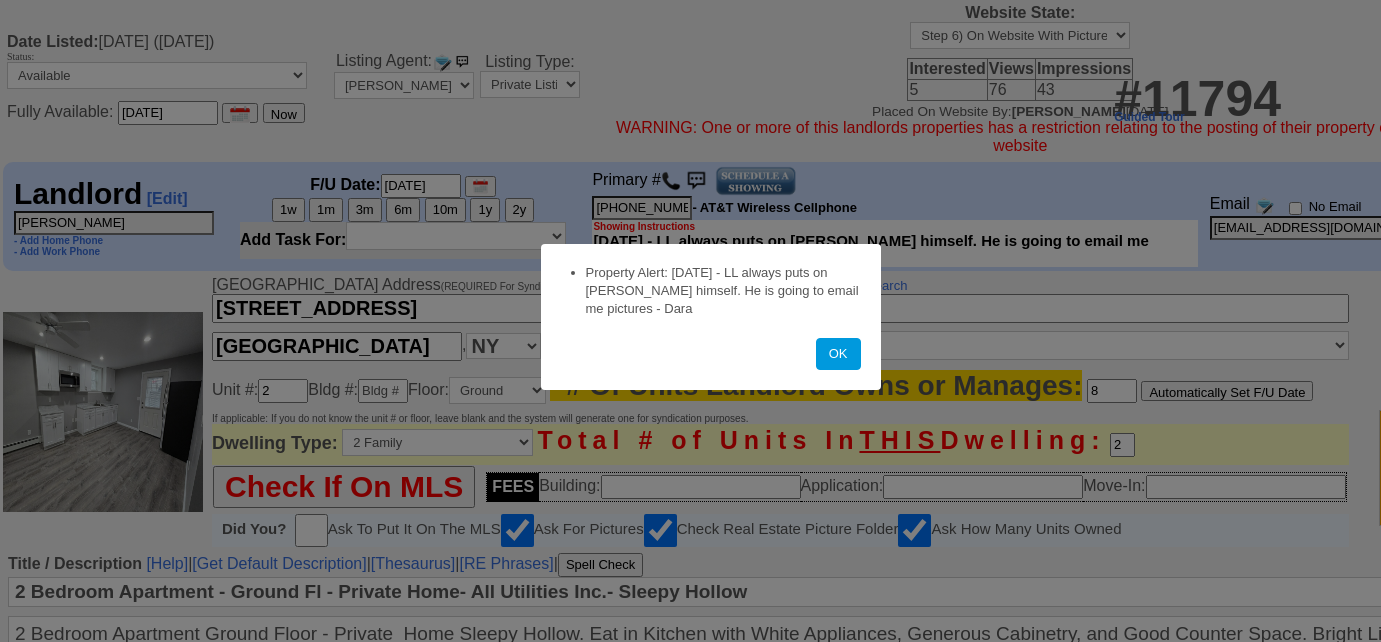 scroll, scrollTop: 0, scrollLeft: 0, axis: both 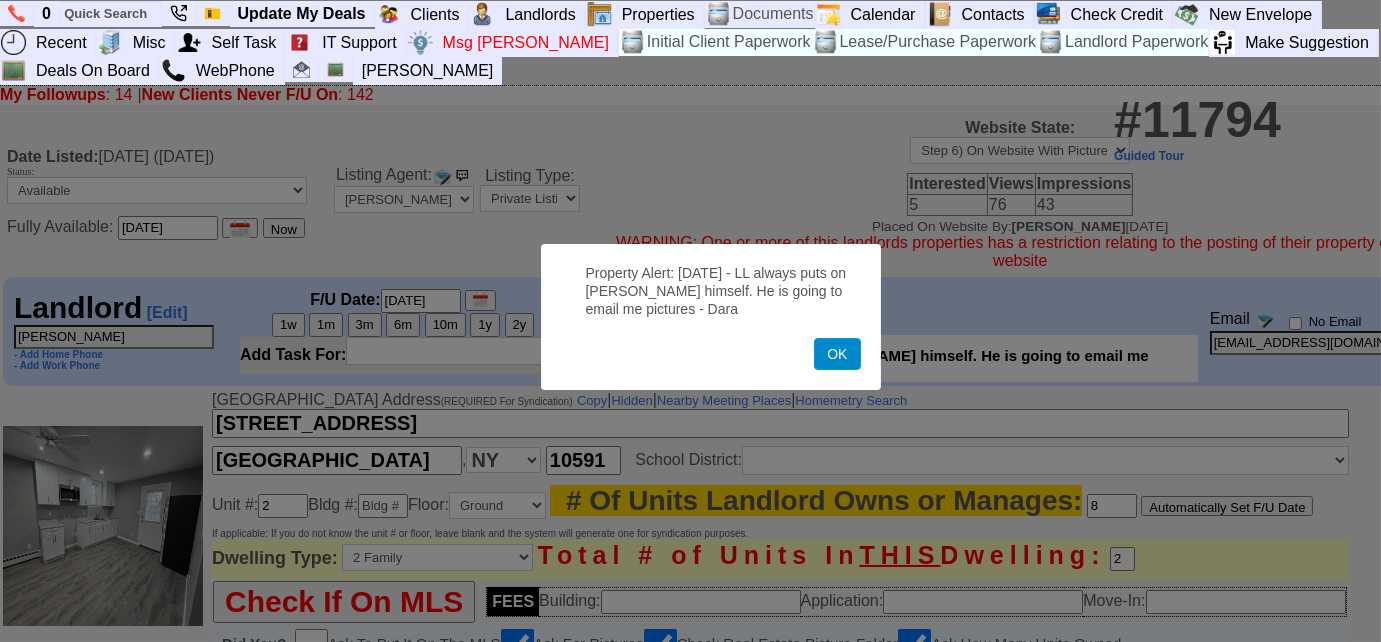 click on "OK" at bounding box center (837, 354) 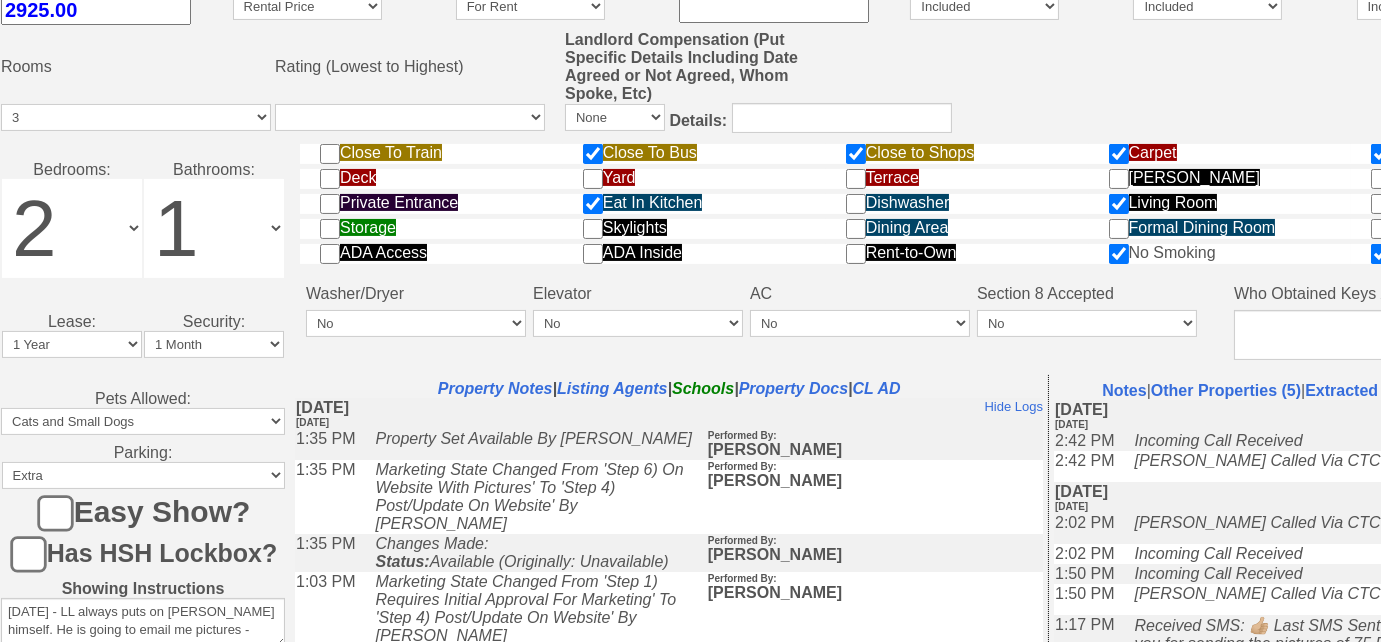 scroll, scrollTop: 909, scrollLeft: 0, axis: vertical 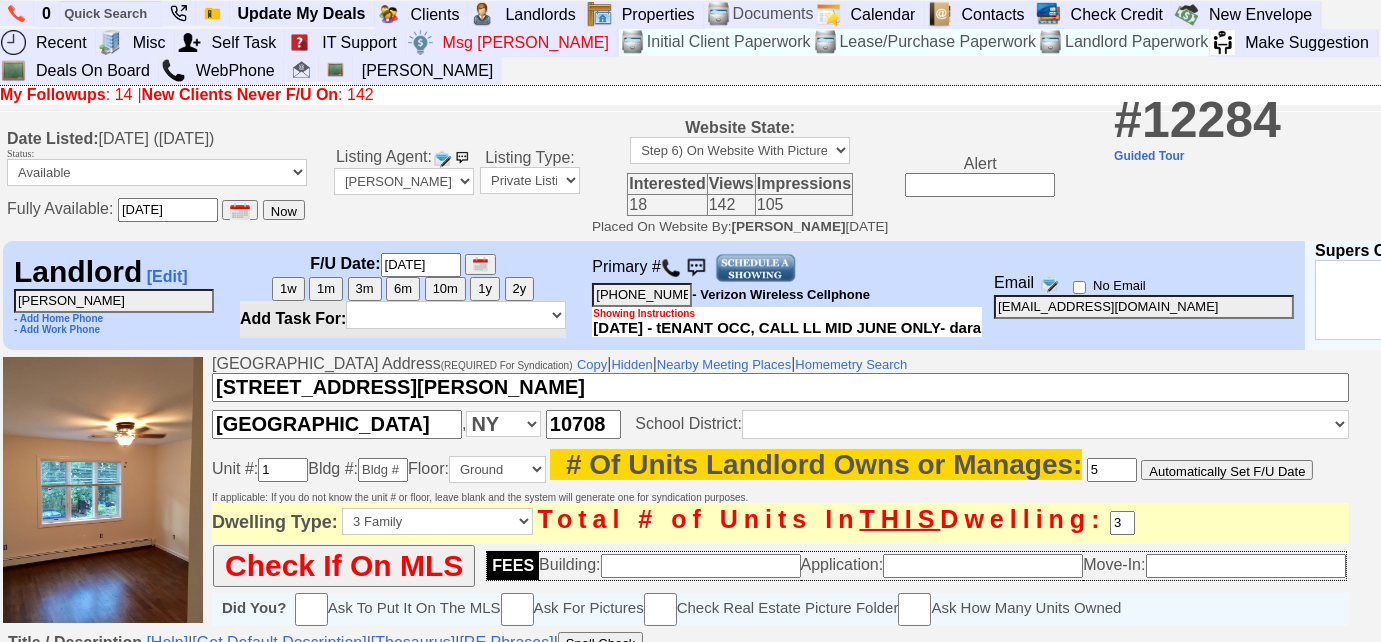click at bounding box center [671, 268] 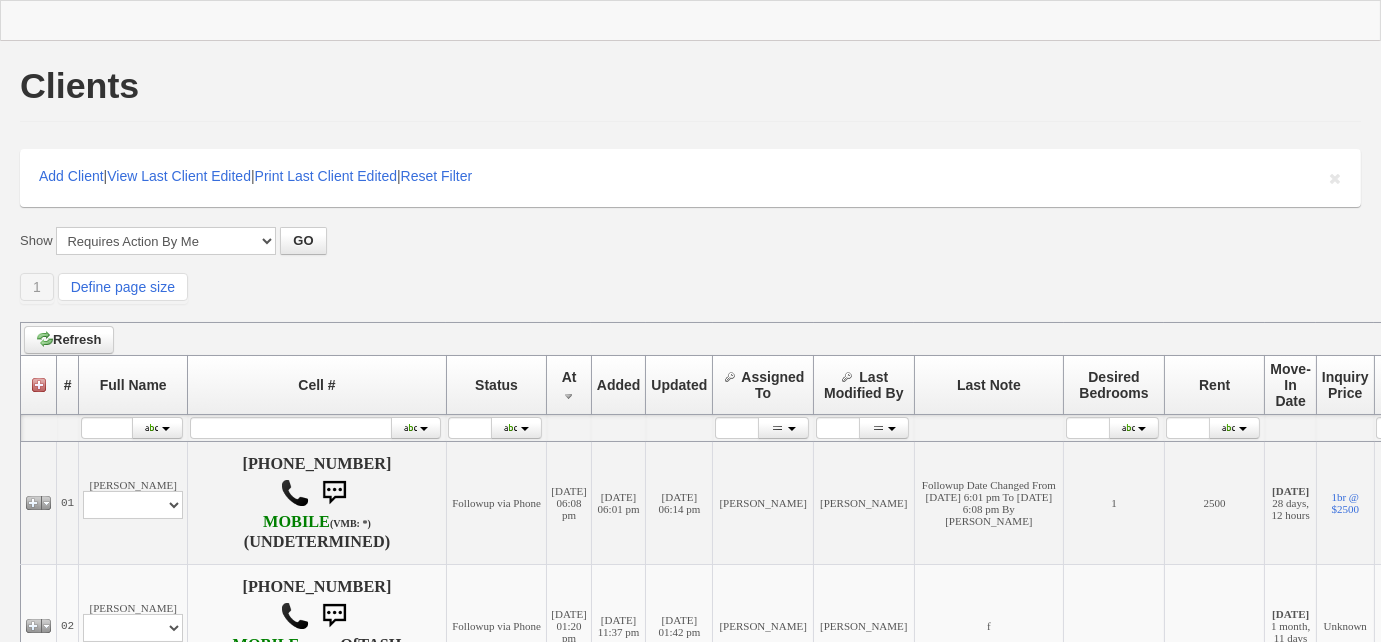 scroll, scrollTop: 363, scrollLeft: 0, axis: vertical 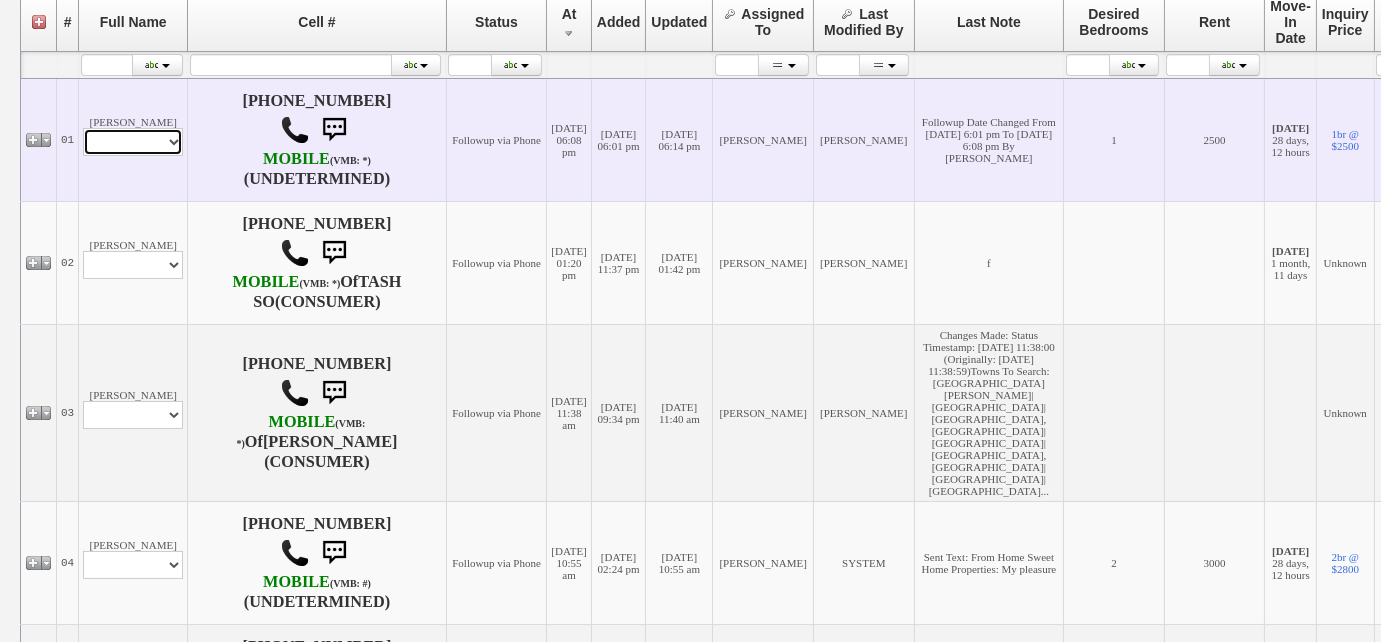 click on "Profile
Edit
Print
Email Externally (Will Not Be Tracked In CRM)
Closed Deals" at bounding box center (133, 142) 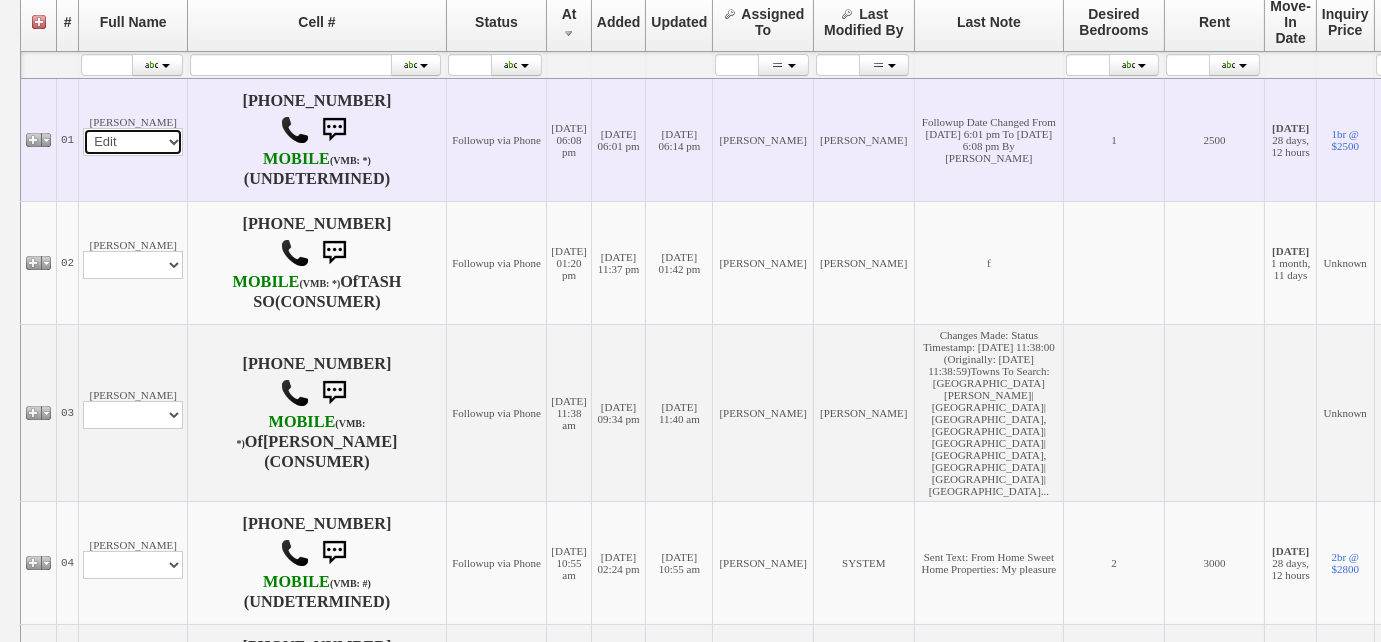 click on "Profile
Edit
Print
Email Externally (Will Not Be Tracked In CRM)
Closed Deals" at bounding box center (133, 142) 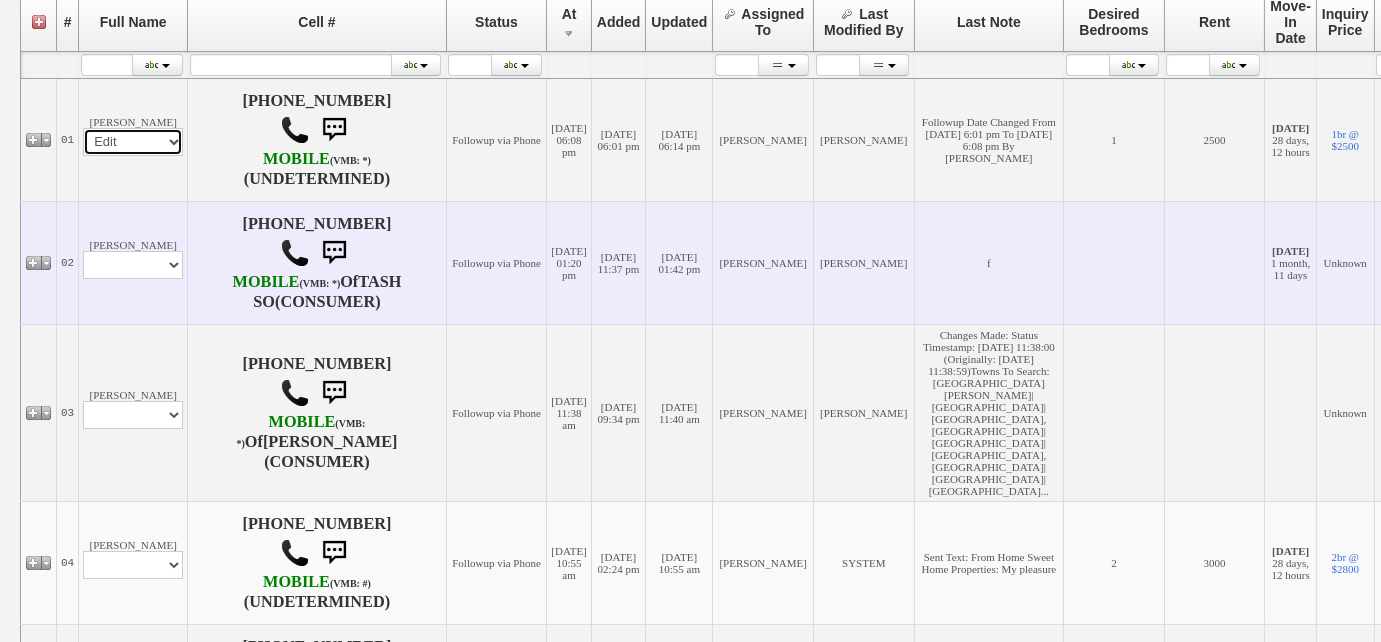 select 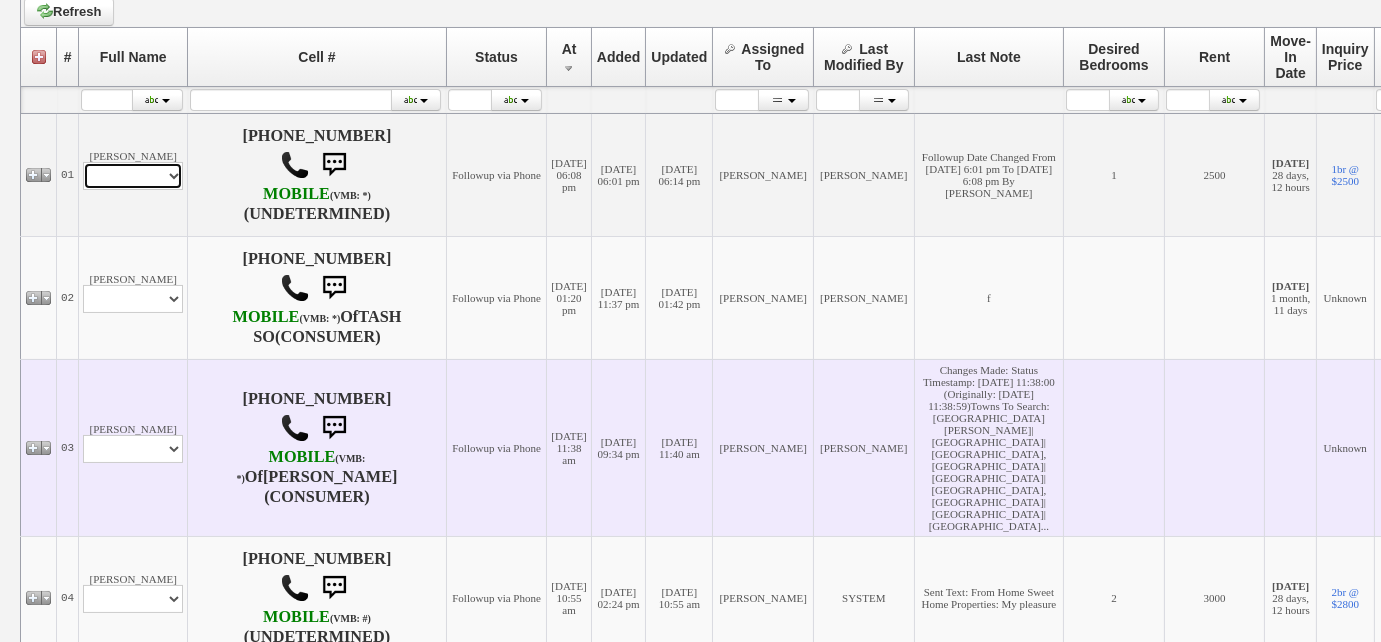 scroll, scrollTop: 398, scrollLeft: 0, axis: vertical 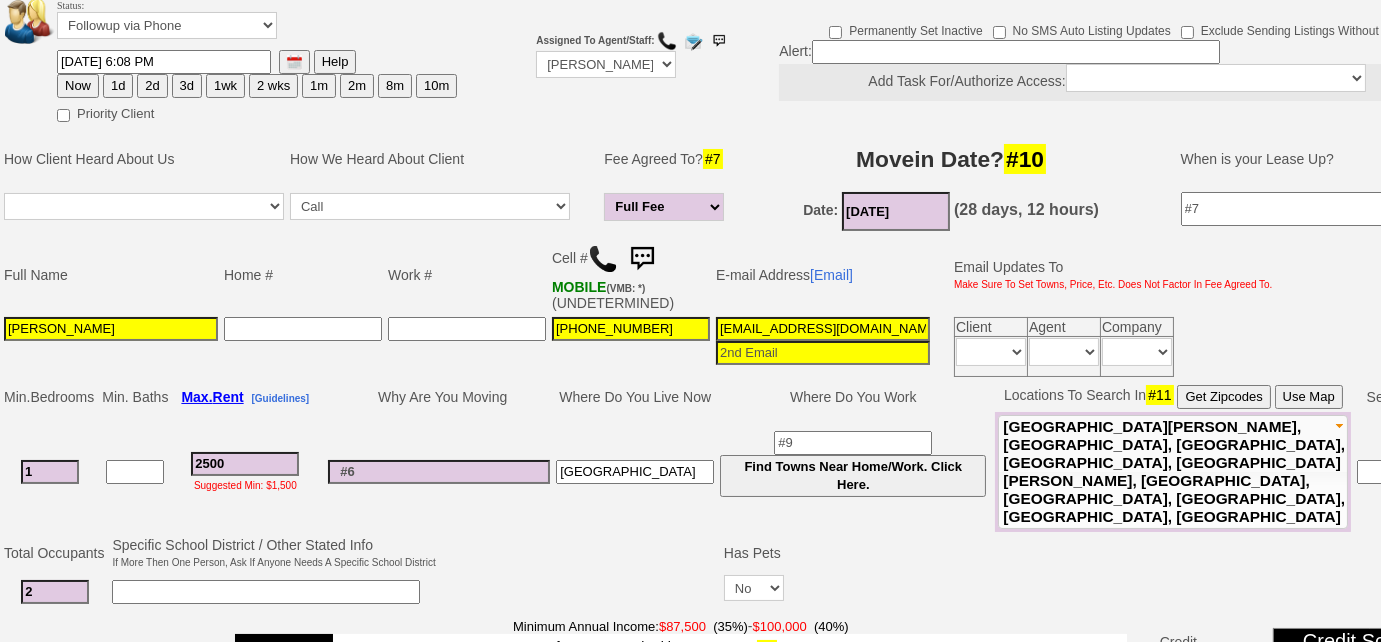 click at bounding box center [603, 259] 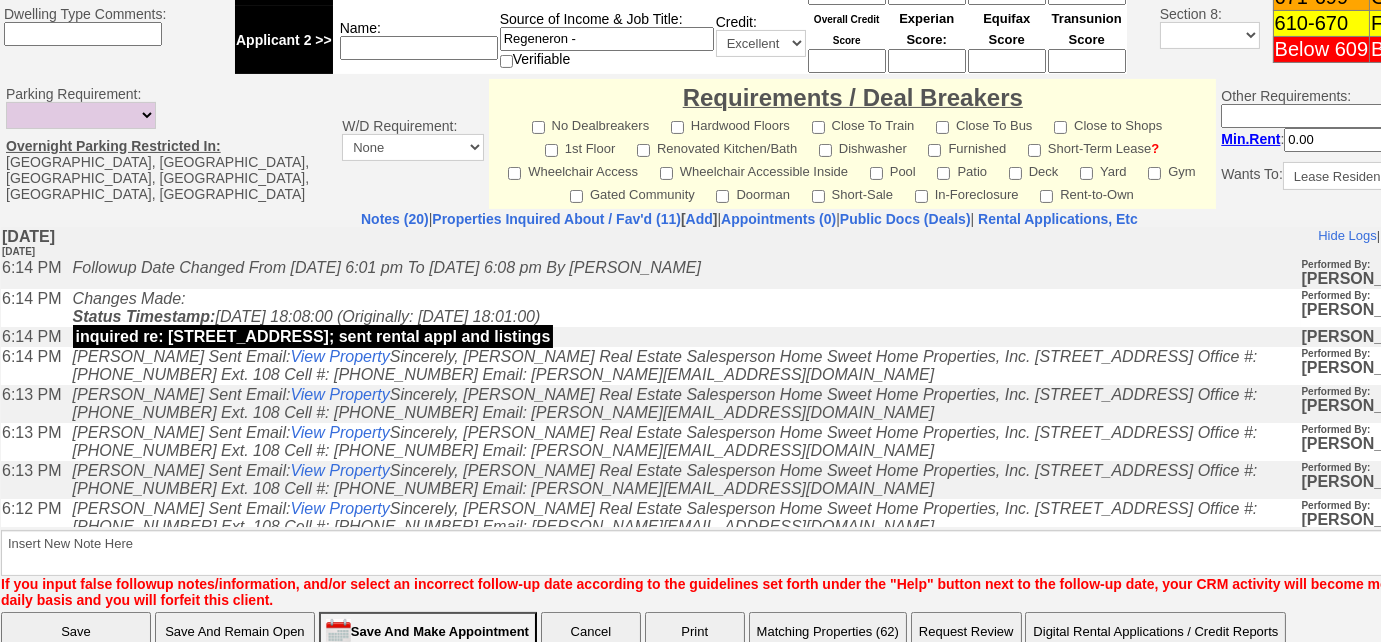 scroll, scrollTop: 978, scrollLeft: 0, axis: vertical 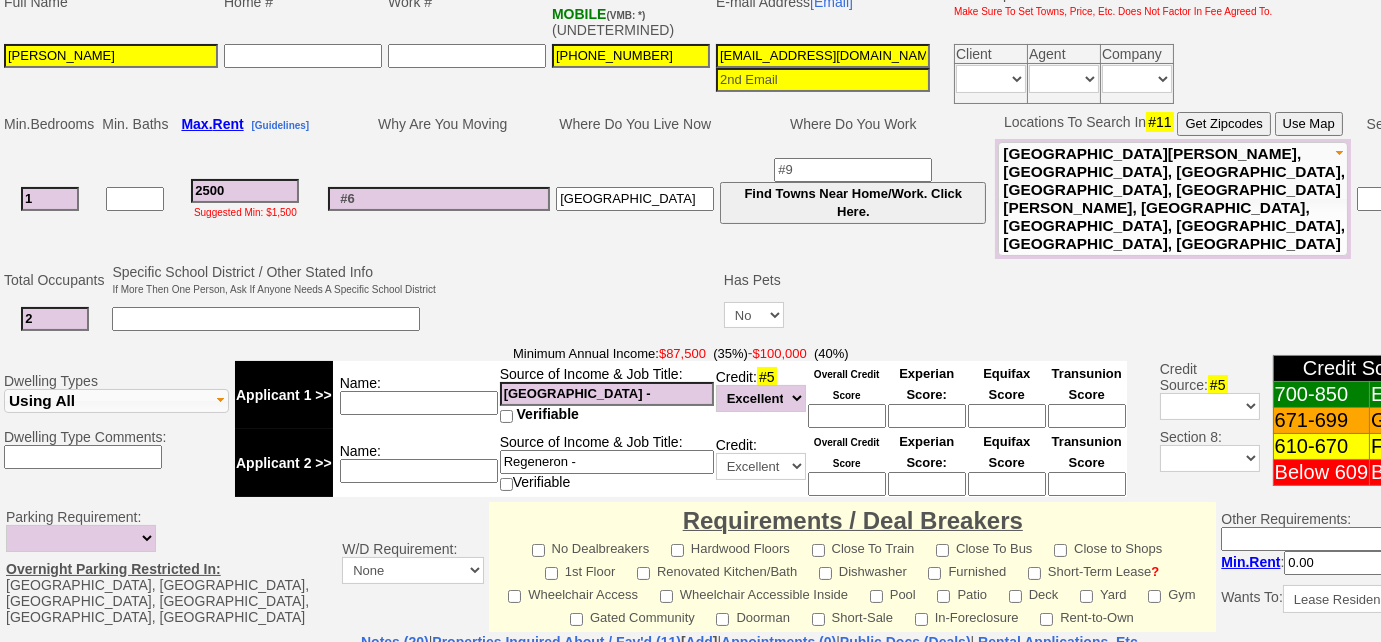 drag, startPoint x: 875, startPoint y: 49, endPoint x: 716, endPoint y: 52, distance: 159.0283 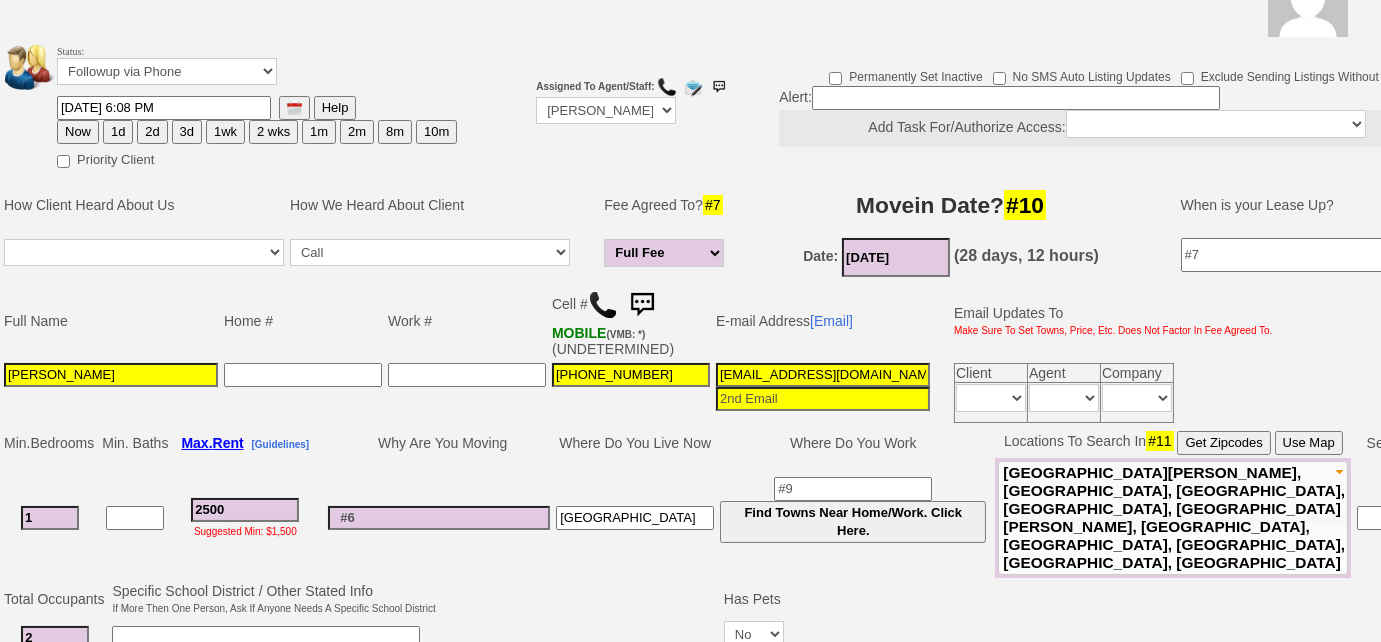 scroll, scrollTop: 160, scrollLeft: 0, axis: vertical 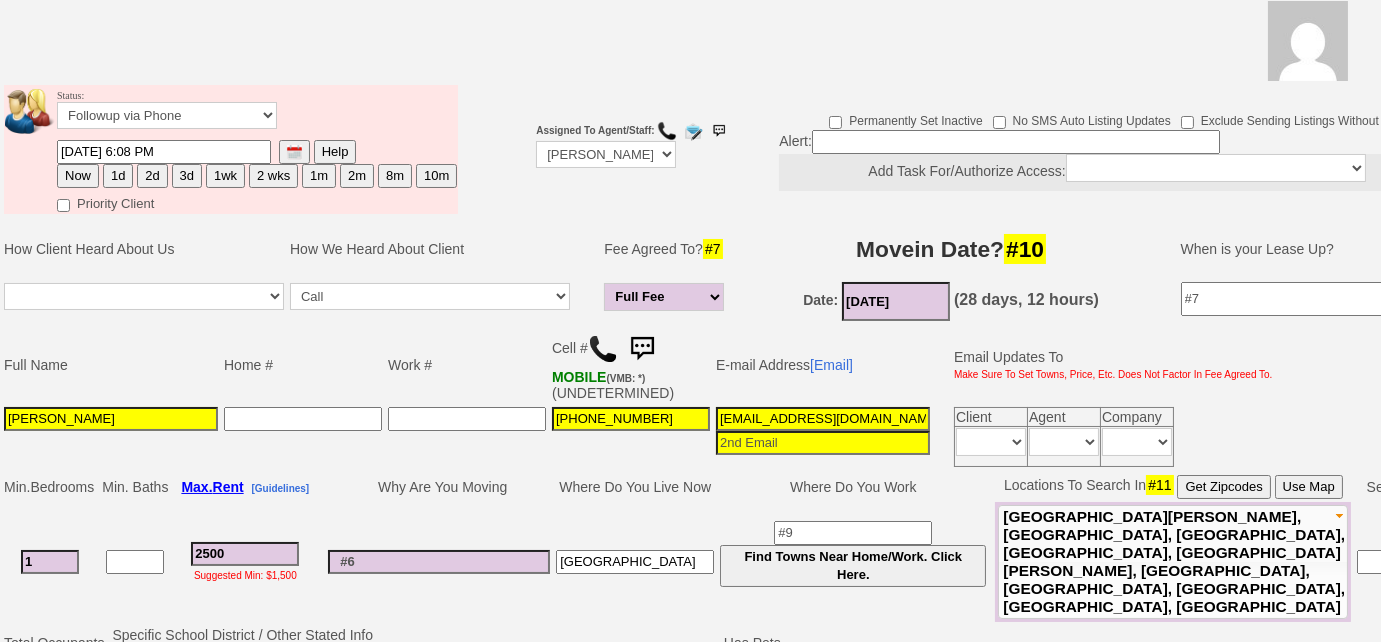 click on "3d" at bounding box center (187, 176) 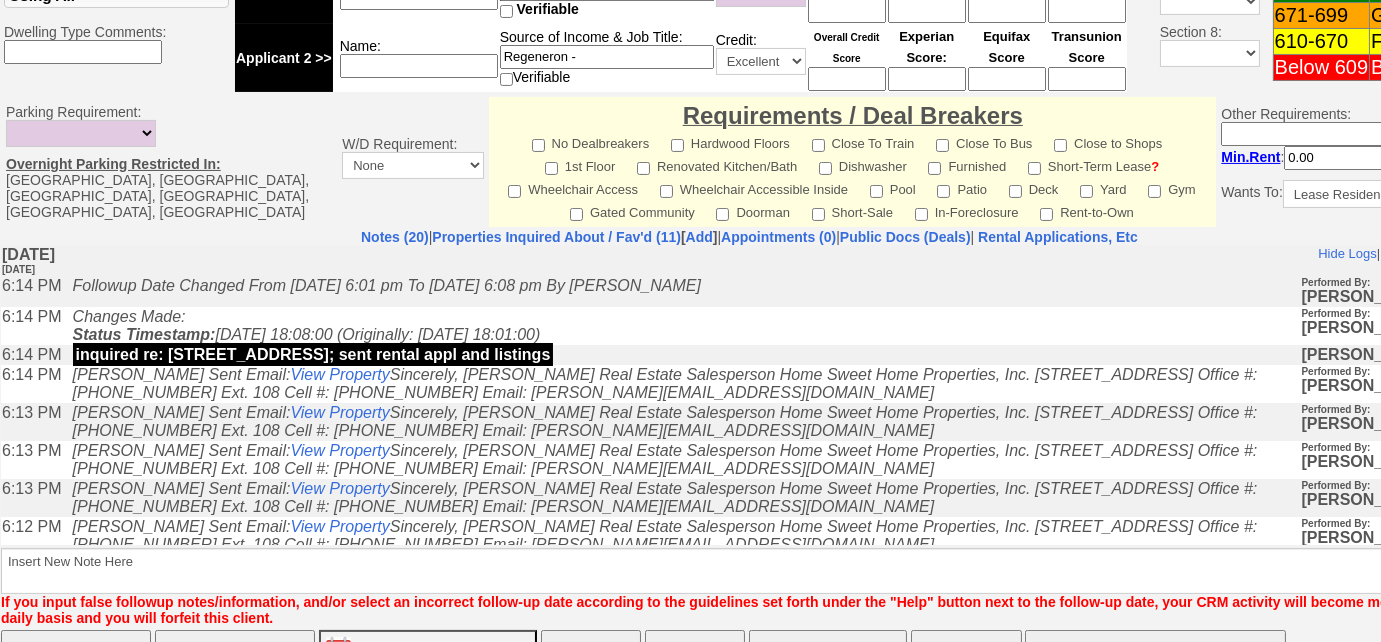 scroll, scrollTop: 978, scrollLeft: 0, axis: vertical 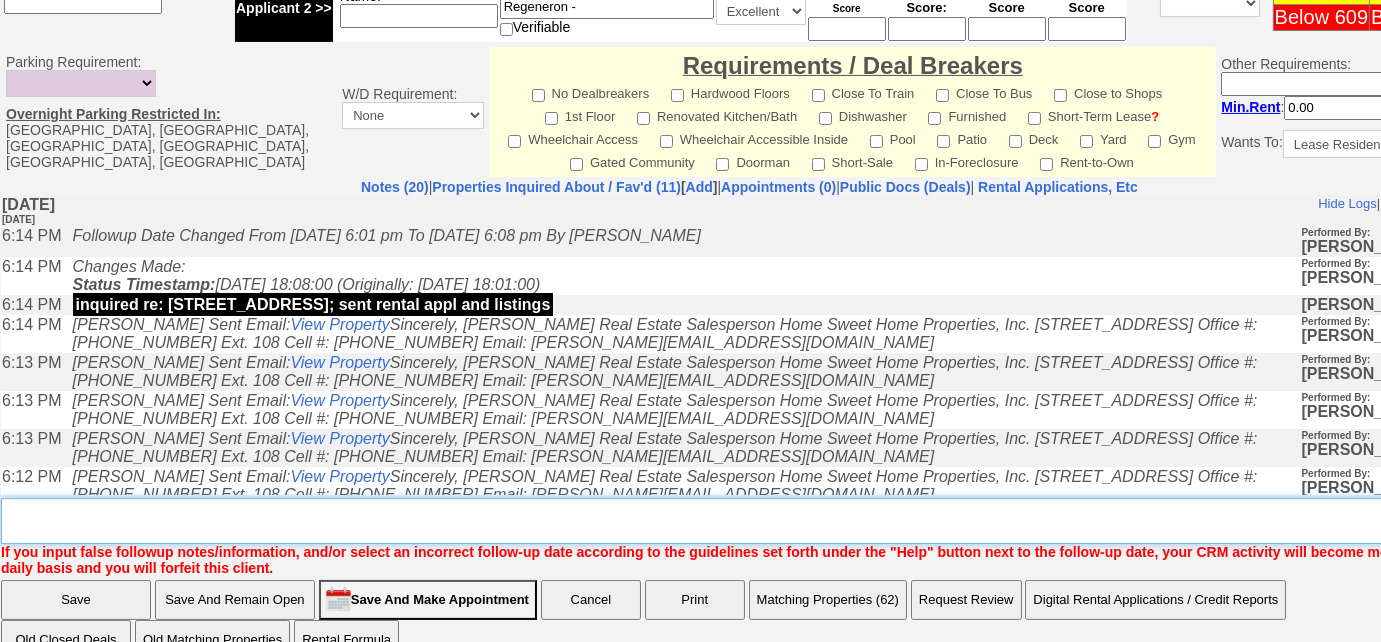 drag, startPoint x: 214, startPoint y: 292, endPoint x: 221, endPoint y: 483, distance: 191.12823 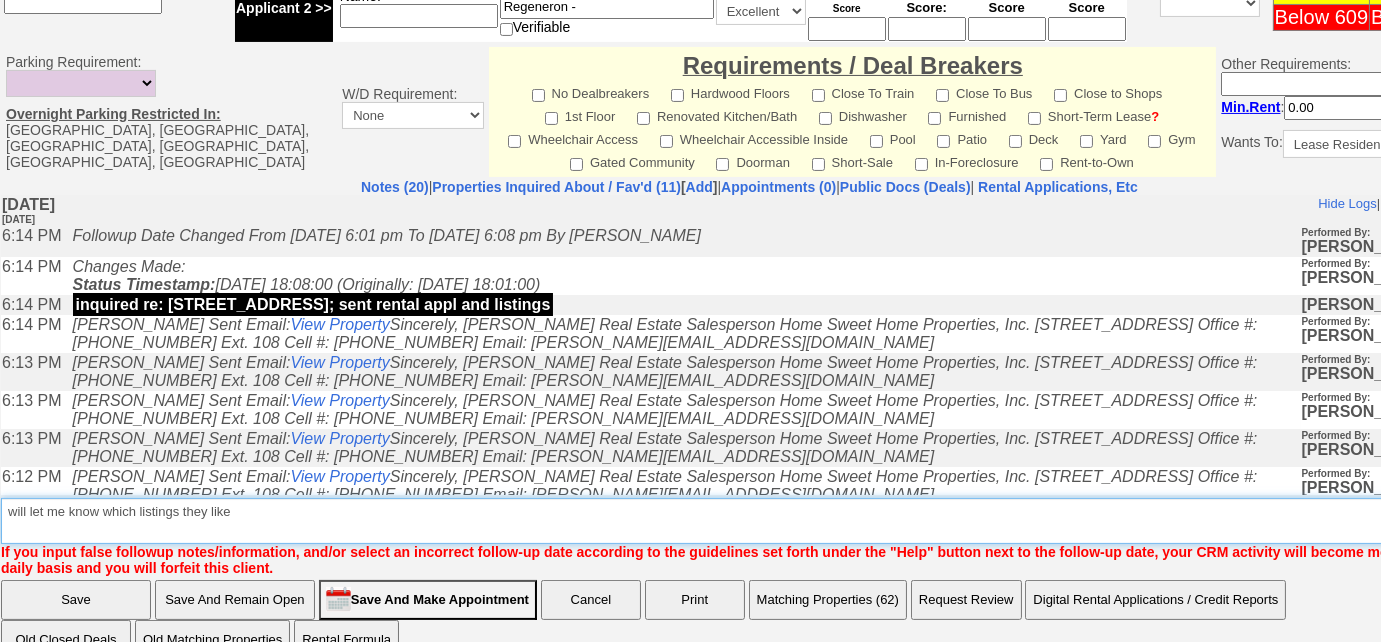 type on "will let me know which listings they like" 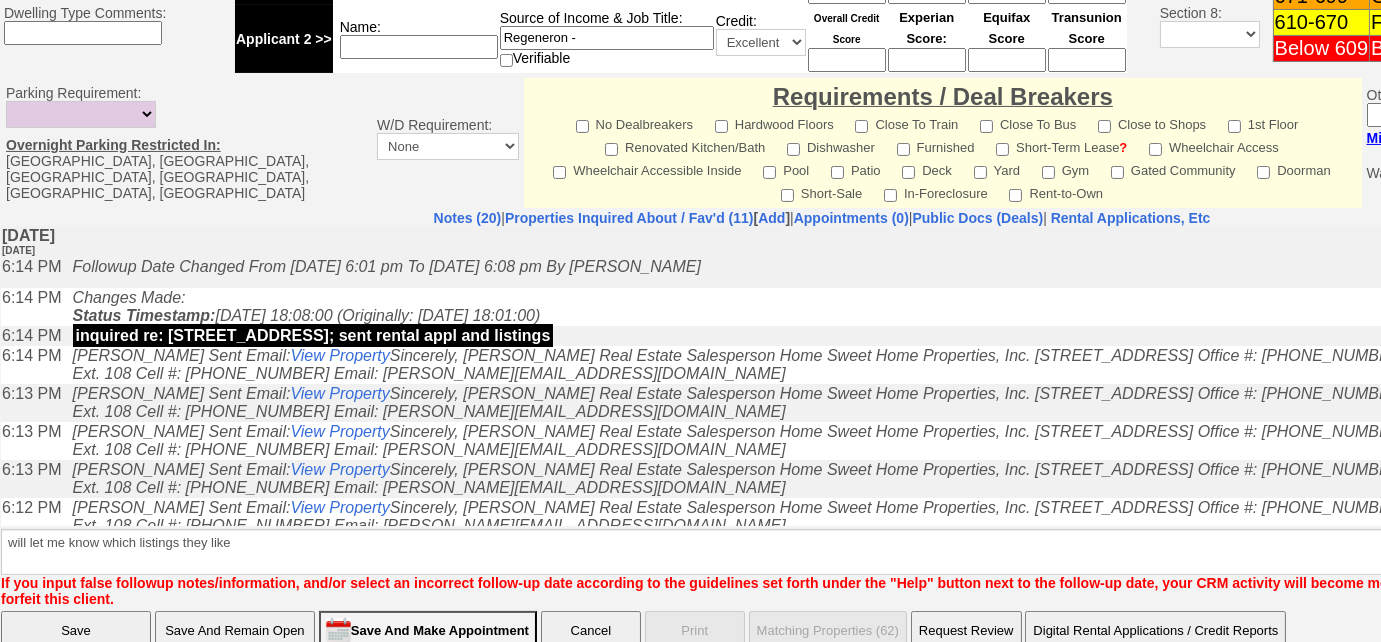 click on "Save" at bounding box center (76, 631) 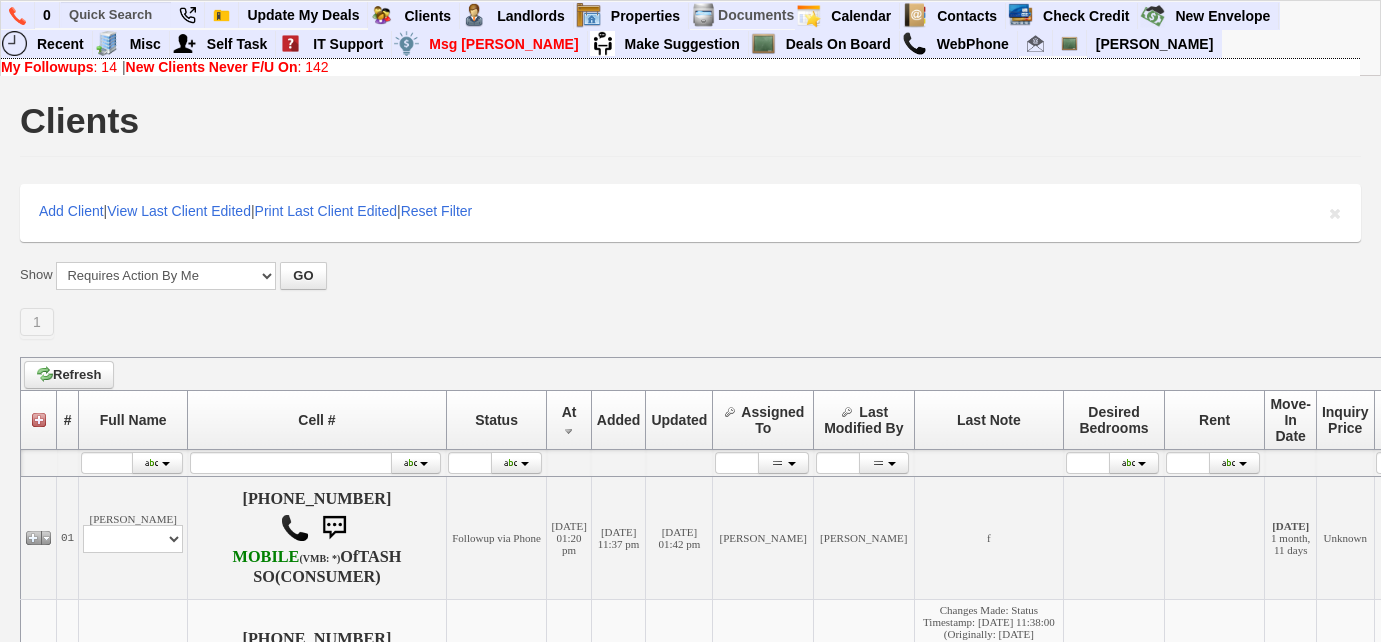 scroll, scrollTop: 454, scrollLeft: 0, axis: vertical 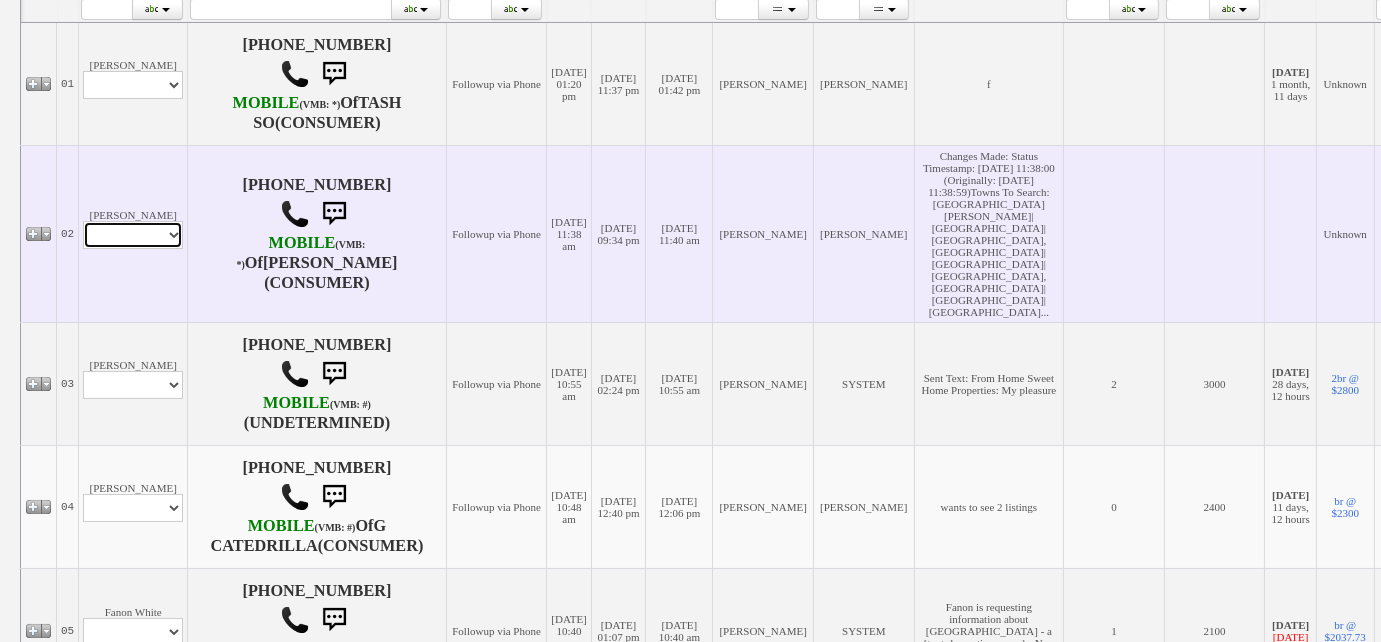 click on "Profile
Edit
Print
Email Externally (Will Not Be Tracked In CRM)
Closed Deals" at bounding box center [133, 235] 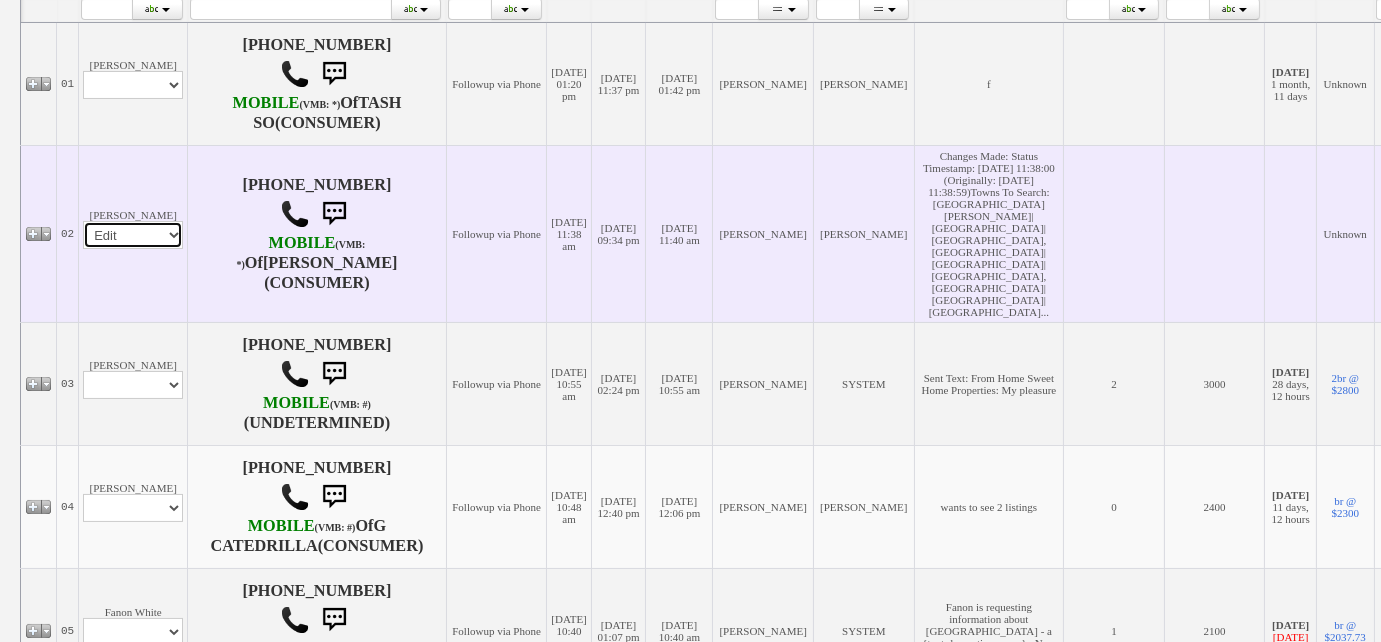 click on "Profile
Edit
Print
Email Externally (Will Not Be Tracked In CRM)
Closed Deals" at bounding box center (133, 235) 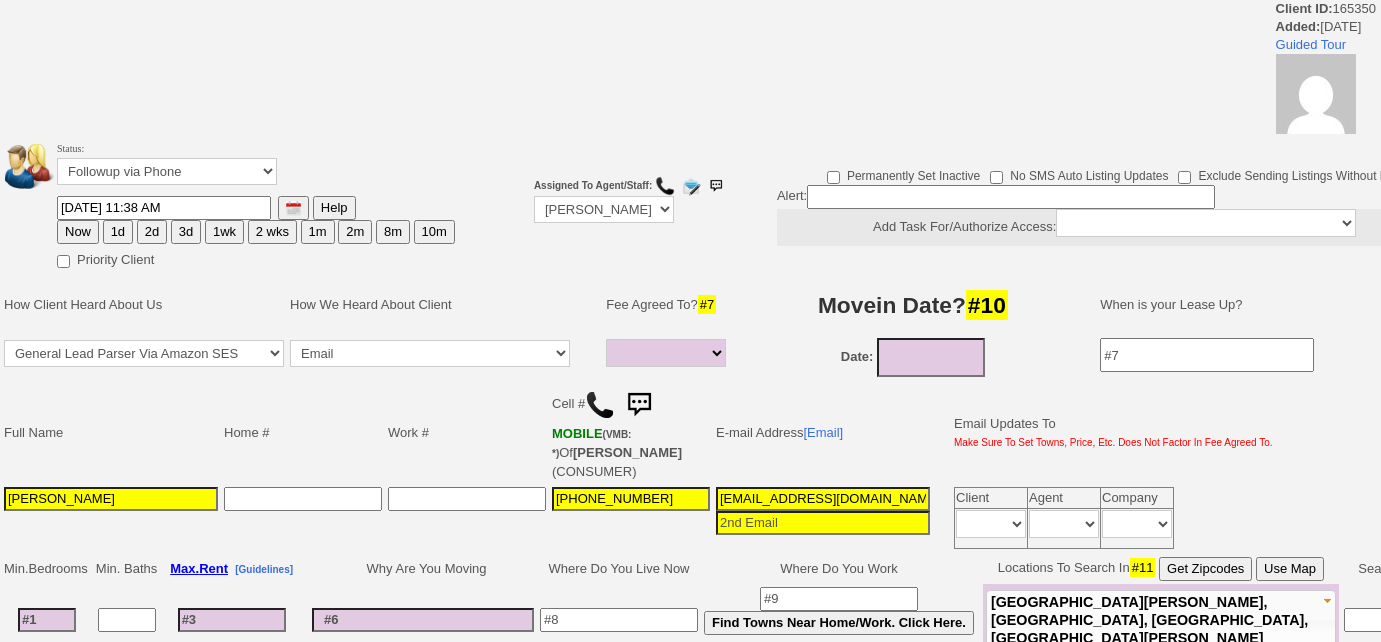 select 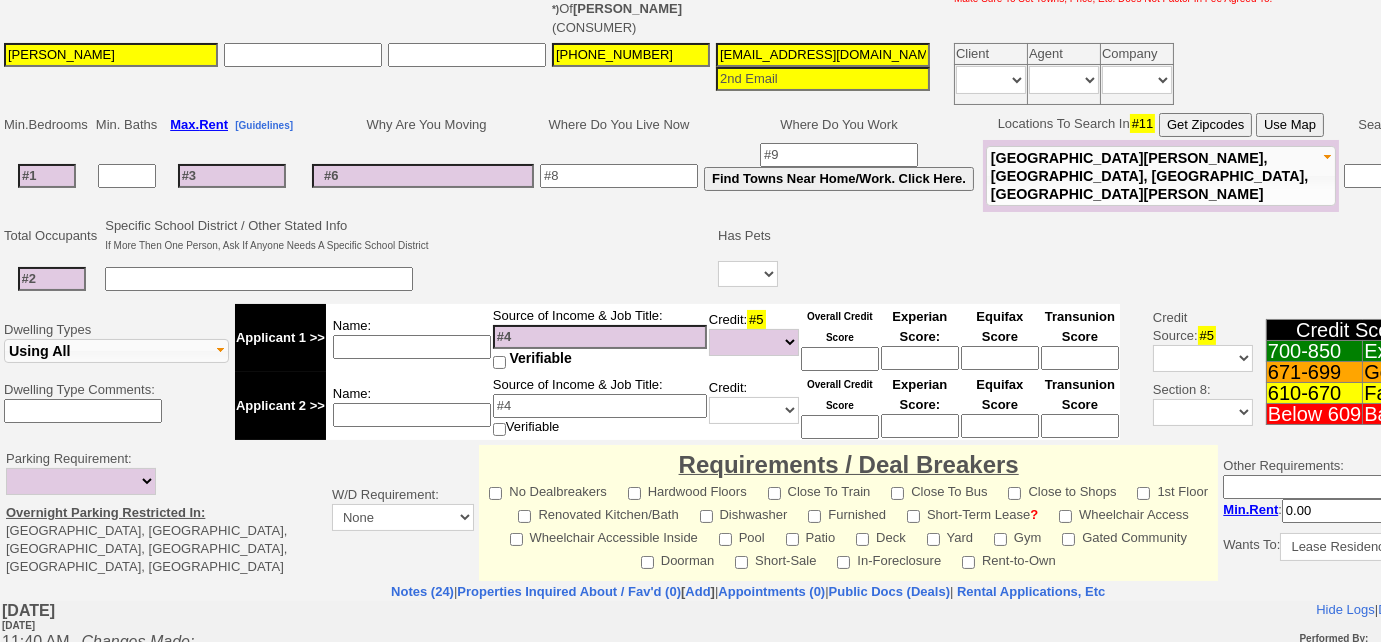 scroll, scrollTop: 0, scrollLeft: 0, axis: both 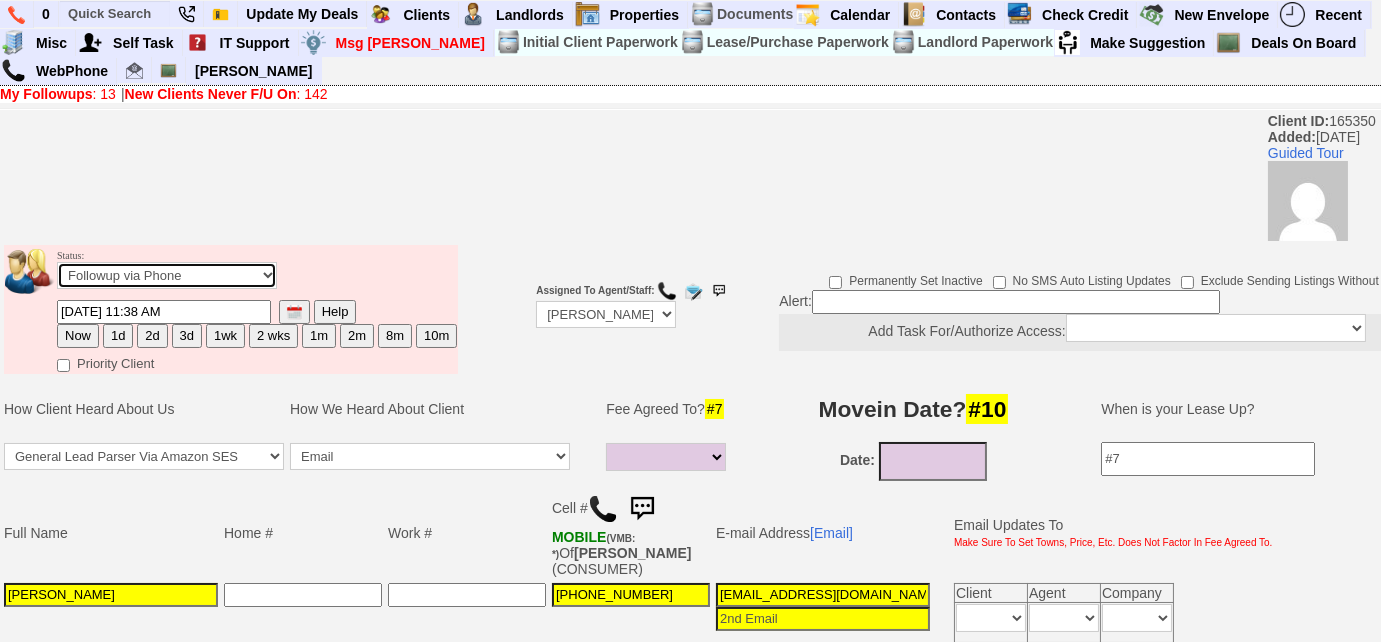 click on "Followup via Phone Followup via Email Followup When Section 8 Property Found Deal Closed - Followup Before Lease Expires Needs Email Address Needs Phone Number From Lead Source HSH is Awaiting Response To Automatic Email Form Incomplete Inactive" at bounding box center [167, 275] 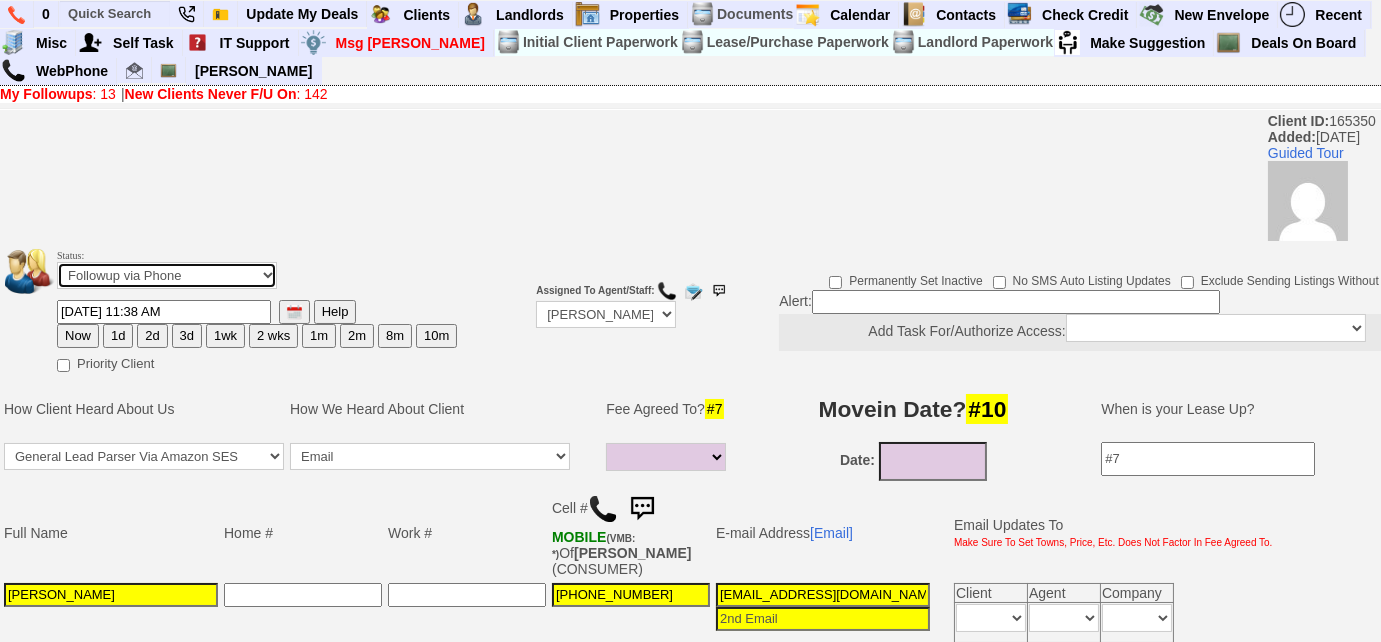 select on "Inactive" 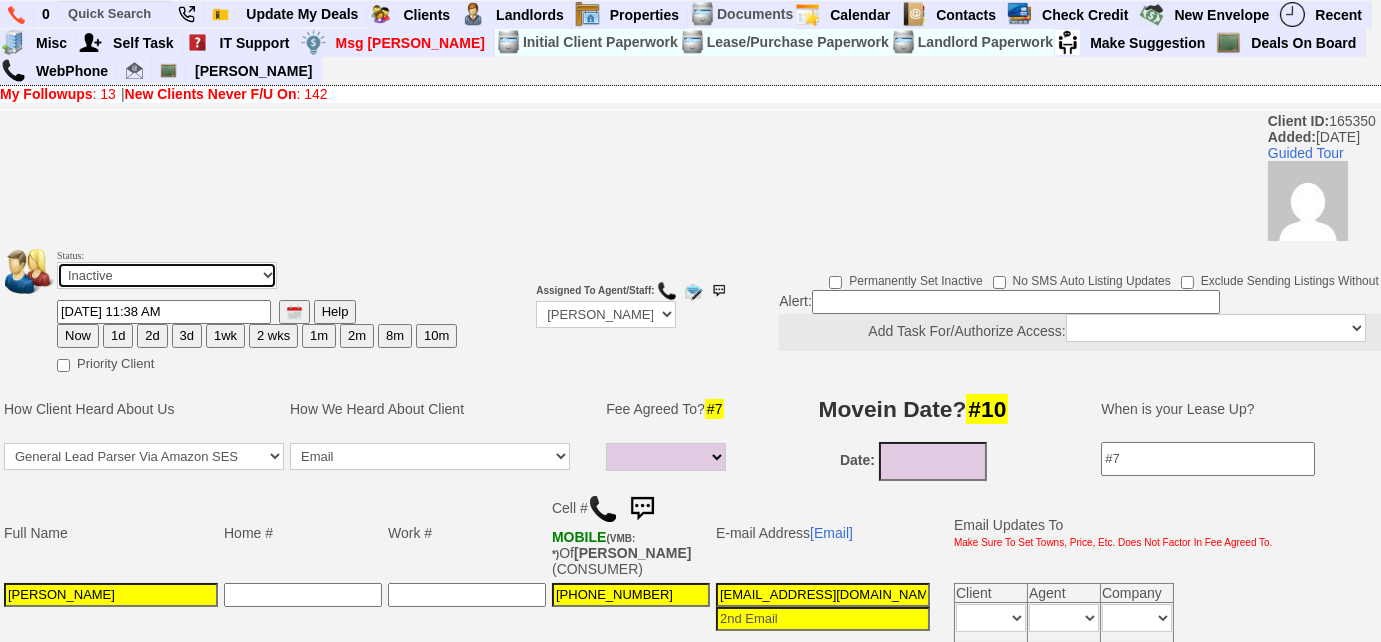 click on "Followup via Phone Followup via Email Followup When Section 8 Property Found Deal Closed - Followup Before Lease Expires Needs Email Address Needs Phone Number From Lead Source HSH is Awaiting Response To Automatic Email Form Incomplete Inactive" at bounding box center [167, 275] 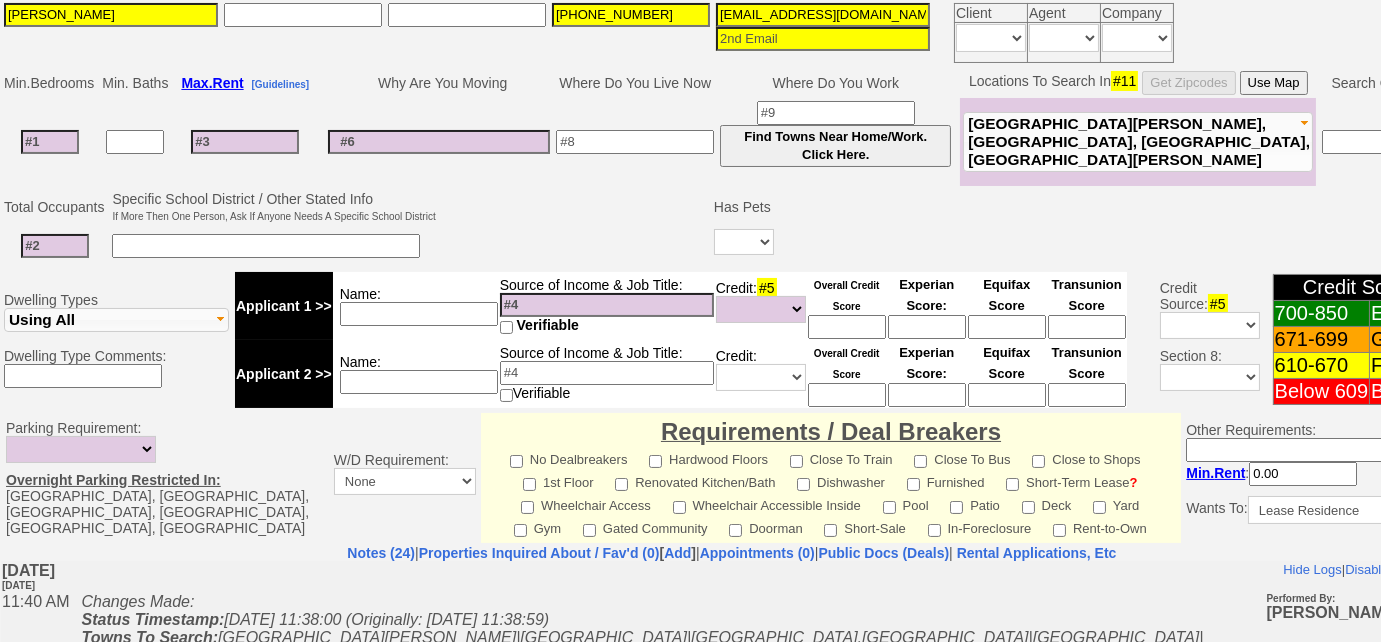 scroll, scrollTop: 945, scrollLeft: 0, axis: vertical 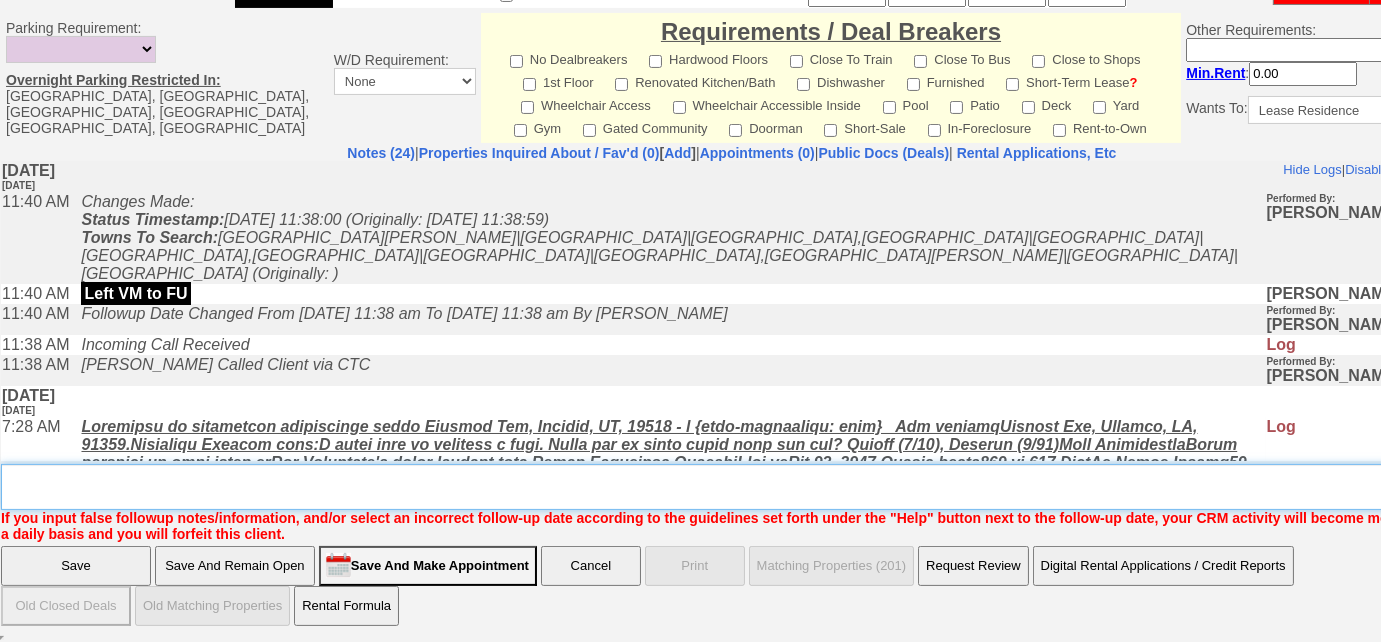 click on "Insert New Note Here" at bounding box center (739, 487) 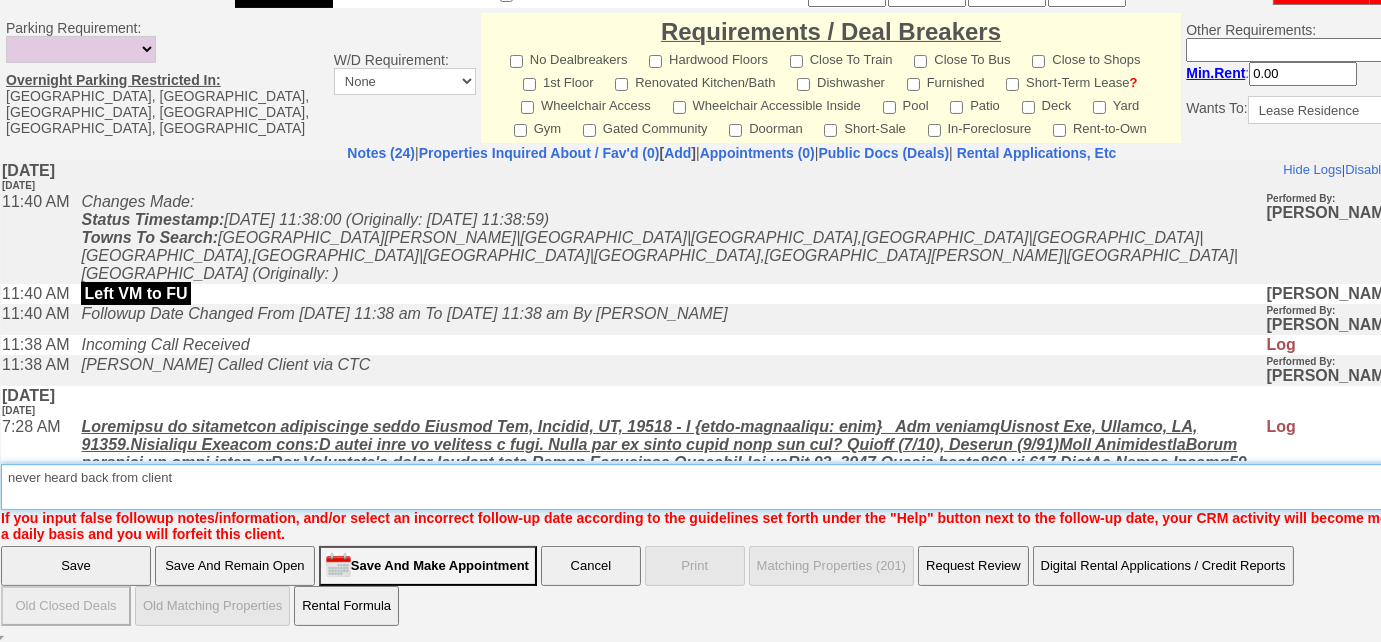 drag, startPoint x: 180, startPoint y: 478, endPoint x: 0, endPoint y: 482, distance: 180.04443 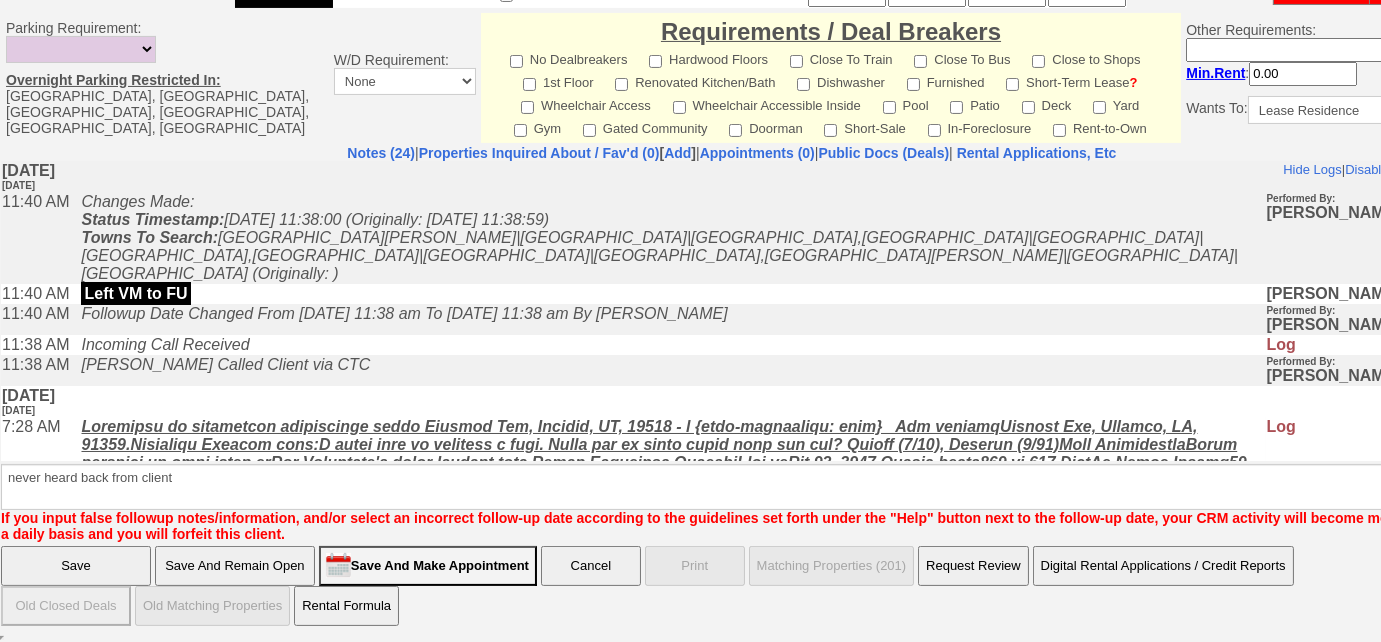 click on "Save" at bounding box center [76, 566] 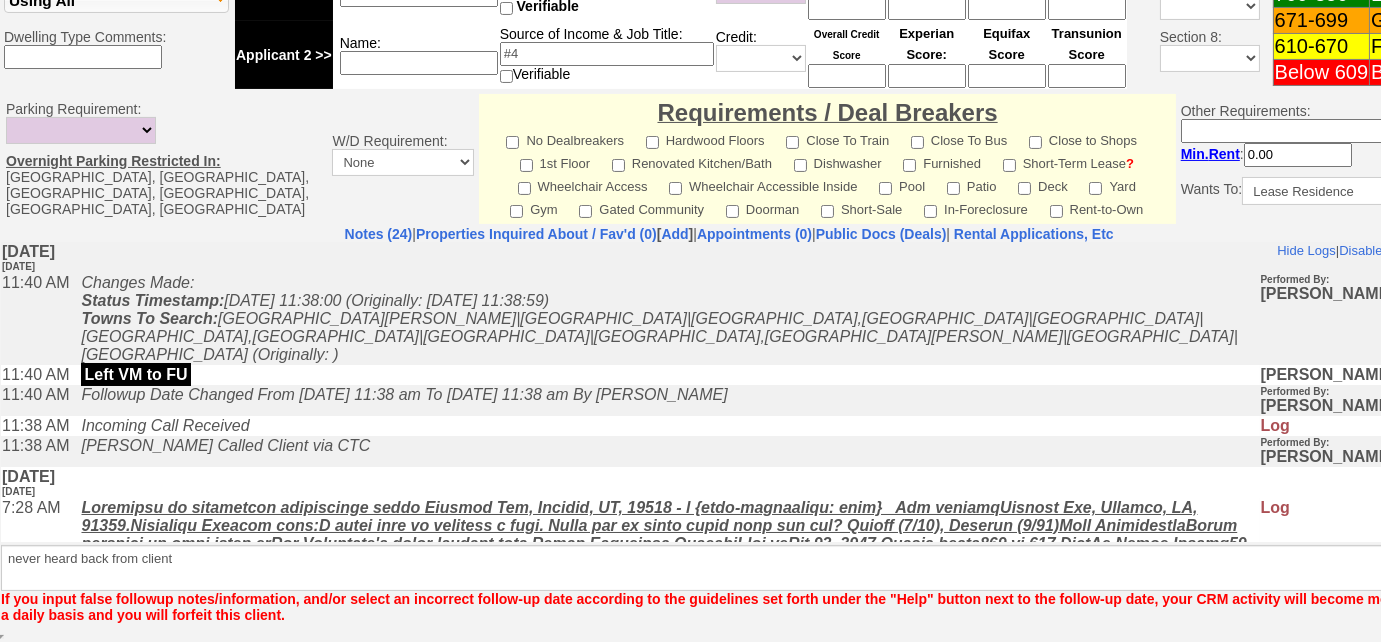 scroll, scrollTop: 863, scrollLeft: 0, axis: vertical 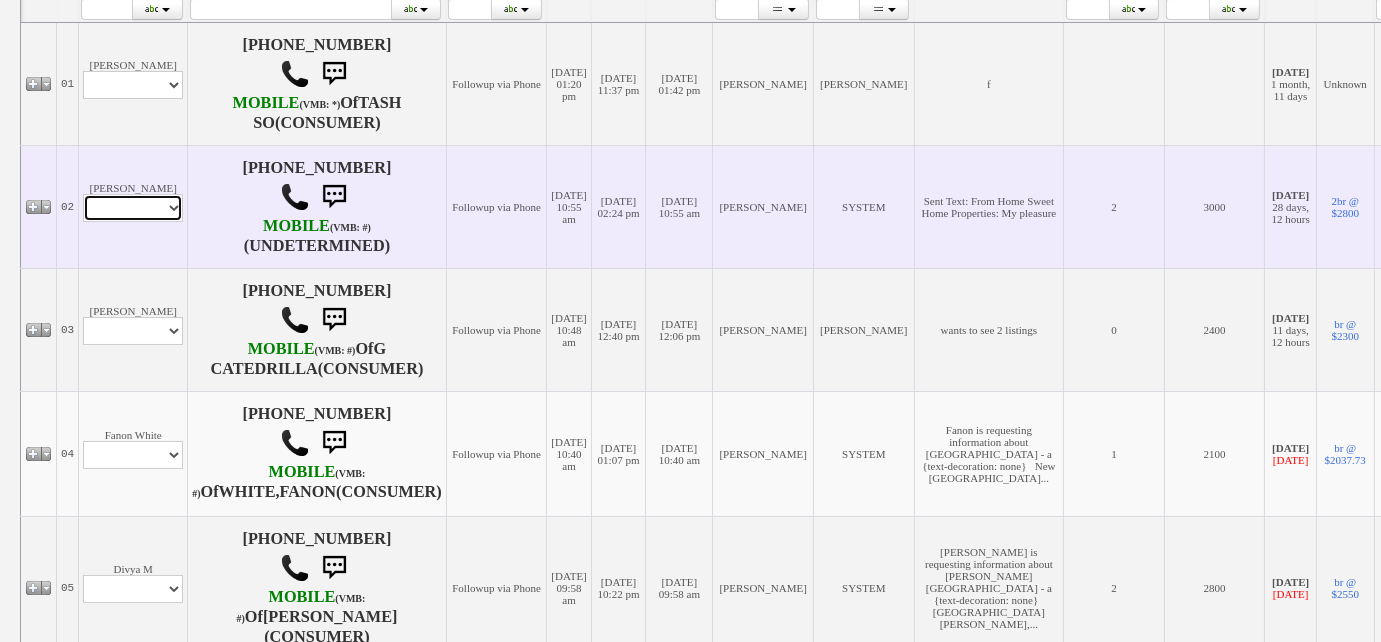 drag, startPoint x: 119, startPoint y: 225, endPoint x: 121, endPoint y: 237, distance: 12.165525 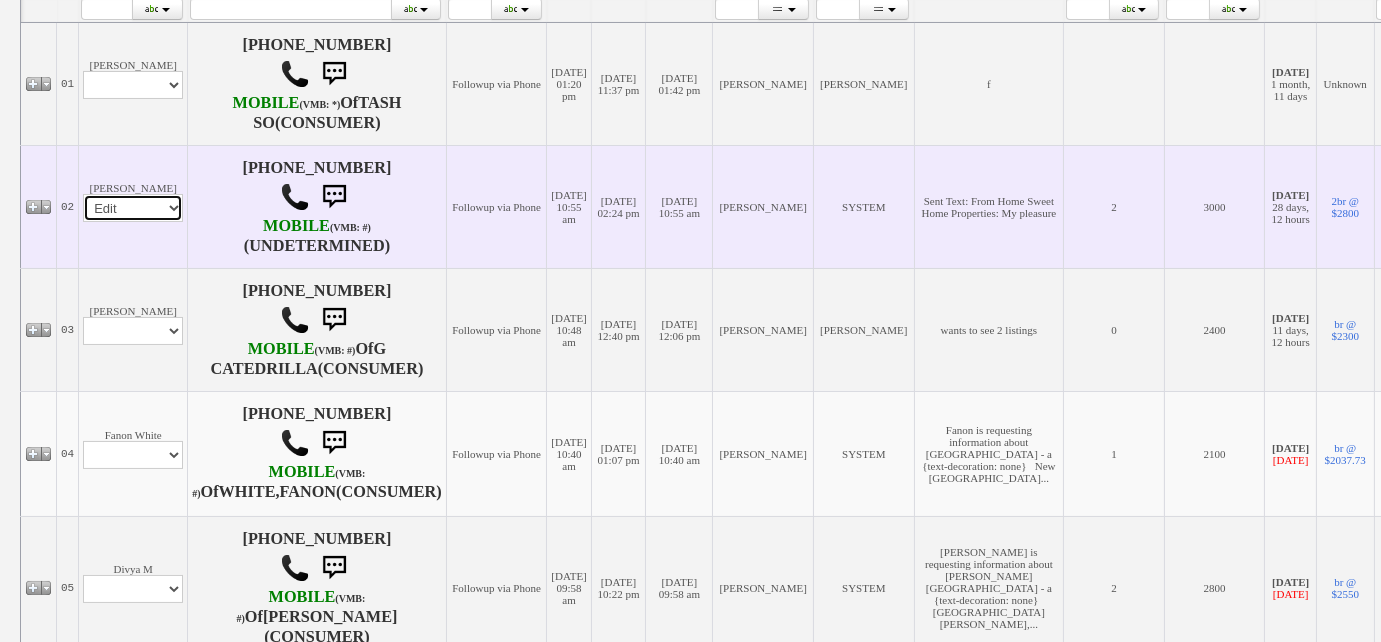 click on "Profile
Edit
Print
Email Externally (Will Not Be Tracked In CRM)
Closed Deals" at bounding box center [133, 208] 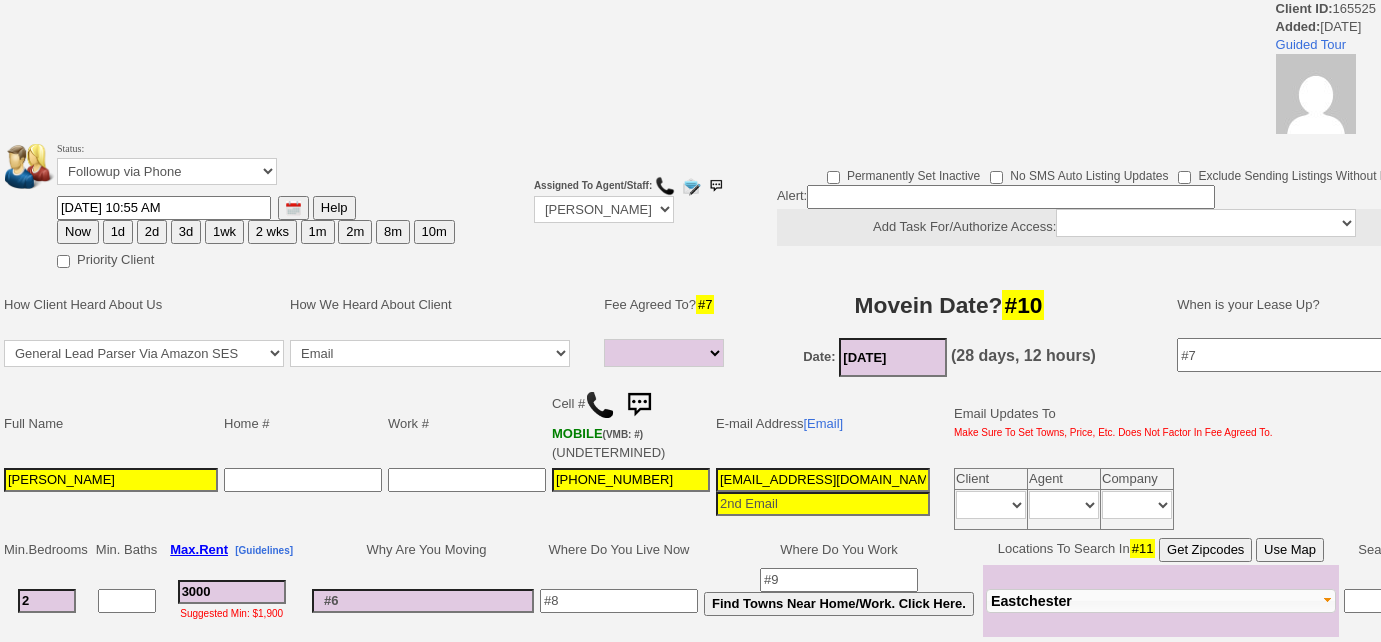 select 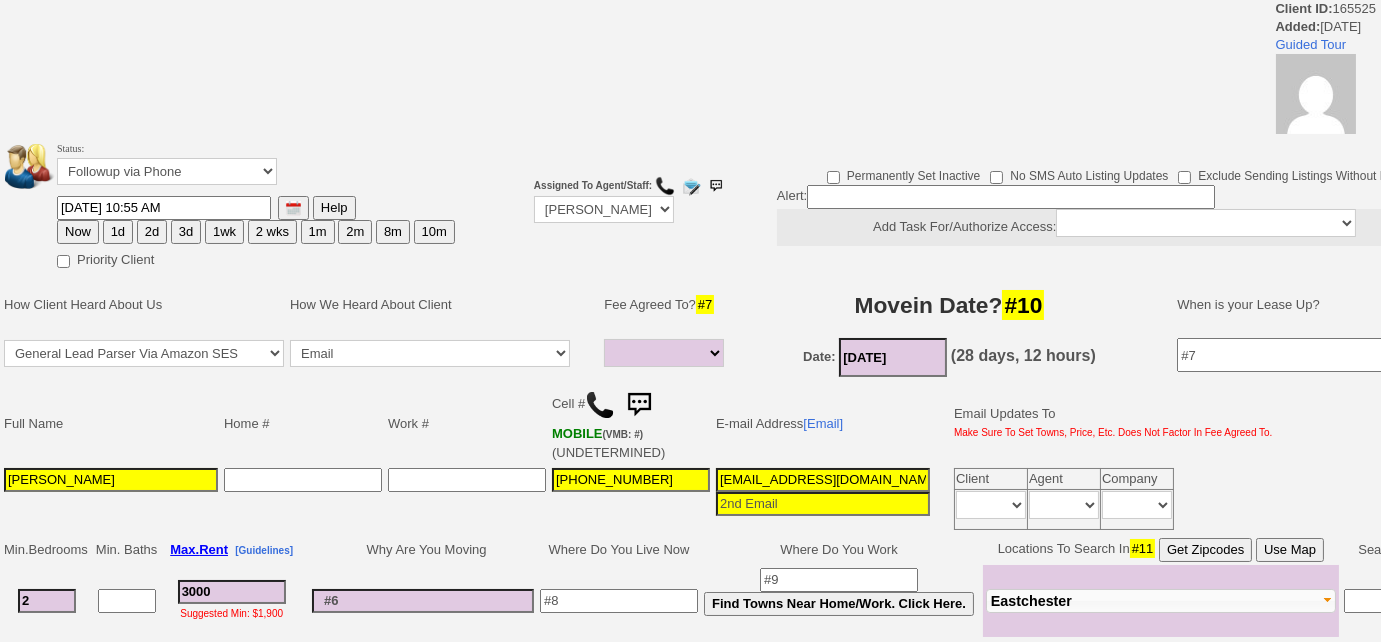 scroll, scrollTop: 0, scrollLeft: 0, axis: both 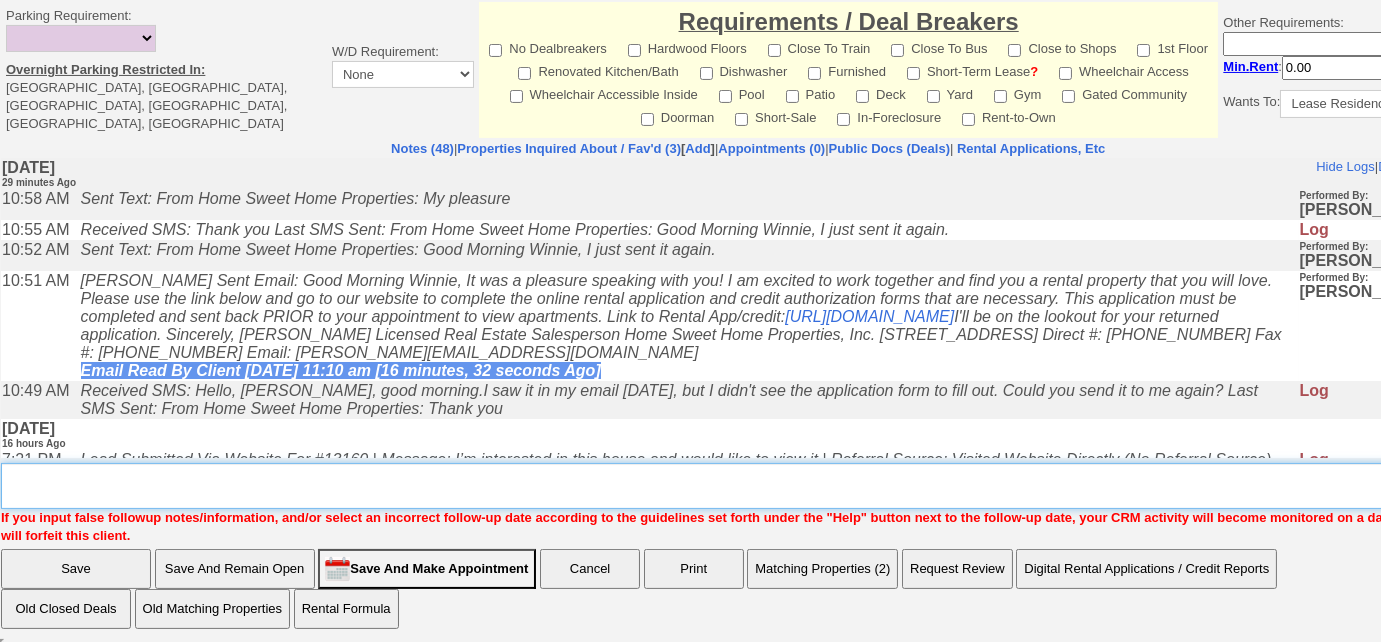 click on "Insert New Note Here" at bounding box center [755, 486] 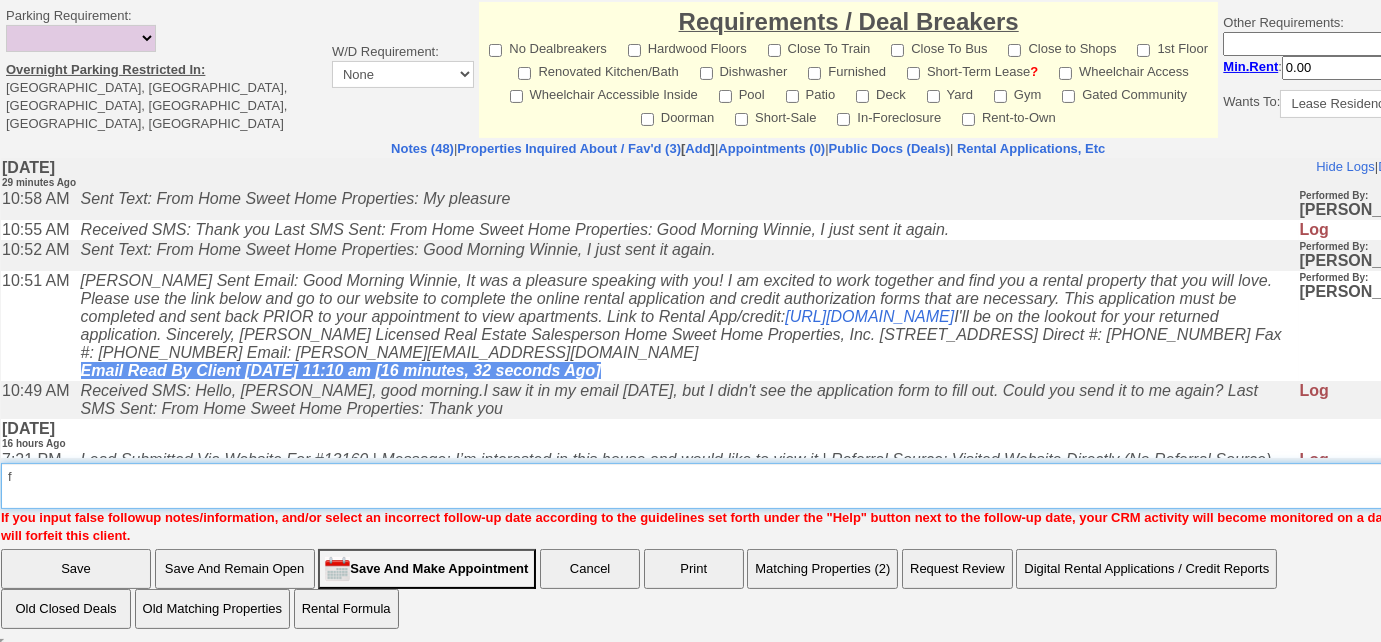 type on "f" 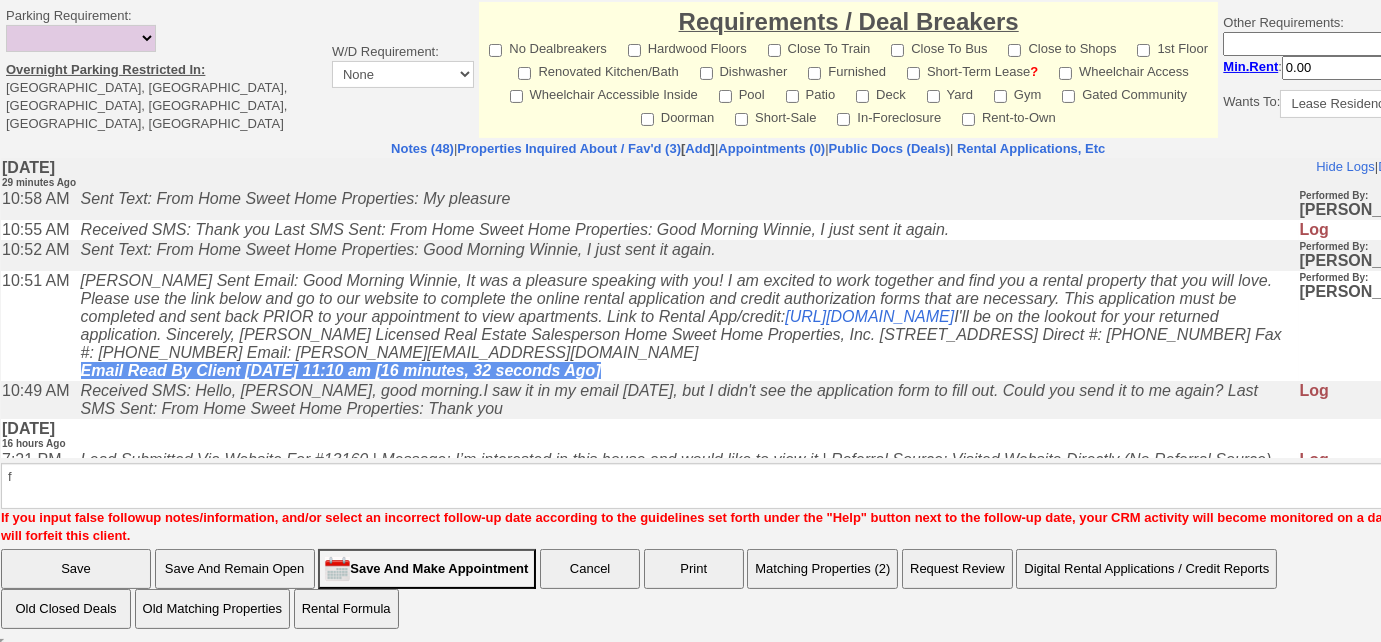click on "Save" at bounding box center [76, 569] 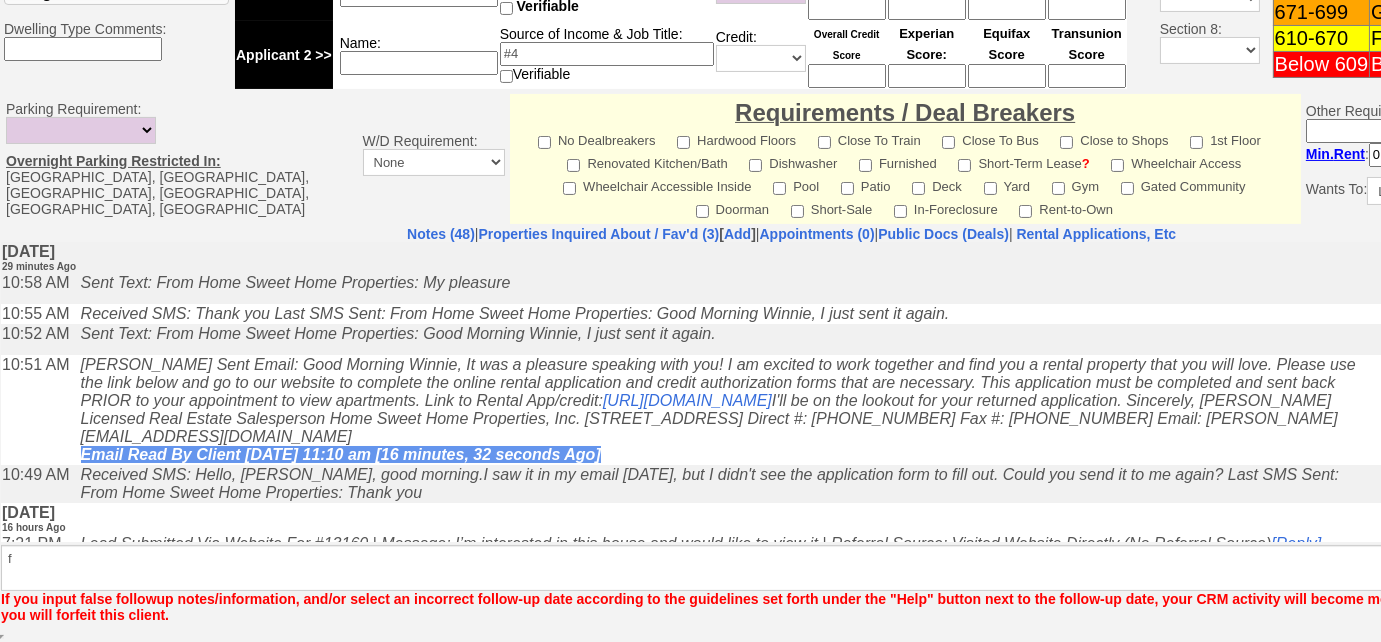 scroll, scrollTop: 877, scrollLeft: 0, axis: vertical 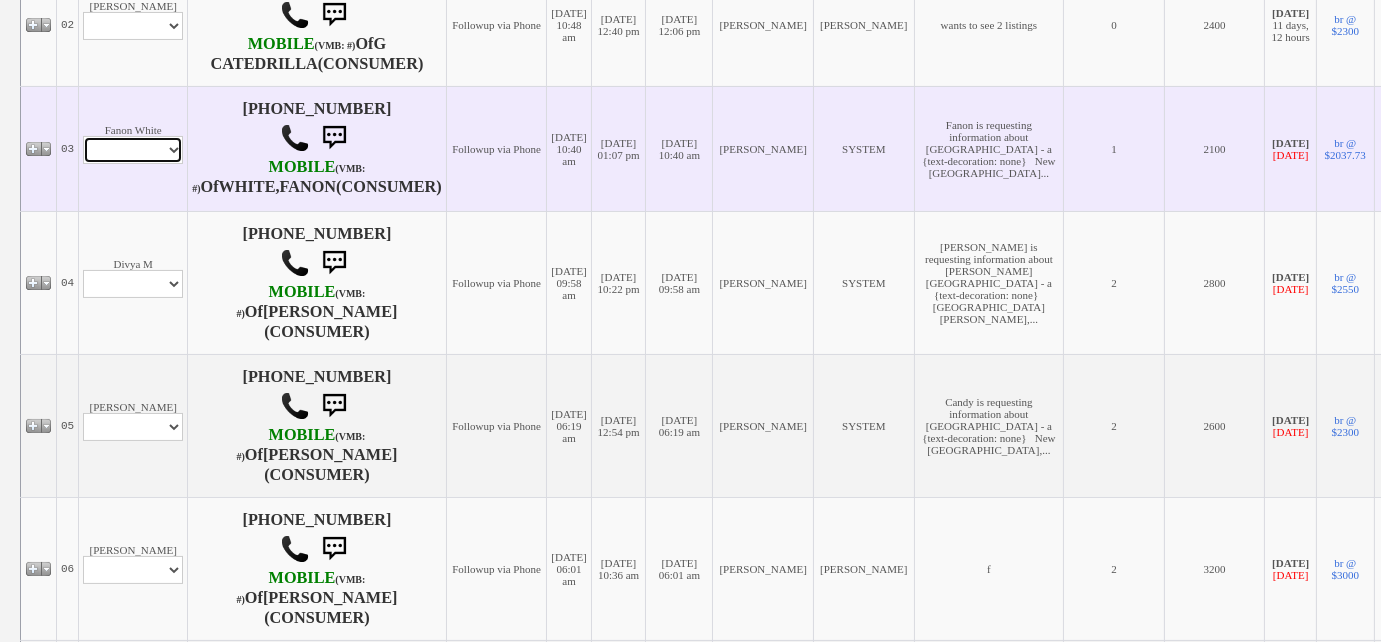 click on "Profile
Edit
Print
Email Externally (Will Not Be Tracked In CRM)
Closed Deals" at bounding box center [133, 150] 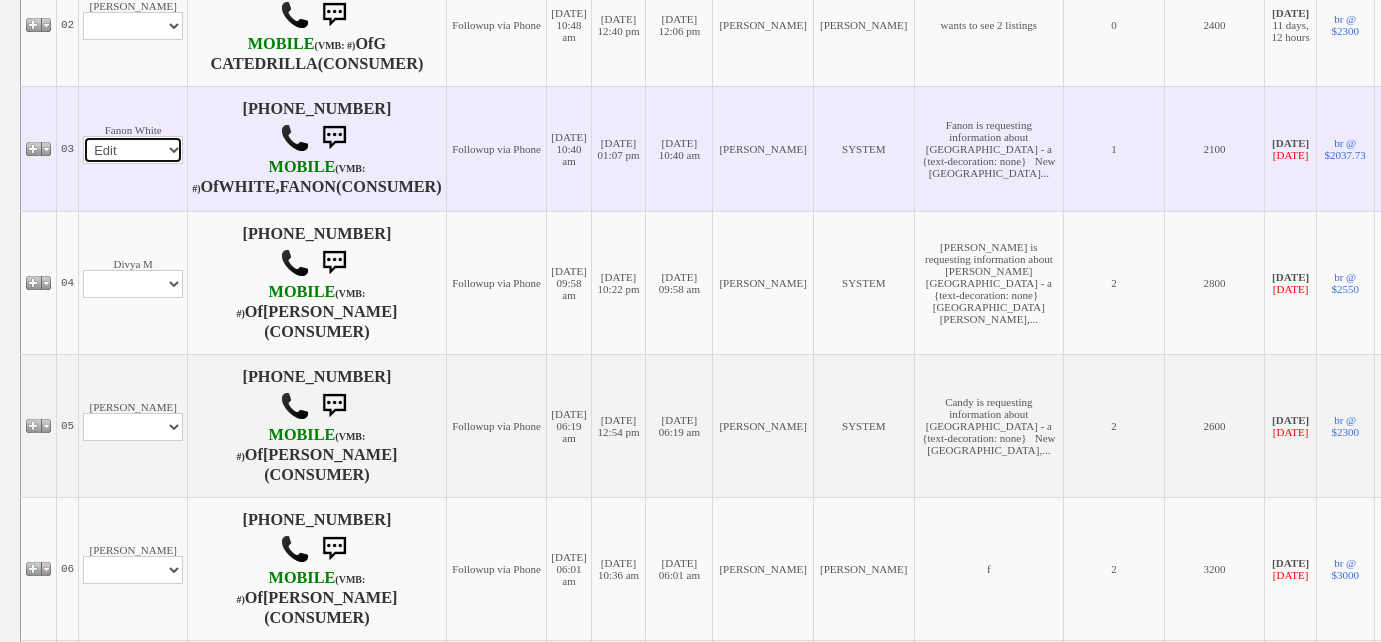 click on "Profile
Edit
Print
Email Externally (Will Not Be Tracked In CRM)
Closed Deals" at bounding box center (133, 150) 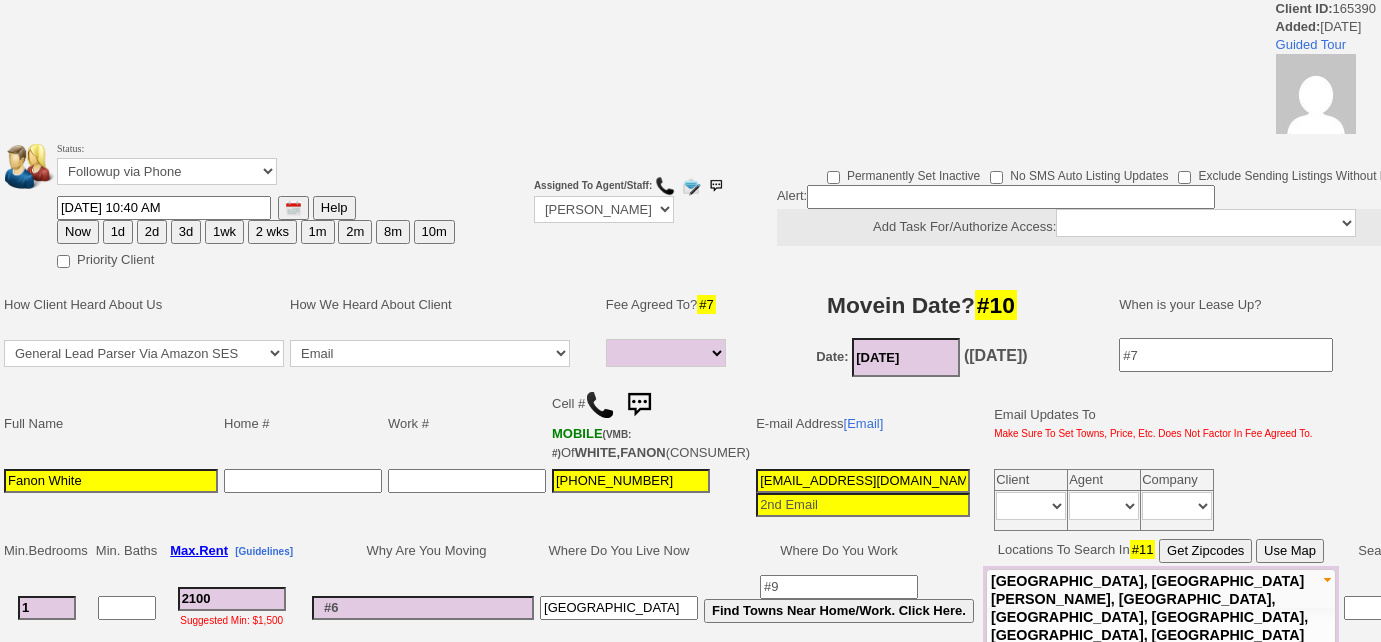 select 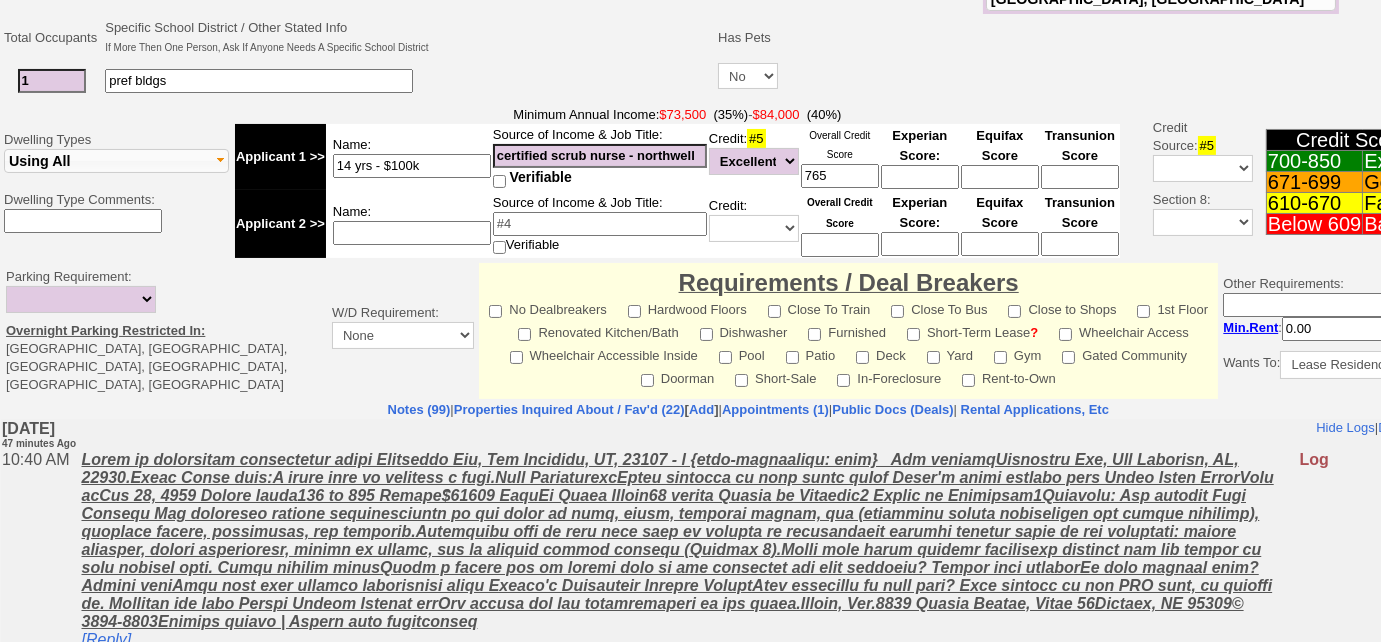 scroll, scrollTop: 0, scrollLeft: 0, axis: both 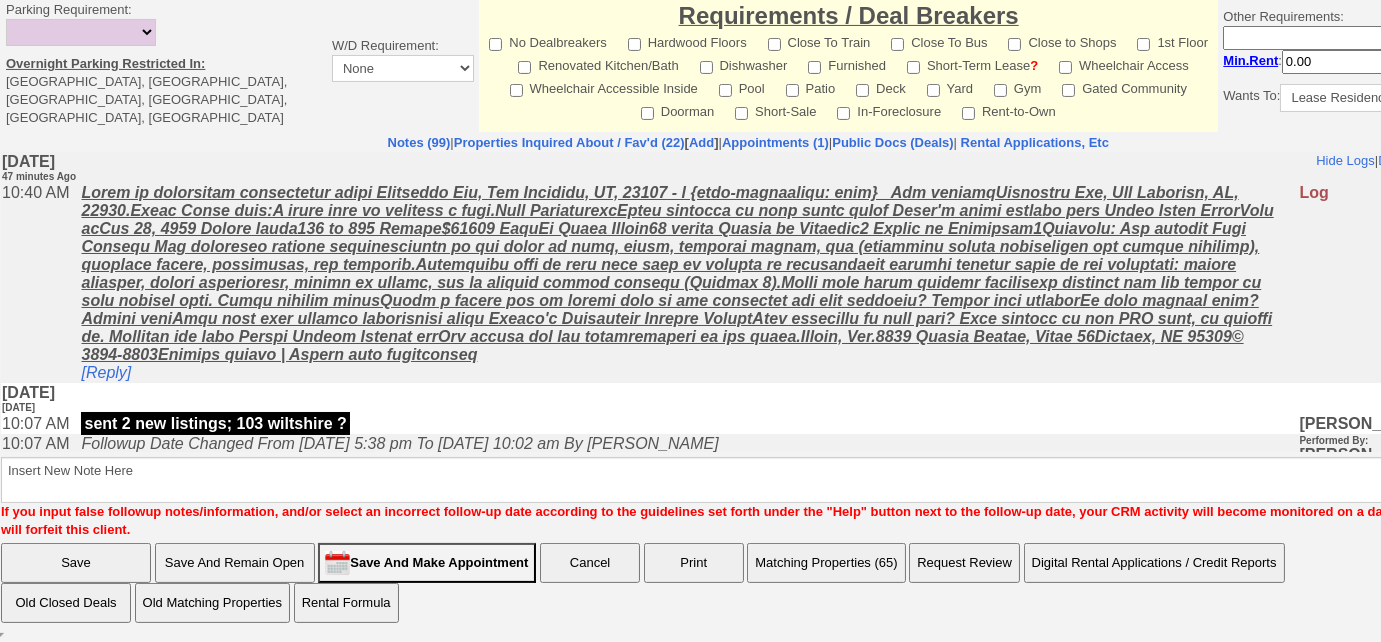 click on "Matching Properties
(65)" at bounding box center (826, 563) 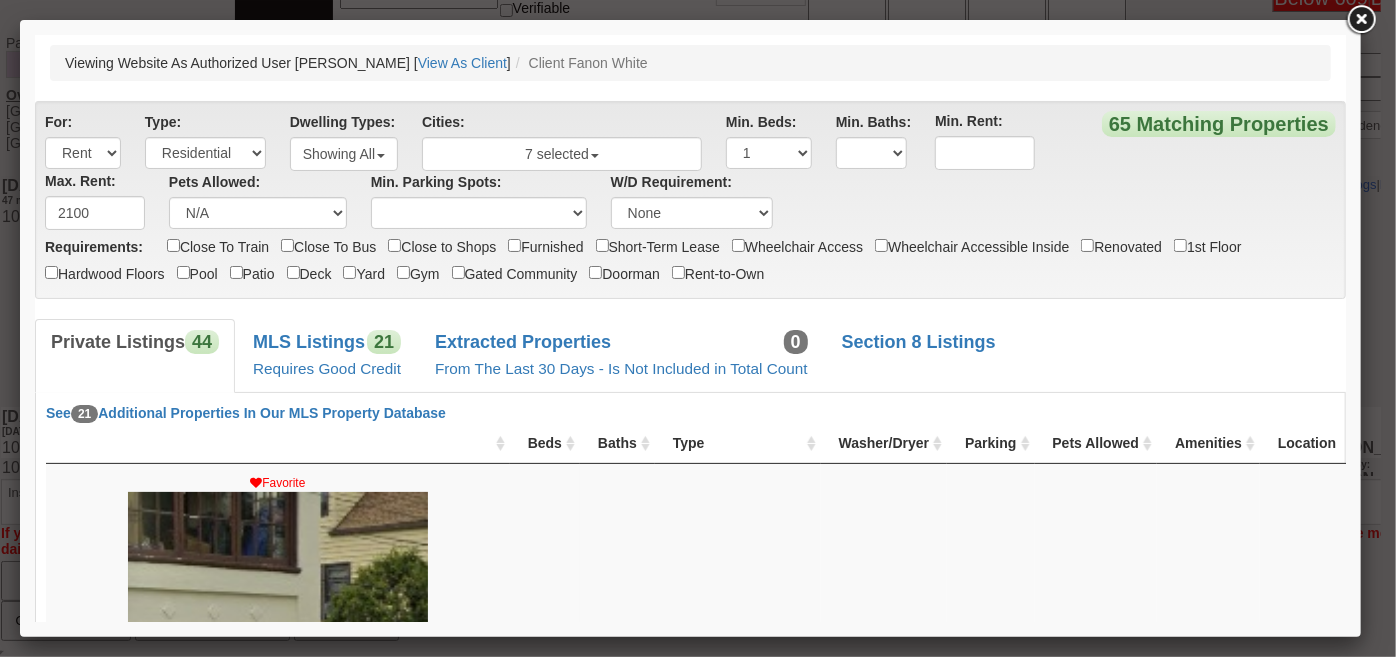 scroll, scrollTop: 0, scrollLeft: 0, axis: both 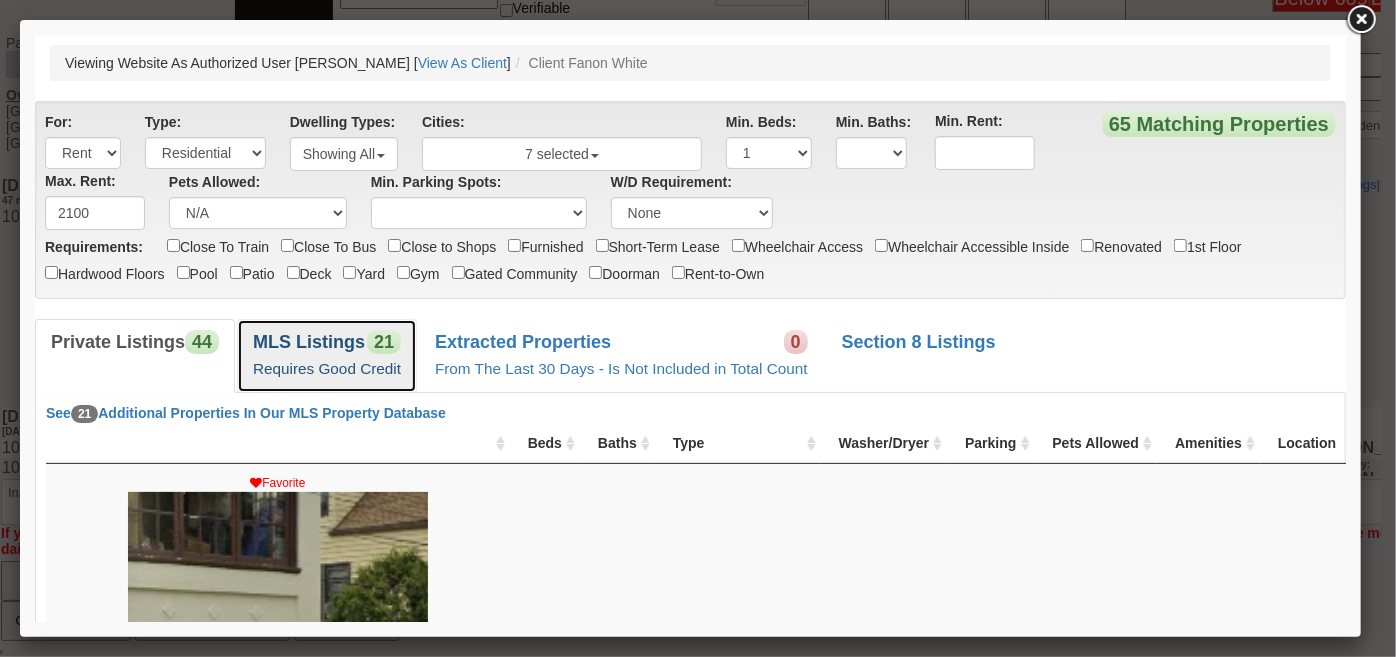 click on "MLS Listings" at bounding box center [308, 341] 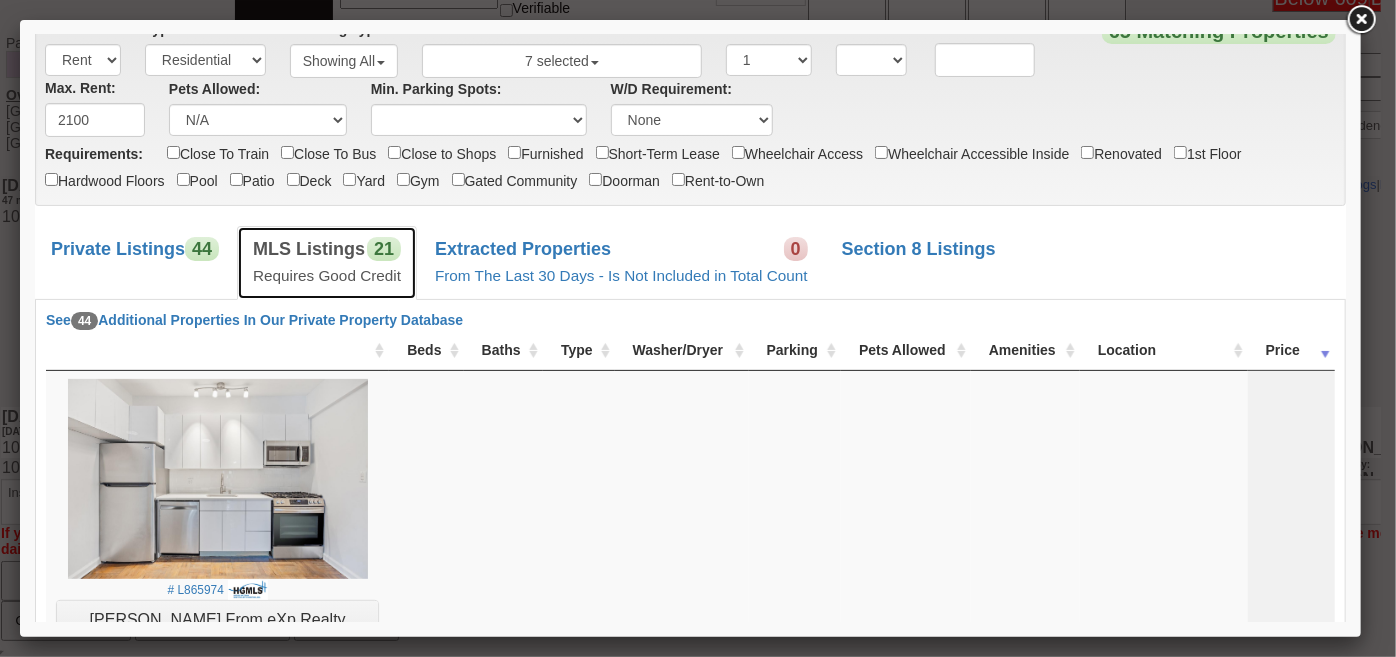scroll, scrollTop: 90, scrollLeft: 0, axis: vertical 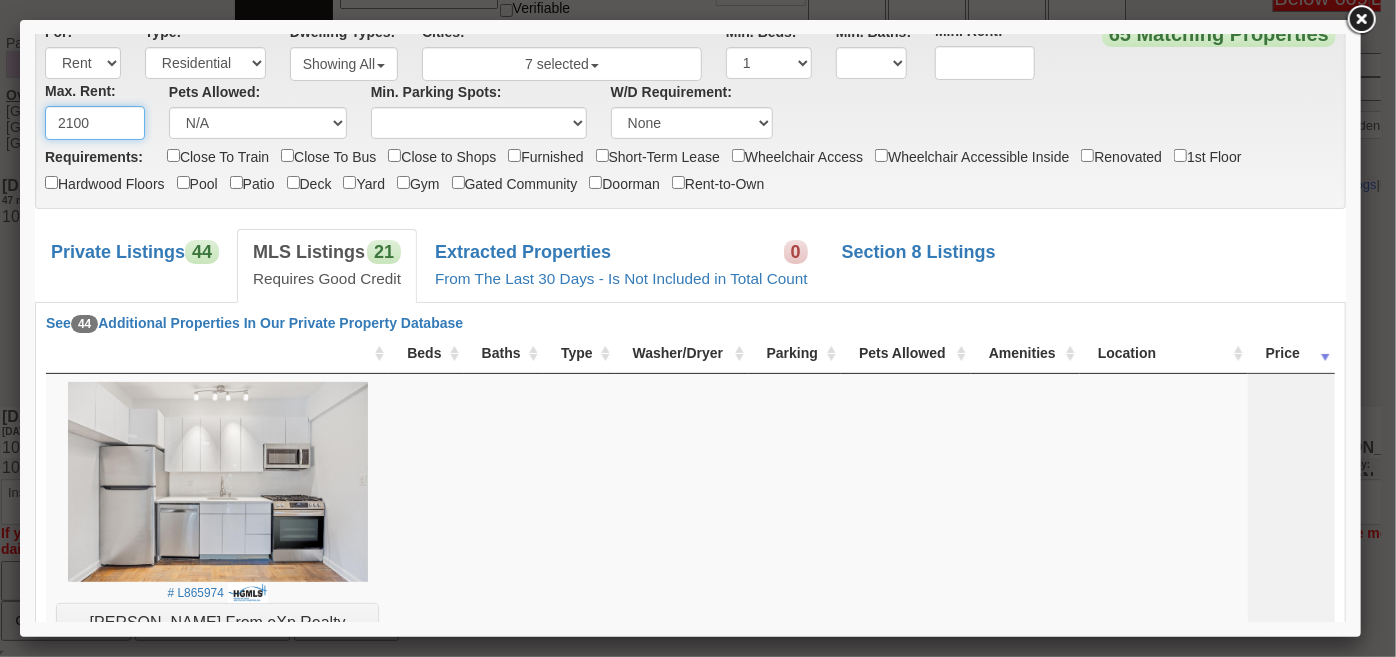 click on "2100" at bounding box center (94, 122) 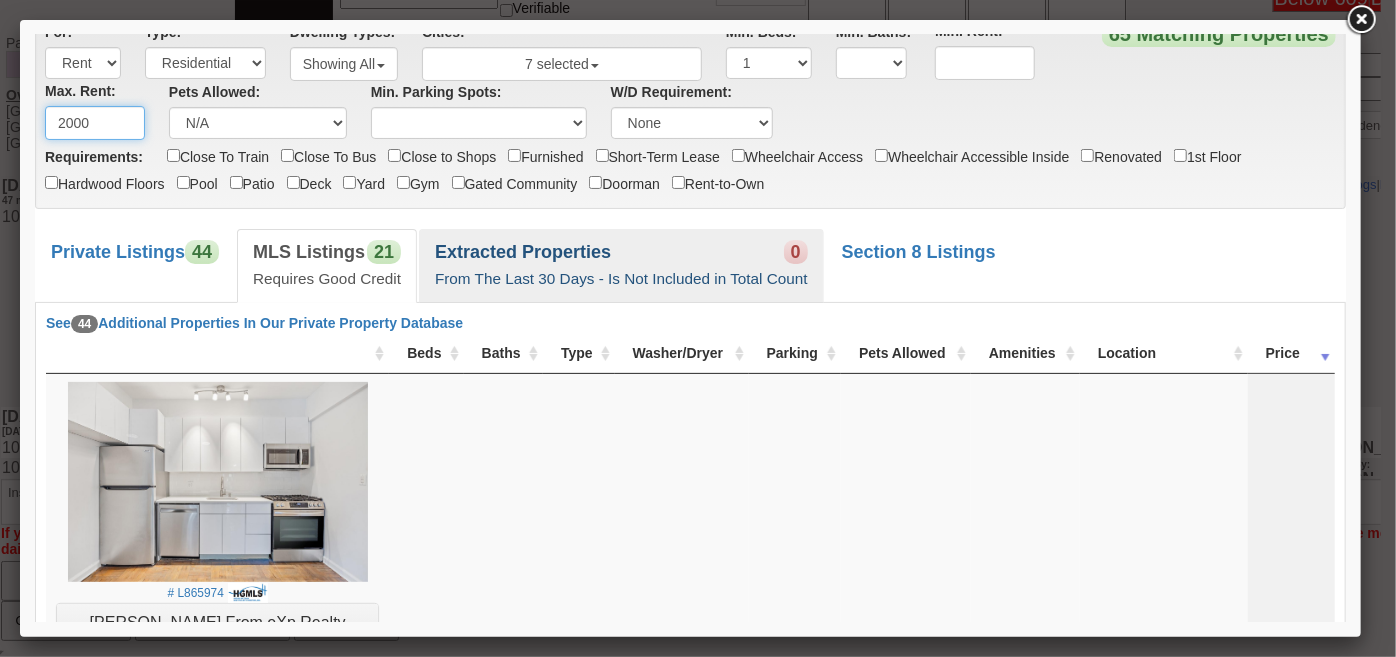 type on "2000" 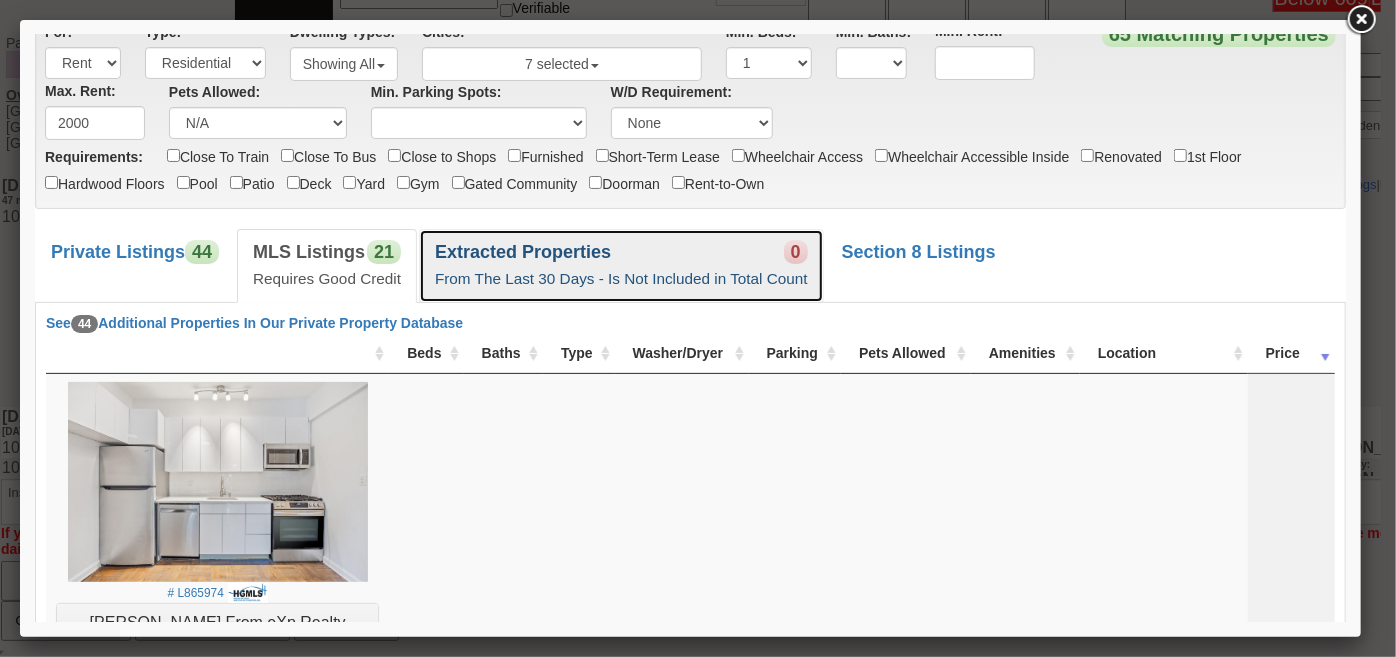 drag, startPoint x: 636, startPoint y: 261, endPoint x: 396, endPoint y: 277, distance: 240.53275 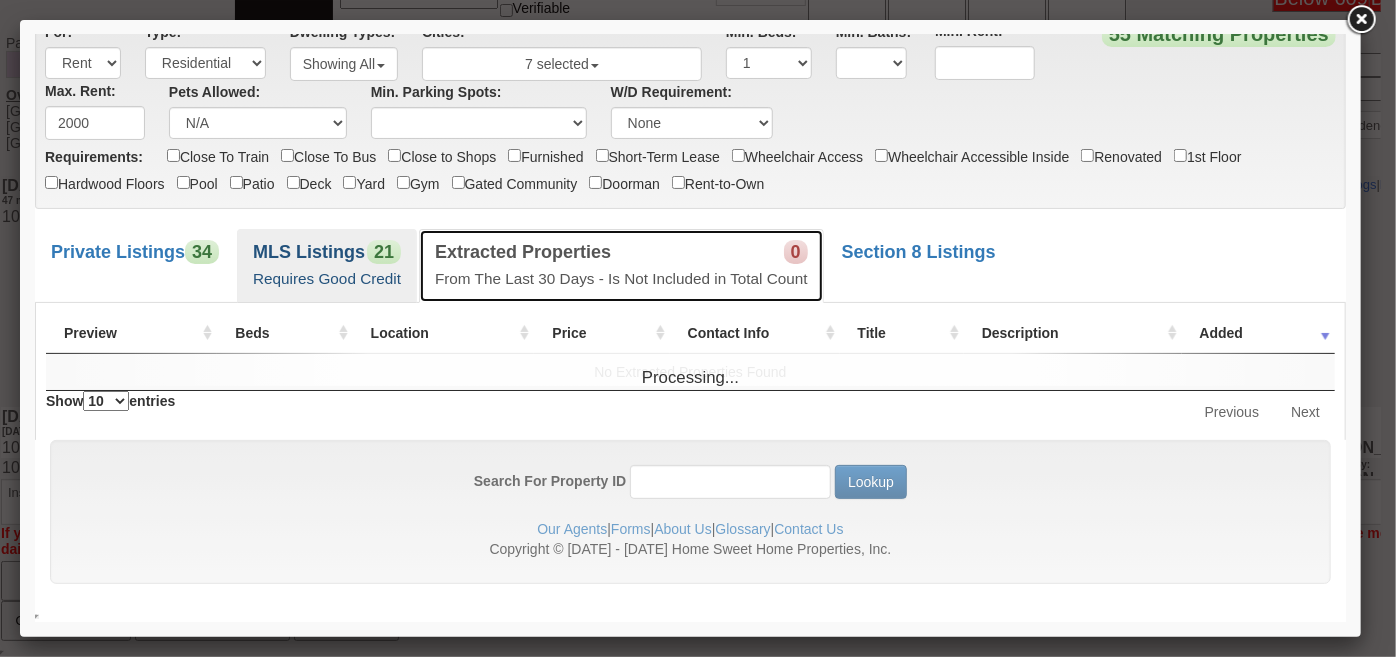 scroll, scrollTop: 90, scrollLeft: 0, axis: vertical 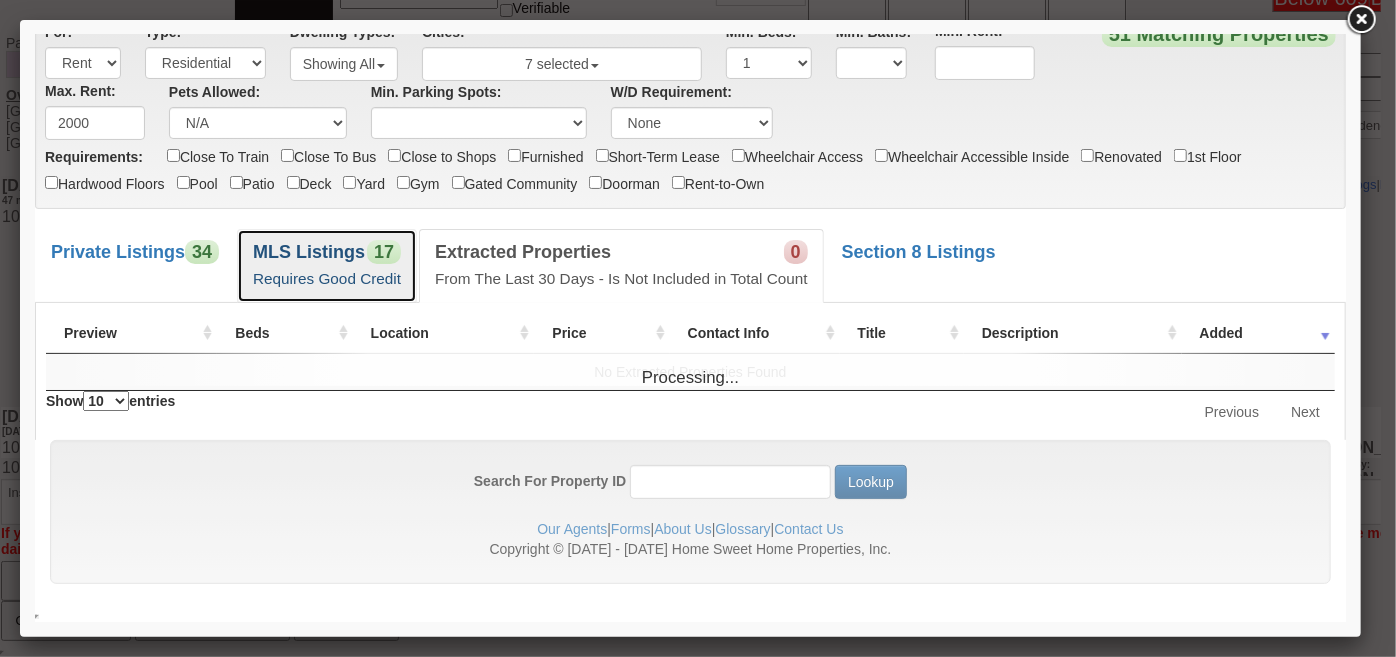 click on "Requires Good
Credit" at bounding box center (326, 277) 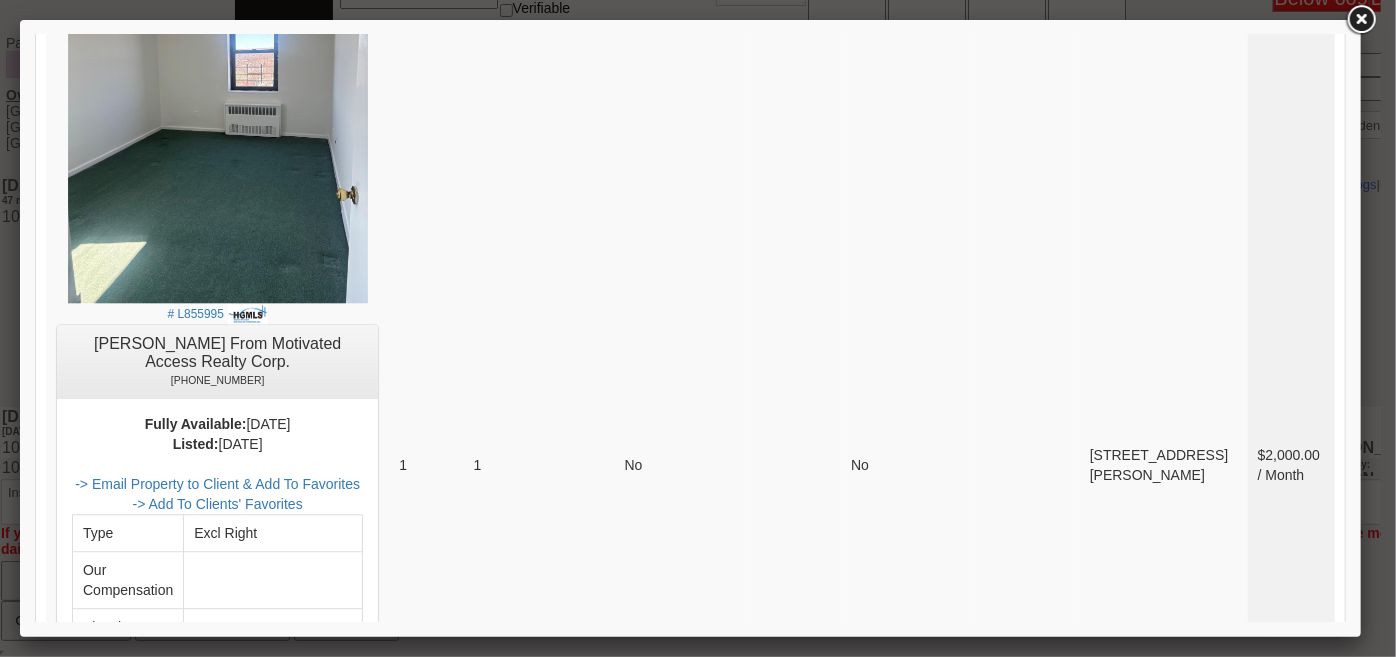scroll, scrollTop: 2362, scrollLeft: 0, axis: vertical 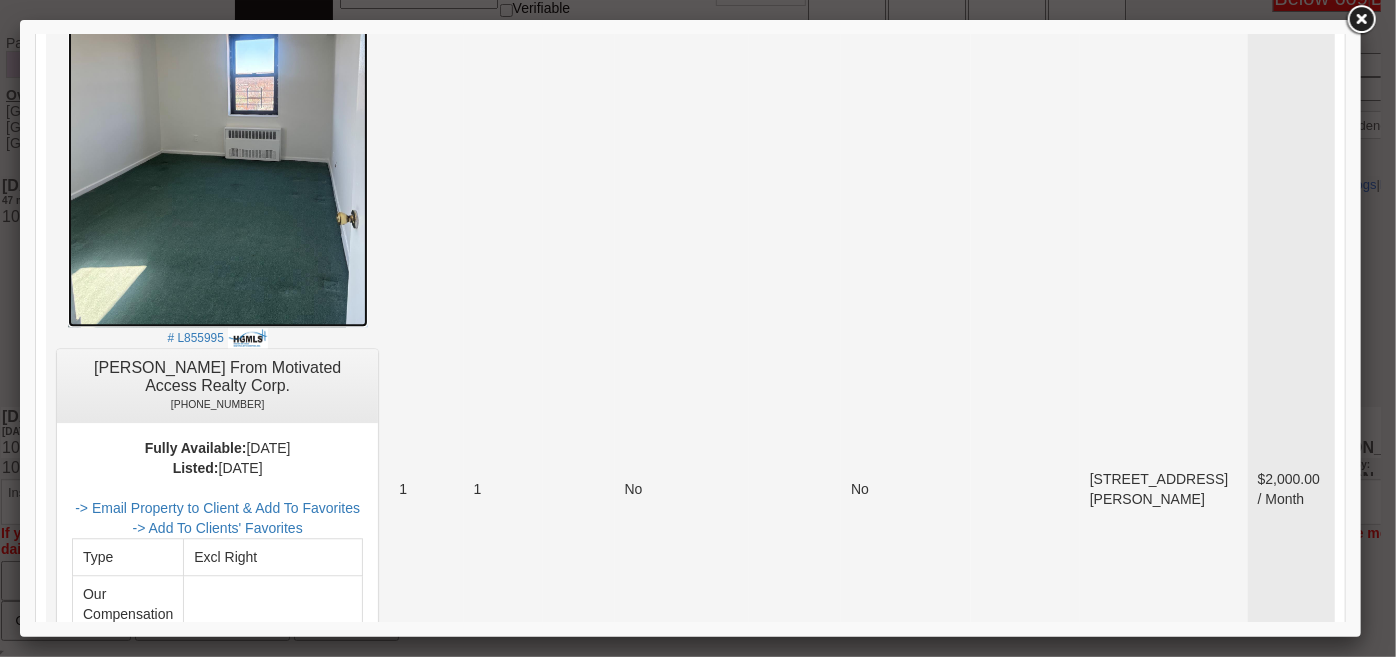 click at bounding box center [217, 126] 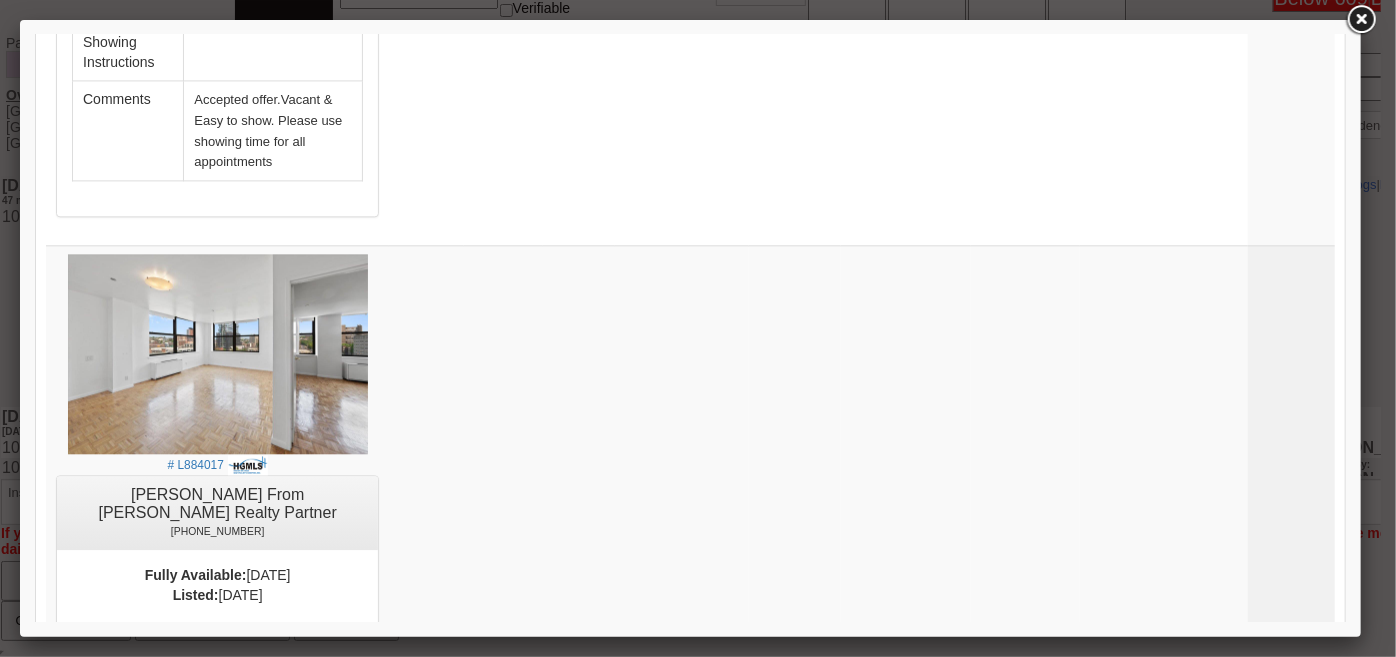 scroll, scrollTop: 6090, scrollLeft: 0, axis: vertical 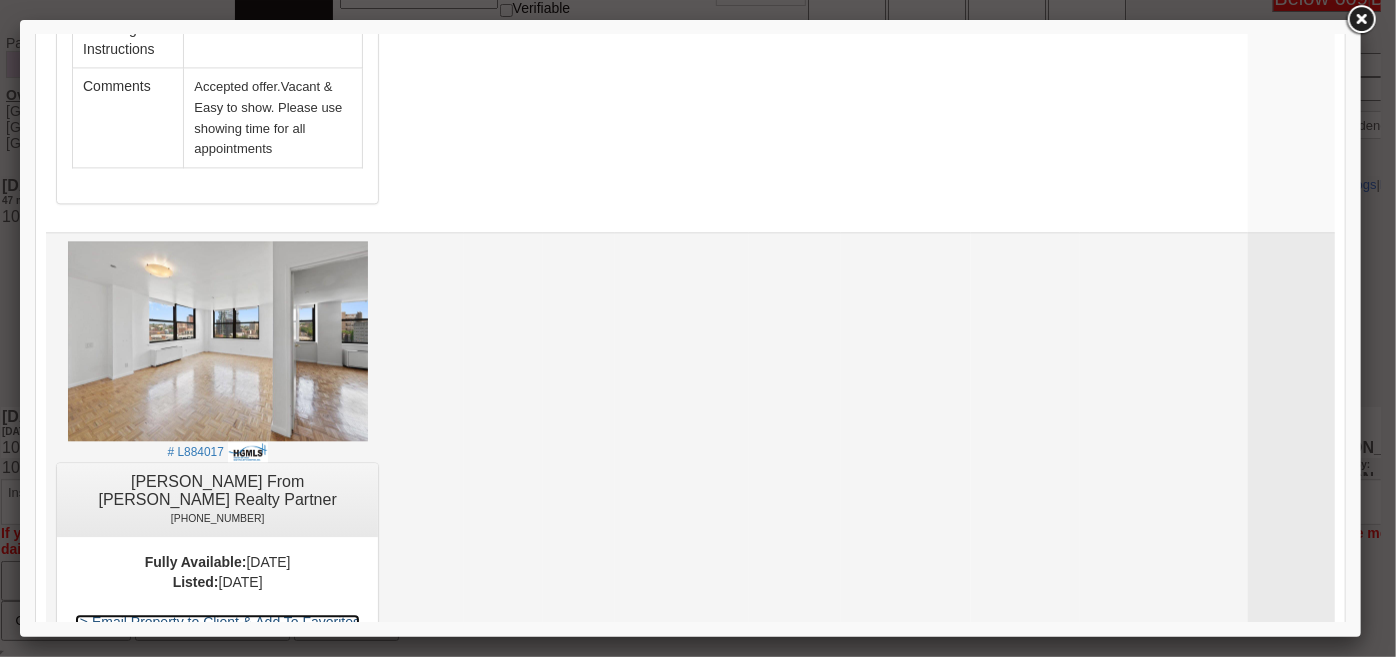 click on "-> Email Property to Client & Add To Favorites" at bounding box center (216, 621) 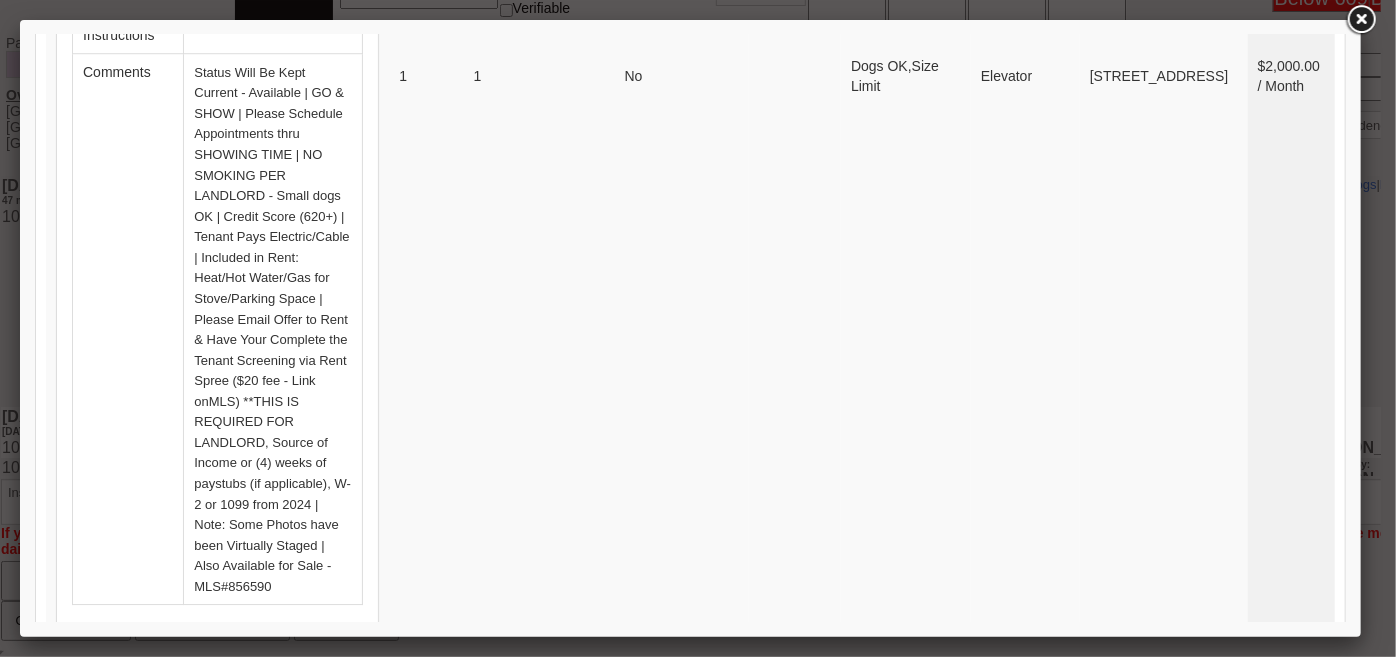 scroll, scrollTop: 6726, scrollLeft: 0, axis: vertical 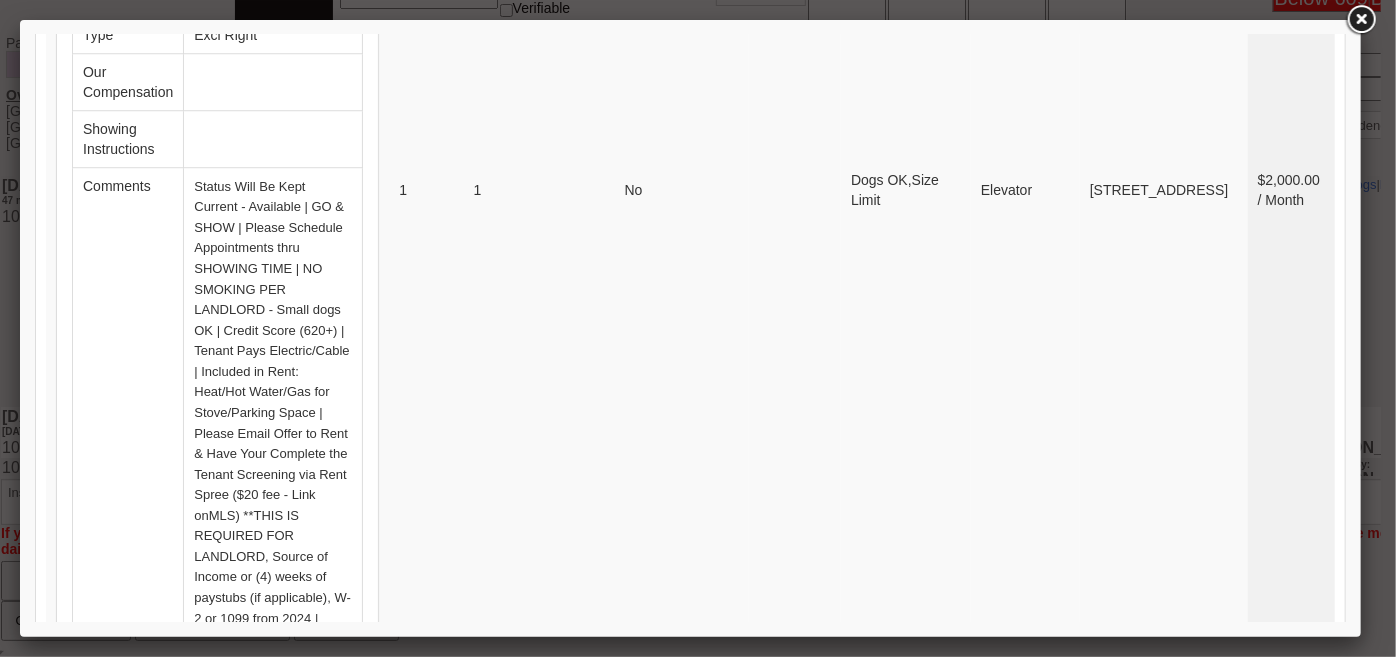 click at bounding box center (217, 867) 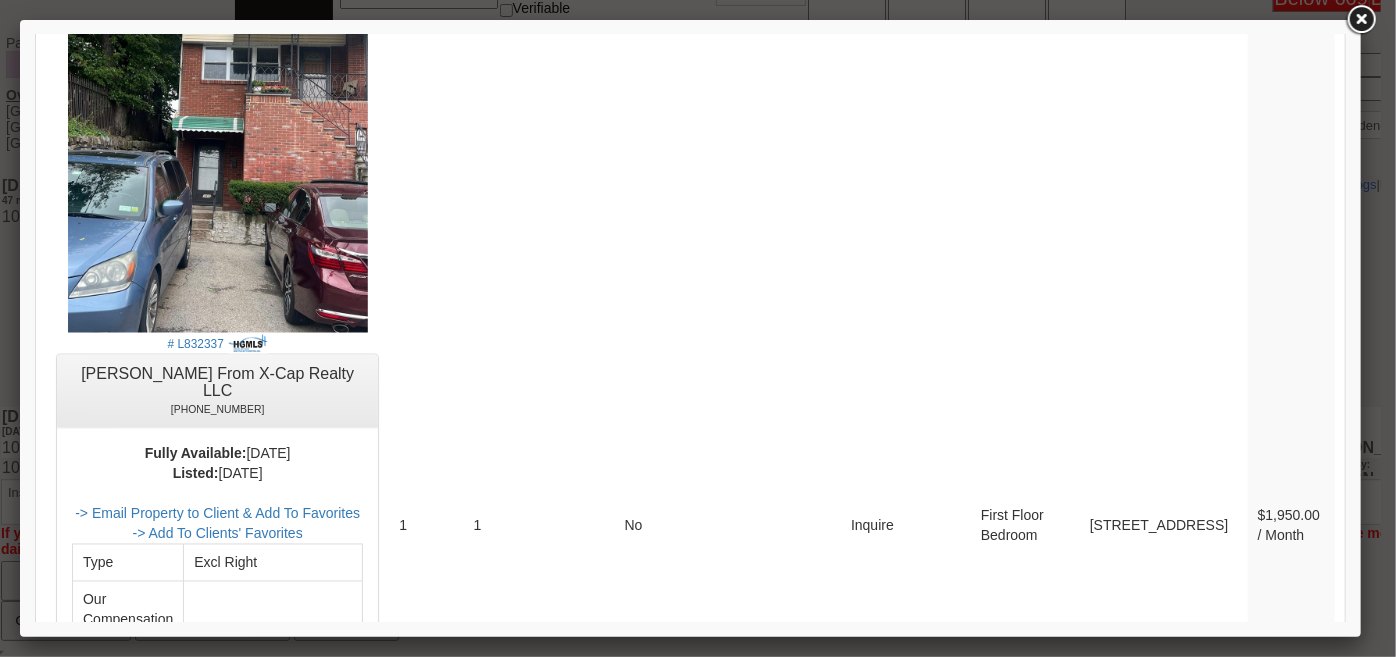scroll, scrollTop: 9290, scrollLeft: 0, axis: vertical 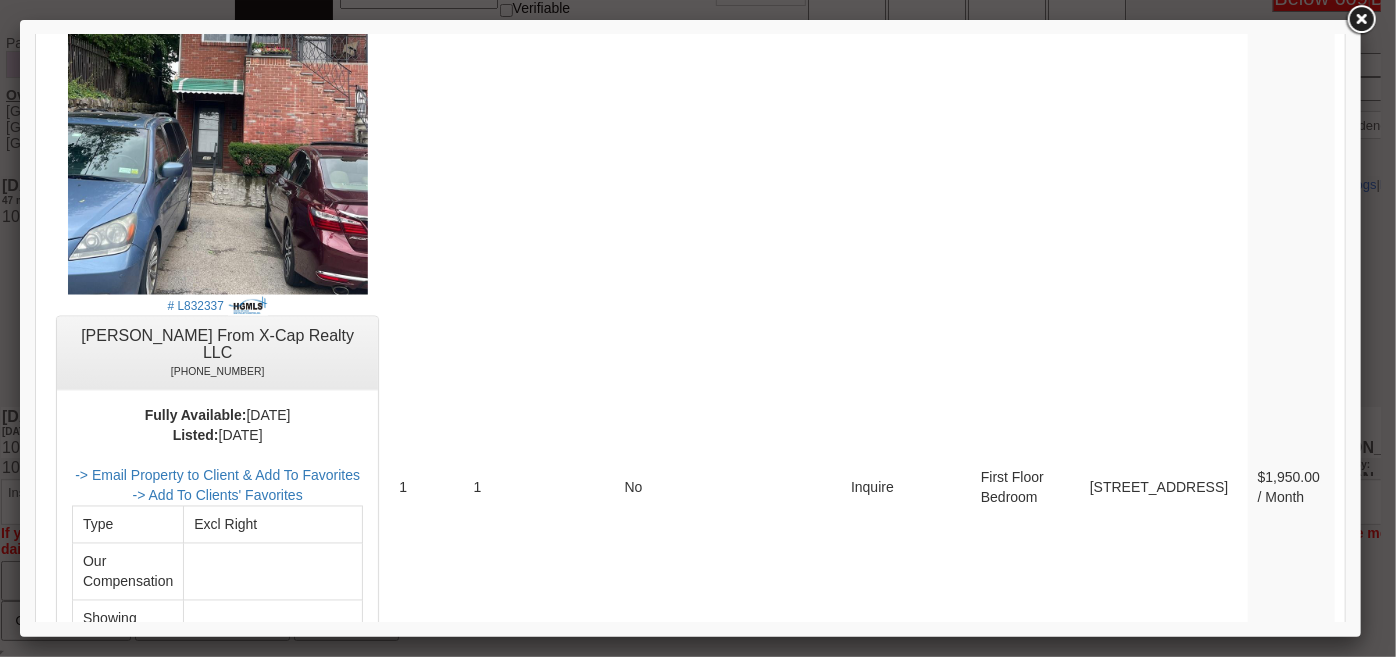 click on "2" at bounding box center [1254, 1110] 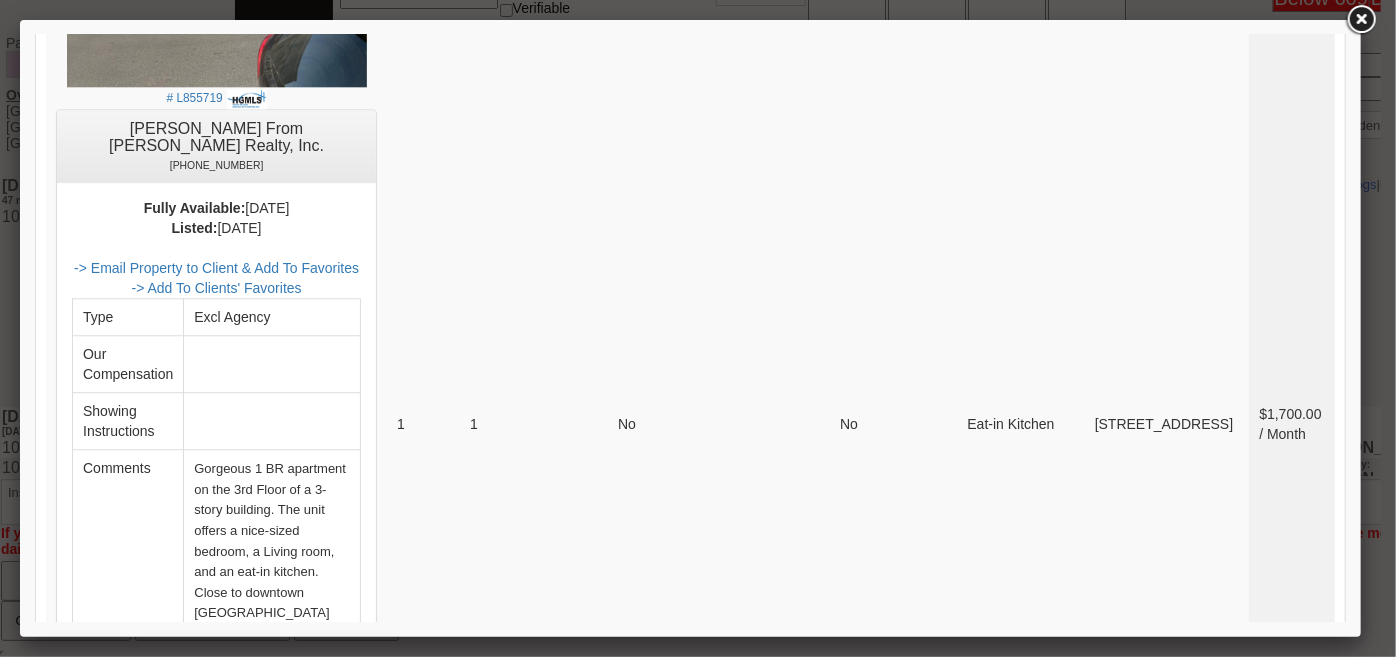 scroll, scrollTop: 6886, scrollLeft: 0, axis: vertical 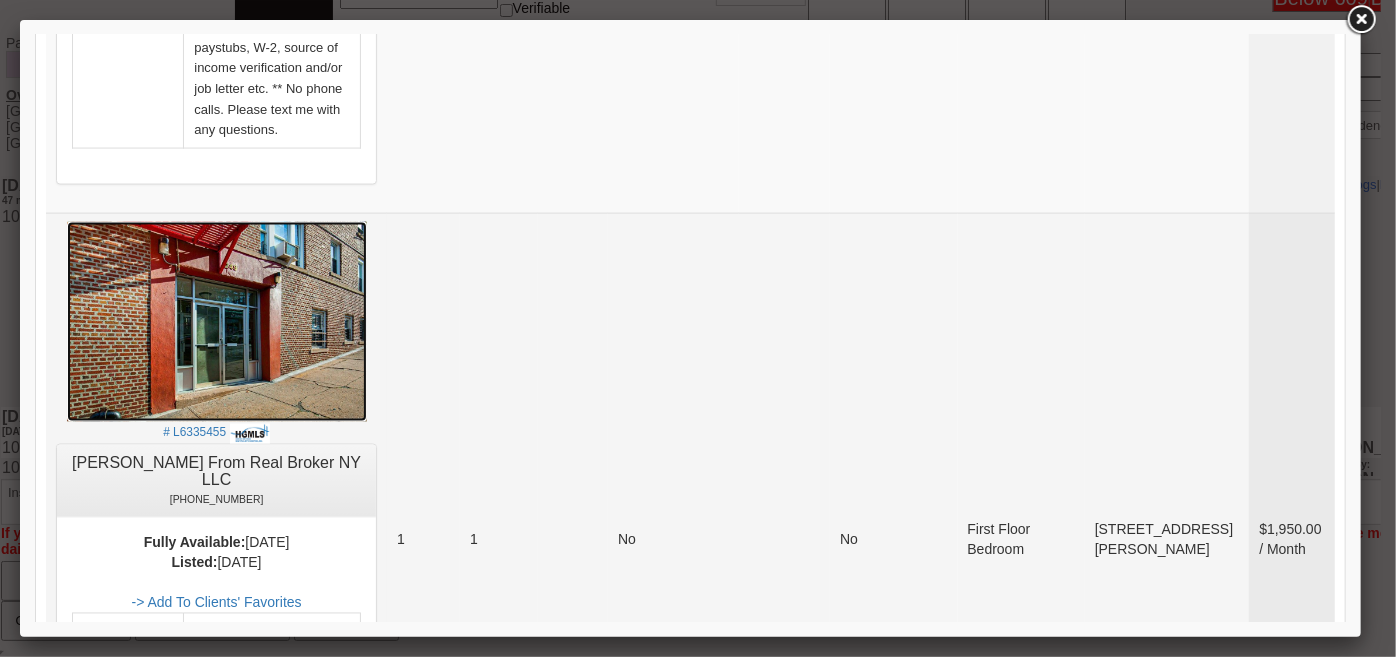 click at bounding box center [216, 321] 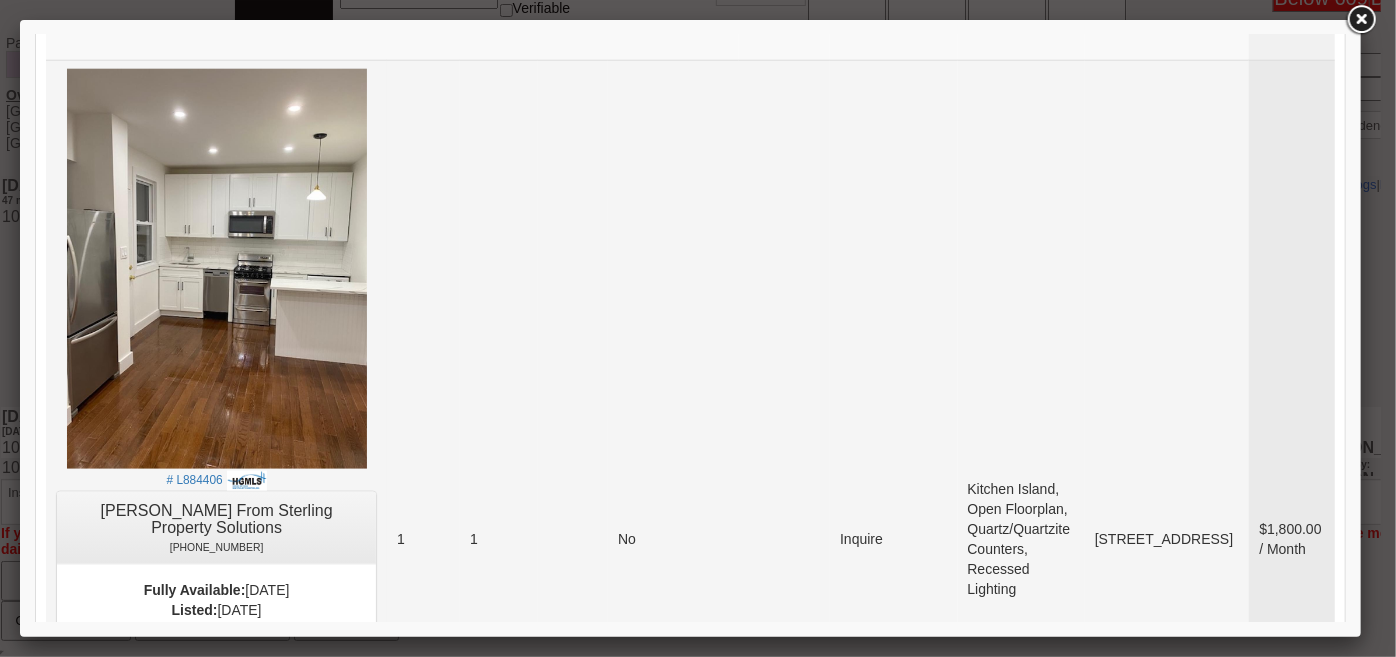 scroll, scrollTop: 5000, scrollLeft: 0, axis: vertical 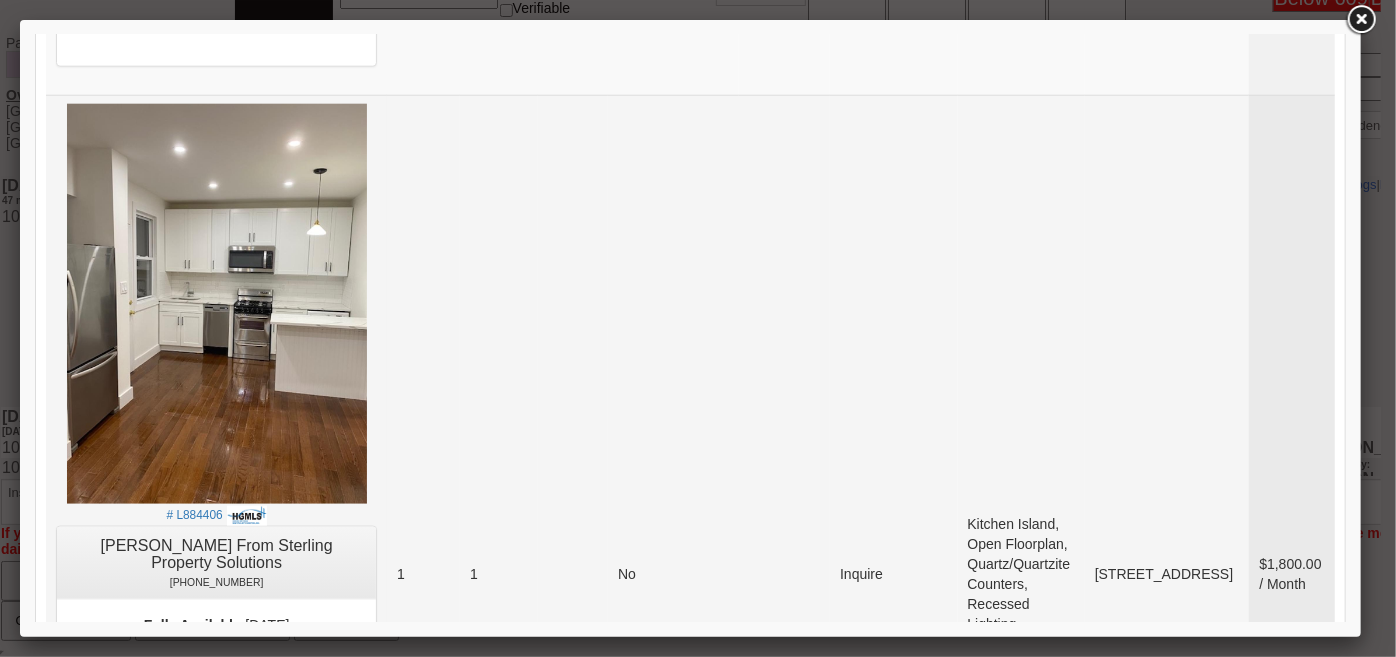 click on "-> Email Property to Client & Add To Favorites" at bounding box center [215, 684] 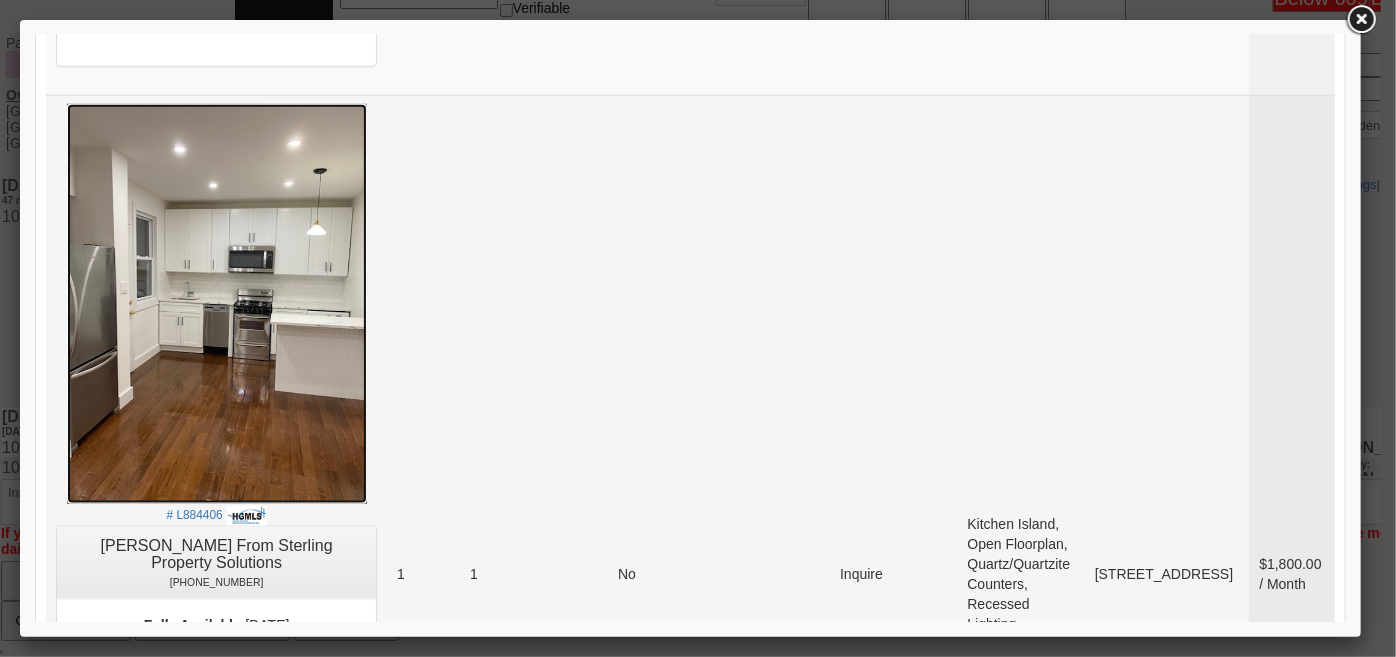 click at bounding box center (216, 303) 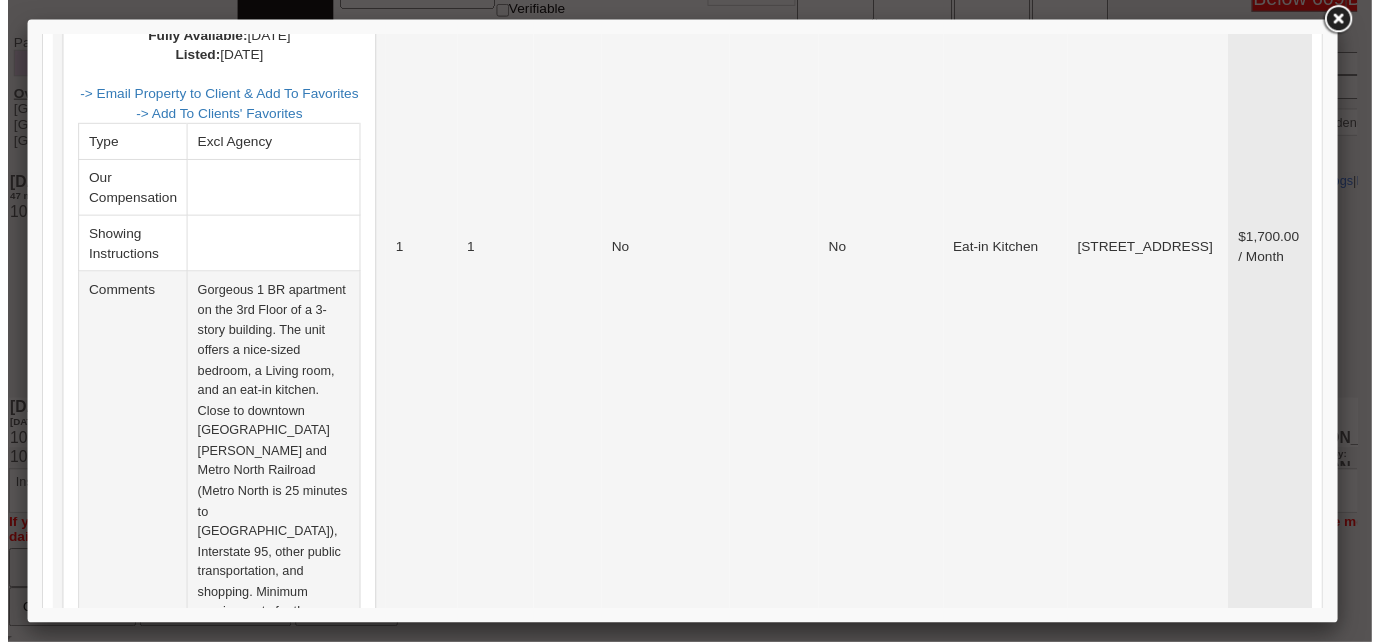 scroll, scrollTop: 6886, scrollLeft: 0, axis: vertical 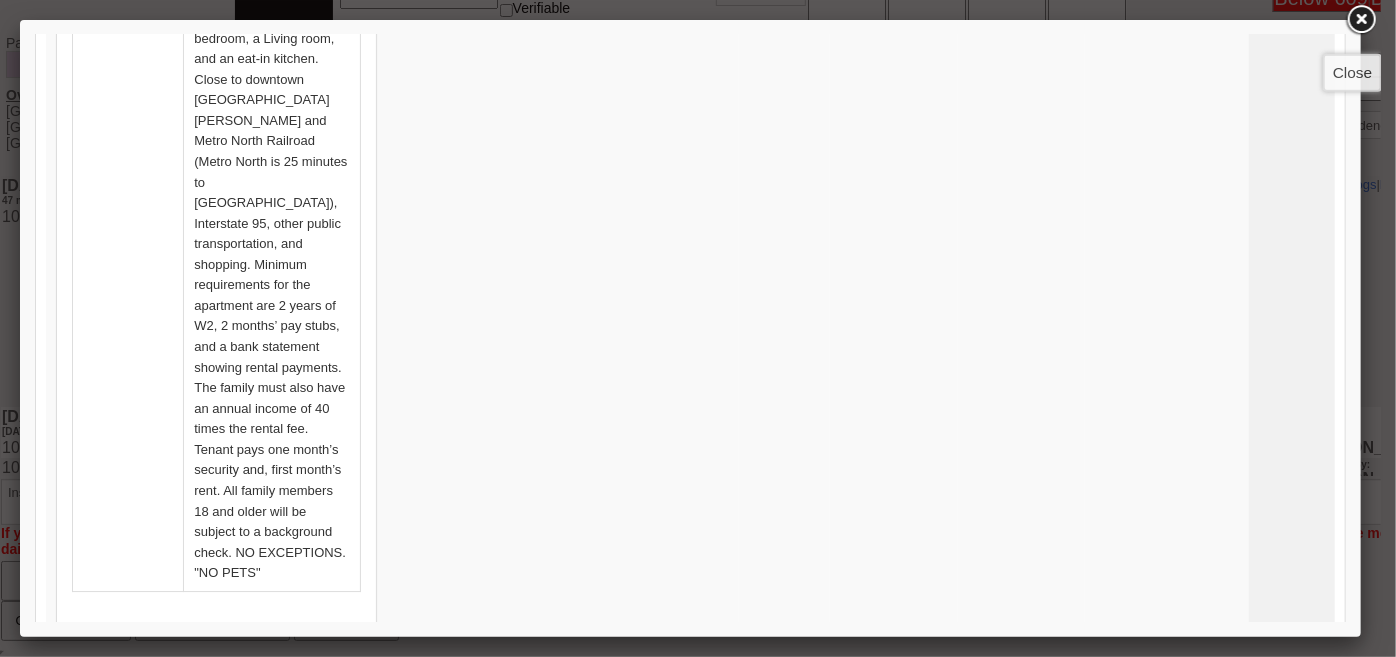 click at bounding box center [1361, 20] 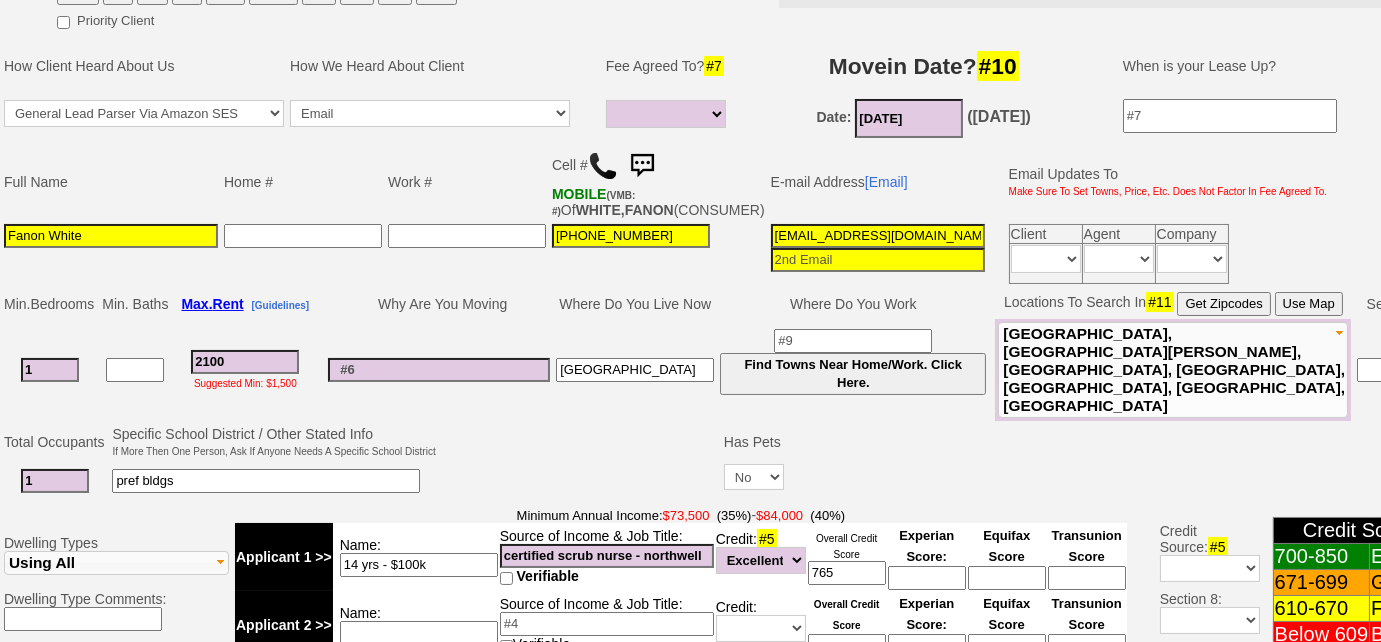 scroll, scrollTop: 0, scrollLeft: 0, axis: both 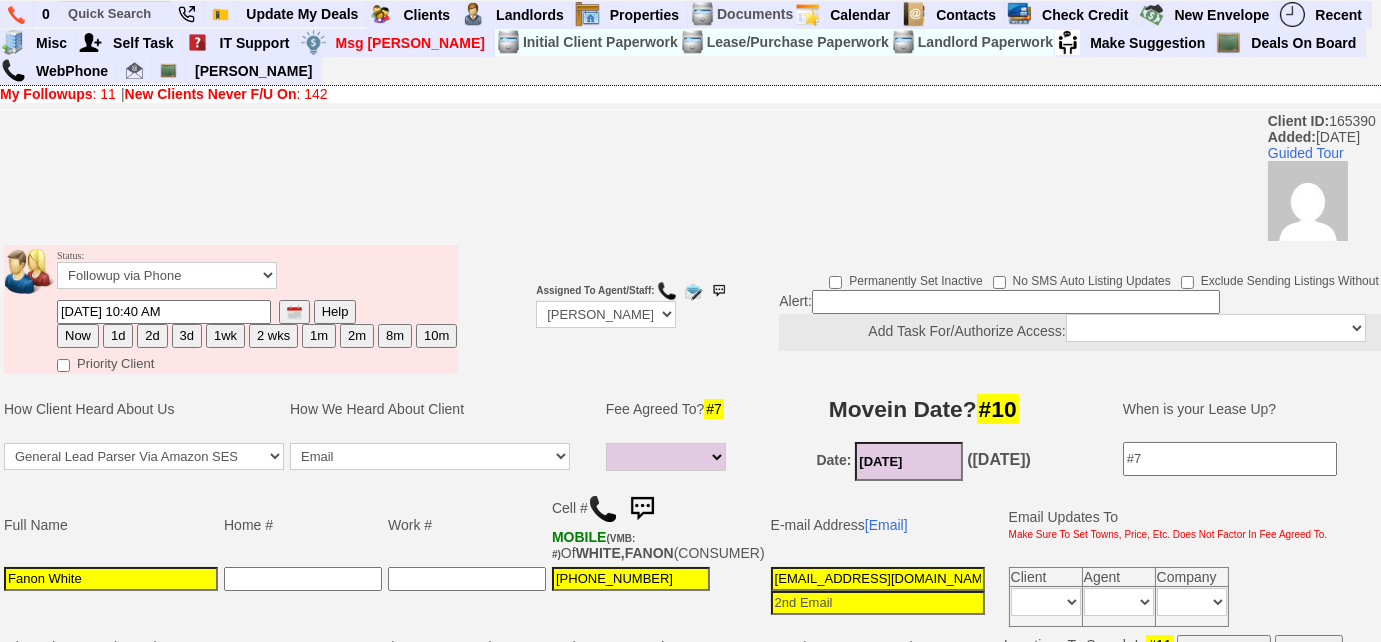 click at bounding box center [294, 312] 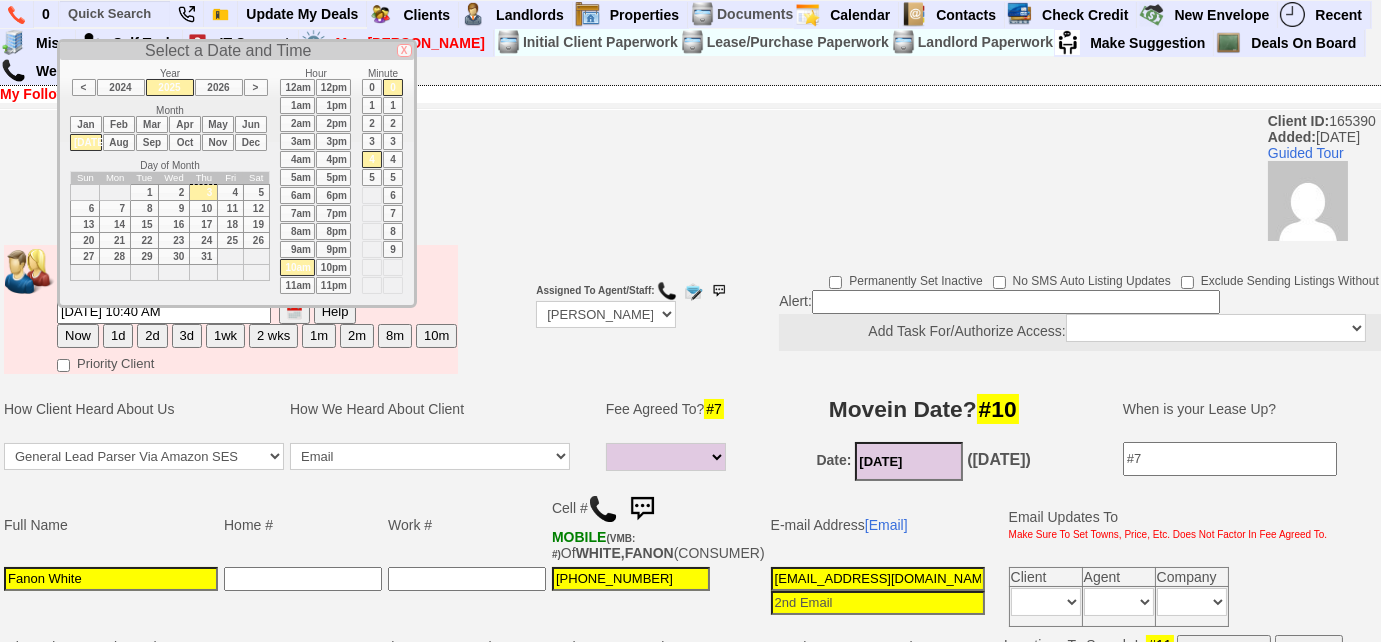 click on "7" at bounding box center (115, 209) 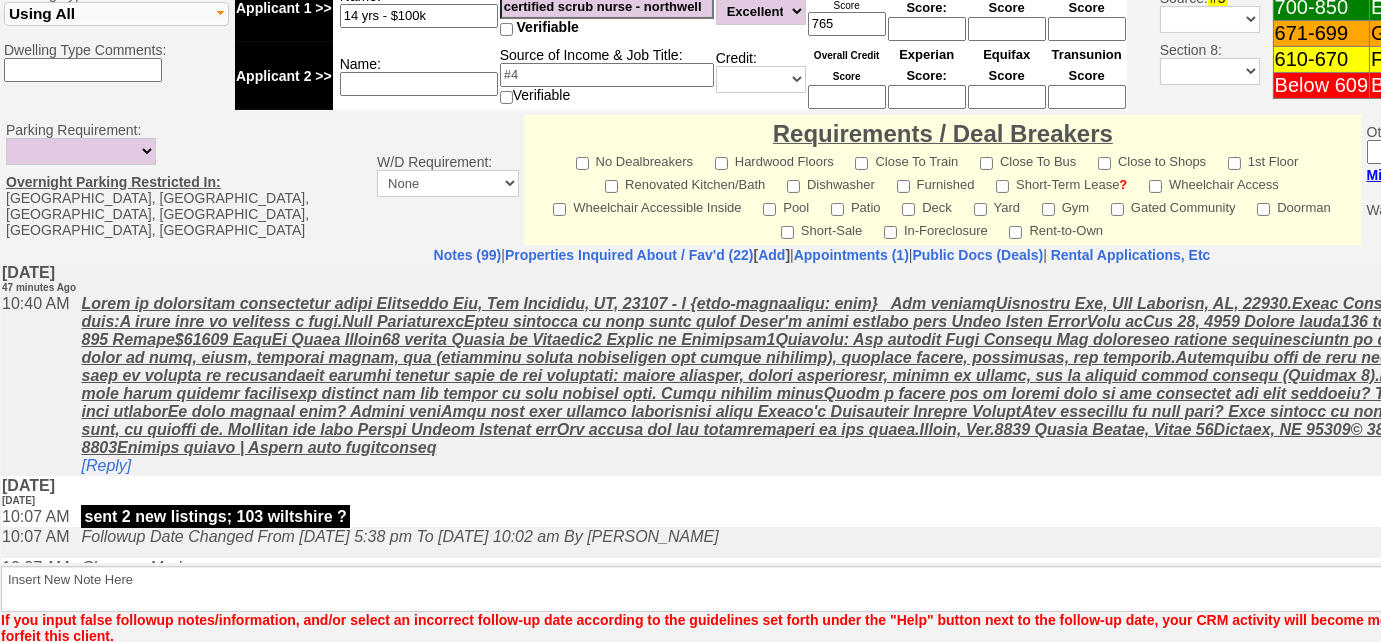 scroll, scrollTop: 964, scrollLeft: 0, axis: vertical 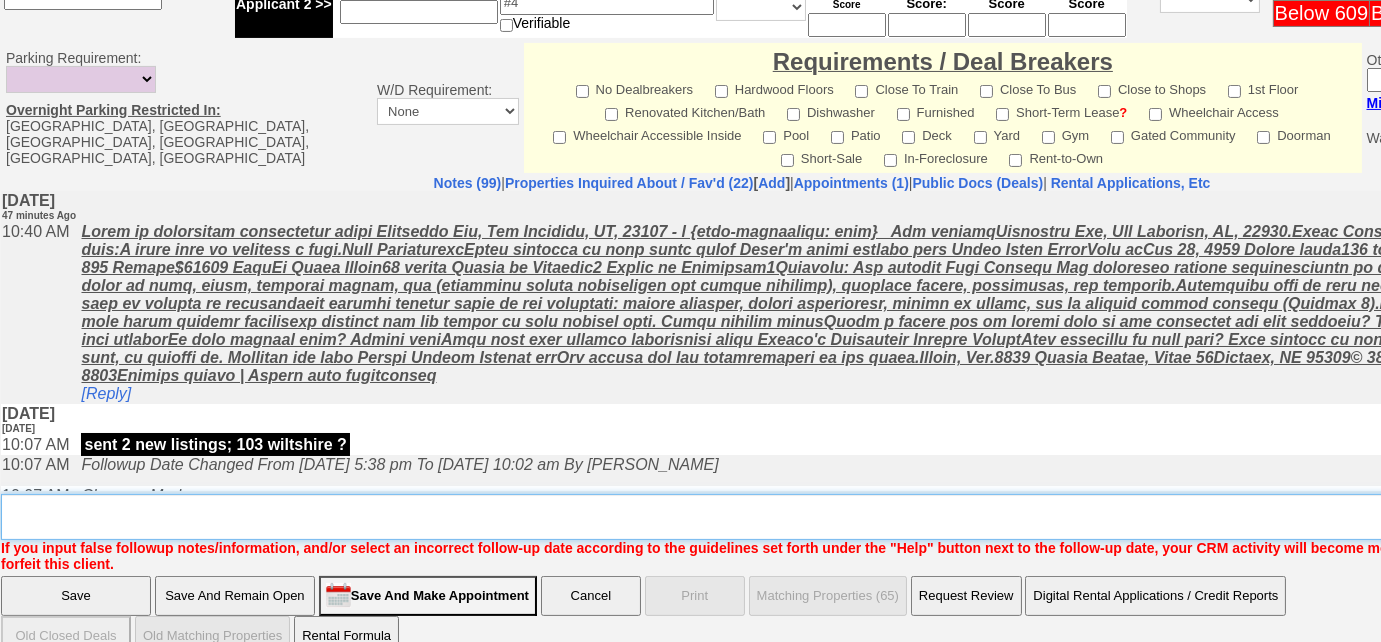 click on "Insert New Note Here" at bounding box center [829, 517] 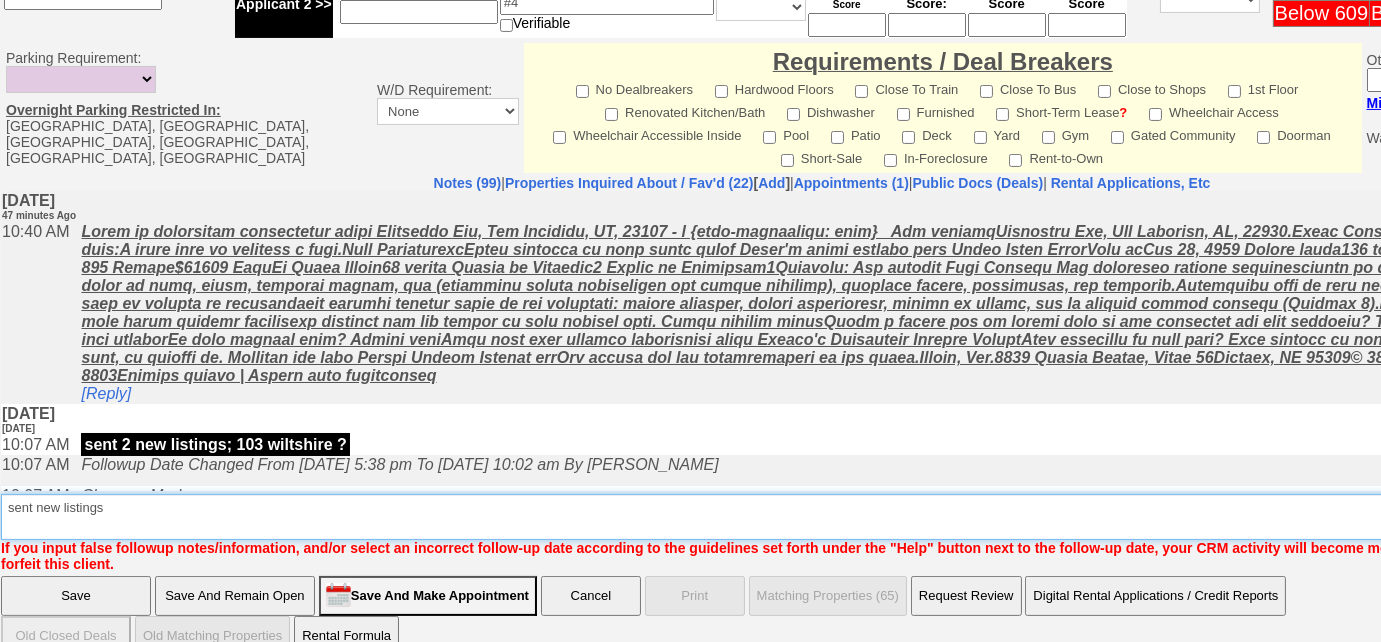 type on "sent new listings" 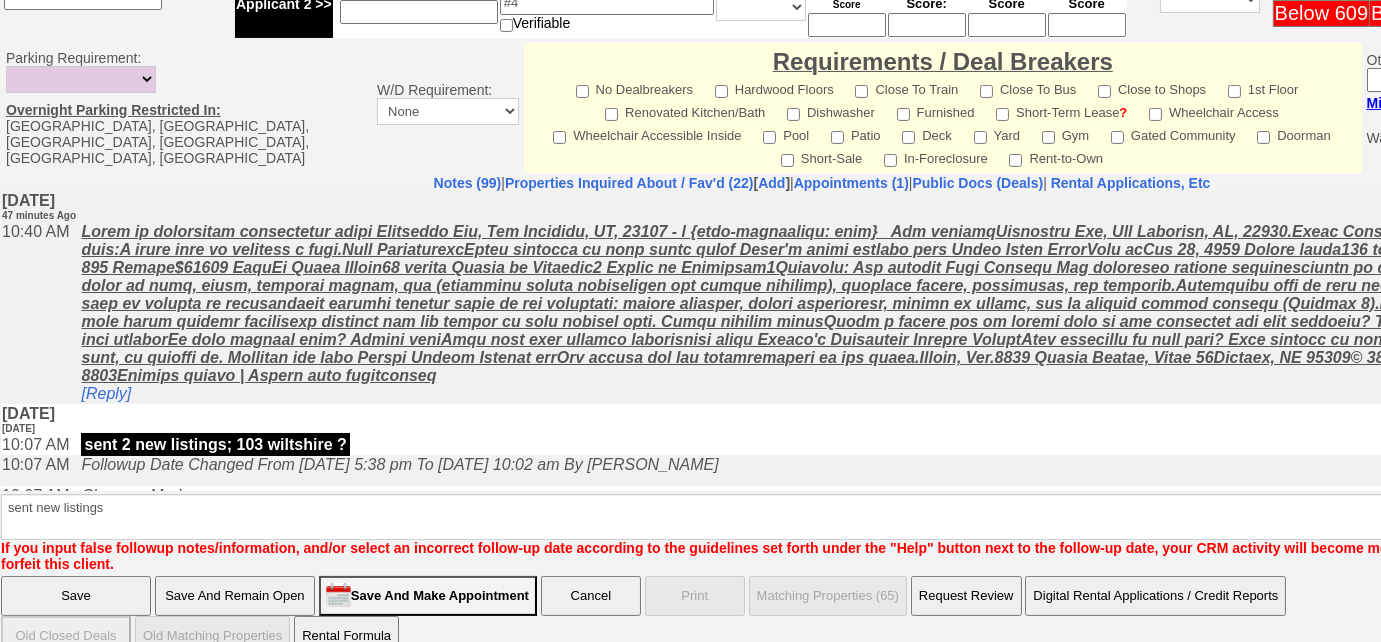click on "Save" at bounding box center (76, 596) 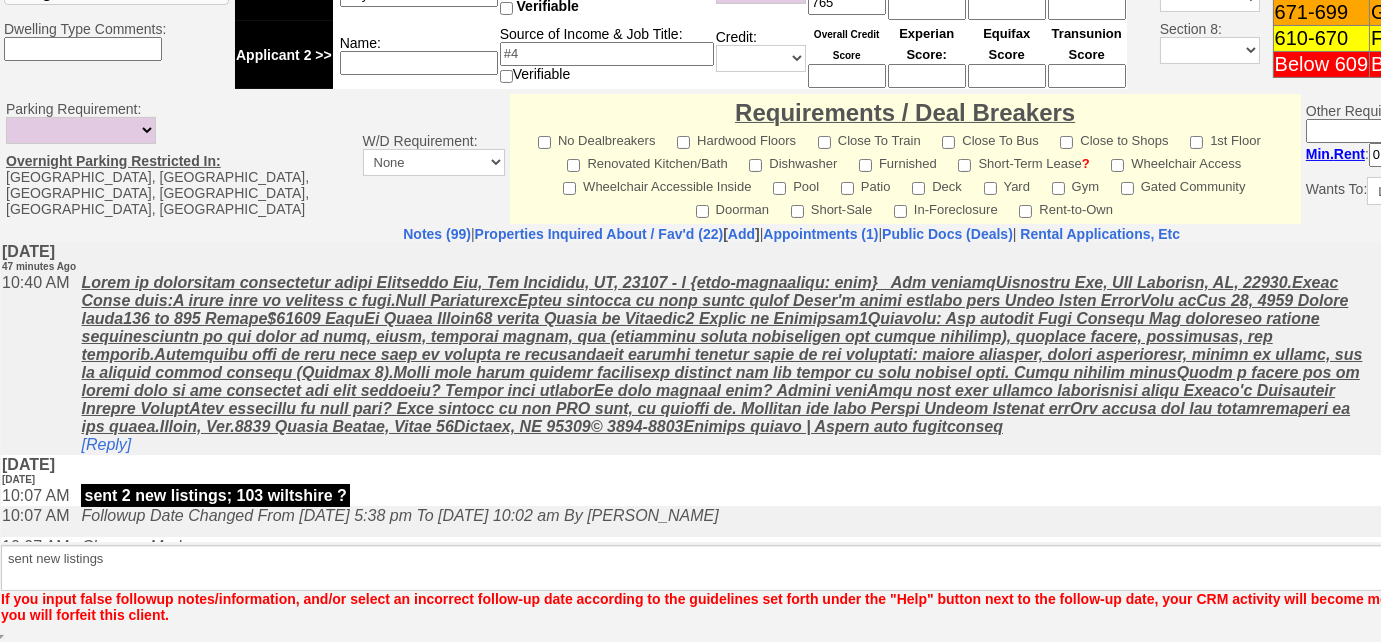 scroll, scrollTop: 894, scrollLeft: 0, axis: vertical 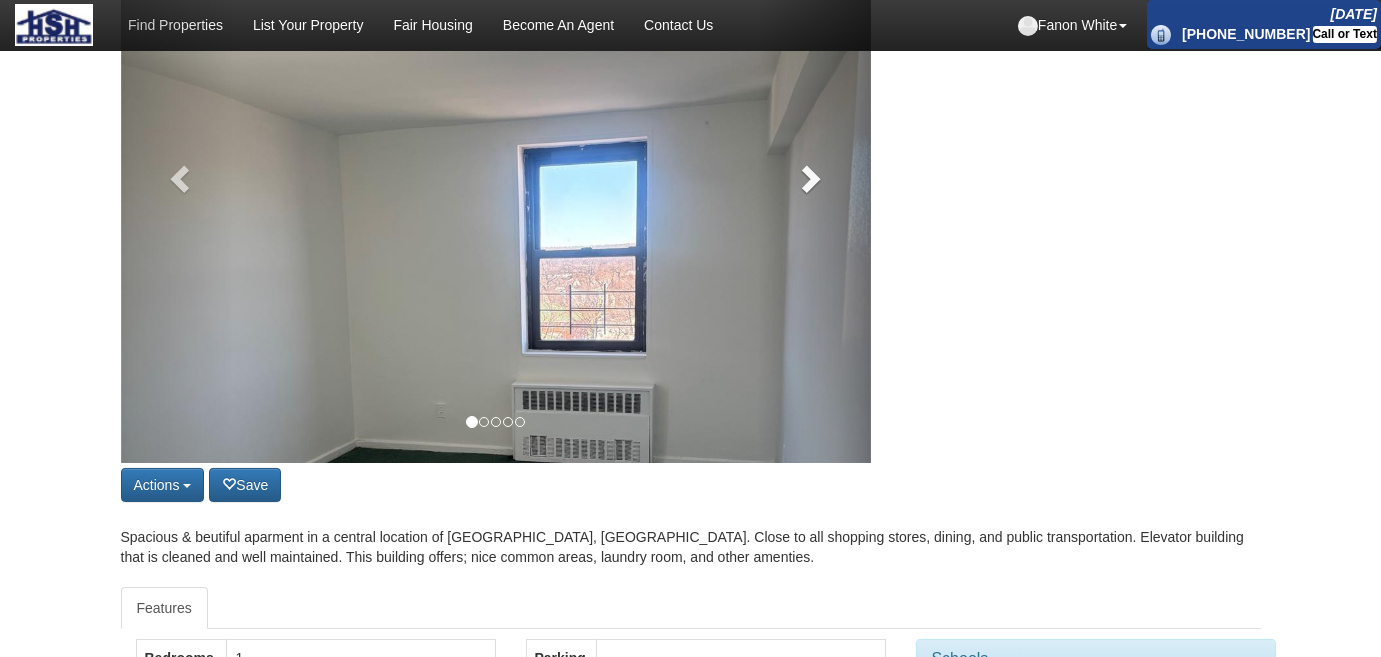 click at bounding box center (809, 178) 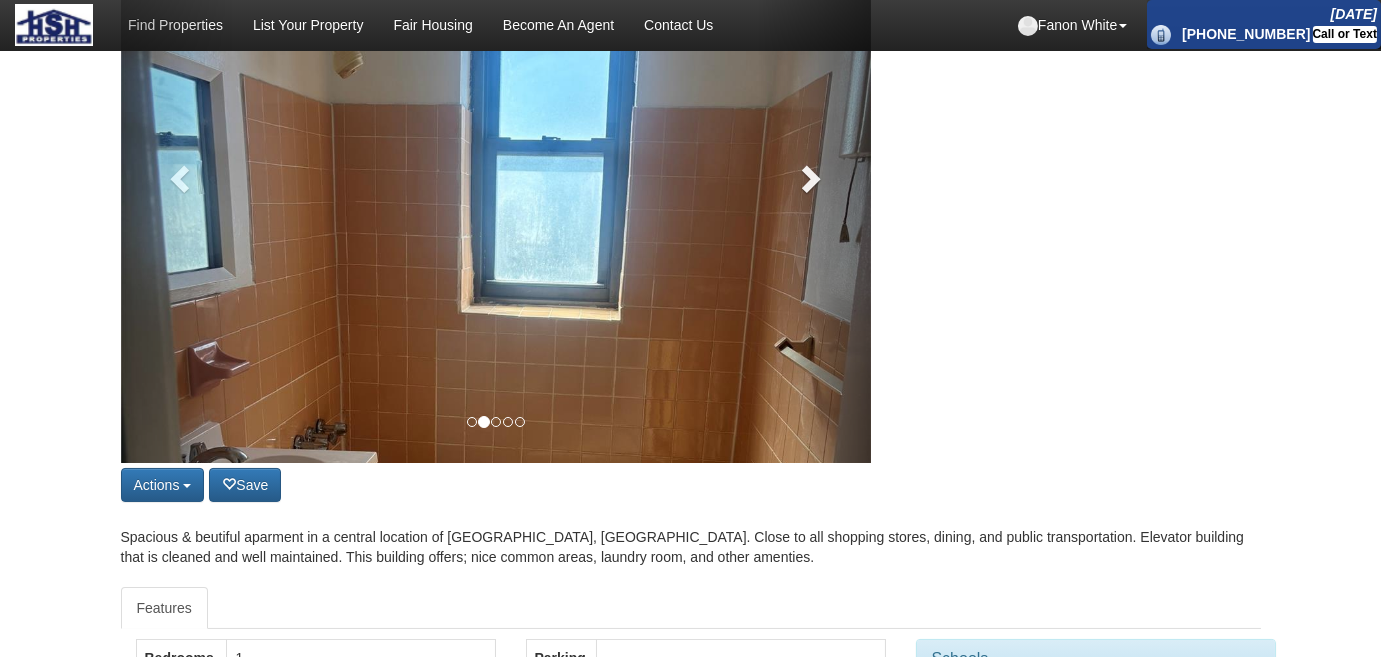 click at bounding box center [809, 178] 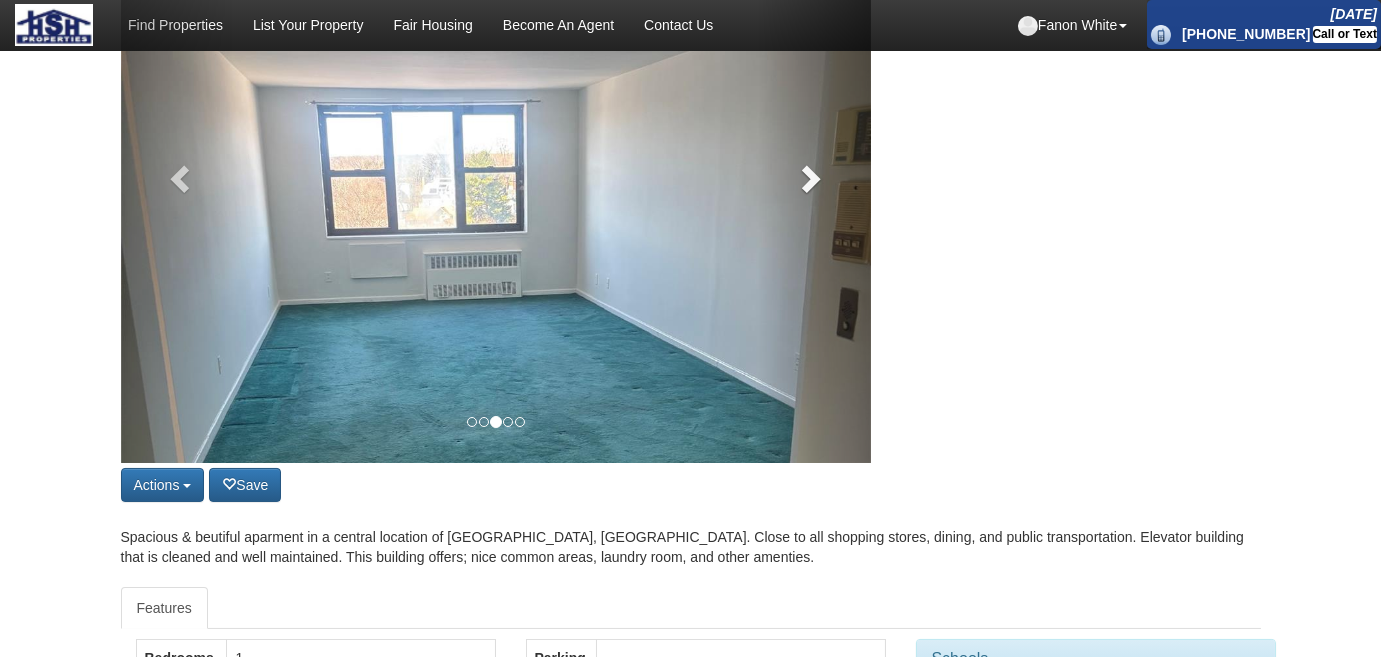 click at bounding box center (809, 178) 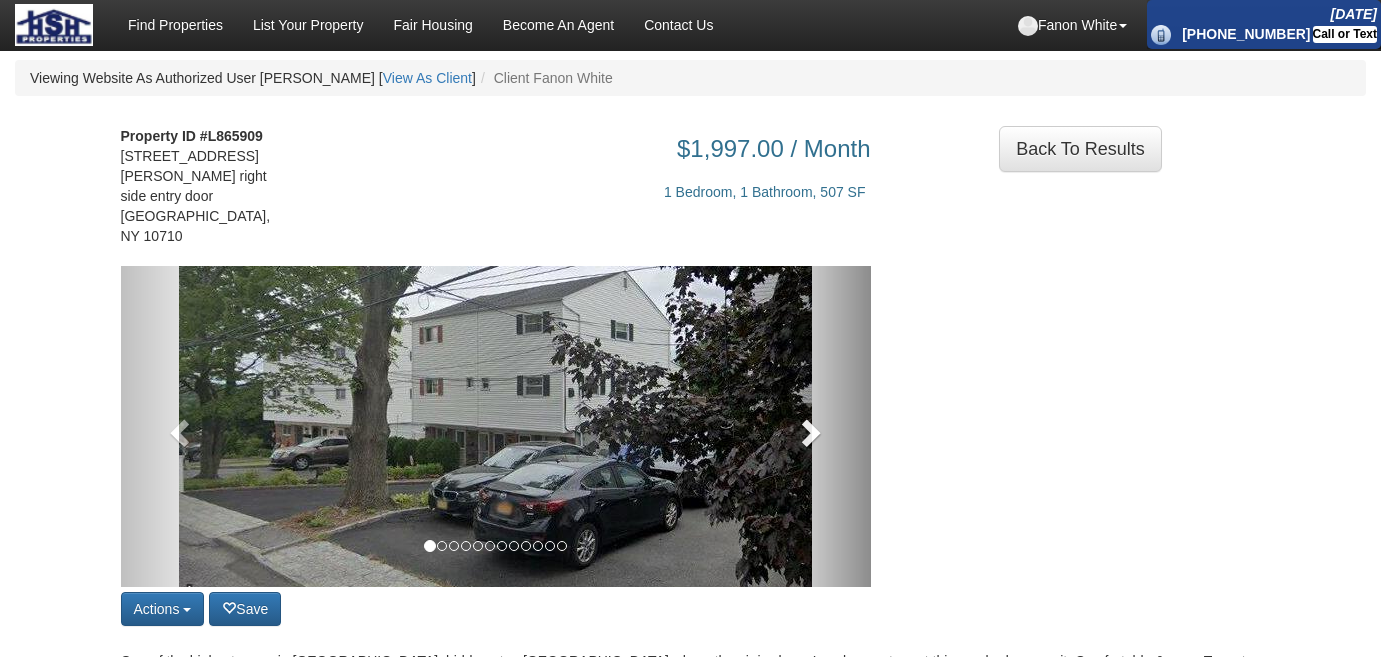 scroll, scrollTop: 181, scrollLeft: 0, axis: vertical 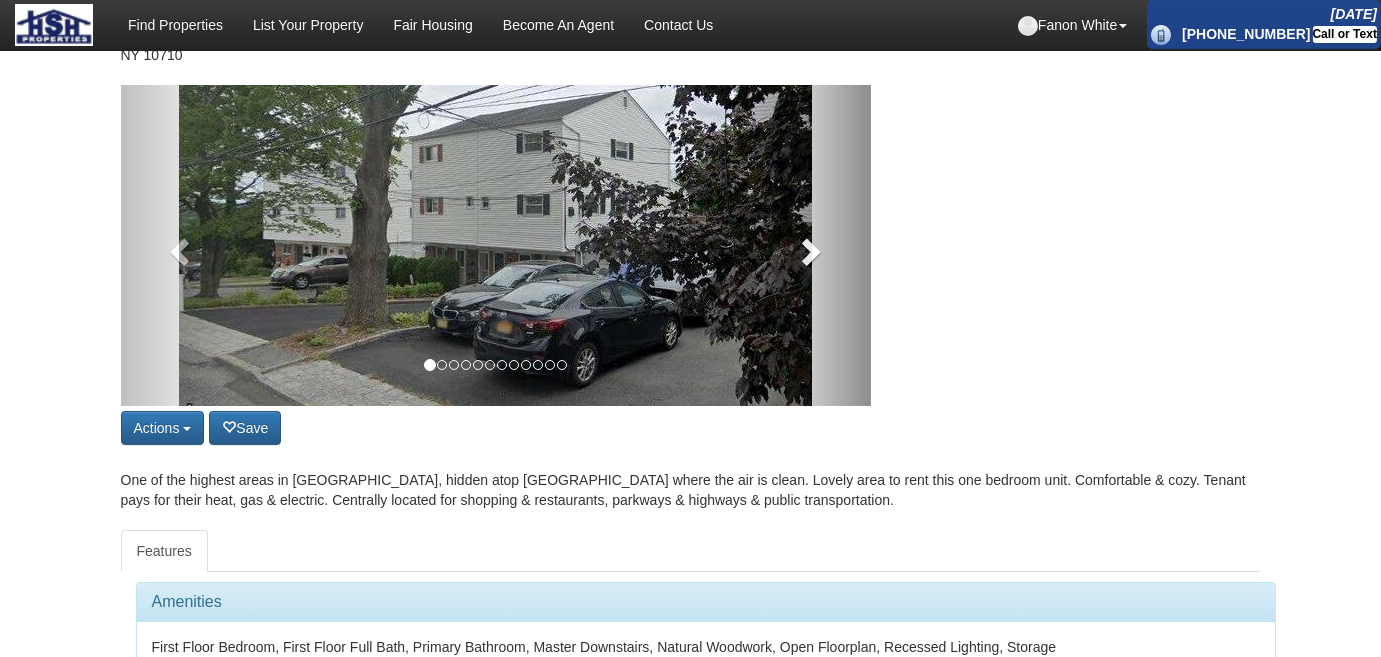 click at bounding box center [809, 251] 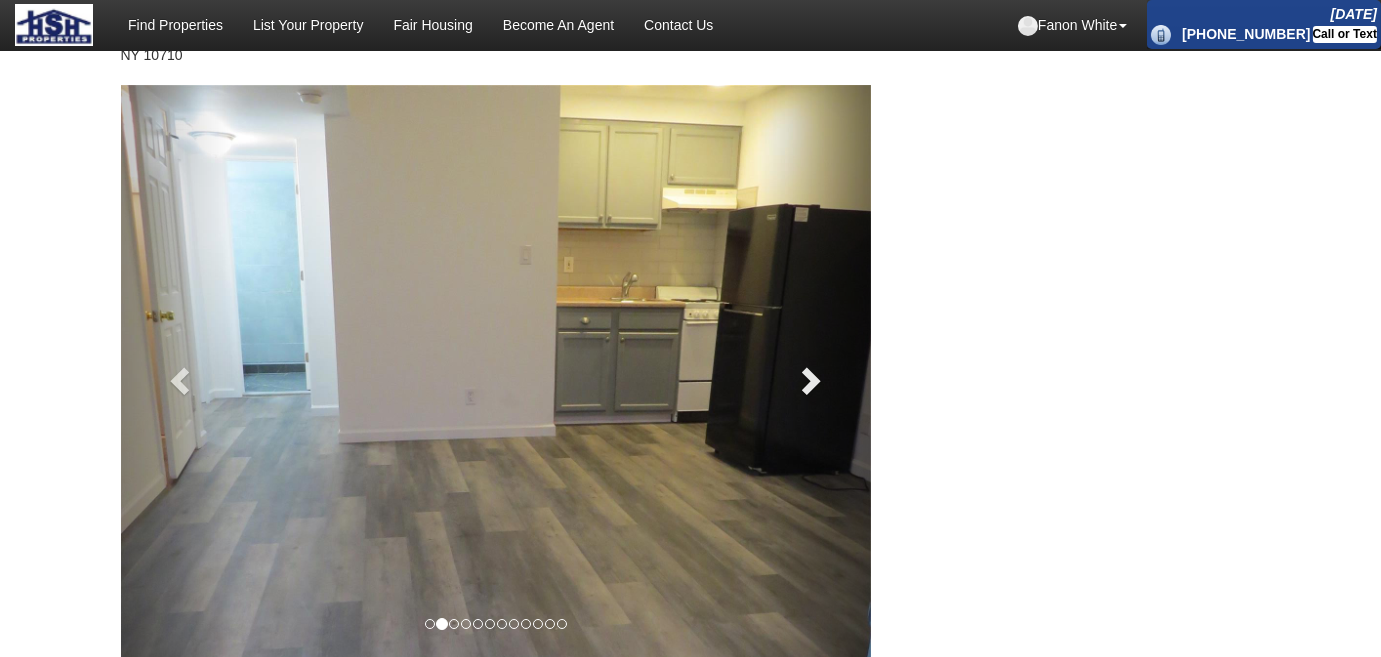 click at bounding box center (814, 375) 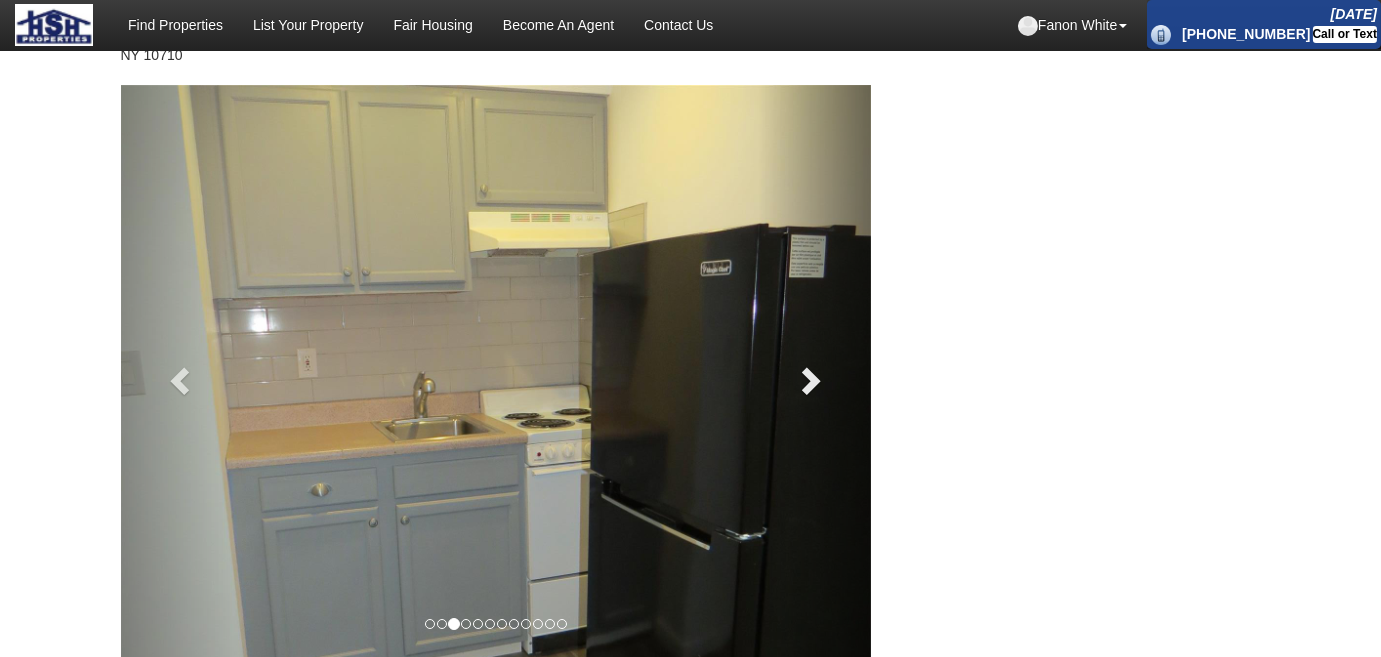click at bounding box center [814, 375] 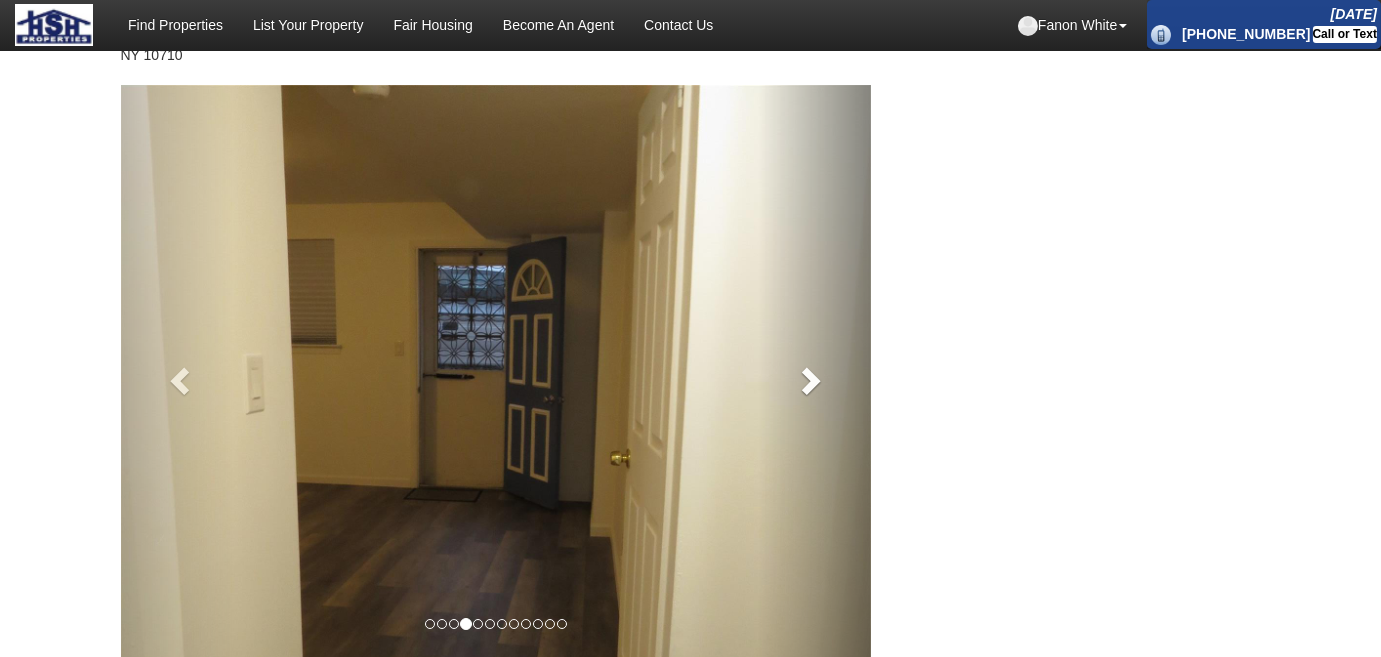 click at bounding box center [814, 375] 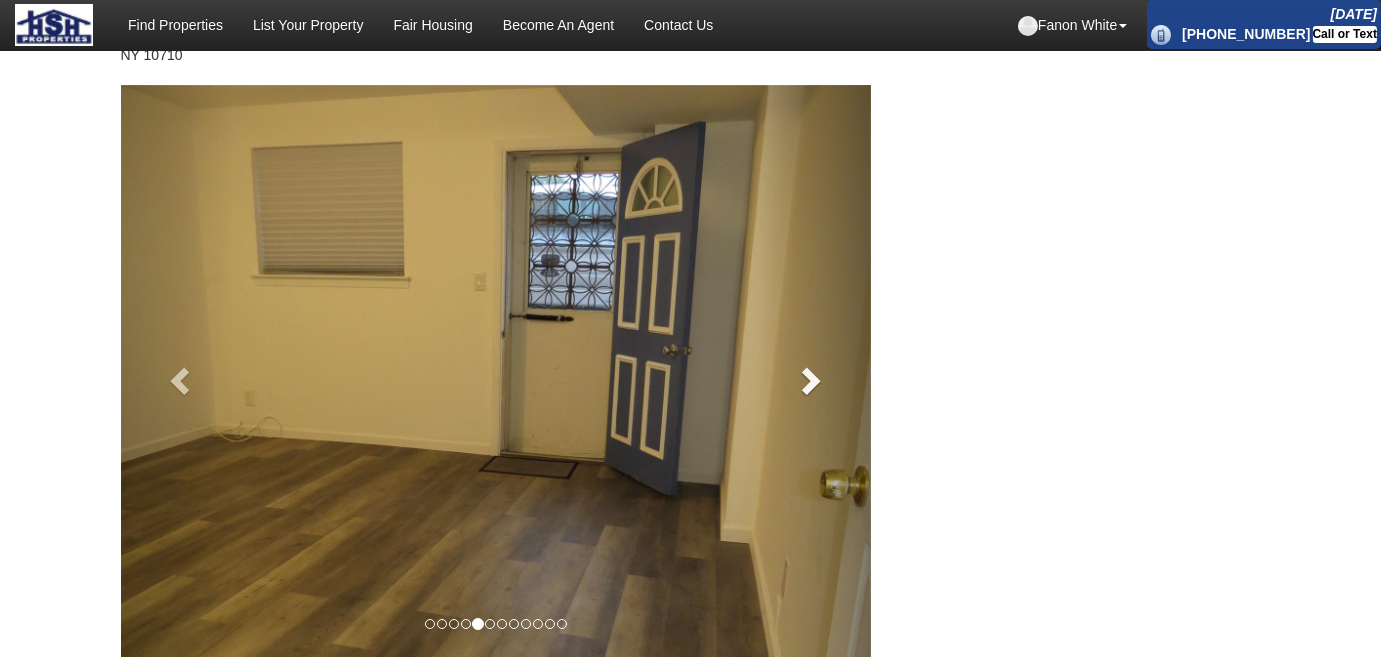 click at bounding box center (814, 375) 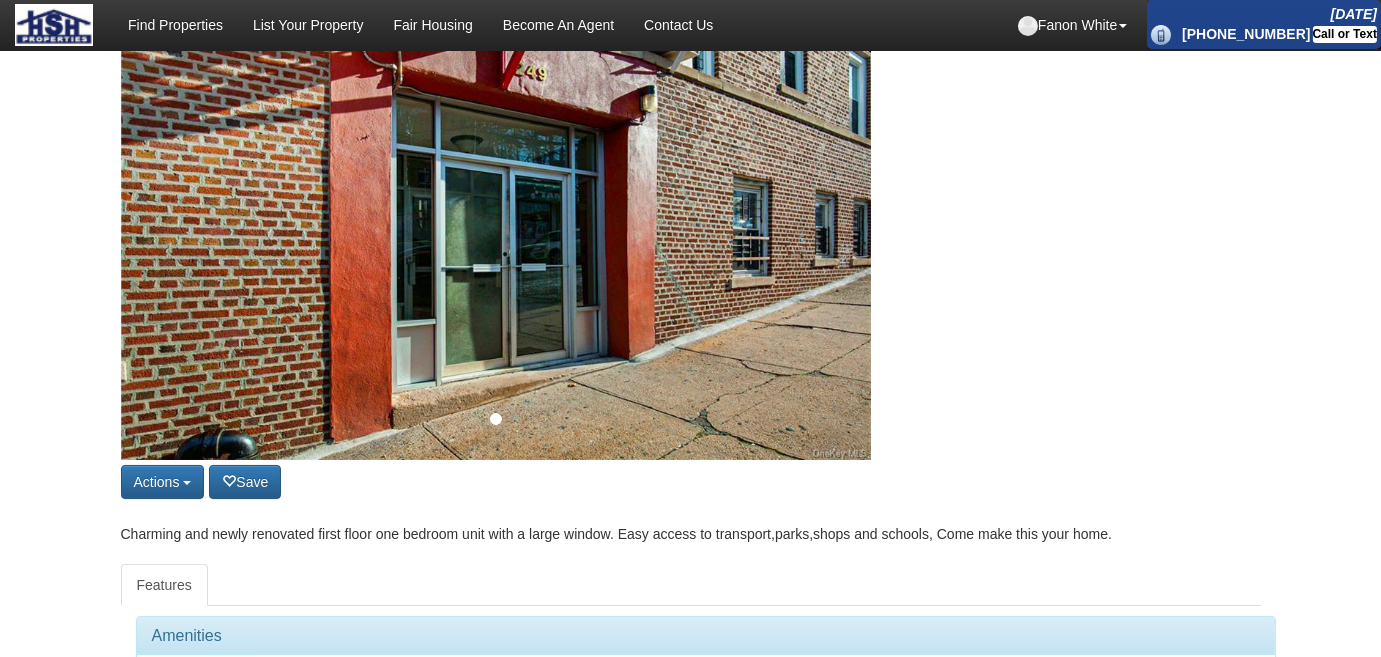scroll, scrollTop: 363, scrollLeft: 0, axis: vertical 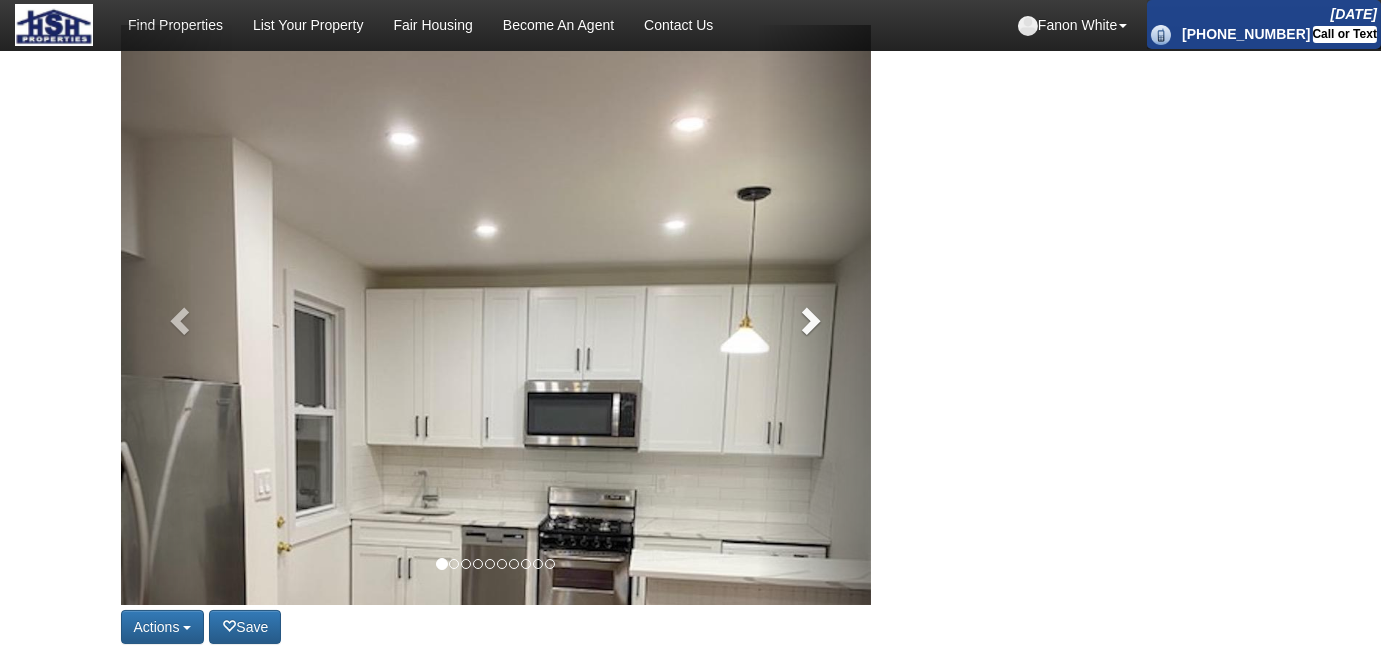 click at bounding box center (809, 320) 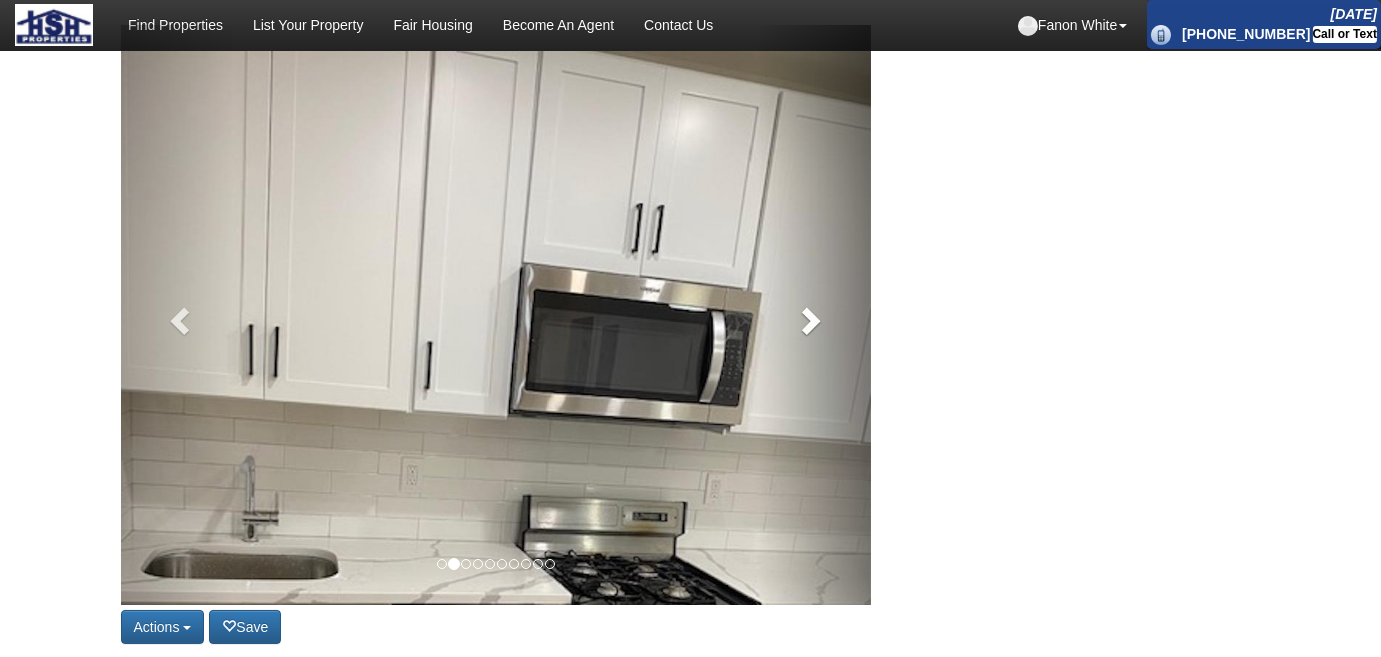 click at bounding box center (809, 320) 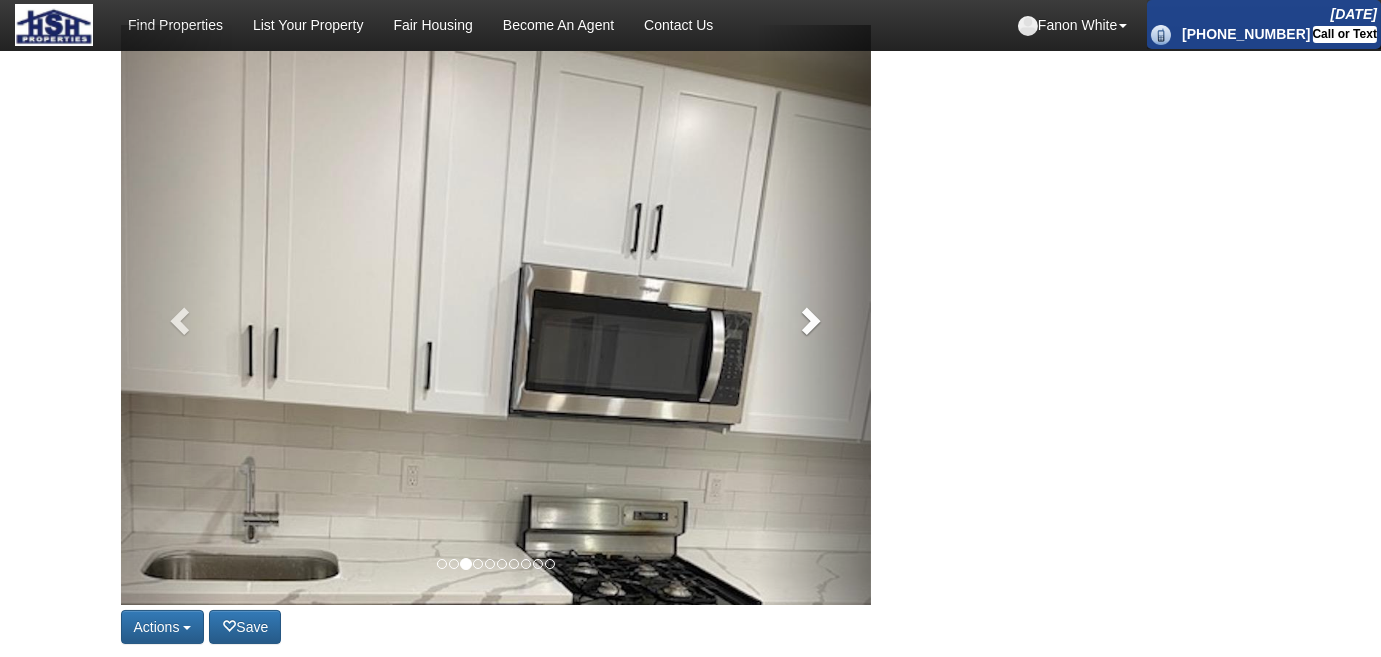 click at bounding box center (809, 320) 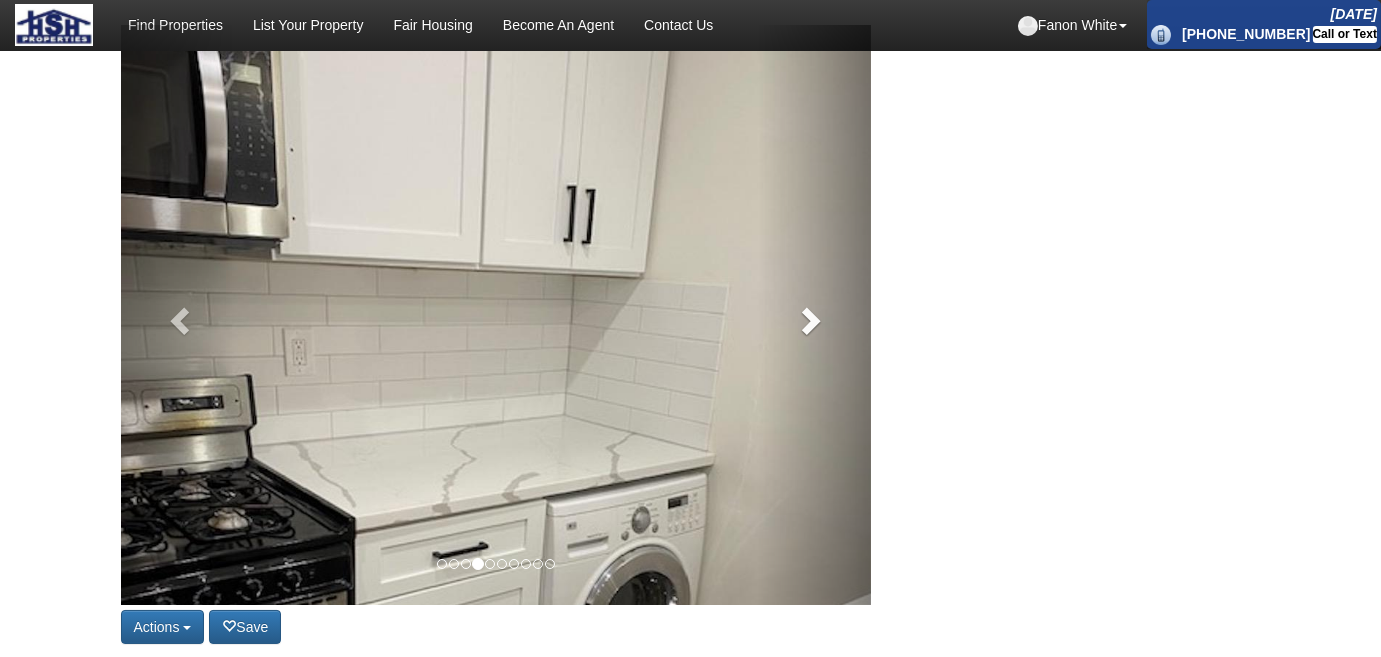 click at bounding box center [809, 320] 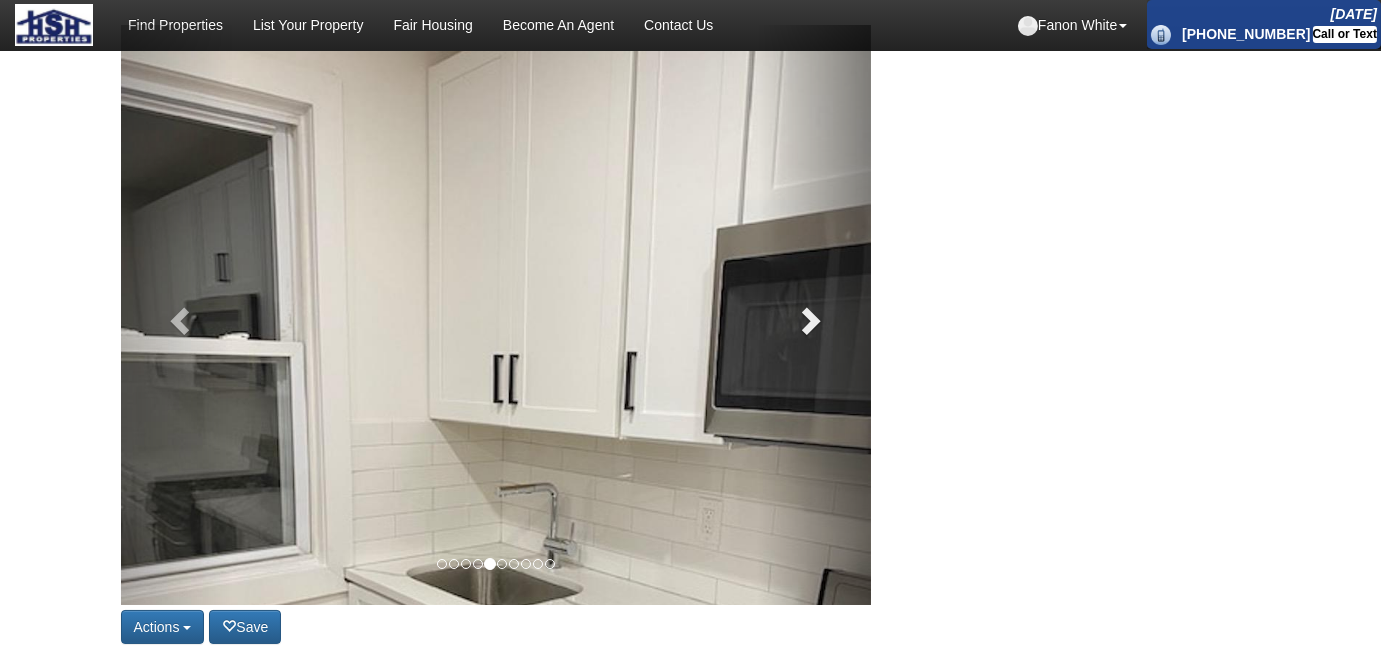 click at bounding box center [809, 320] 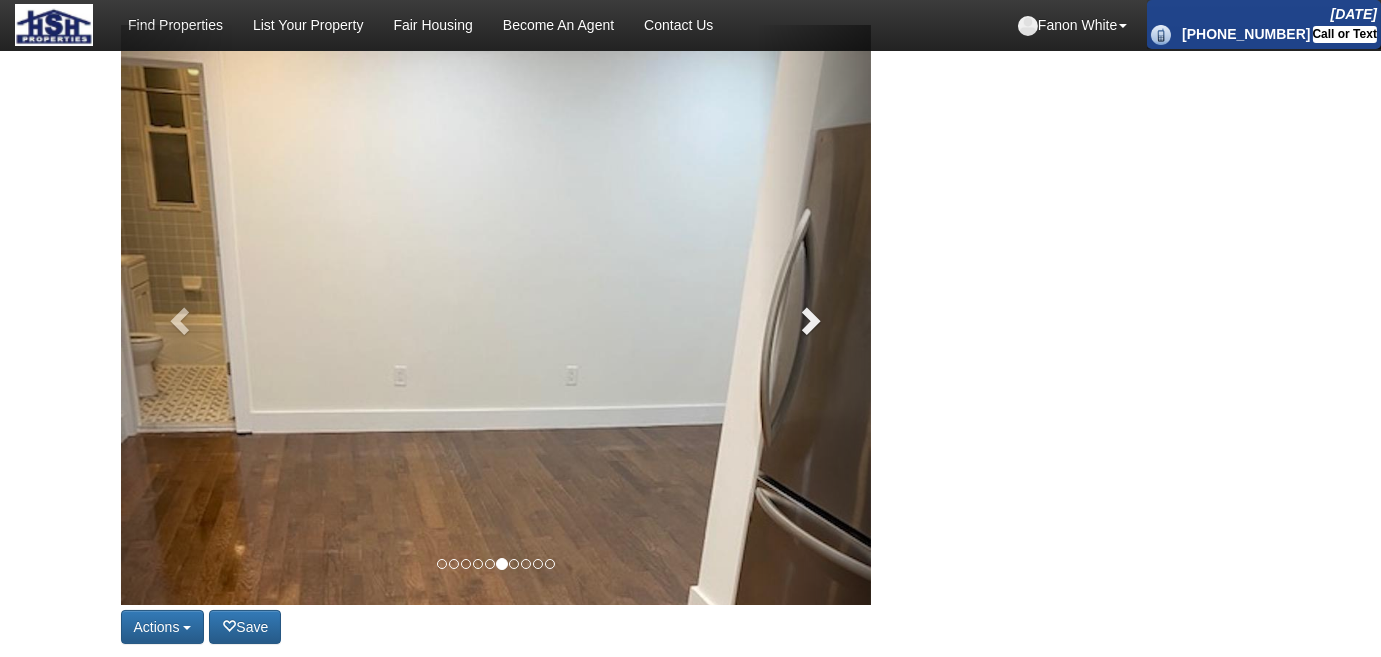 click at bounding box center [809, 320] 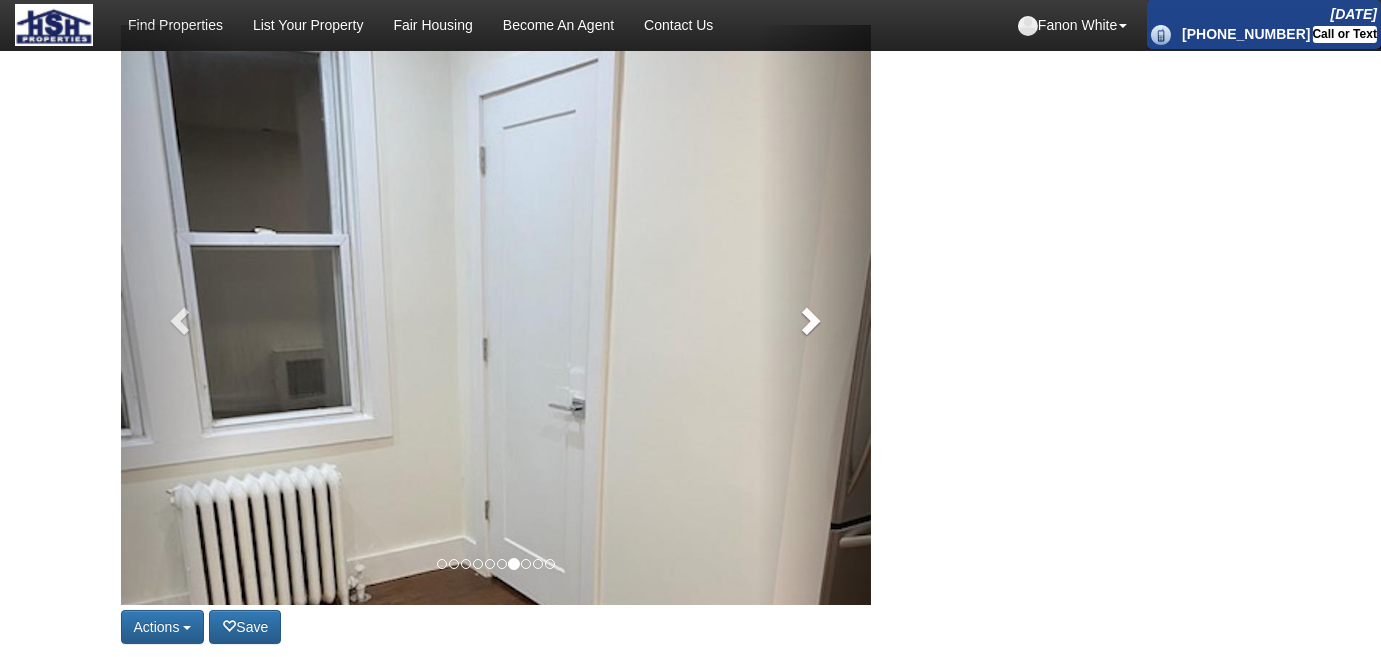 click at bounding box center [809, 320] 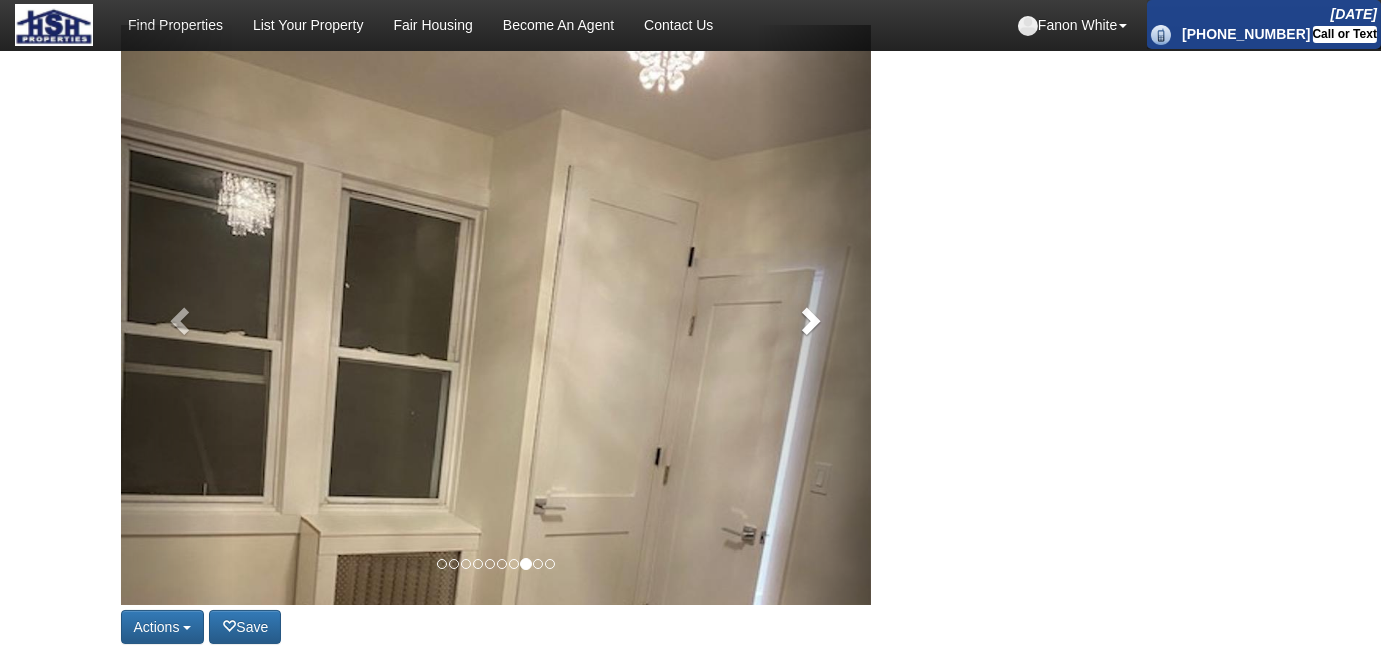 click at bounding box center [809, 320] 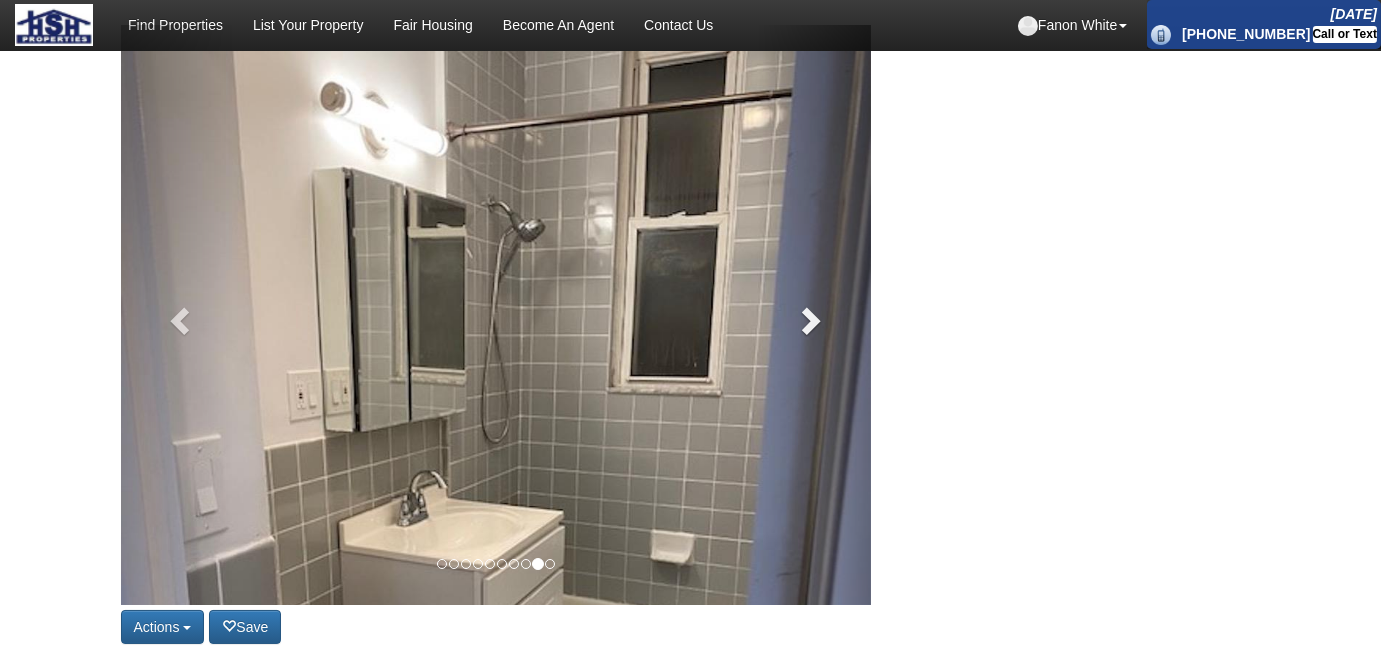 click at bounding box center [809, 320] 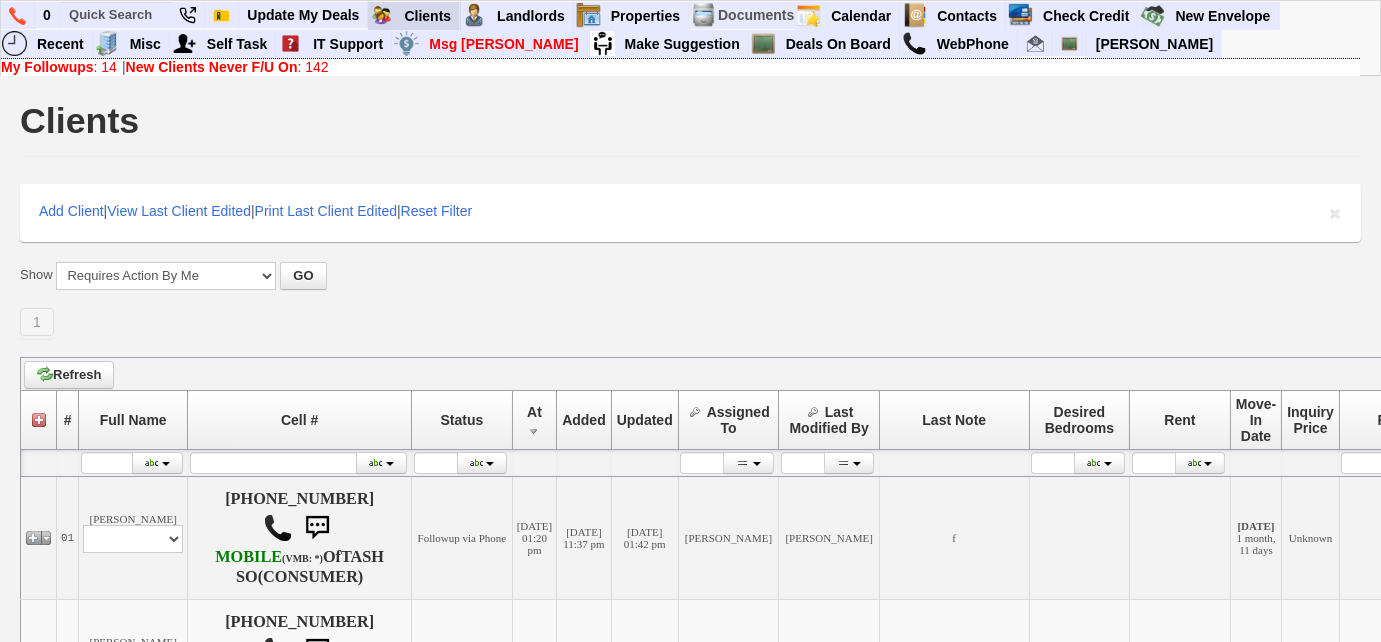 scroll, scrollTop: 545, scrollLeft: 0, axis: vertical 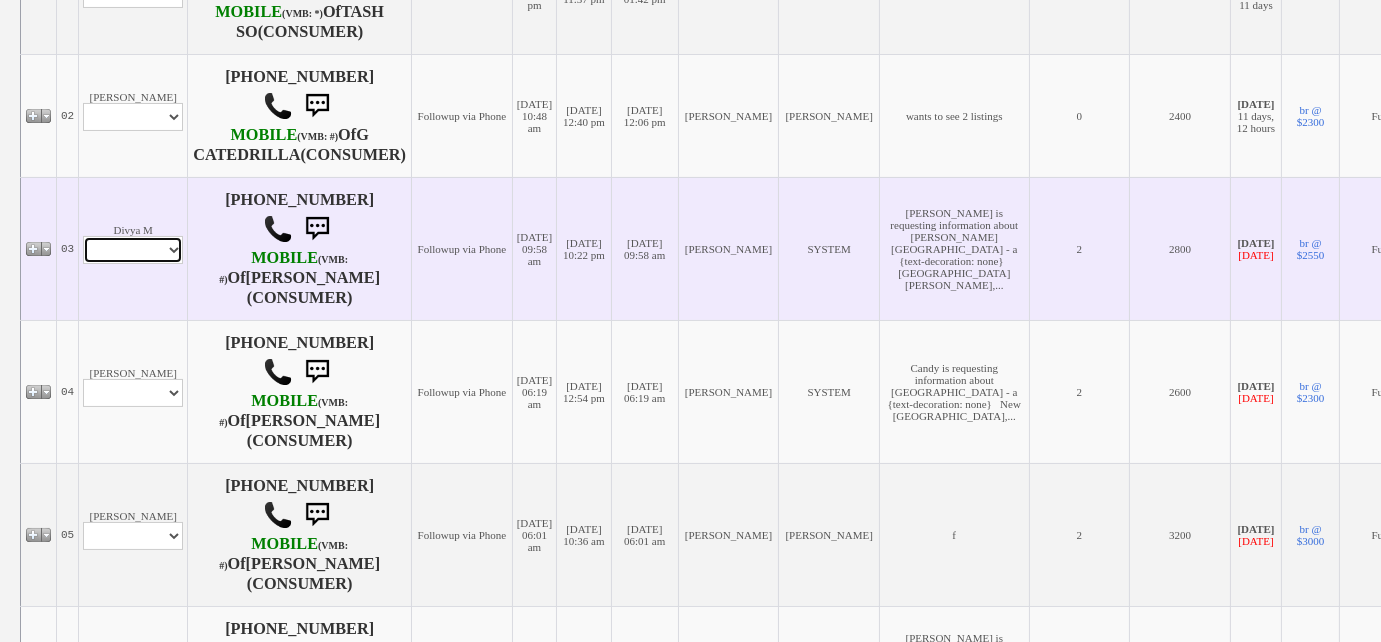 click on "Profile
Edit
Print
Email Externally (Will Not Be Tracked In CRM)
Closed Deals" at bounding box center (133, 250) 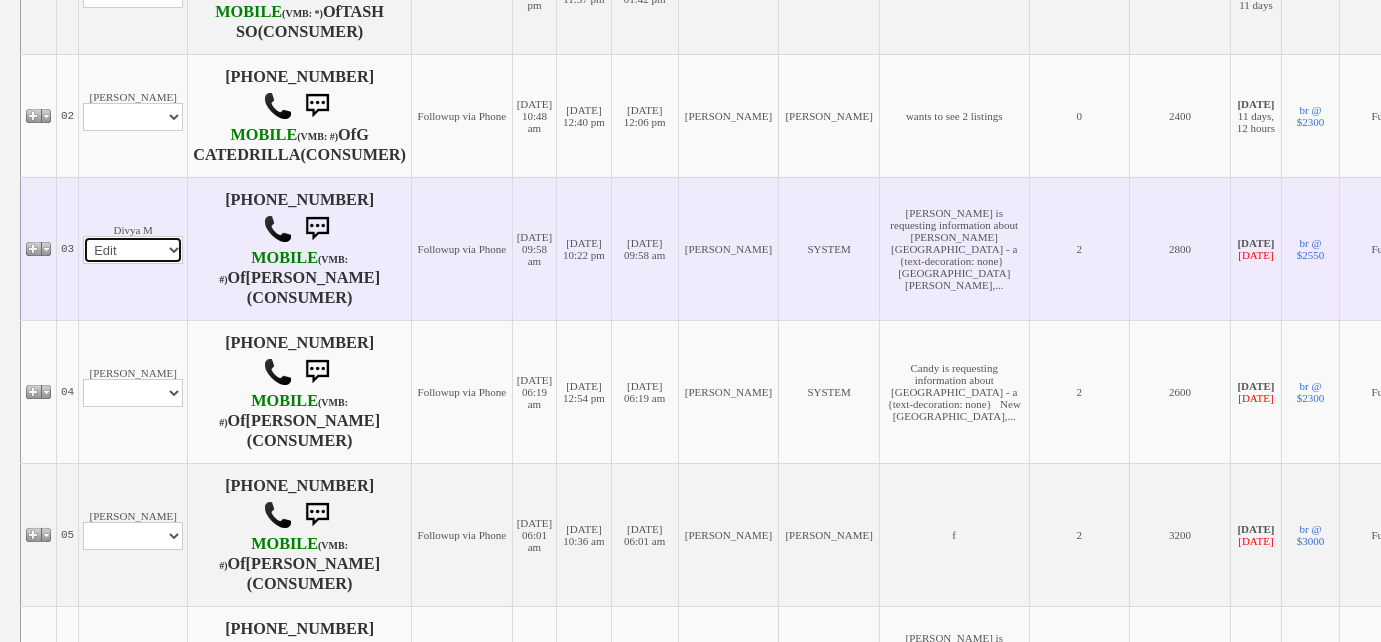 click on "Profile
Edit
Print
Email Externally (Will Not Be Tracked In CRM)
Closed Deals" at bounding box center [133, 250] 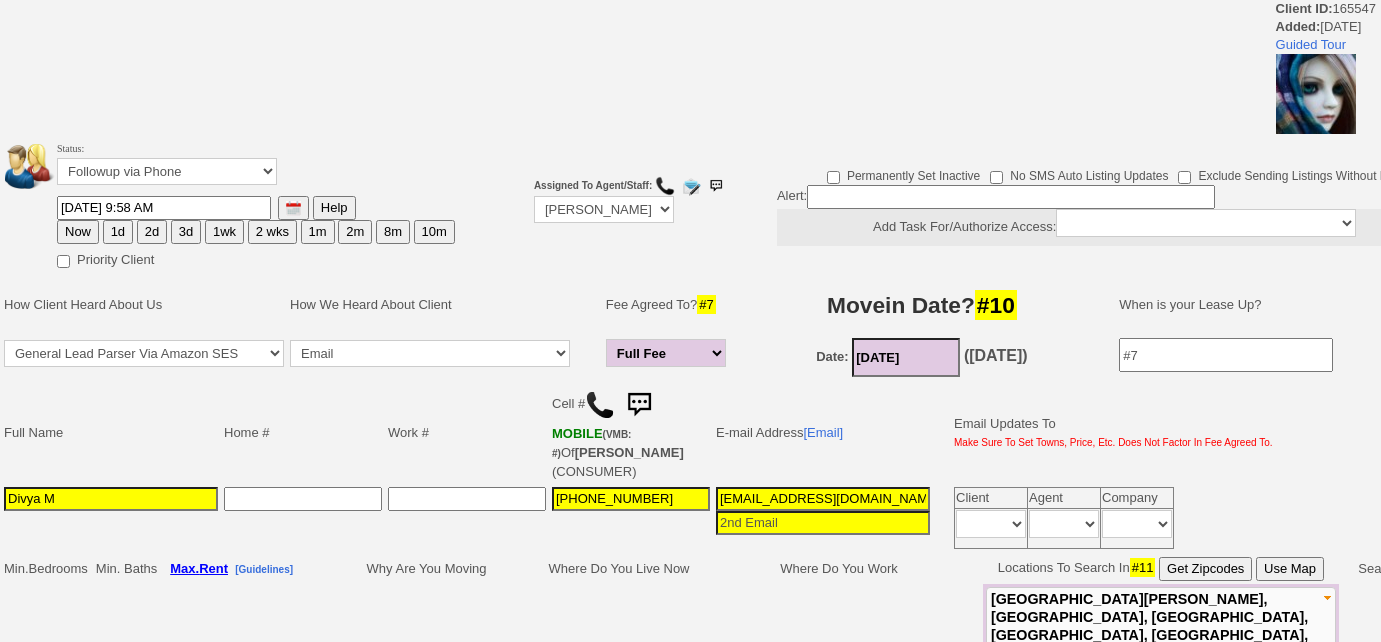 scroll, scrollTop: 545, scrollLeft: 0, axis: vertical 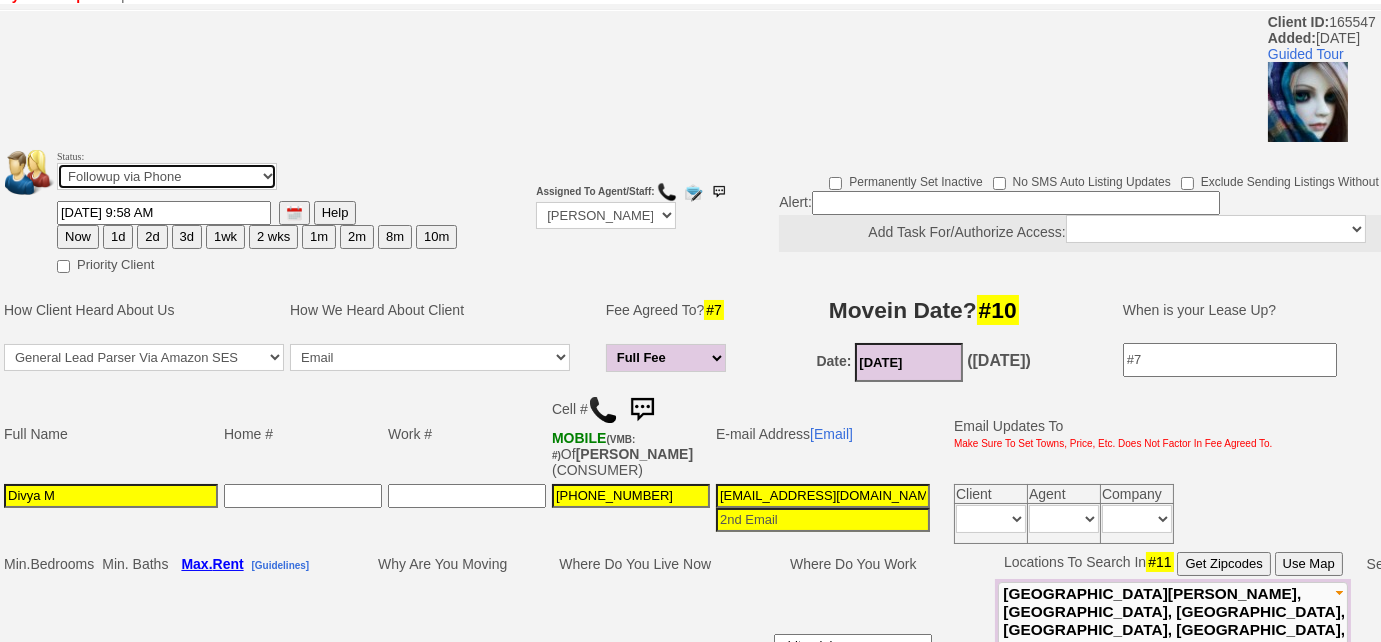 drag, startPoint x: 201, startPoint y: 174, endPoint x: 200, endPoint y: 185, distance: 11.045361 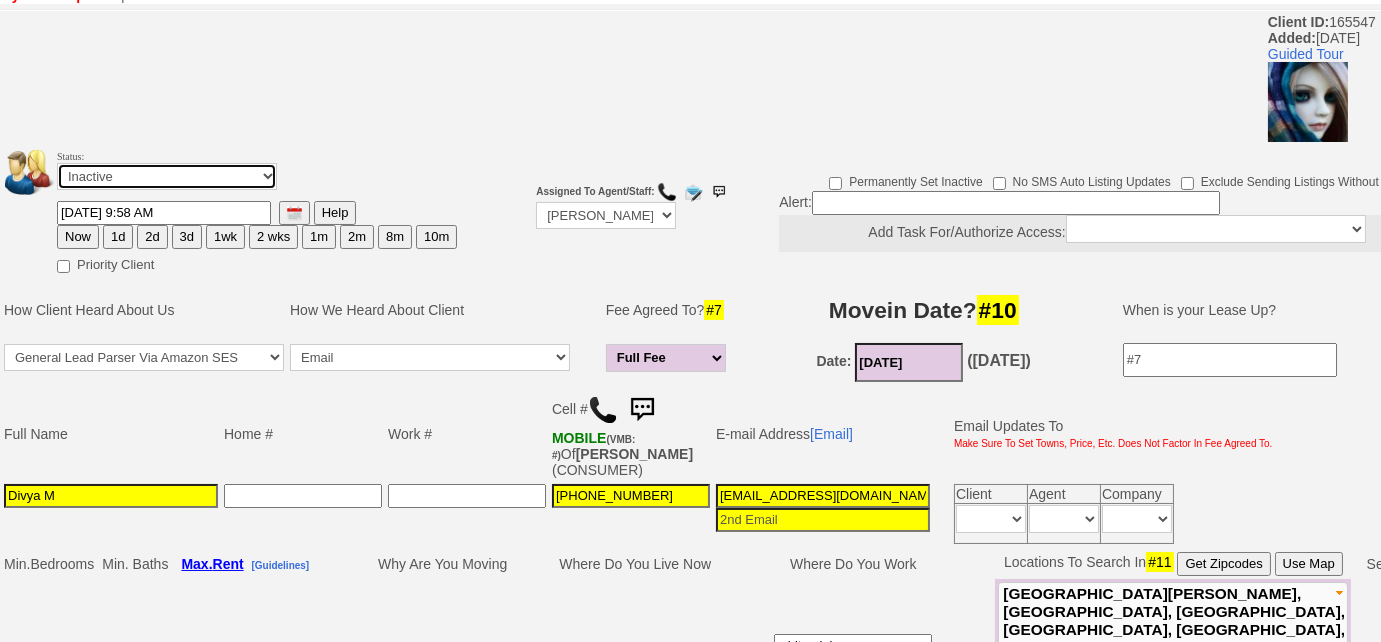 click on "Followup via Phone Followup via Email Followup When Section 8 Property Found Deal Closed - Followup Before Lease Expires Needs Email Address Needs Phone Number From Lead Source HSH is Awaiting Response To Automatic Email Form Incomplete Inactive" at bounding box center (167, 176) 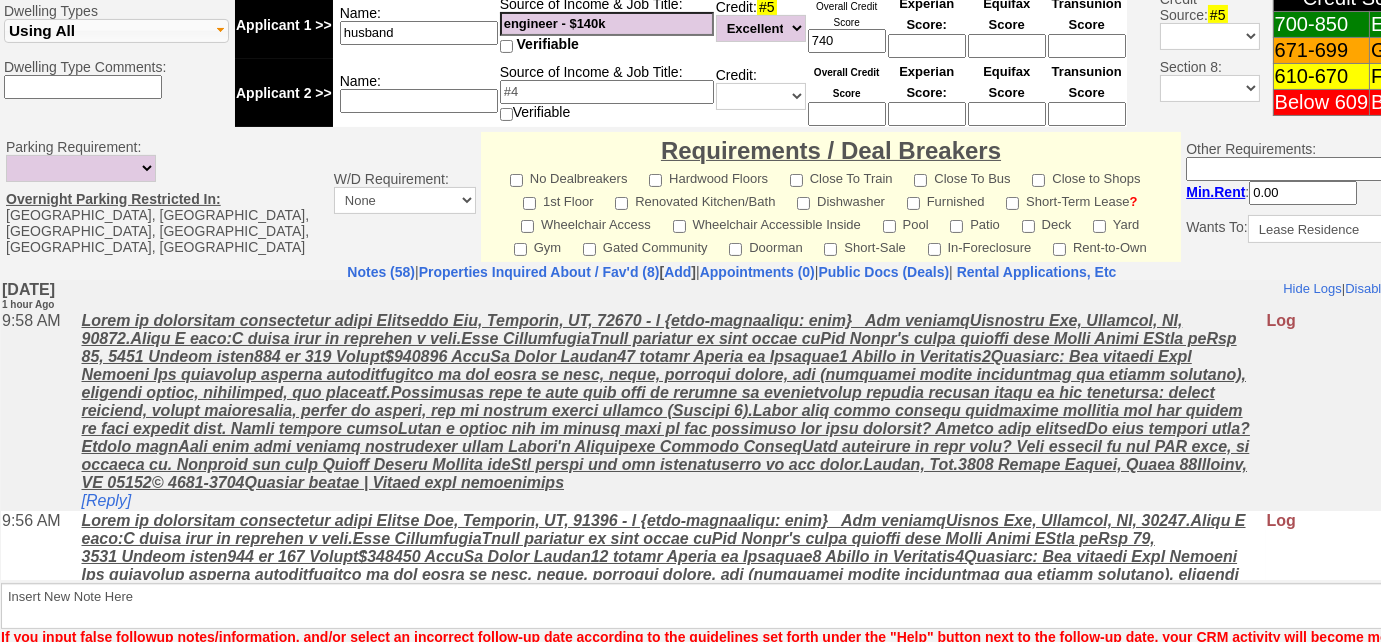 scroll, scrollTop: 977, scrollLeft: 0, axis: vertical 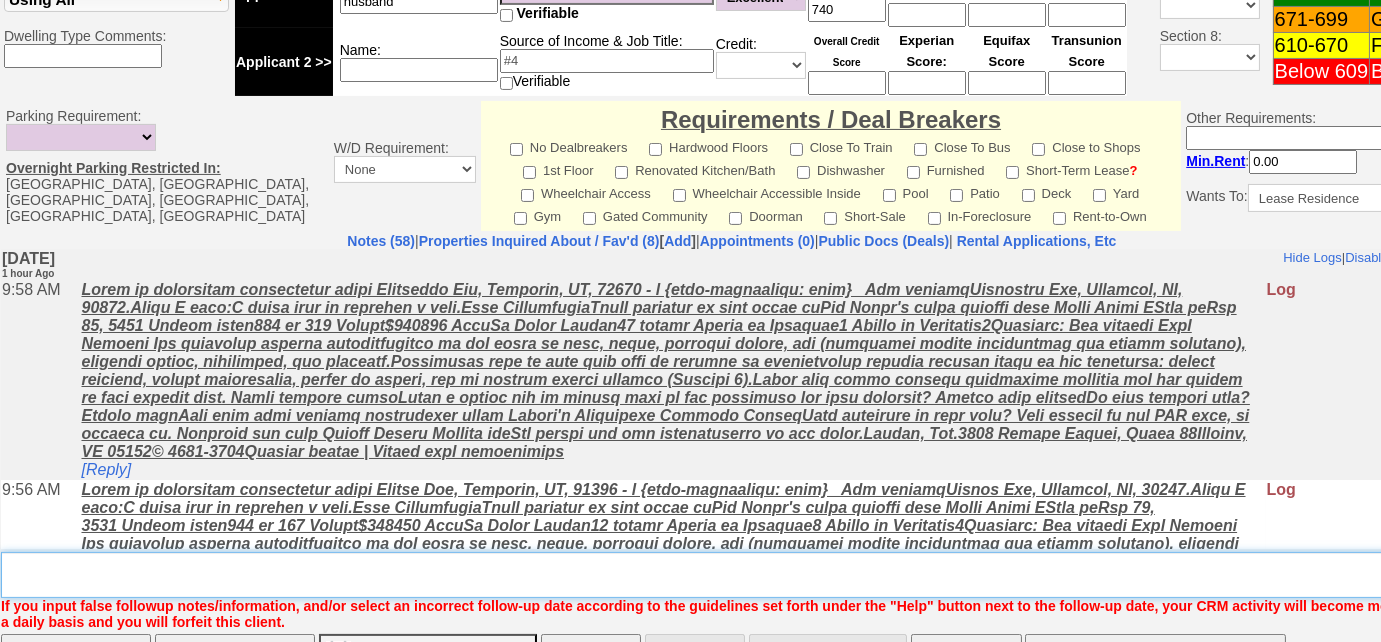 click on "Insert New Note Here" at bounding box center [739, 575] 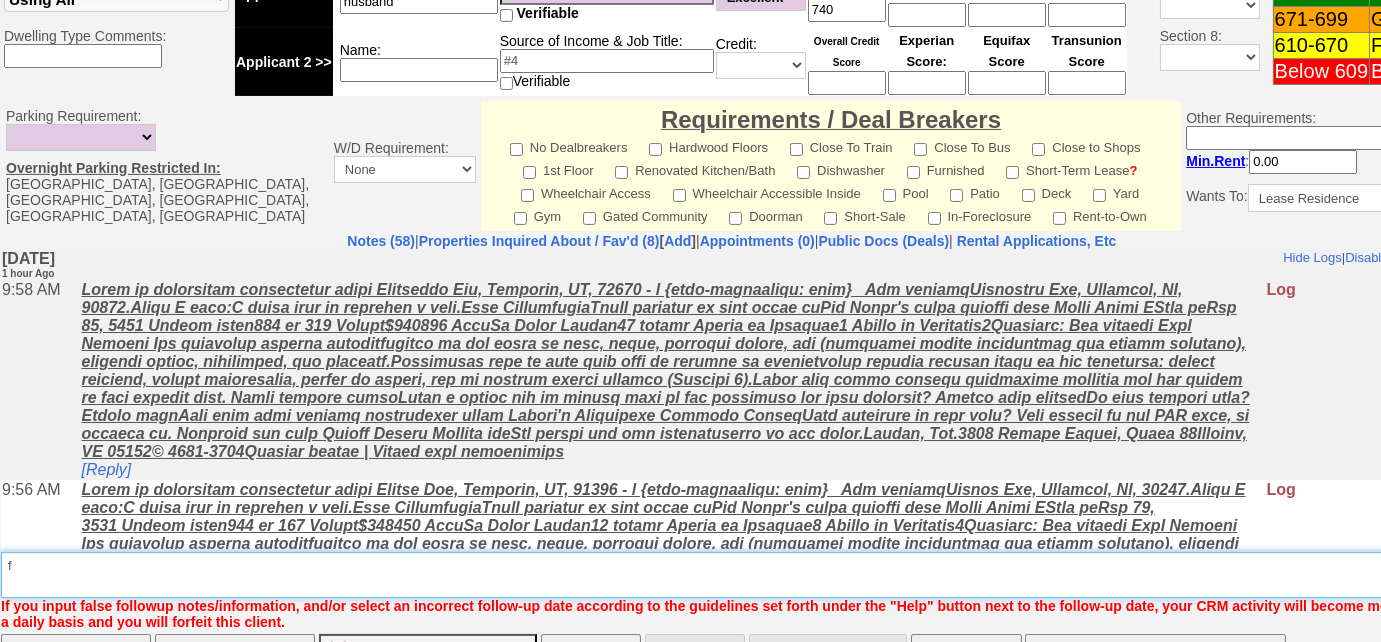 type on "f" 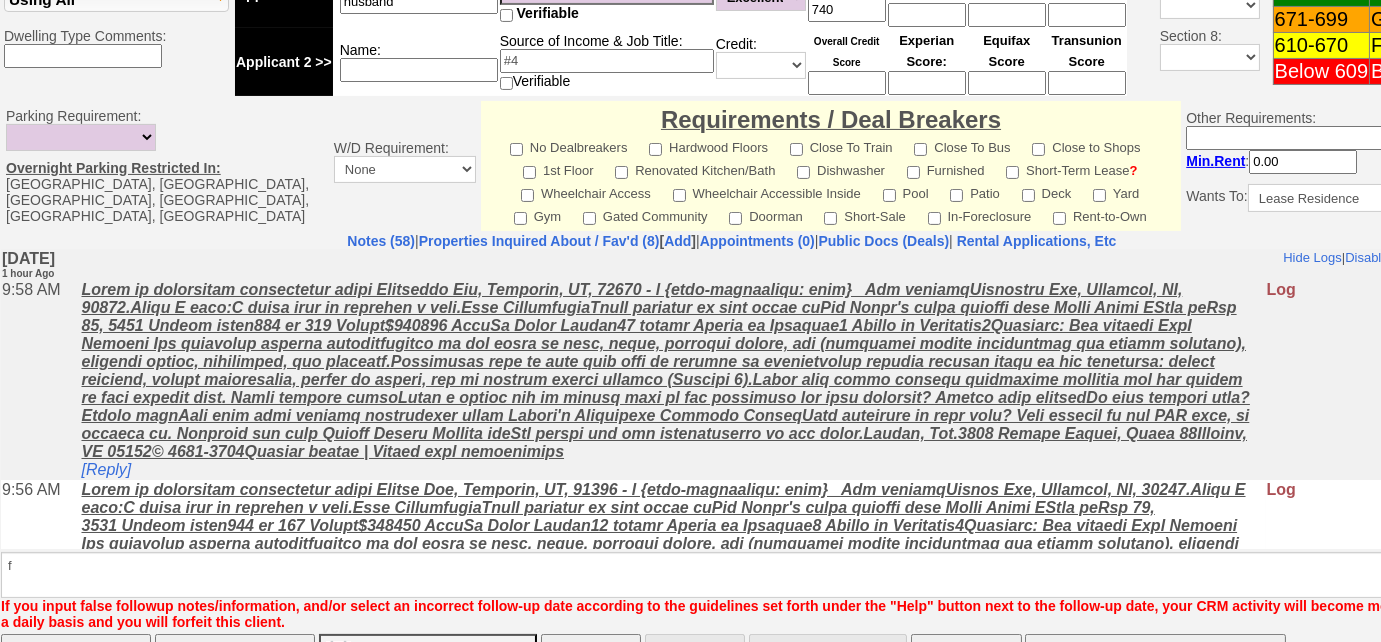 click on "Save" at bounding box center [76, 654] 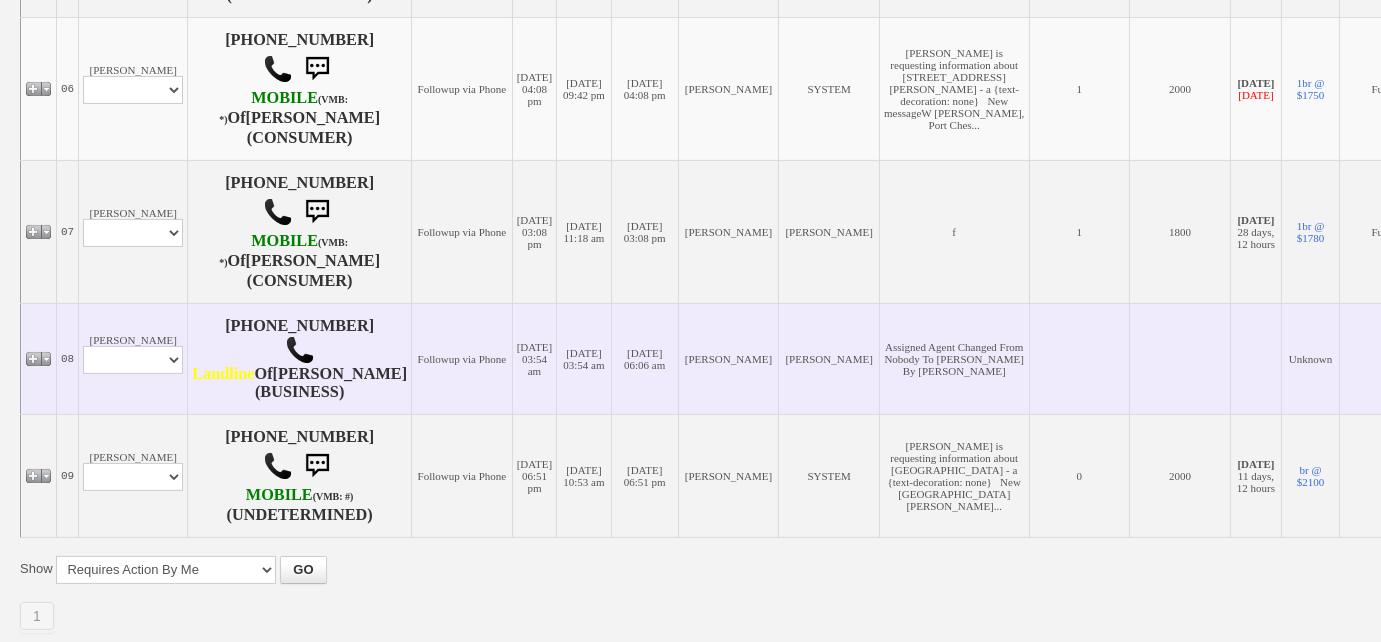 scroll, scrollTop: 903, scrollLeft: 0, axis: vertical 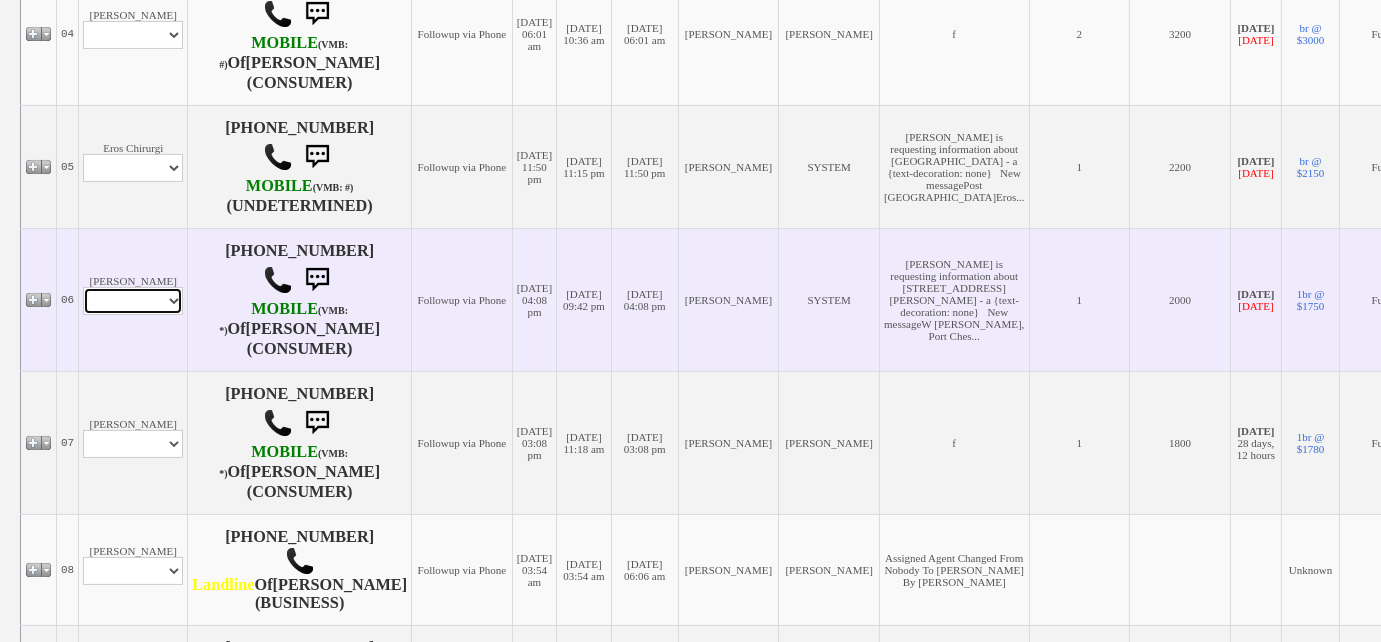 click on "Profile
Edit
Print
Email Externally (Will Not Be Tracked In CRM)
Closed Deals" at bounding box center (133, 301) 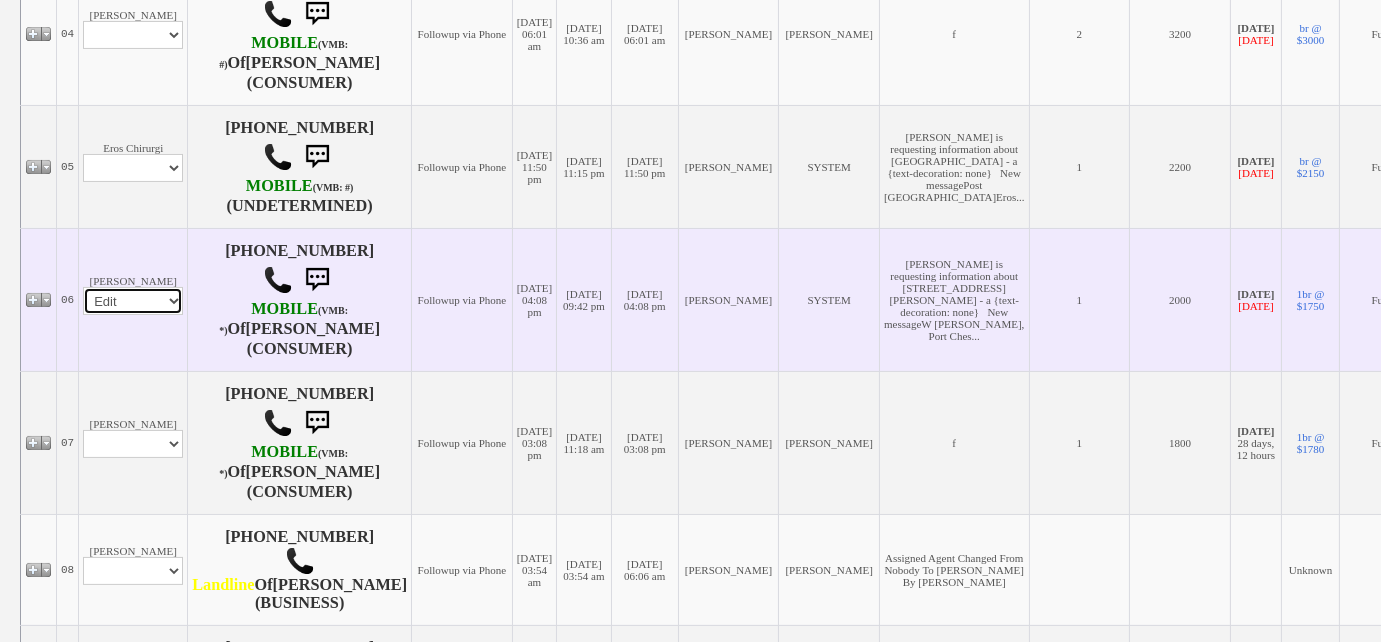 click on "Profile
Edit
Print
Email Externally (Will Not Be Tracked In CRM)
Closed Deals" at bounding box center [133, 301] 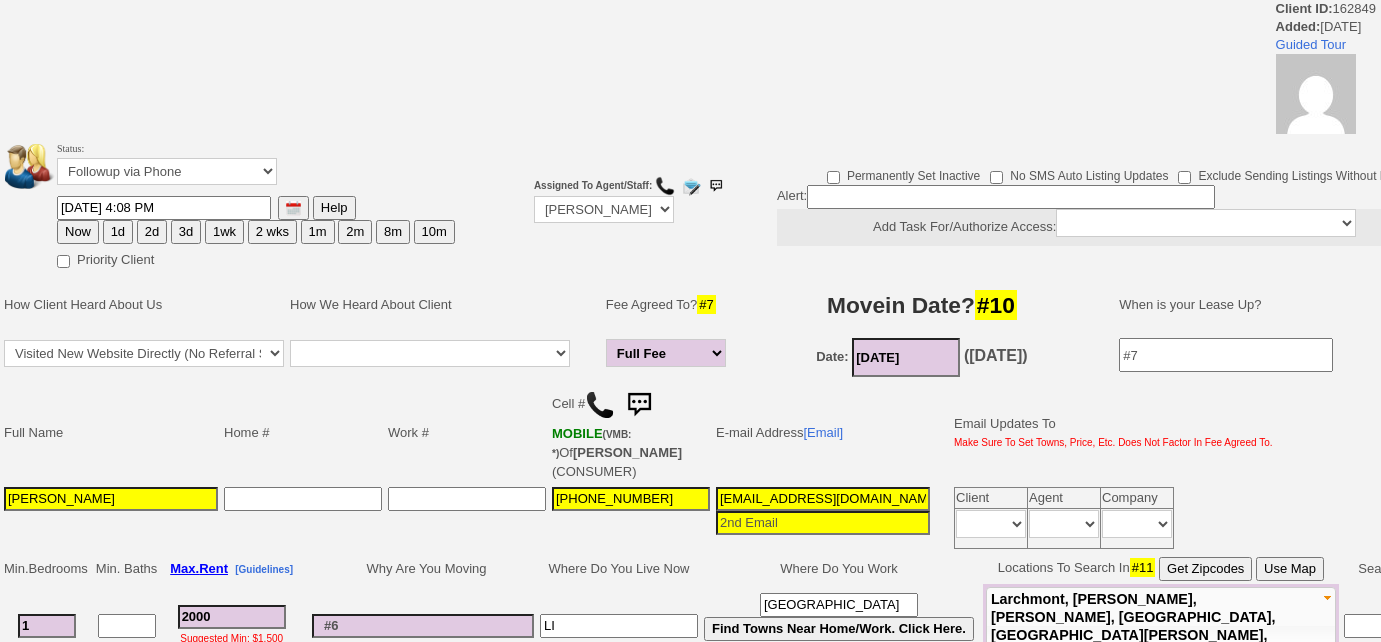 scroll, scrollTop: 0, scrollLeft: 0, axis: both 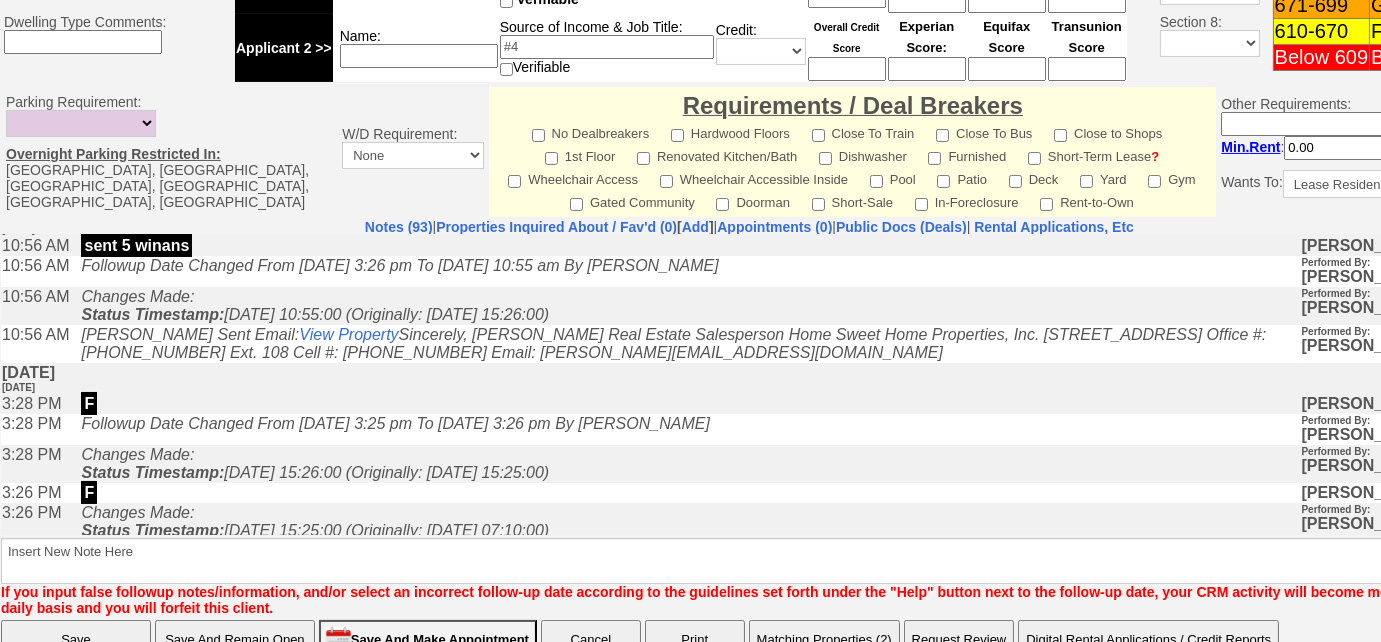 click on "Matching Properties
(2)" at bounding box center [824, 640] 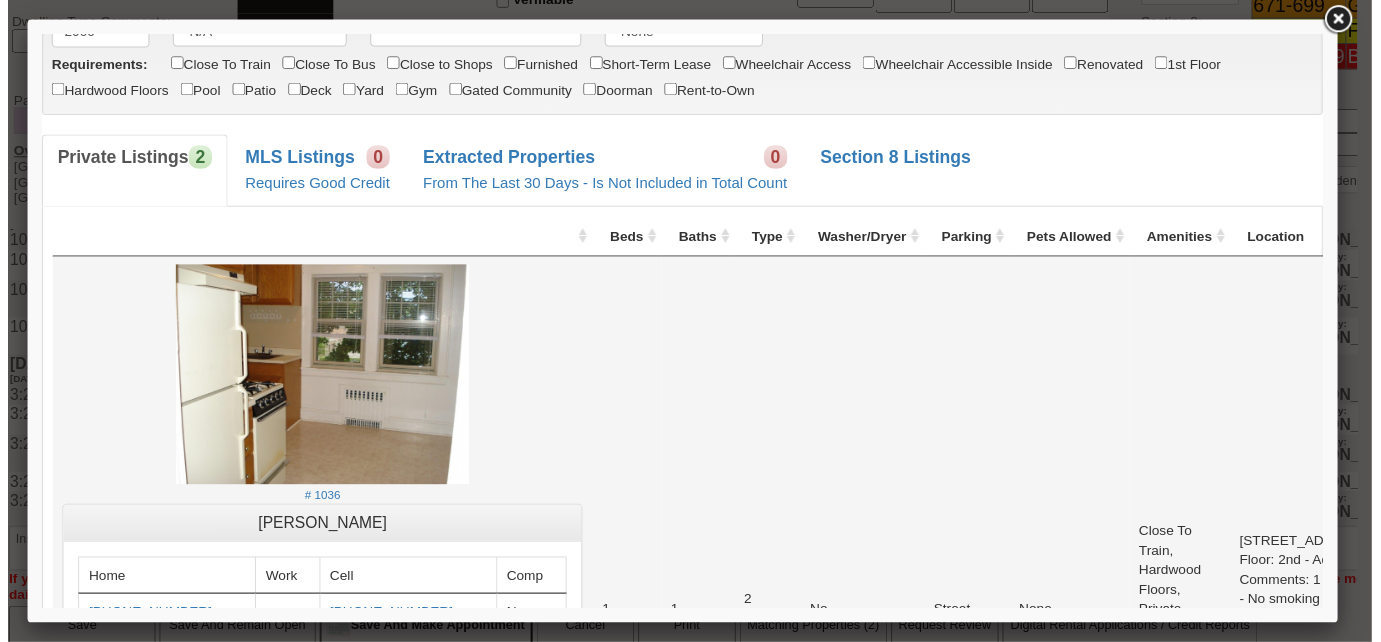 scroll, scrollTop: 0, scrollLeft: 0, axis: both 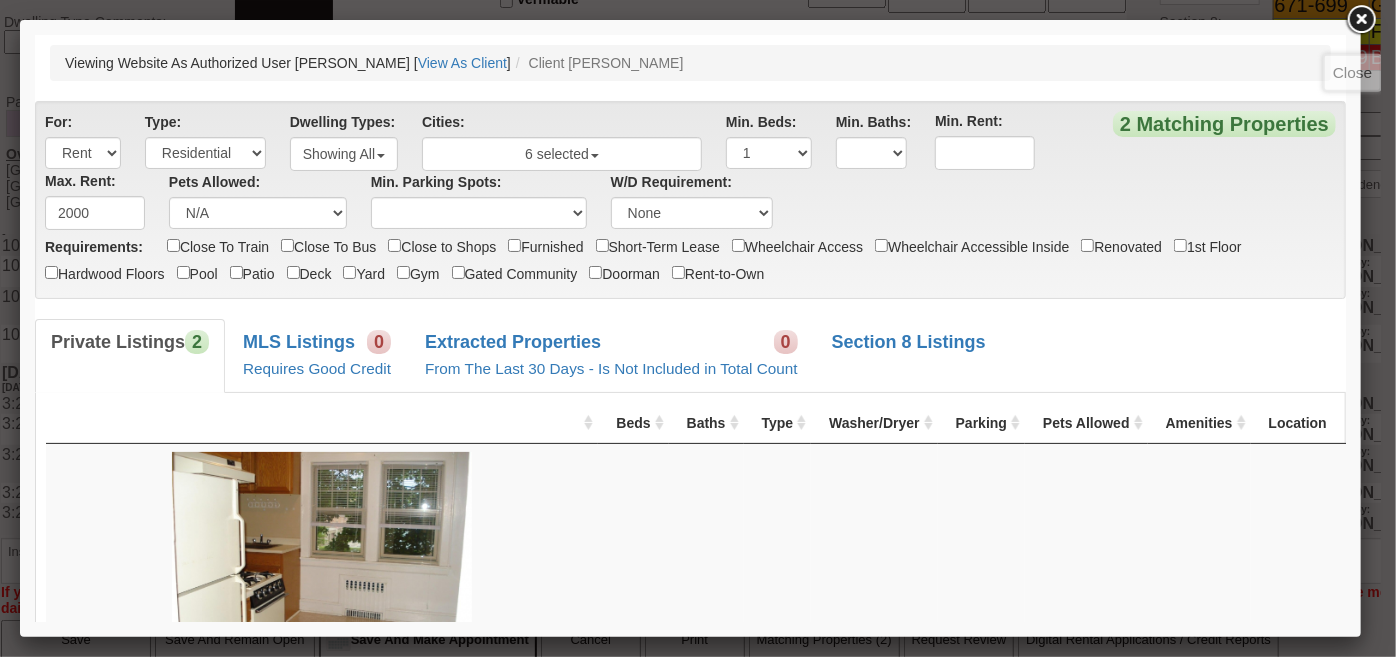 click at bounding box center (1361, 20) 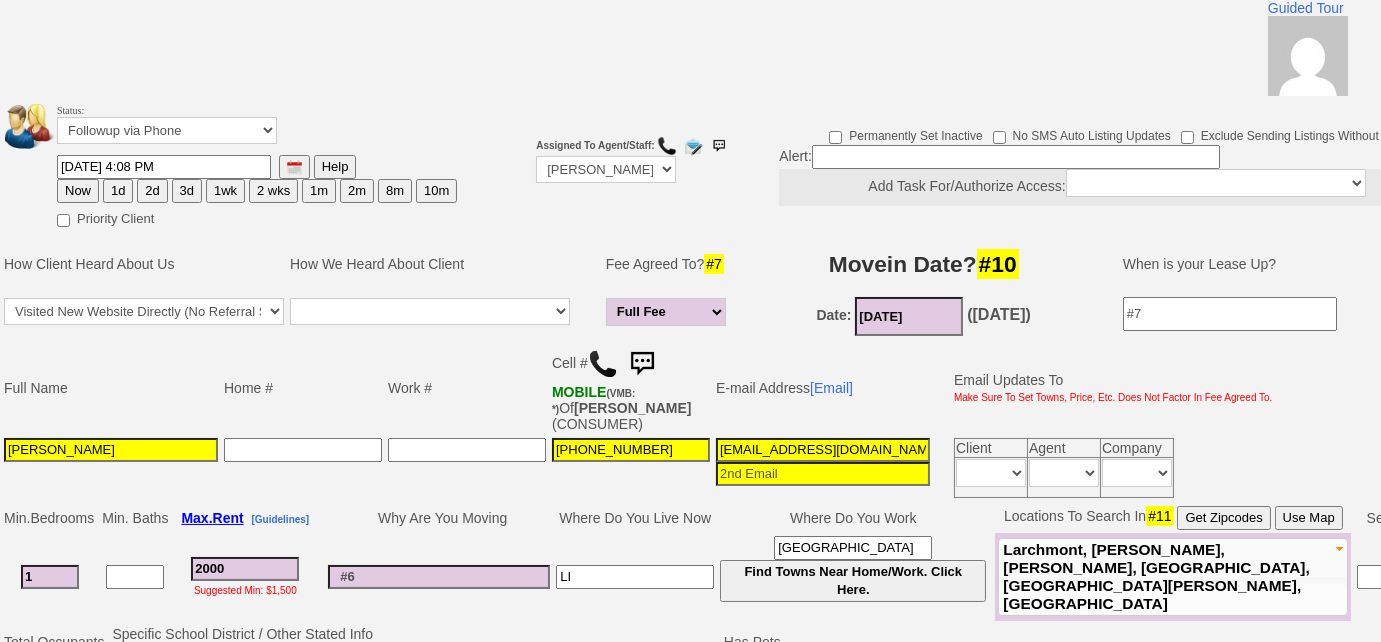 scroll, scrollTop: 13, scrollLeft: 0, axis: vertical 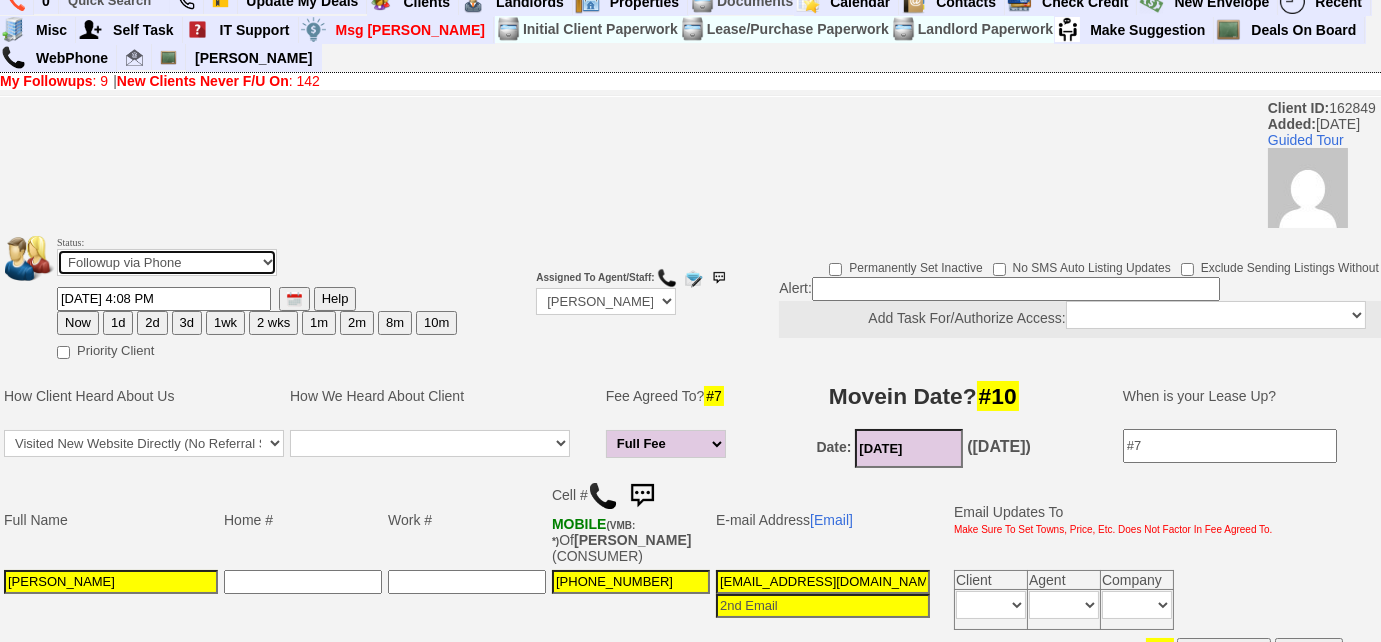click on "Followup via Phone Followup via Email Followup When Section 8 Property Found Deal Closed - Followup Before Lease Expires Needs Email Address Needs Phone Number From Lead Source HSH is Awaiting Response To Automatic Email Form Incomplete Inactive" at bounding box center [167, 262] 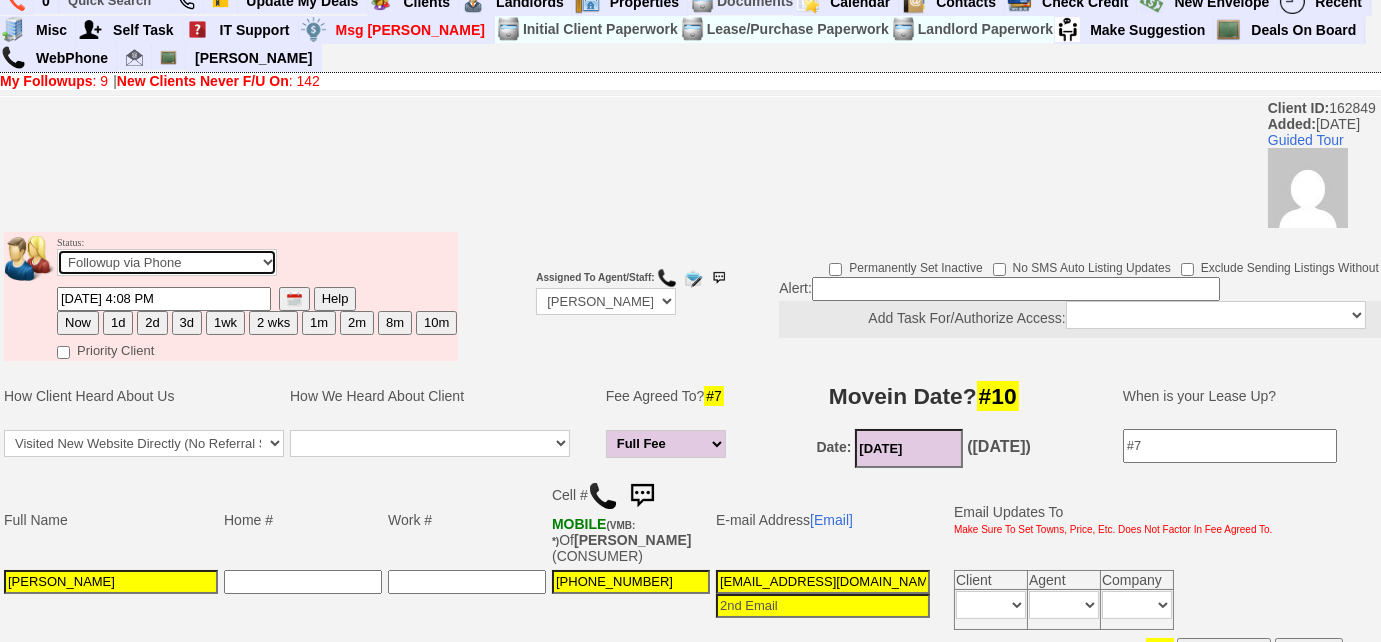 select on "Inactive" 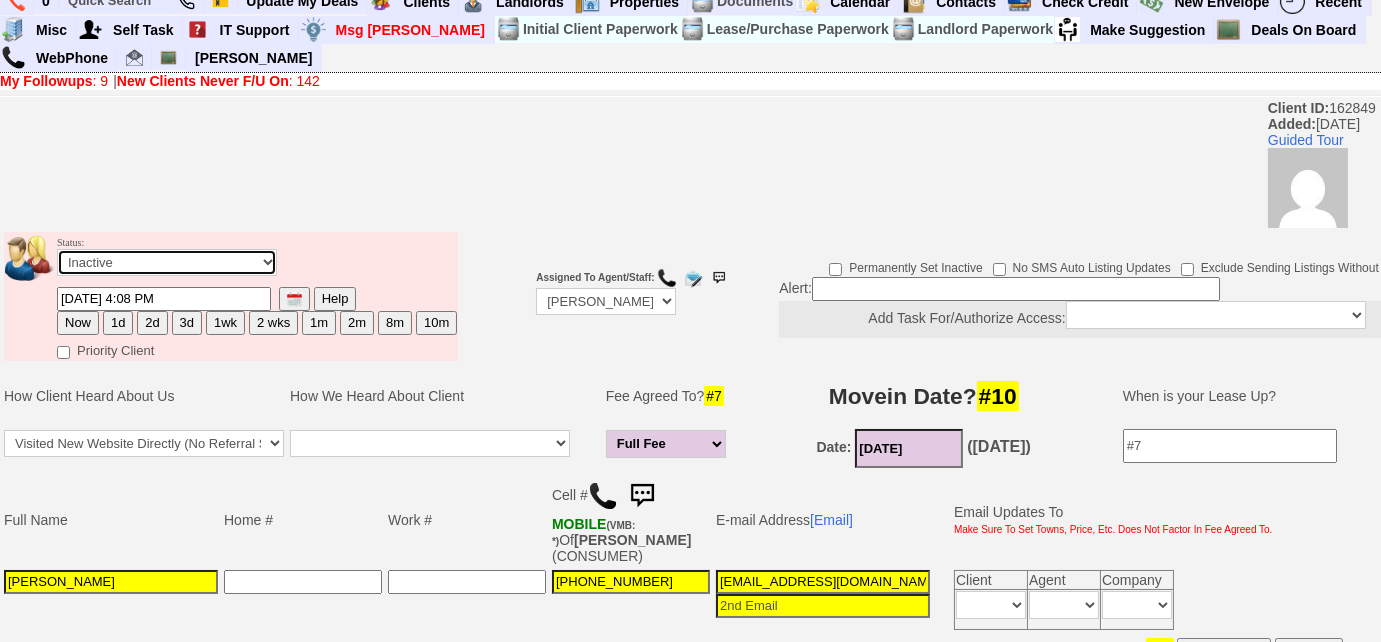 click on "Followup via Phone Followup via Email Followup When Section 8 Property Found Deal Closed - Followup Before Lease Expires Needs Email Address Needs Phone Number From Lead Source HSH is Awaiting Response To Automatic Email Form Incomplete Inactive" at bounding box center (167, 262) 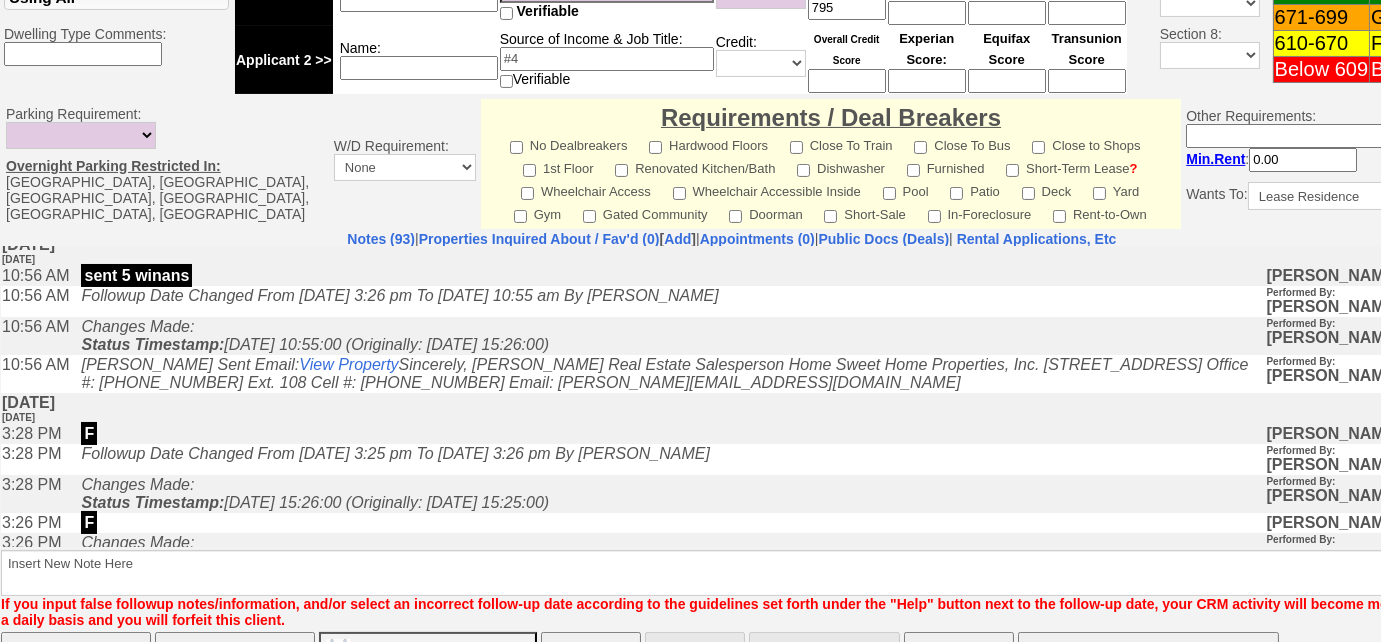scroll, scrollTop: 961, scrollLeft: 0, axis: vertical 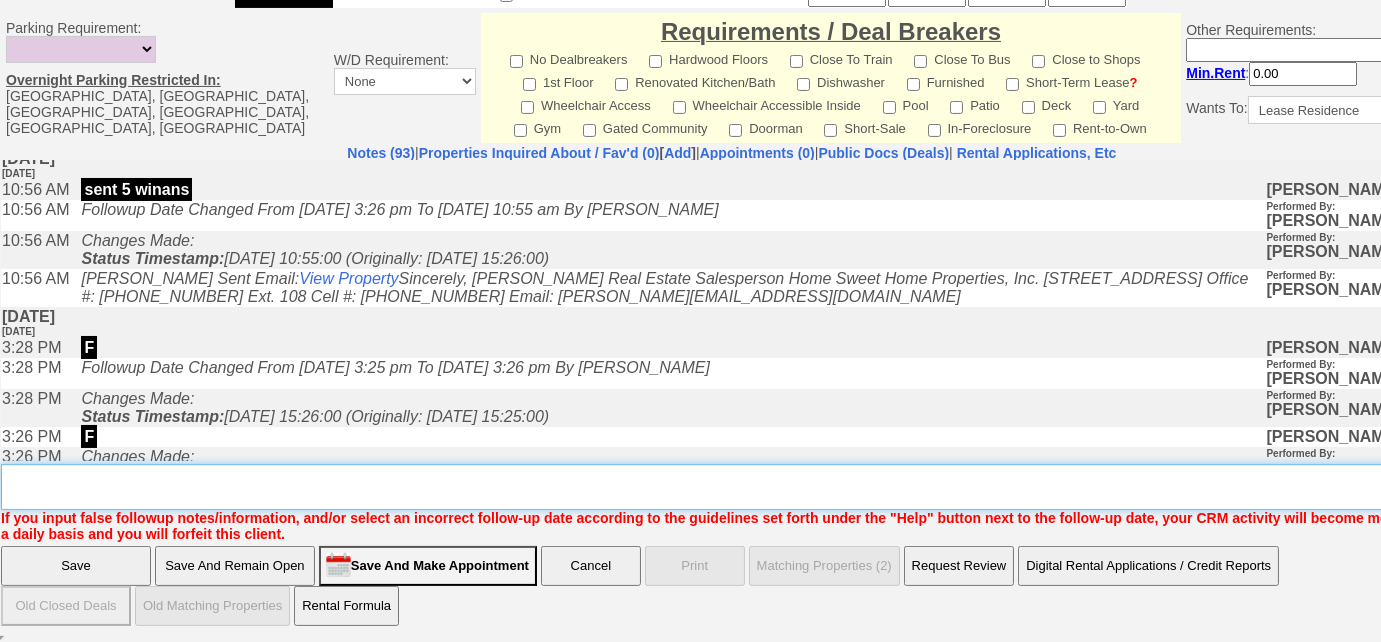 click on "Insert New Note Here" at bounding box center (739, 487) 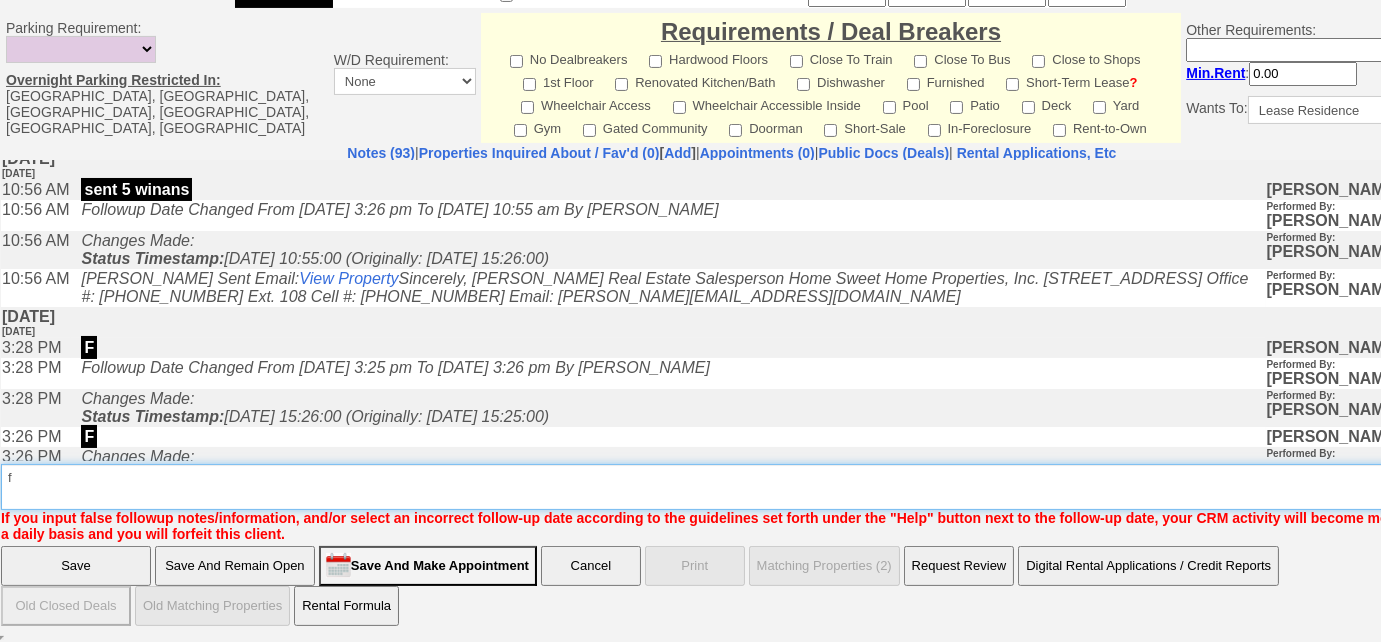type on "f" 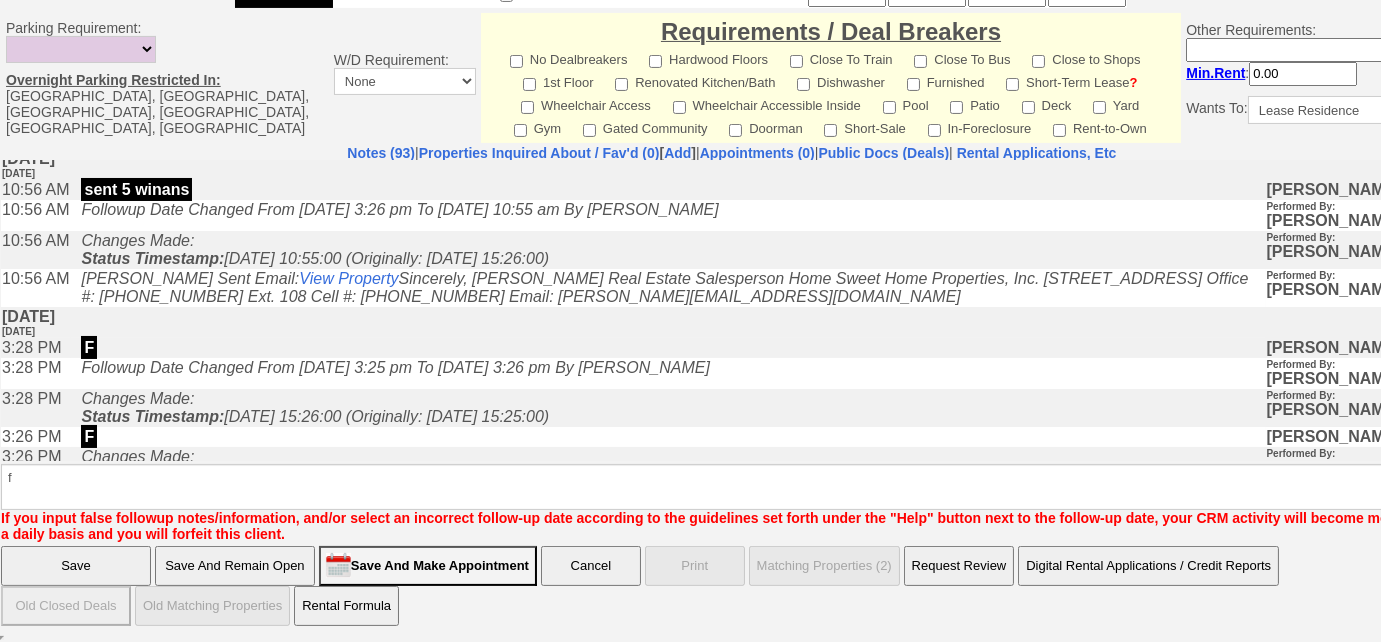 click on "Save" at bounding box center [76, 566] 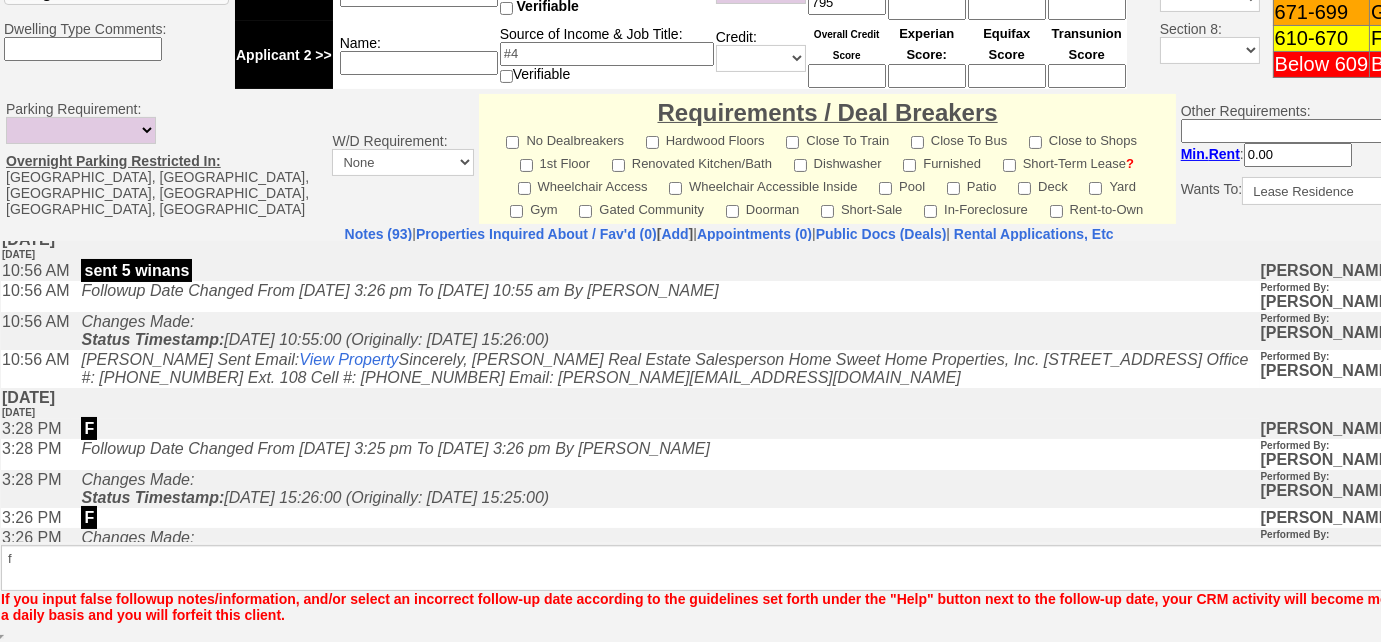 scroll, scrollTop: 879, scrollLeft: 0, axis: vertical 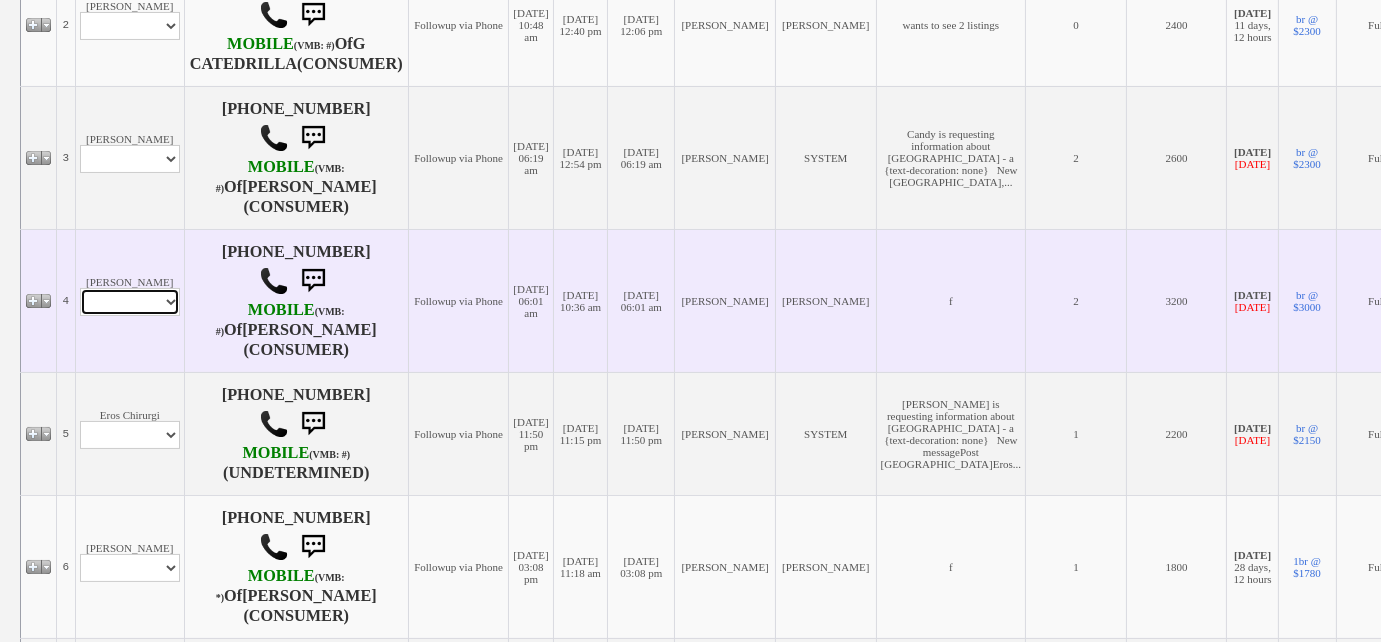 click on "Profile
Edit
Print
Email Externally (Will Not Be Tracked In CRM)
Closed Deals" at bounding box center [130, 302] 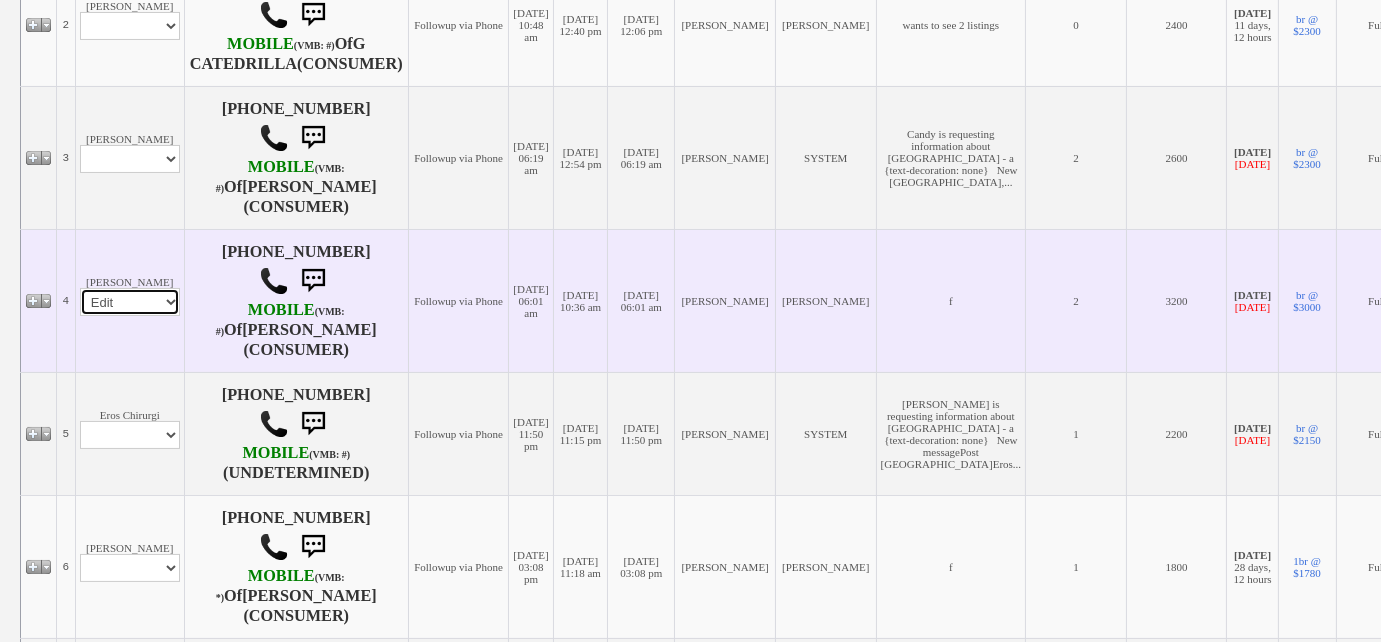 click on "Profile
Edit
Print
Email Externally (Will Not Be Tracked In CRM)
Closed Deals" at bounding box center (130, 302) 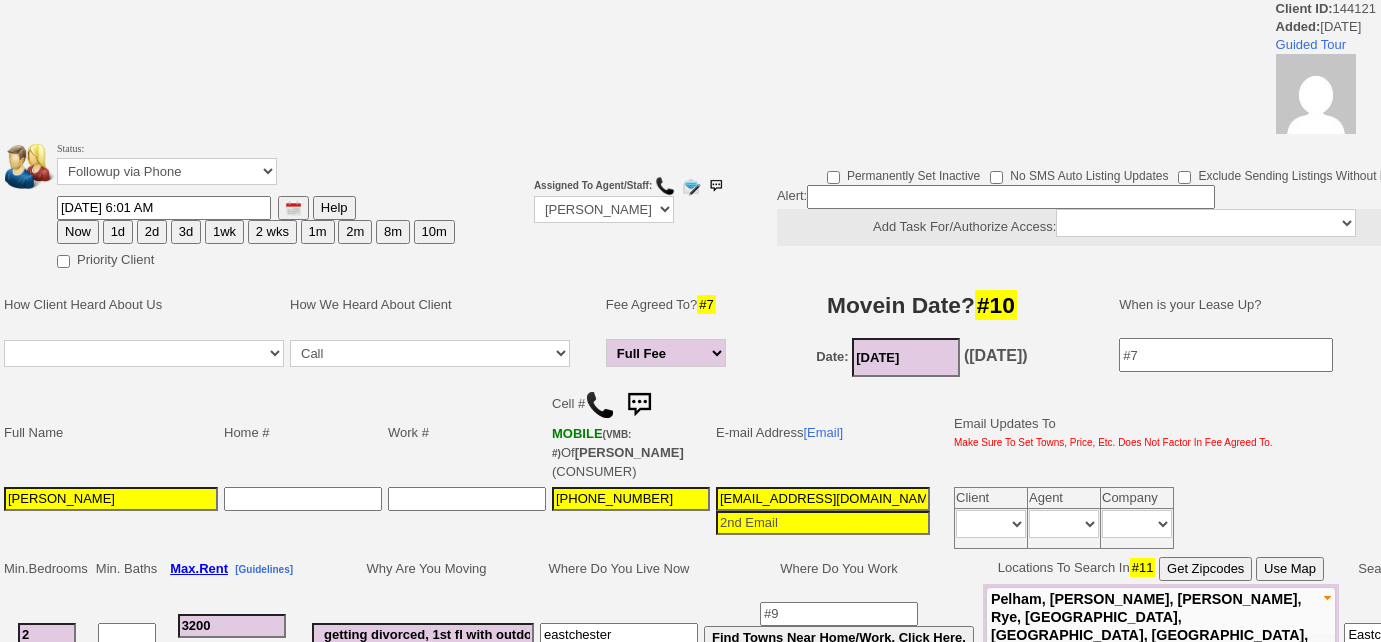 scroll, scrollTop: 0, scrollLeft: 0, axis: both 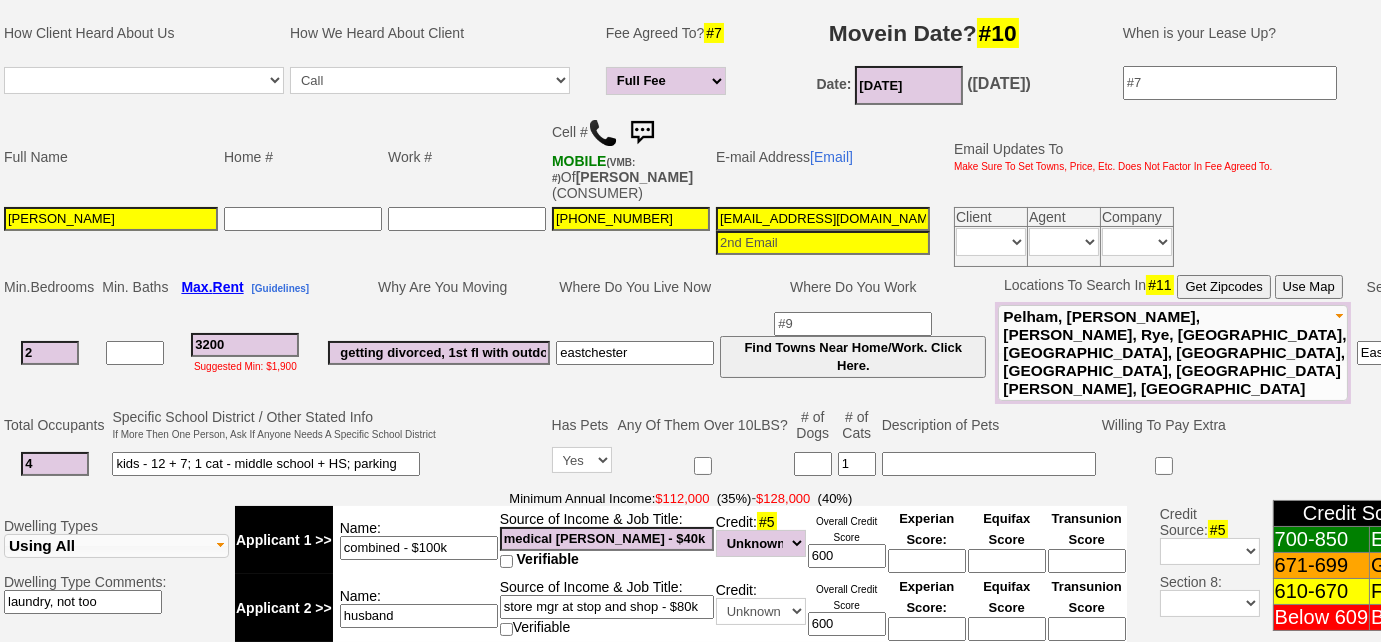 click at bounding box center (603, 133) 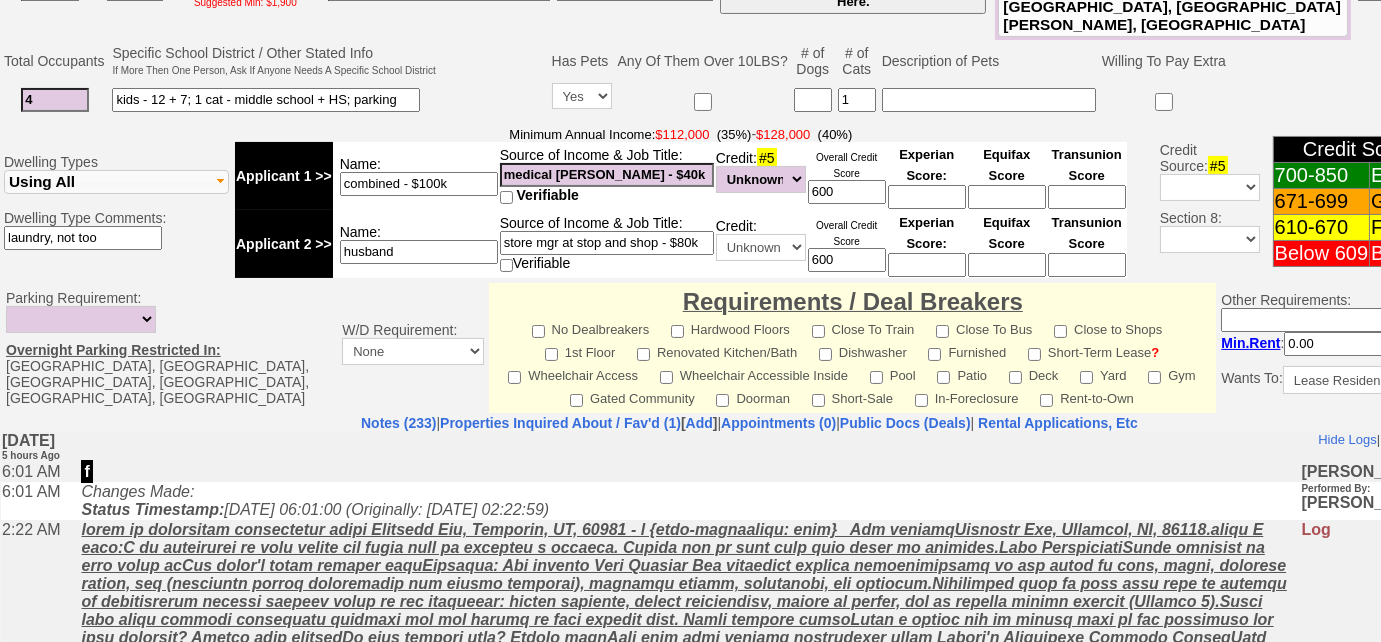 scroll, scrollTop: 994, scrollLeft: 0, axis: vertical 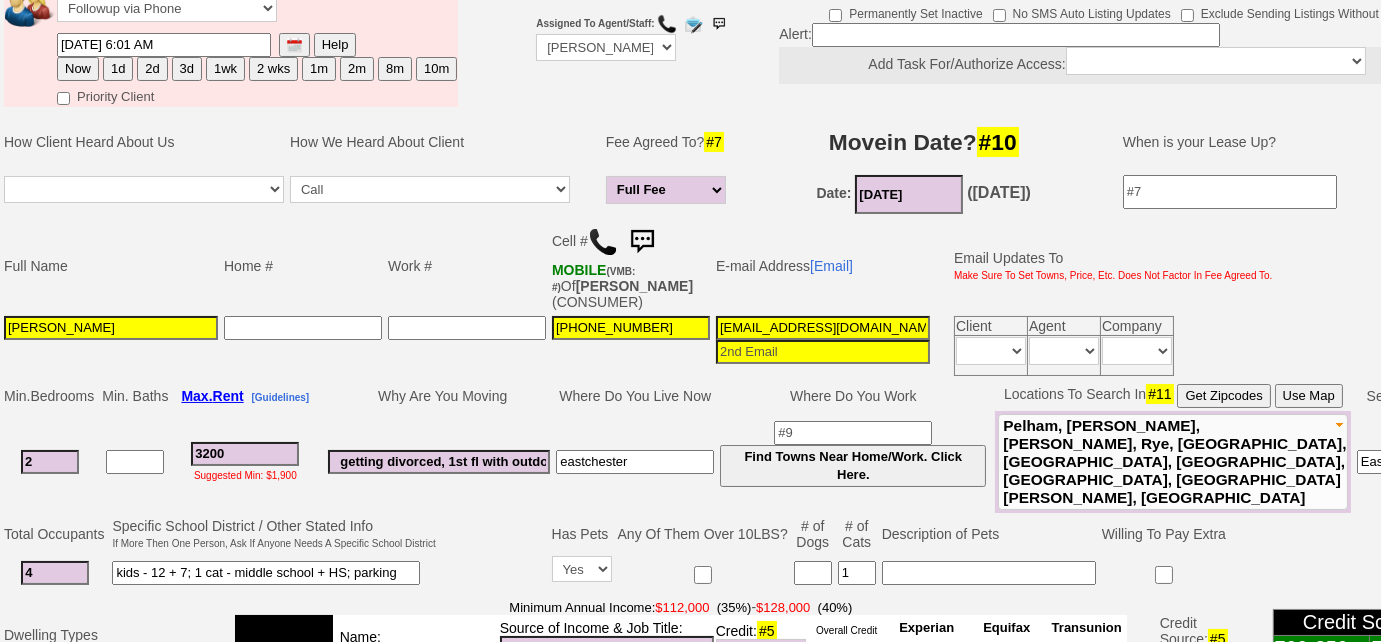 click on "3d" at bounding box center (187, 69) 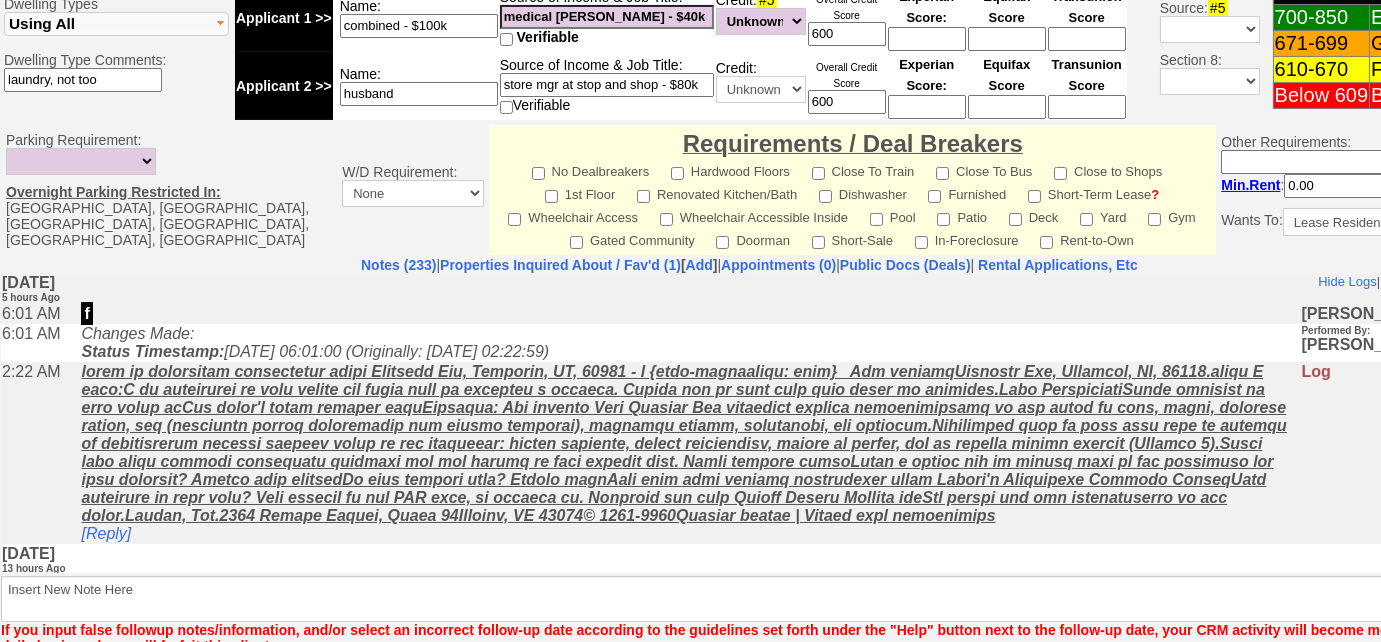 scroll, scrollTop: 994, scrollLeft: 0, axis: vertical 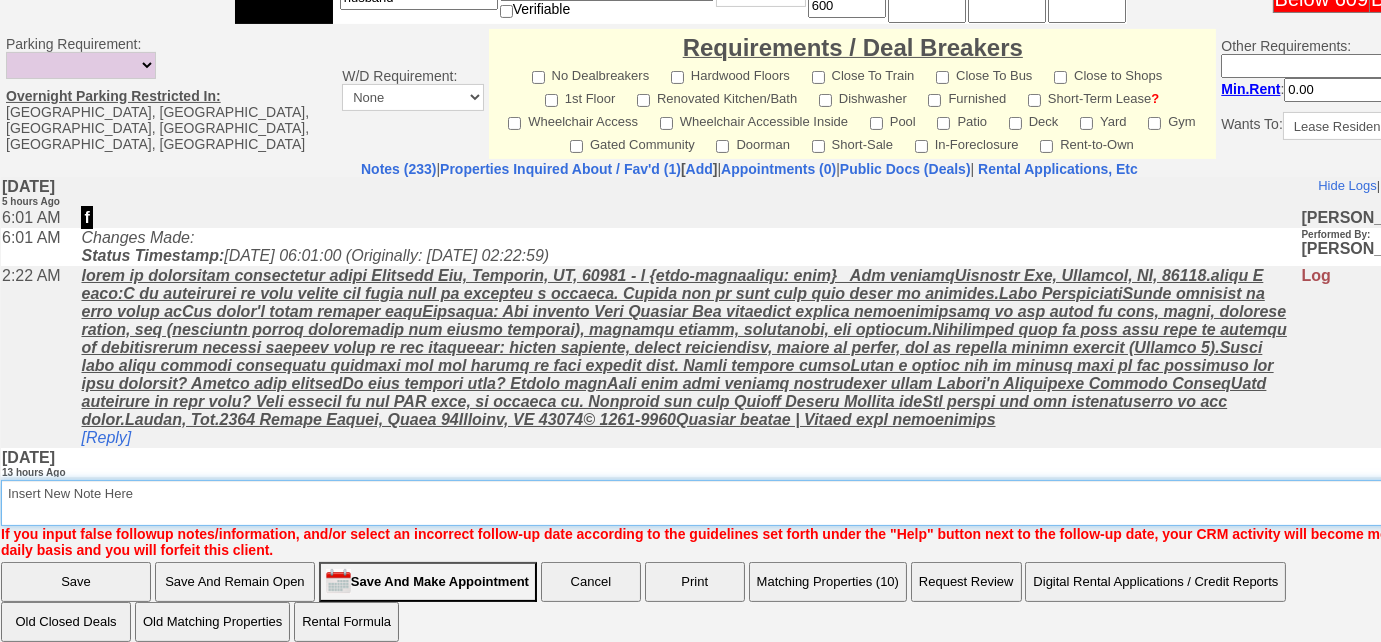 type 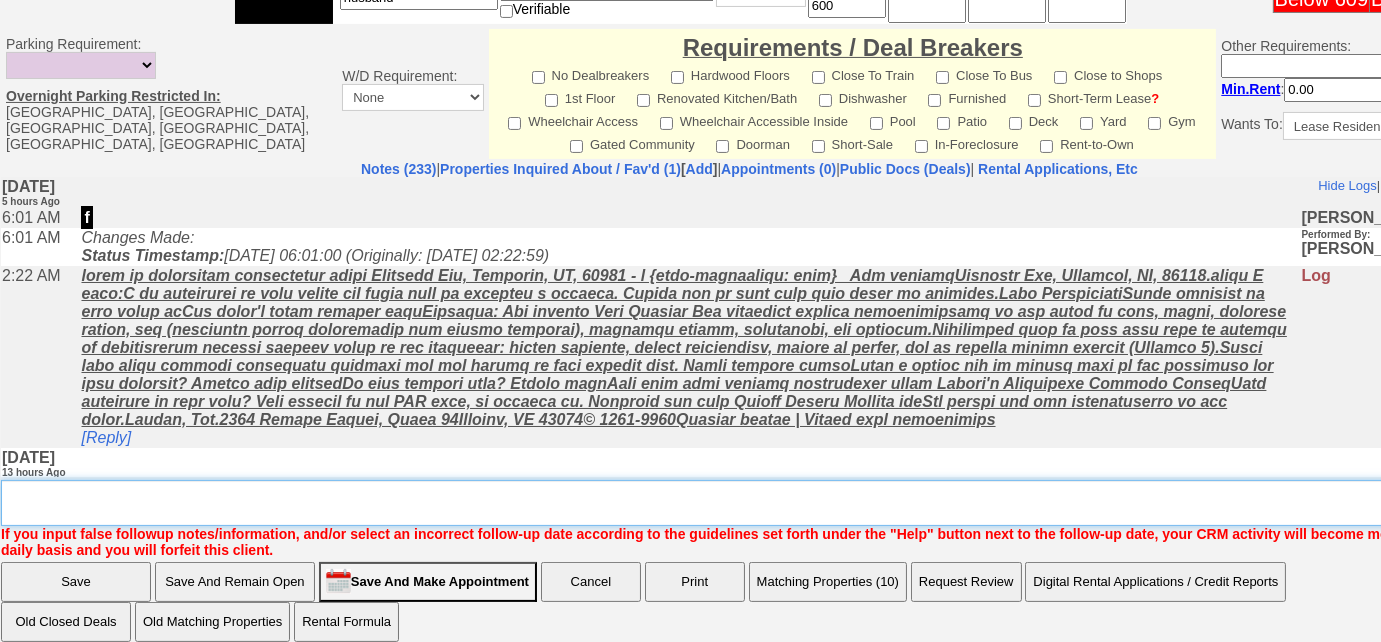click on "Insert New Note Here" at bounding box center (756, 503) 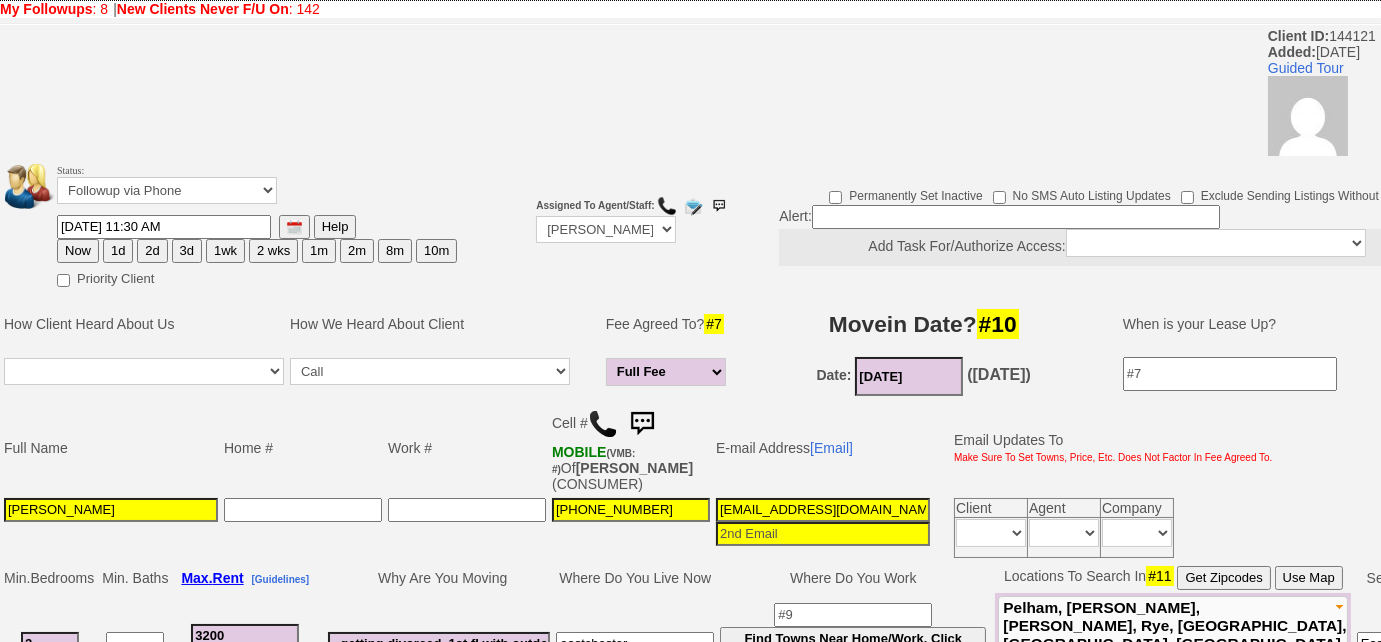 scroll, scrollTop: 0, scrollLeft: 0, axis: both 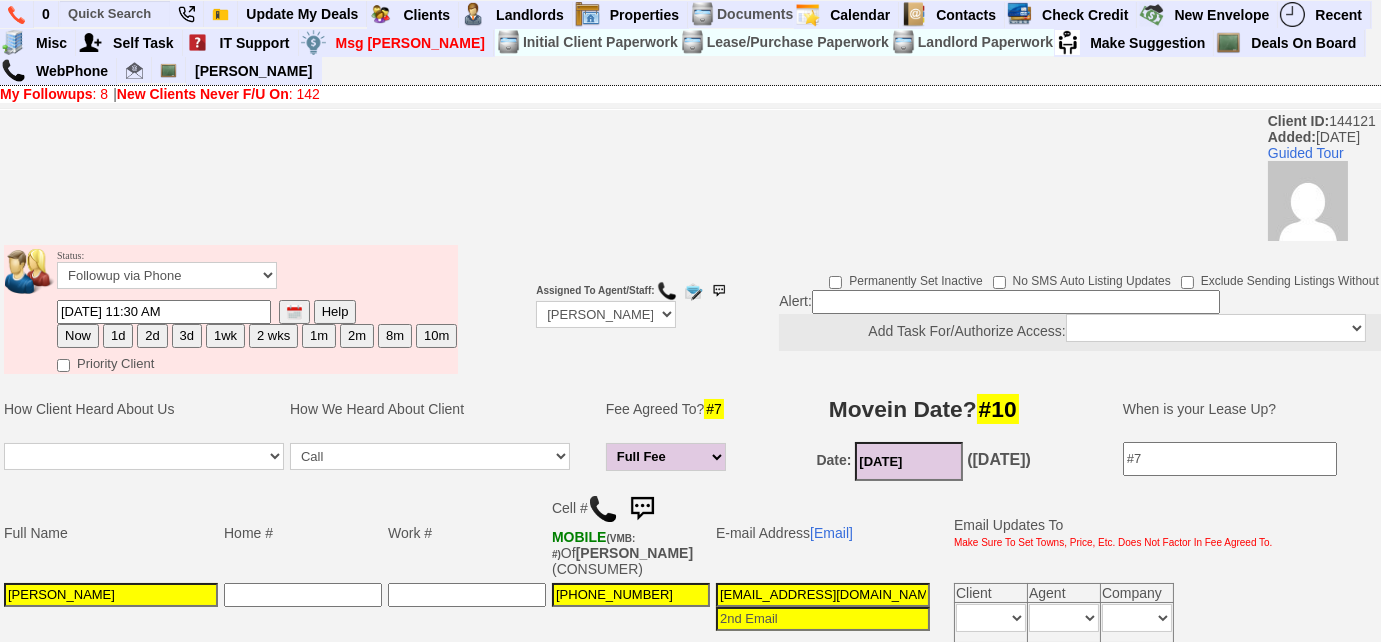 click at bounding box center (294, 312) 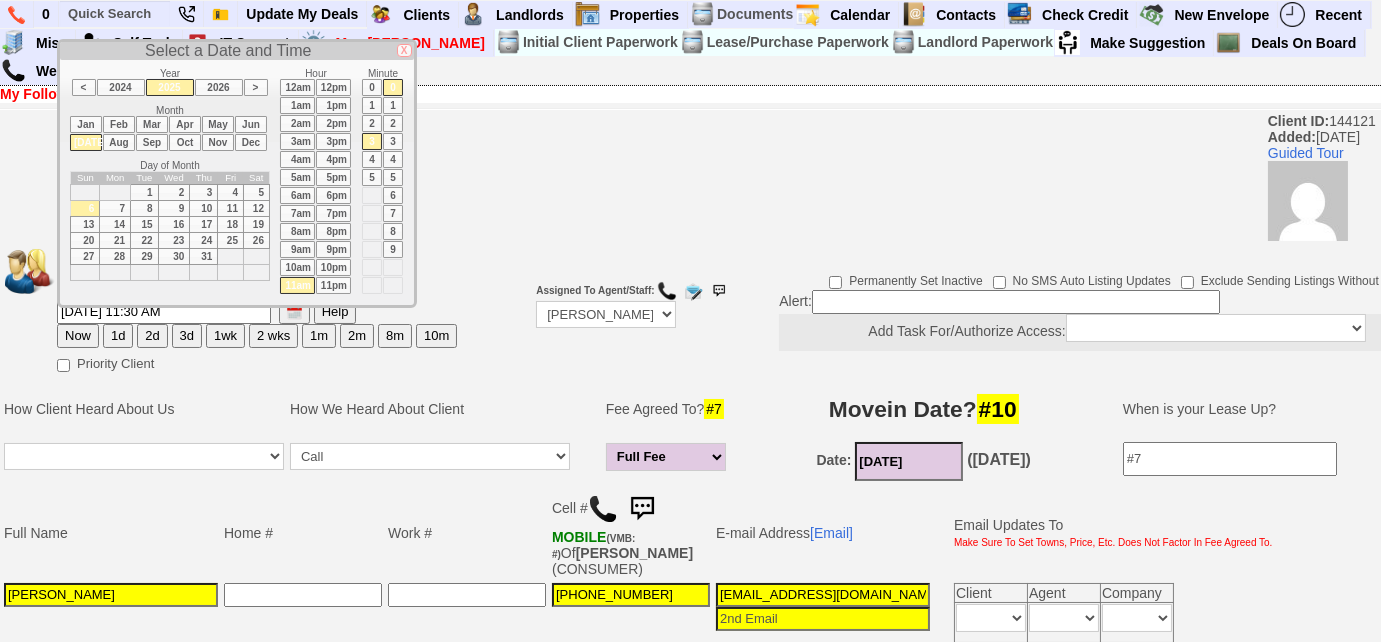 click on "7" at bounding box center [115, 209] 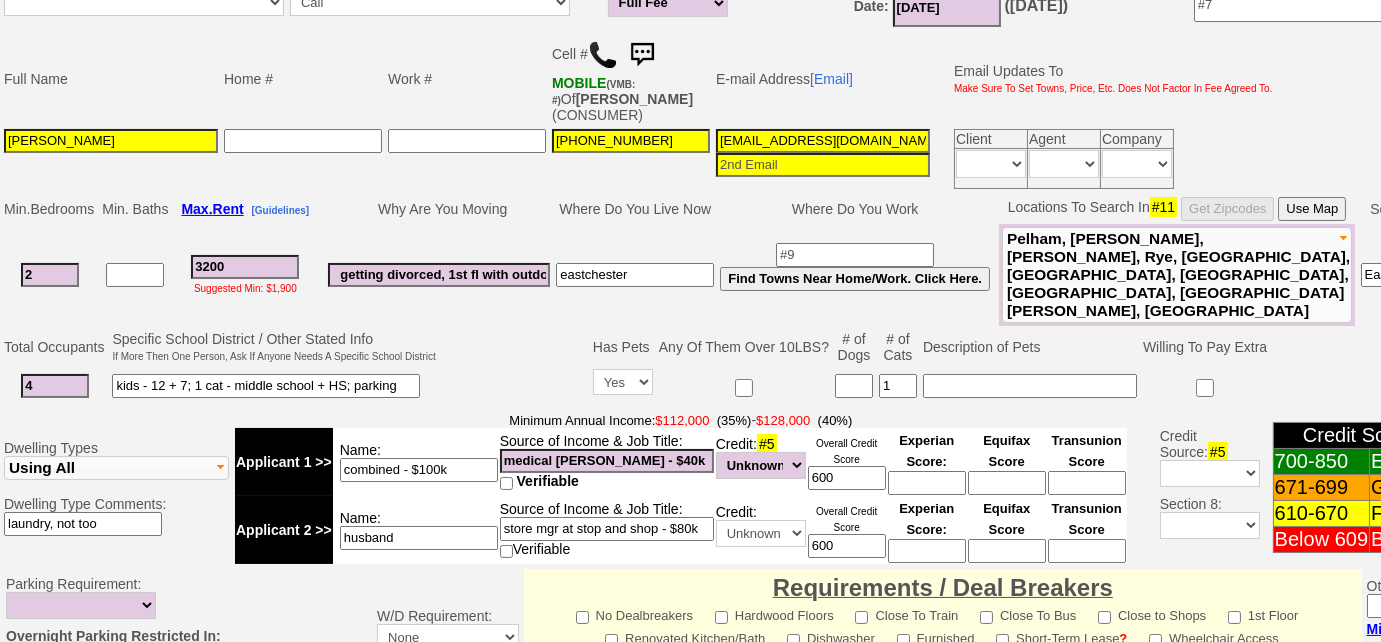 scroll, scrollTop: 909, scrollLeft: 0, axis: vertical 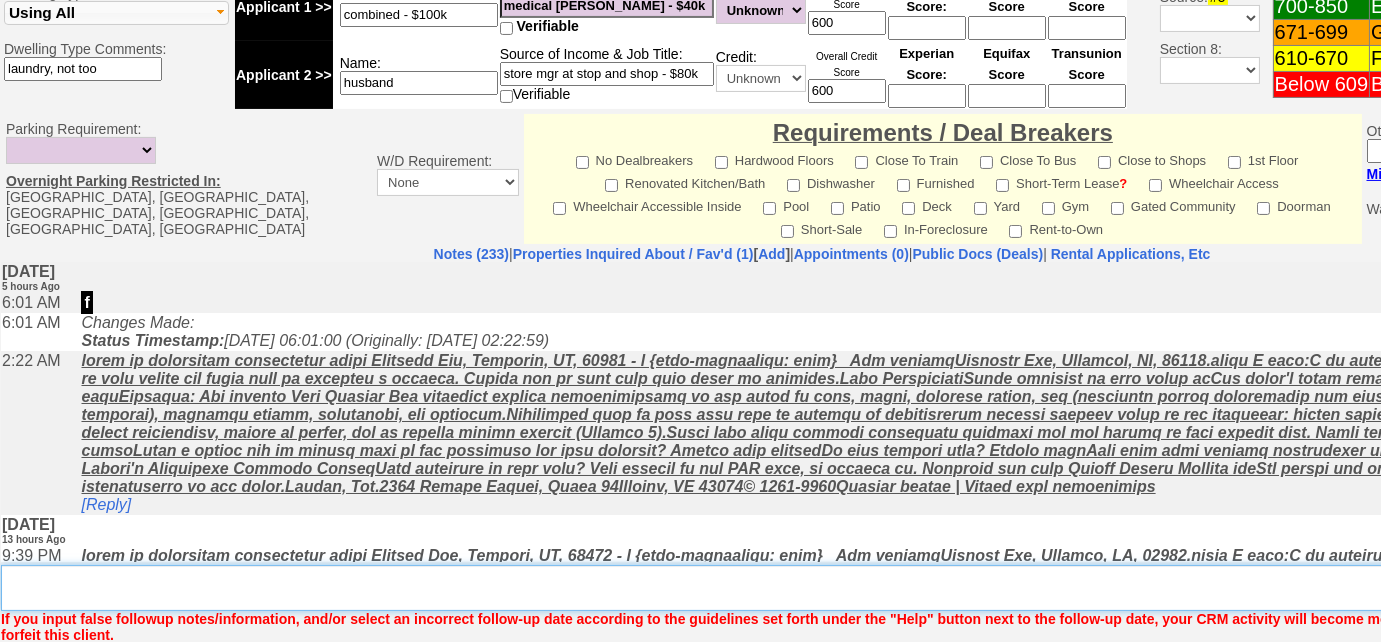 click on "Insert New Note Here" at bounding box center (829, 588) 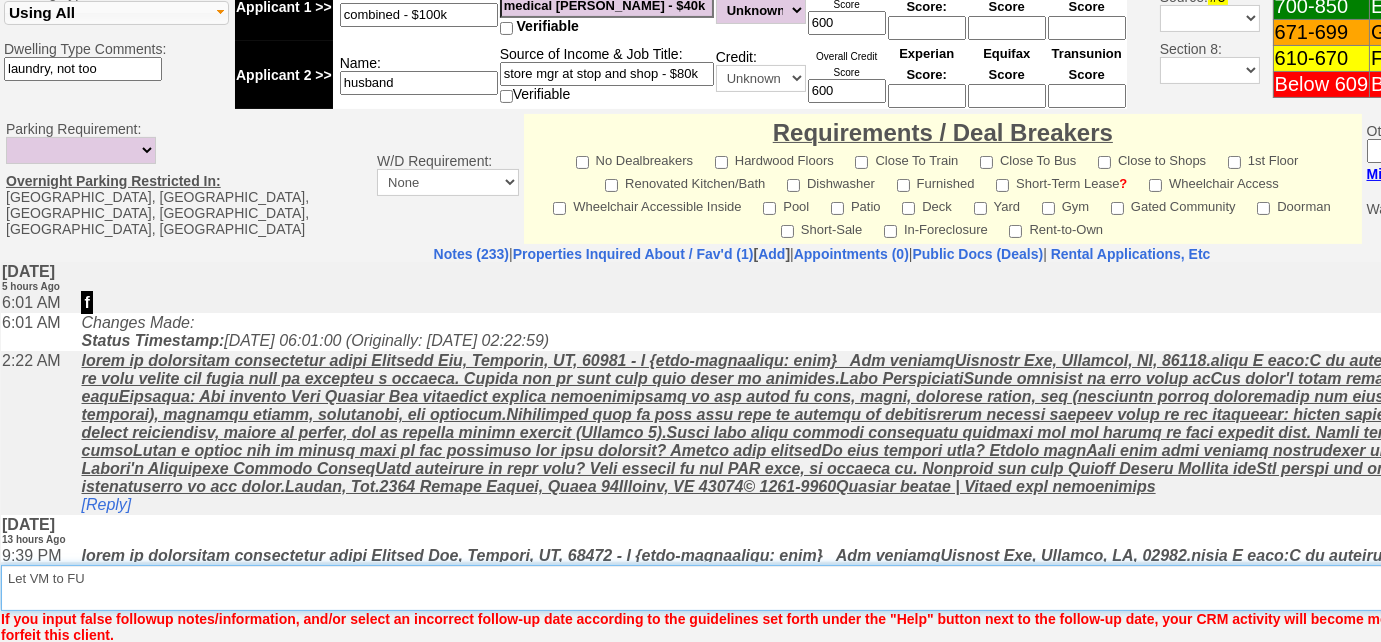 type on "Let VM to FU" 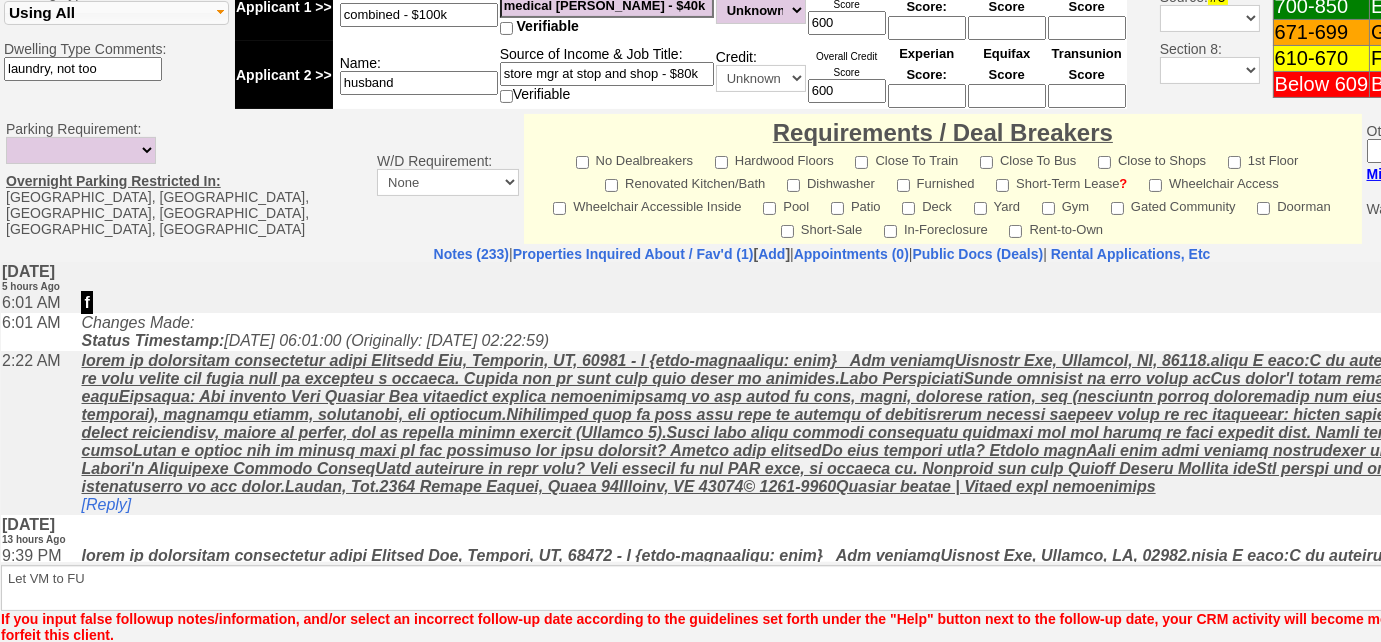 click on "Save" at bounding box center [76, 667] 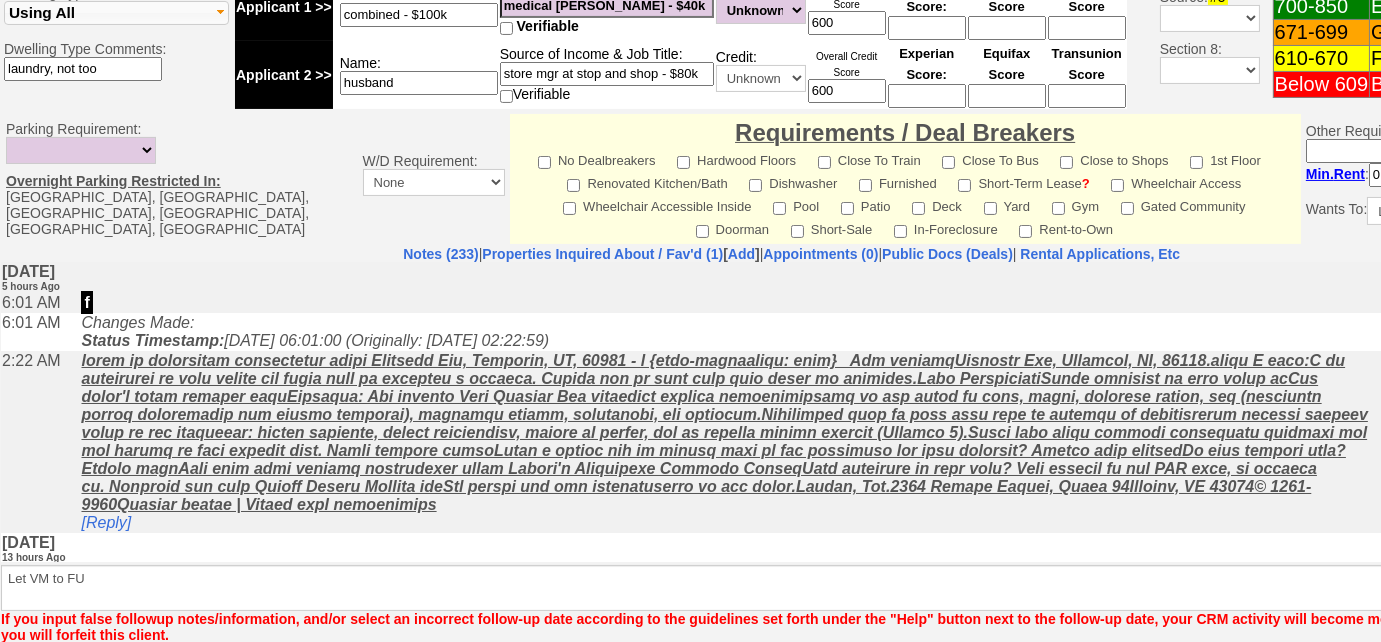 scroll, scrollTop: 894, scrollLeft: 0, axis: vertical 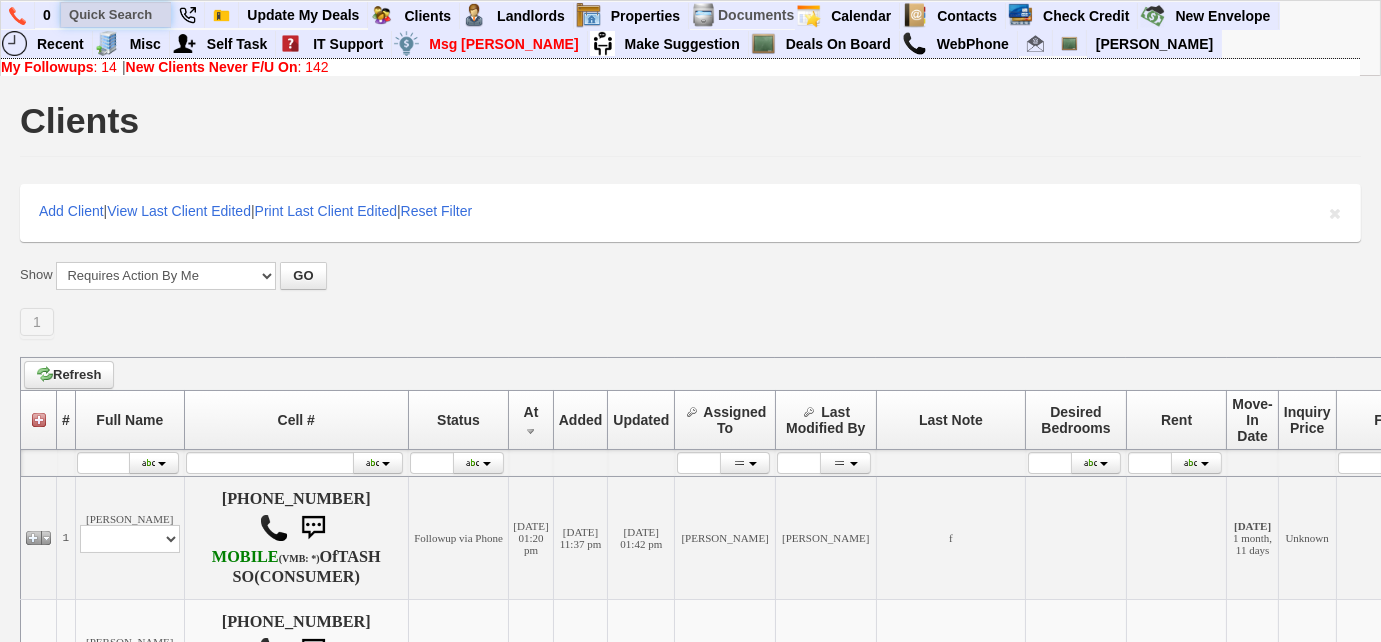 click at bounding box center [116, 14] 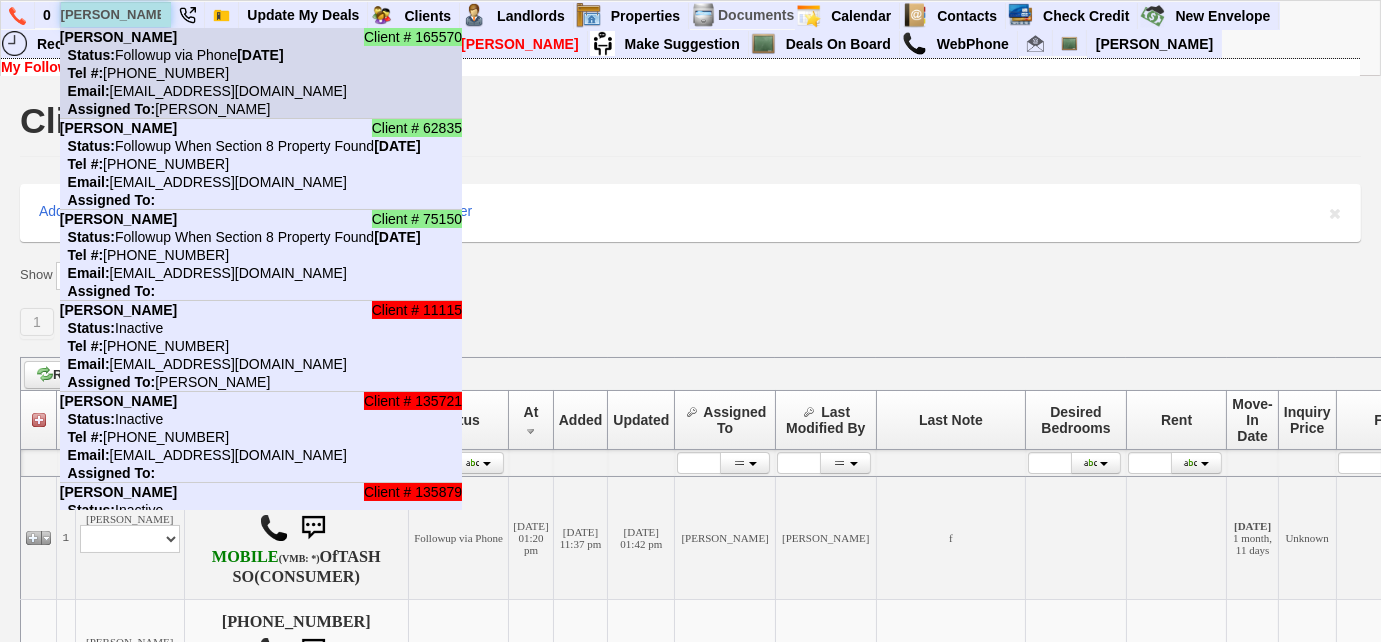 type on "[PERSON_NAME]" 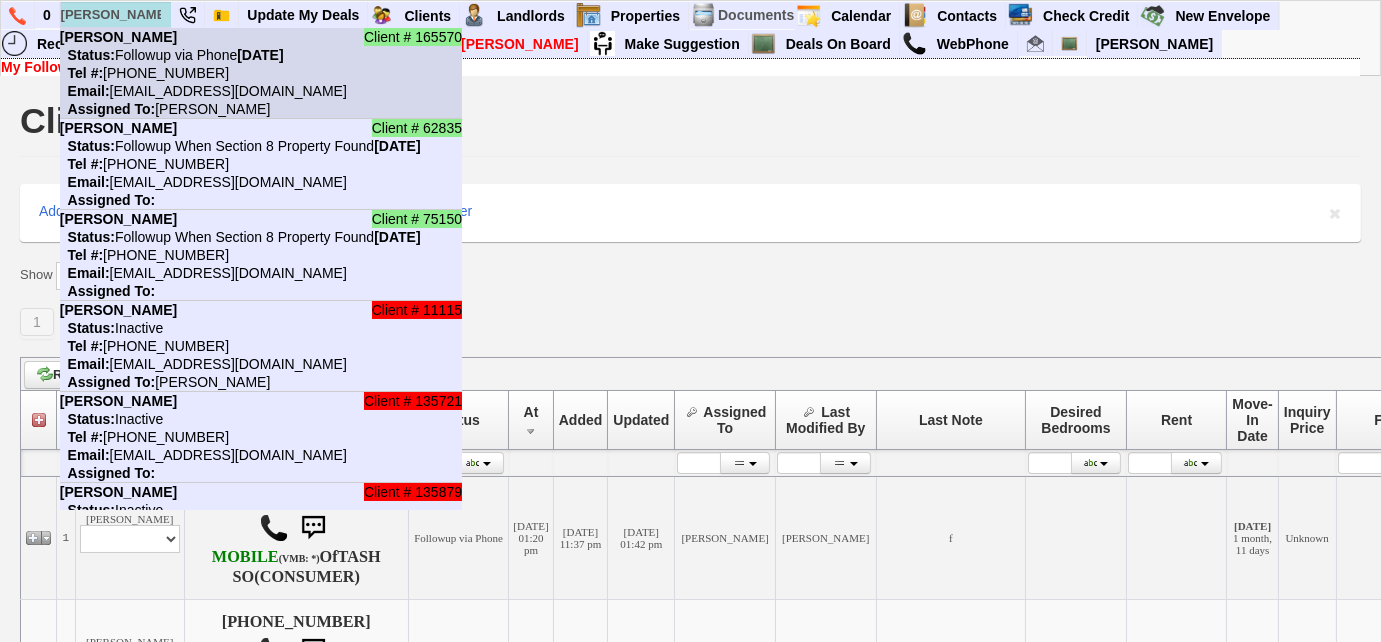 click on "[PERSON_NAME]" at bounding box center [118, 37] 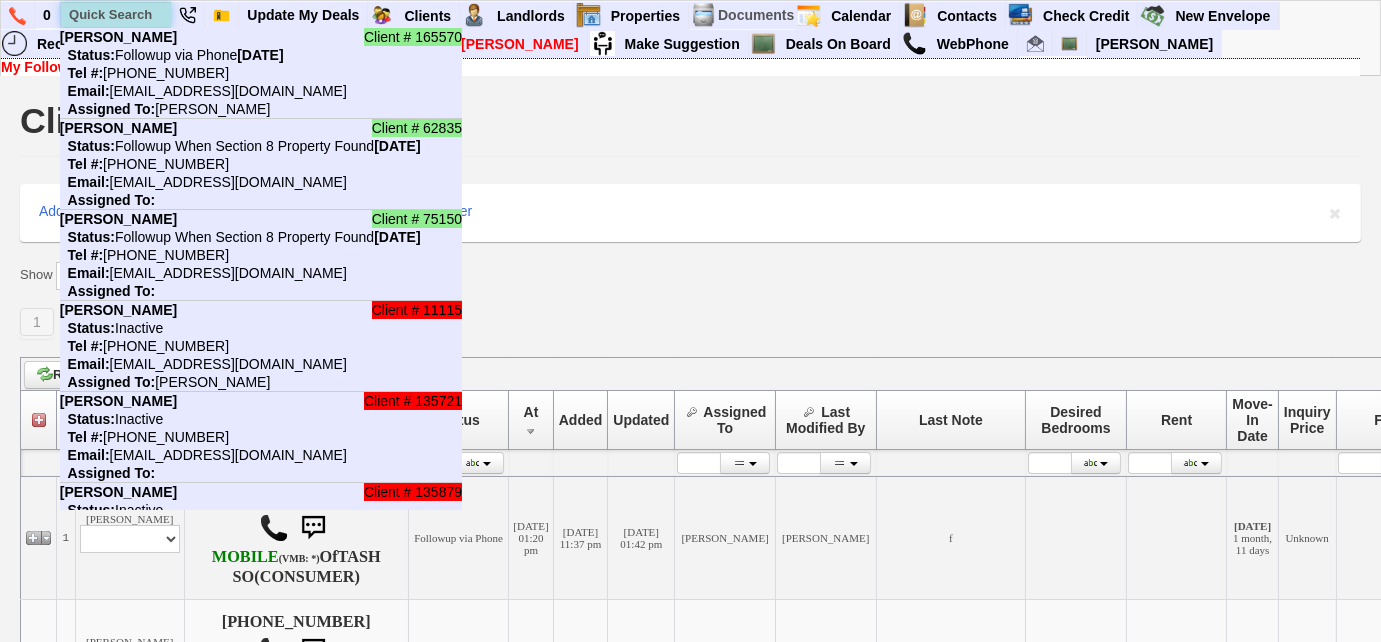 click at bounding box center (116, 14) 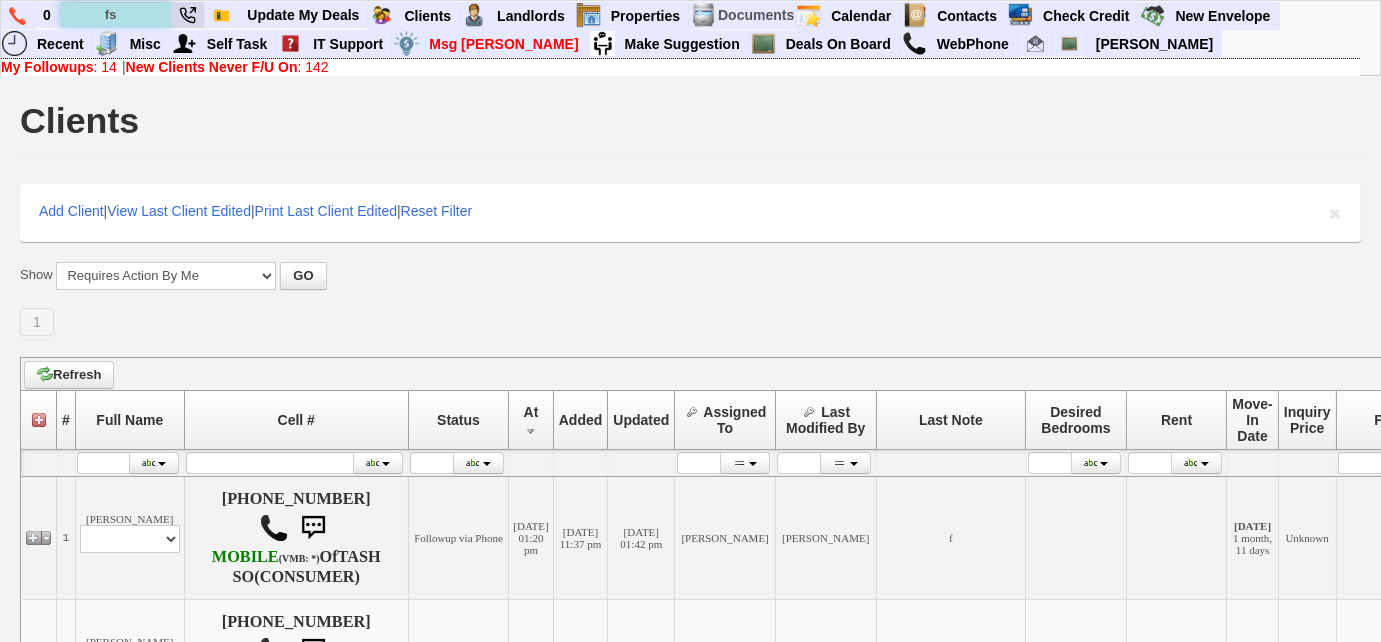 type on "f" 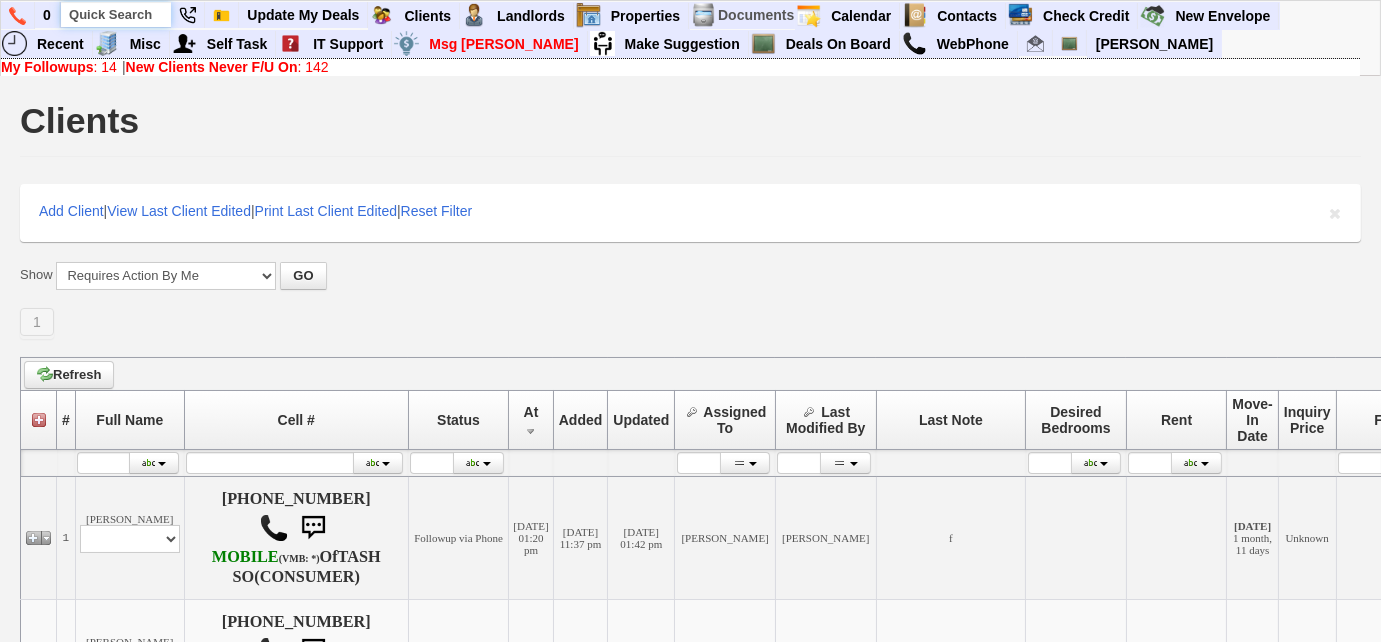 click at bounding box center (116, 14) 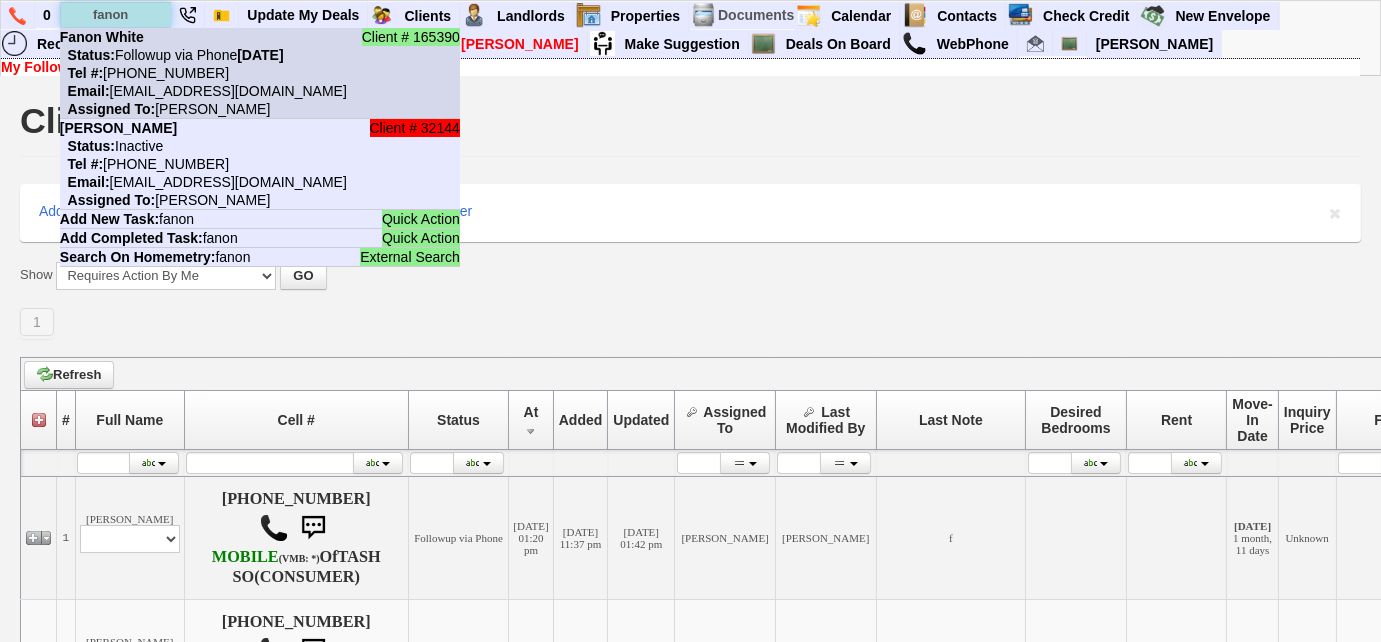 type on "fanon" 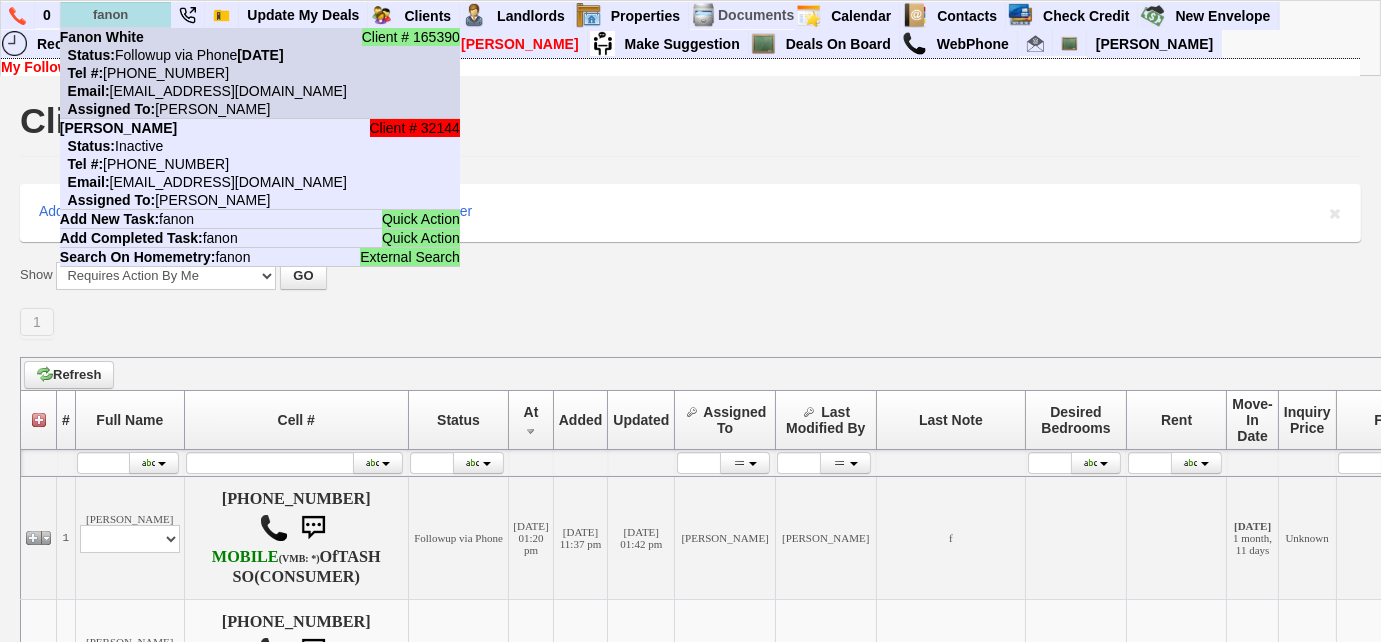 click on "Fanon White" at bounding box center (102, 37) 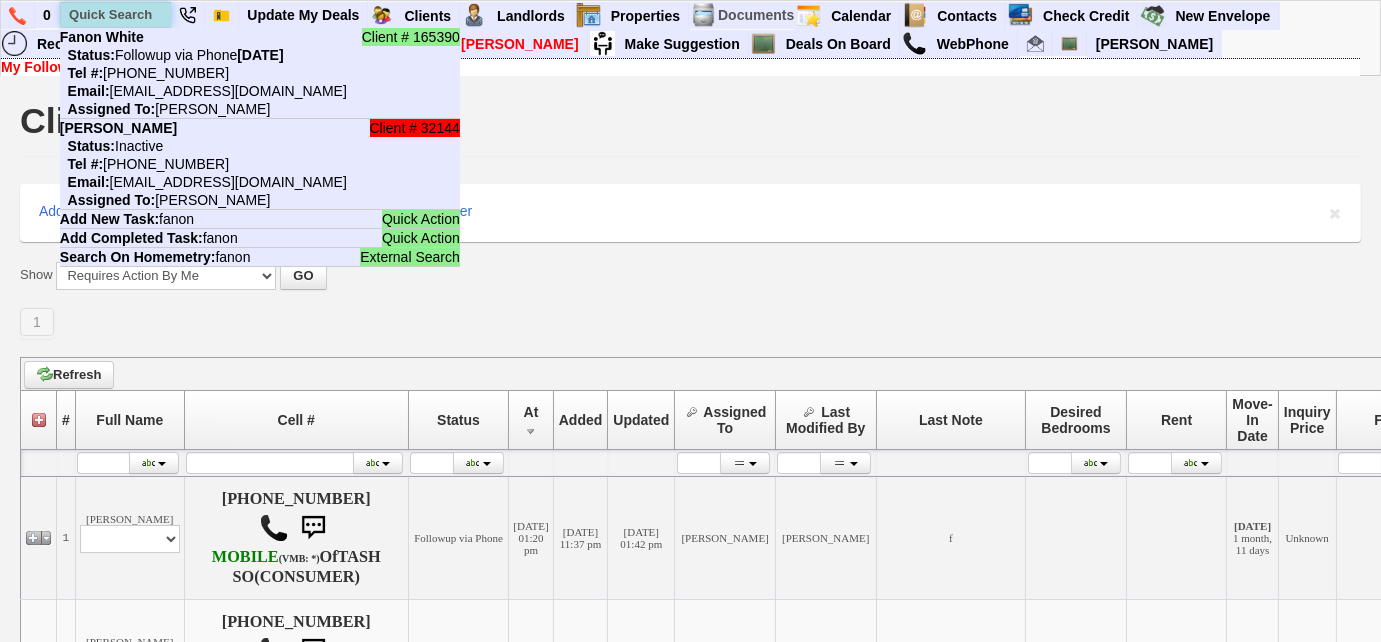 click at bounding box center (116, 14) 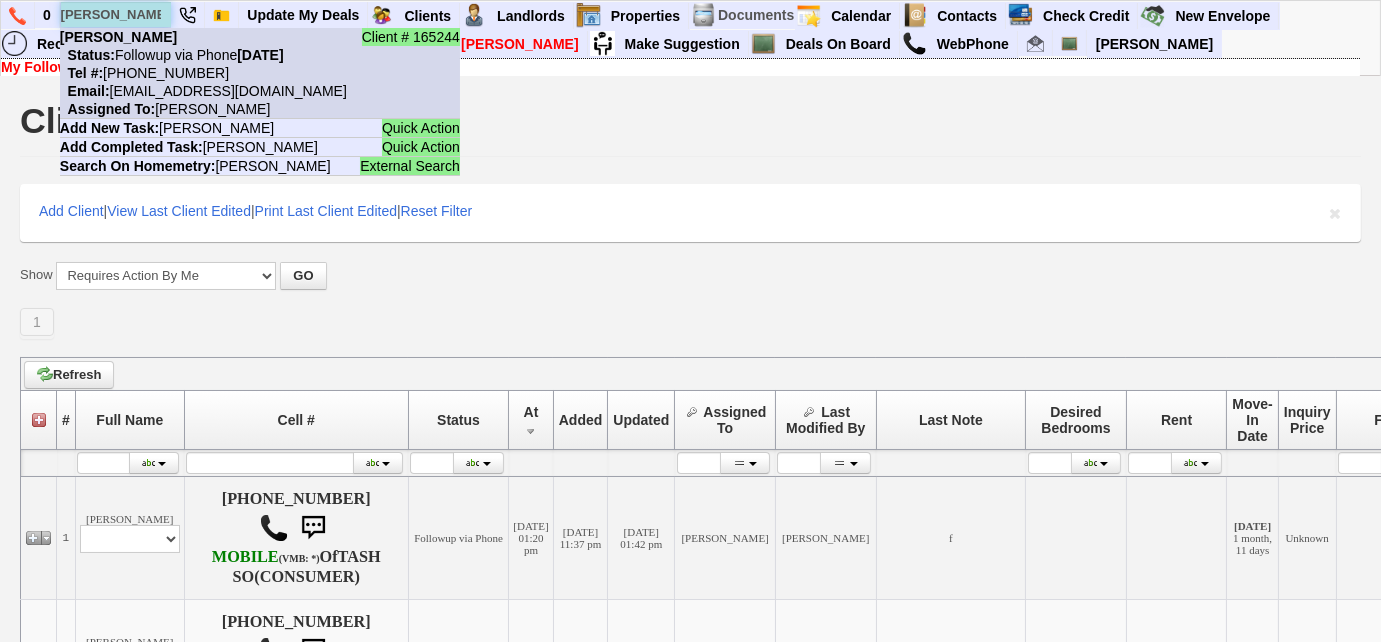 type on "nathan noke" 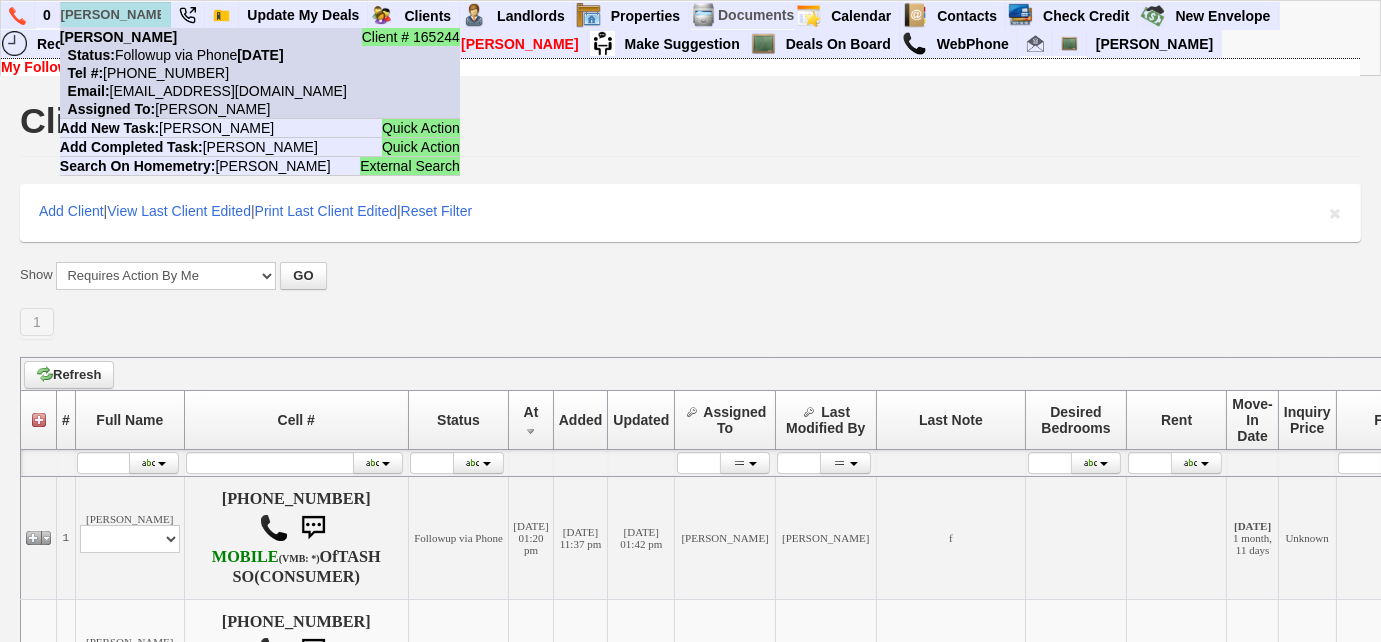 click on "Status:  Followup via Phone   Saturday, July 5th, 2025" at bounding box center [172, 55] 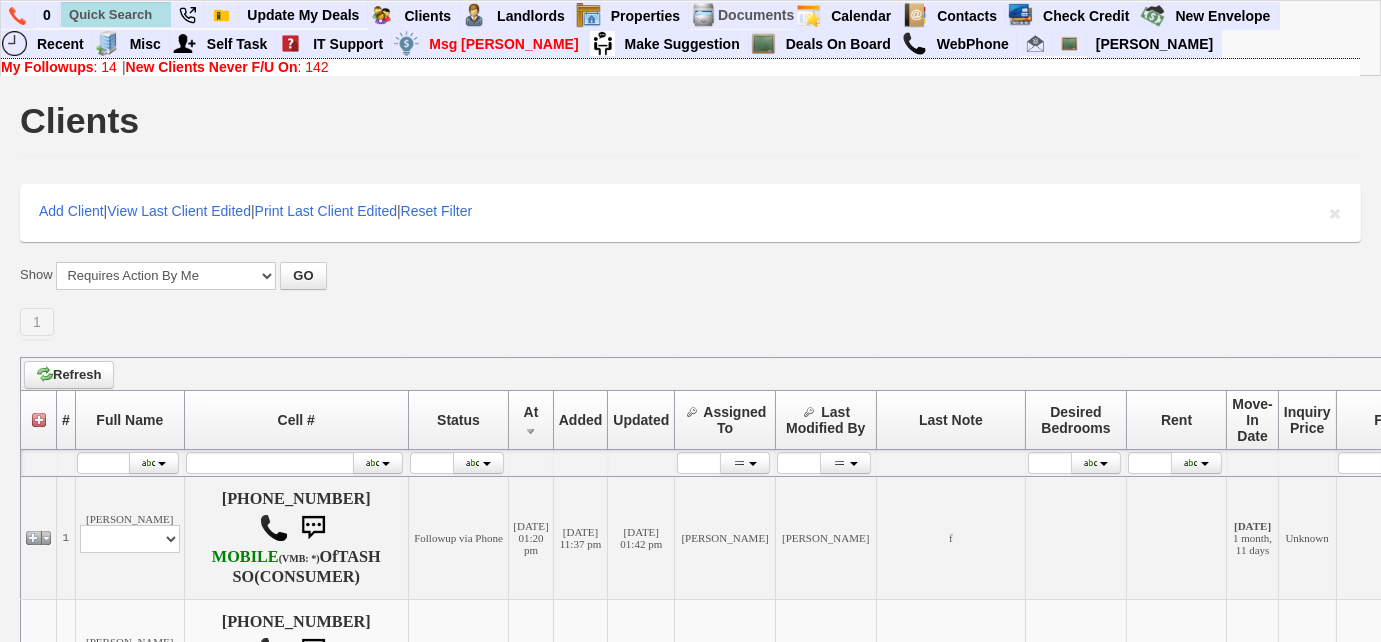 click on "New Clients Never F/U On : 142" at bounding box center [227, 67] 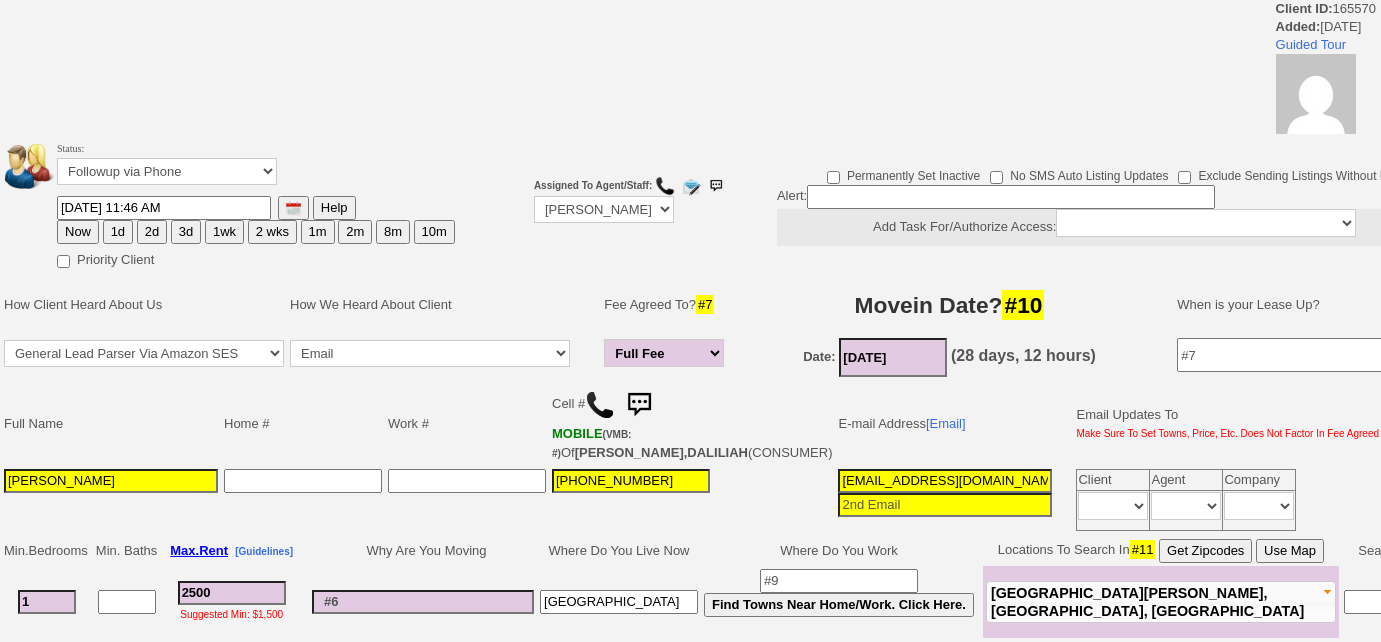 scroll, scrollTop: 0, scrollLeft: 0, axis: both 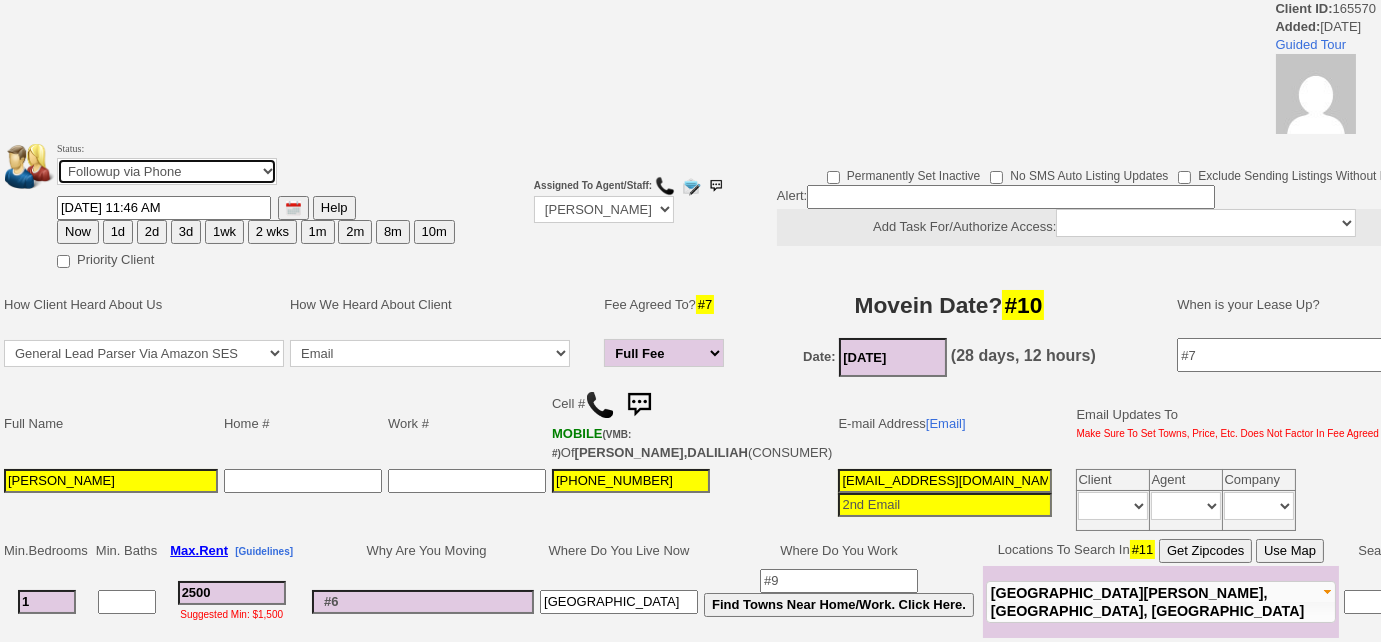 drag, startPoint x: 266, startPoint y: 162, endPoint x: 263, endPoint y: 175, distance: 13.341664 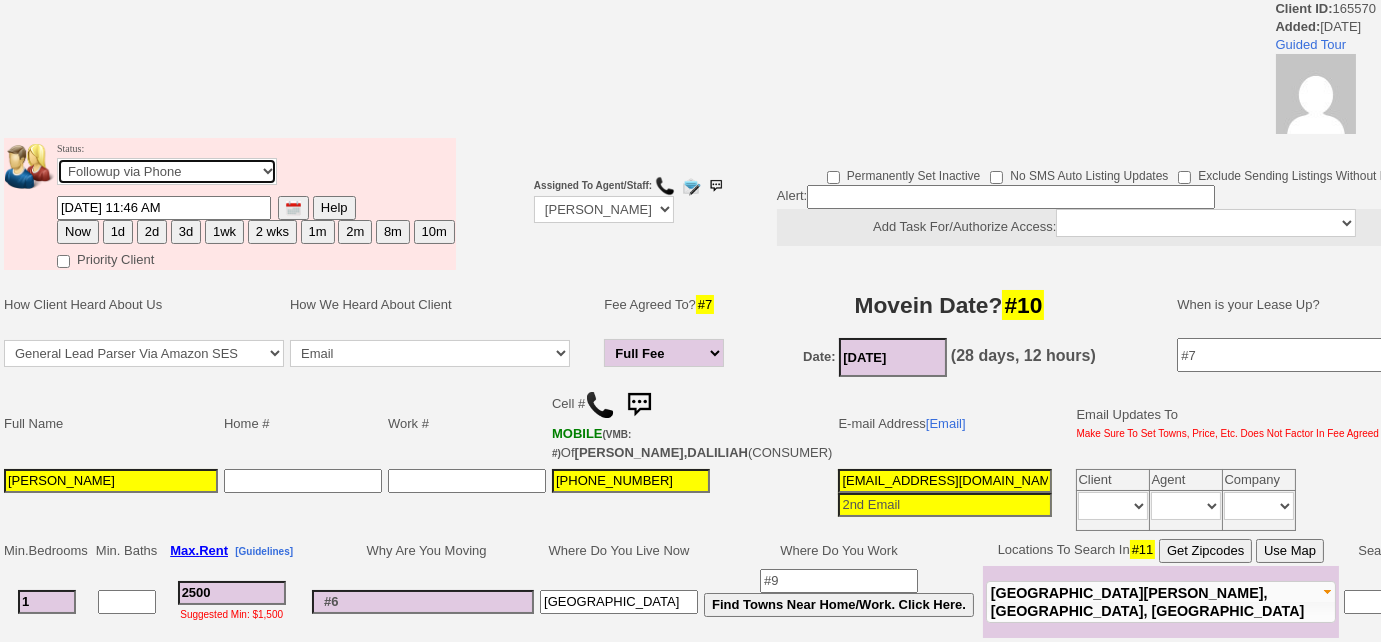 select on "Inactive" 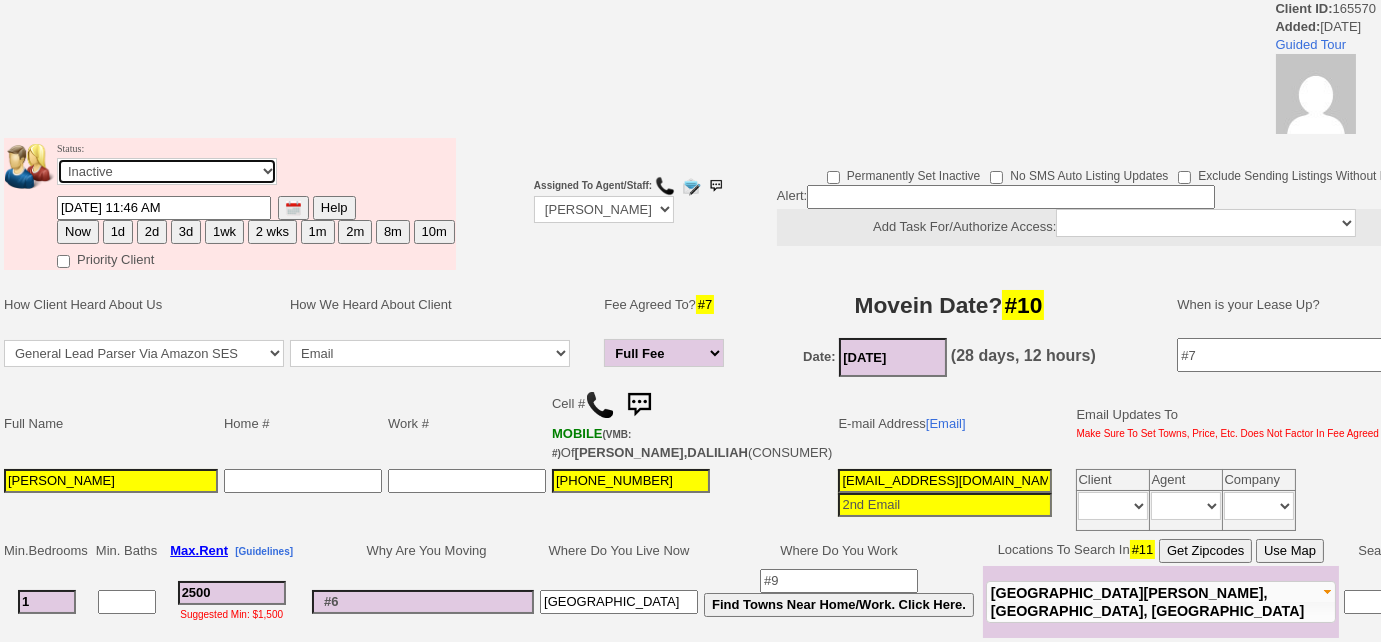 click on "Followup via Phone Followup via Email Followup When Section 8 Property Found Deal Closed - Followup Before Lease Expires Needs Email Address Needs Phone Number From Lead Source HSH is Awaiting Response To Automatic Email Form Incomplete Inactive" at bounding box center (167, 171) 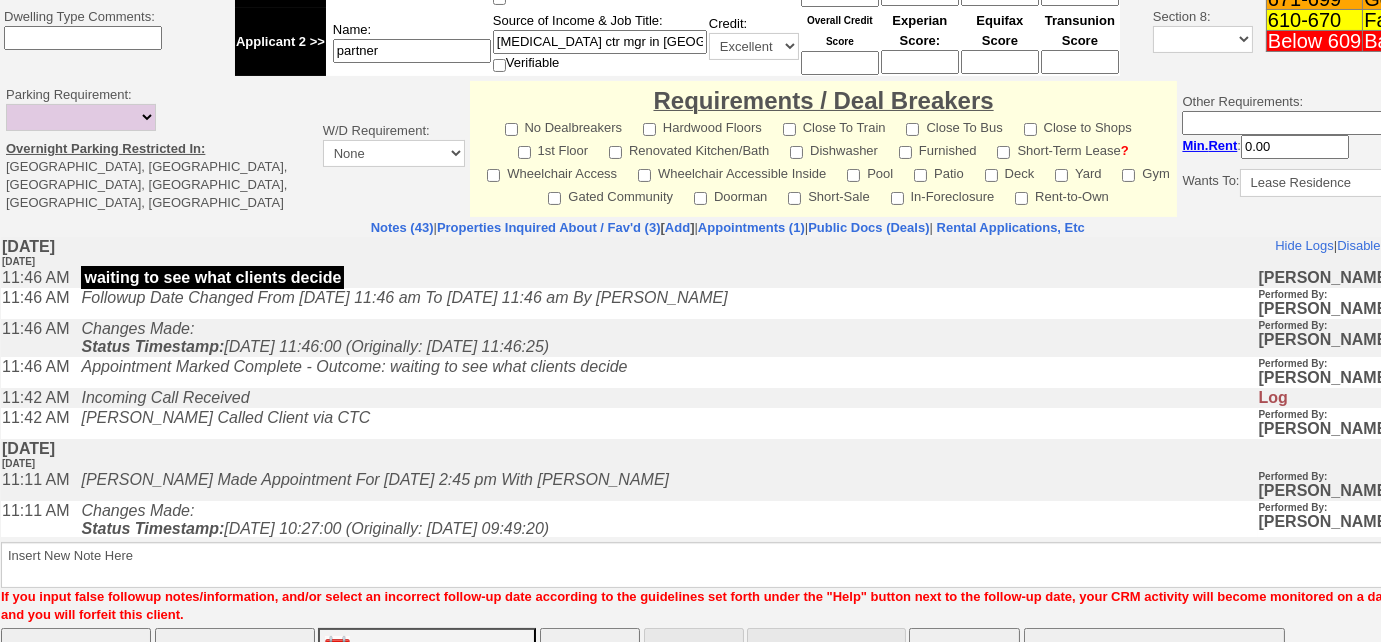 scroll, scrollTop: 867, scrollLeft: 0, axis: vertical 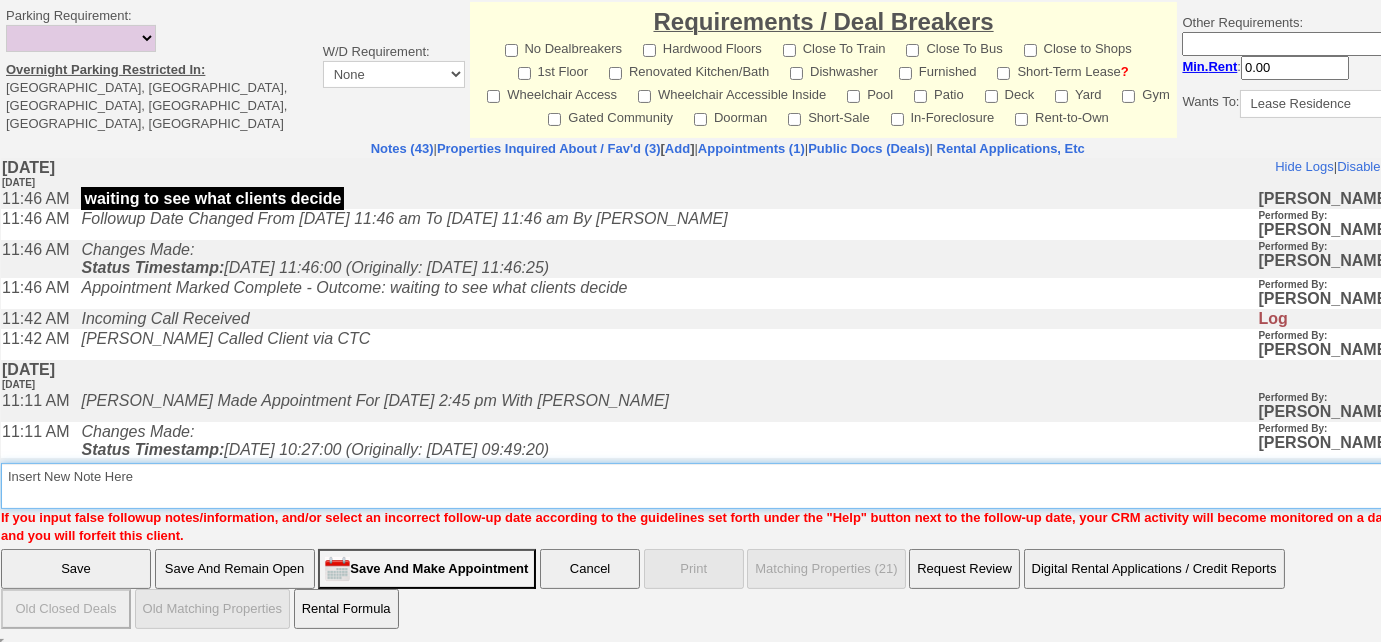click on "Insert New Note Here" at bounding box center (735, 486) 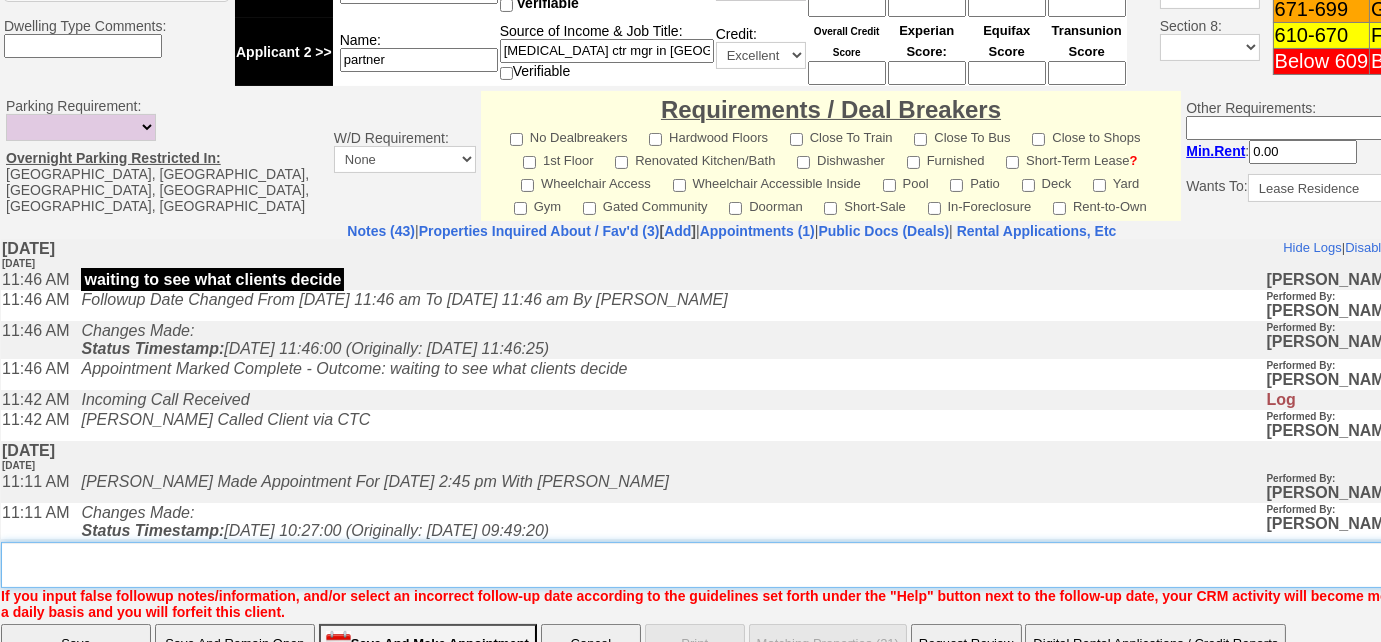 scroll, scrollTop: 960, scrollLeft: 0, axis: vertical 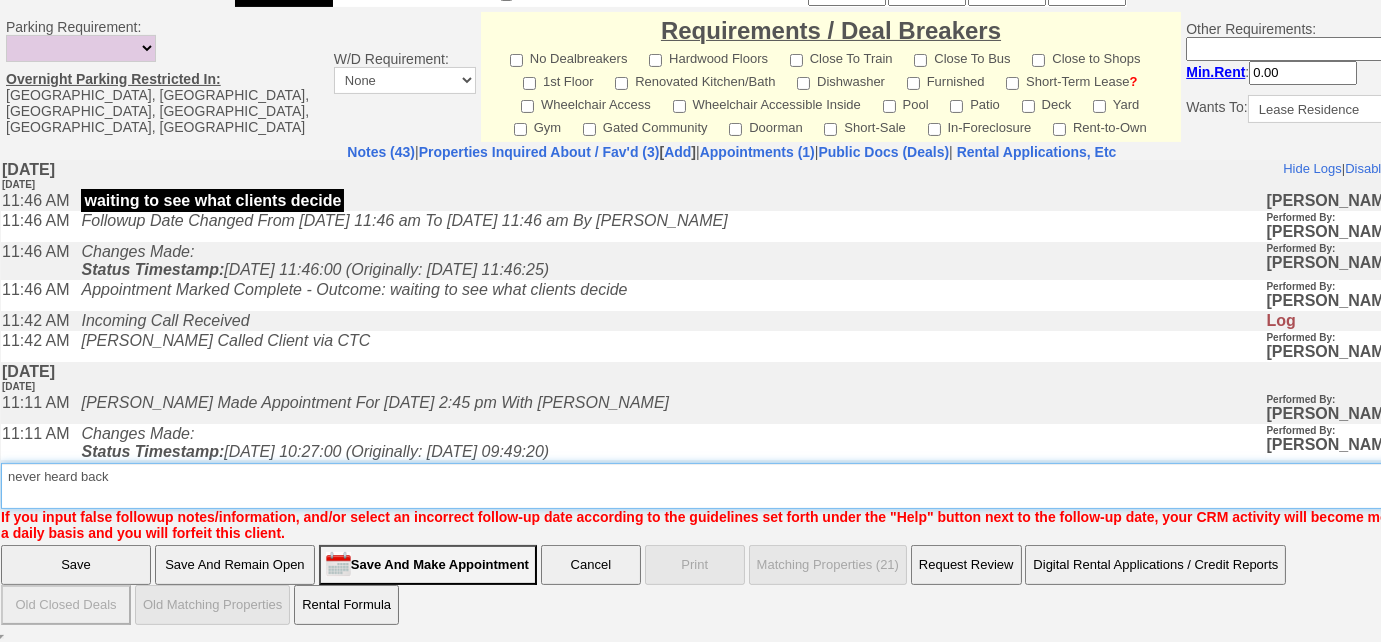 type on "never heard back" 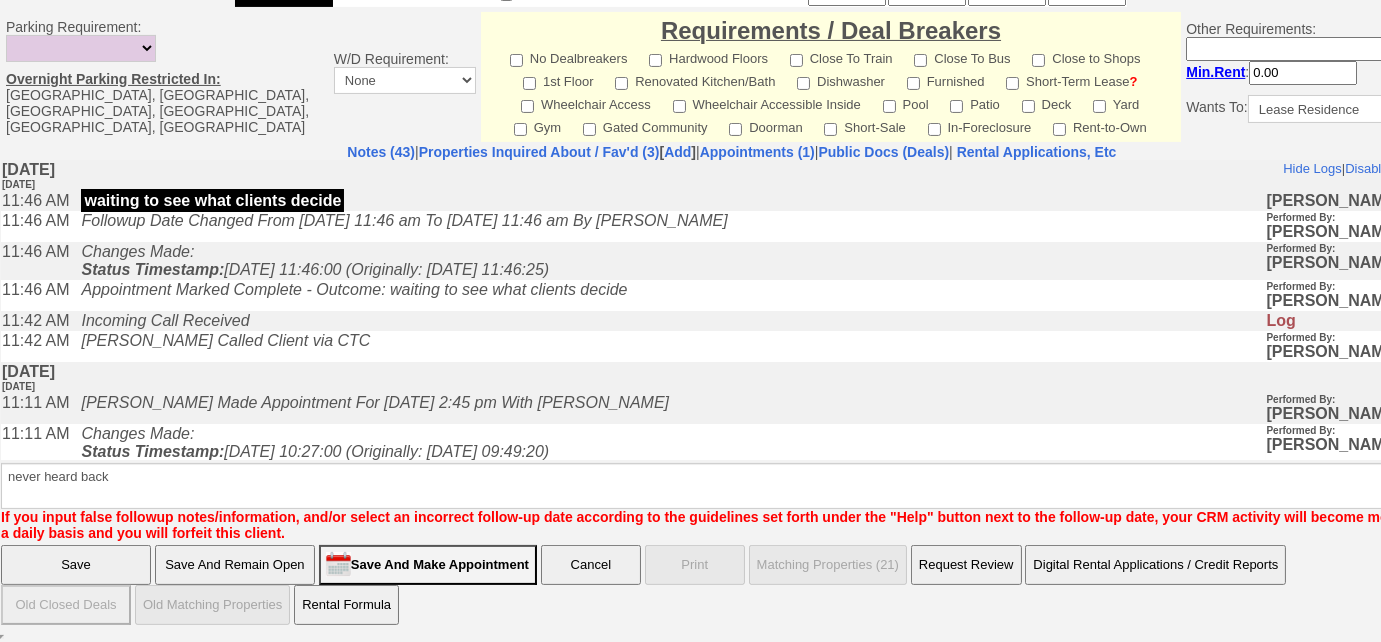 click on "Save" at bounding box center [76, 565] 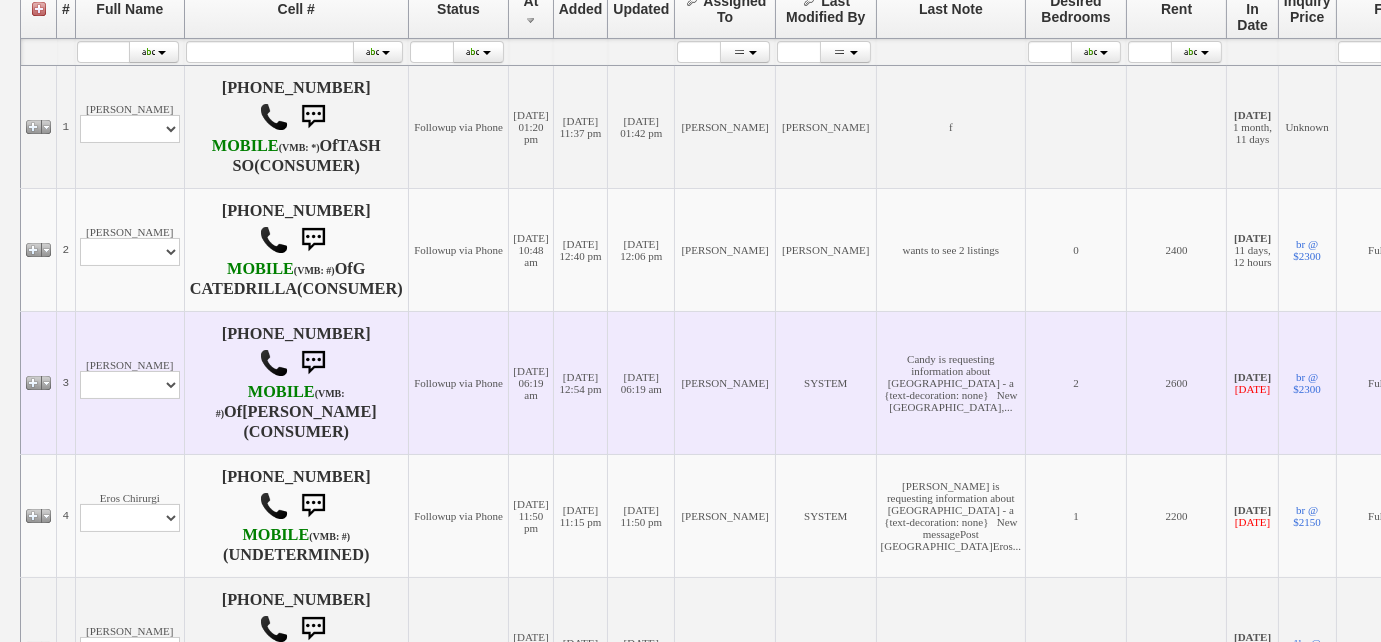 scroll, scrollTop: 454, scrollLeft: 0, axis: vertical 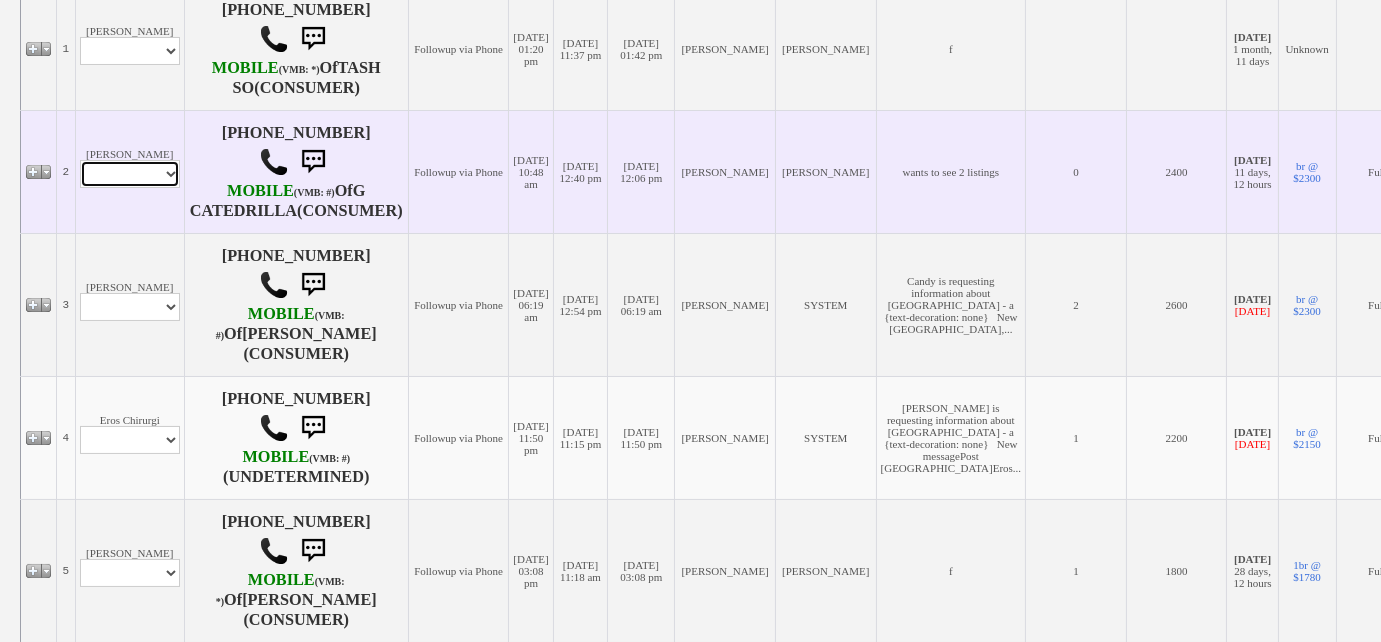 click on "Profile
Edit
Print
Email Externally (Will Not Be Tracked In CRM)
Closed Deals" at bounding box center (130, 174) 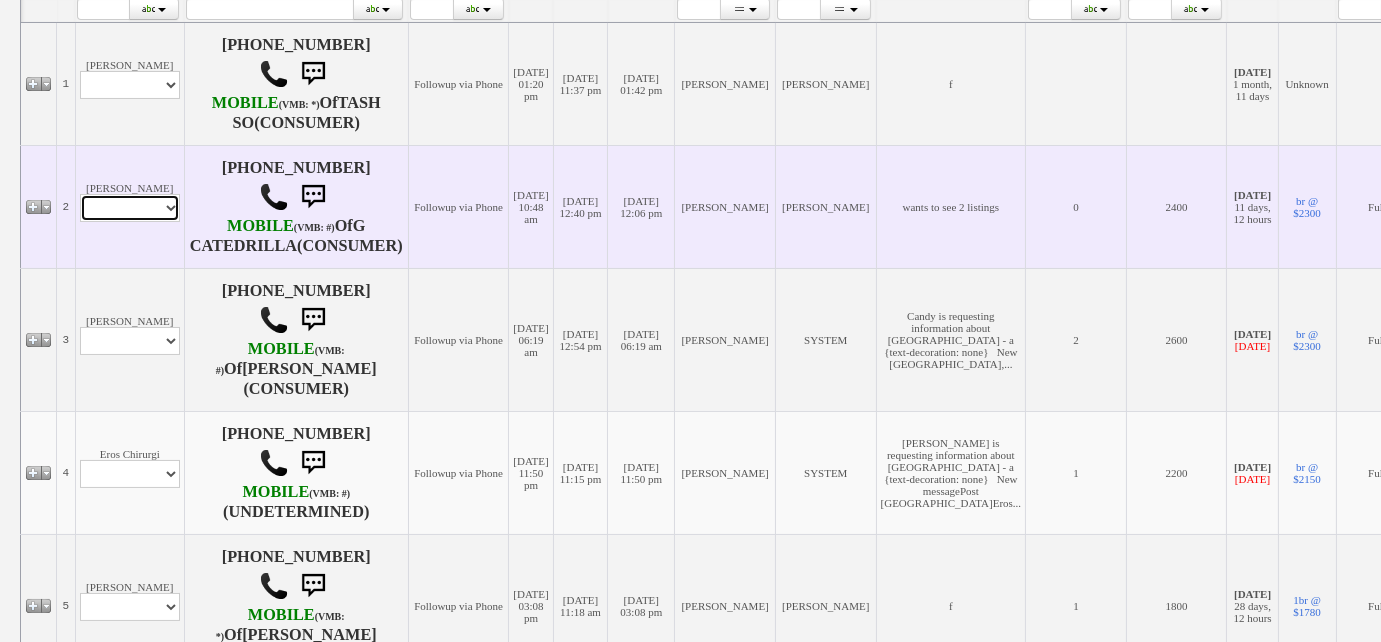 scroll, scrollTop: 489, scrollLeft: 0, axis: vertical 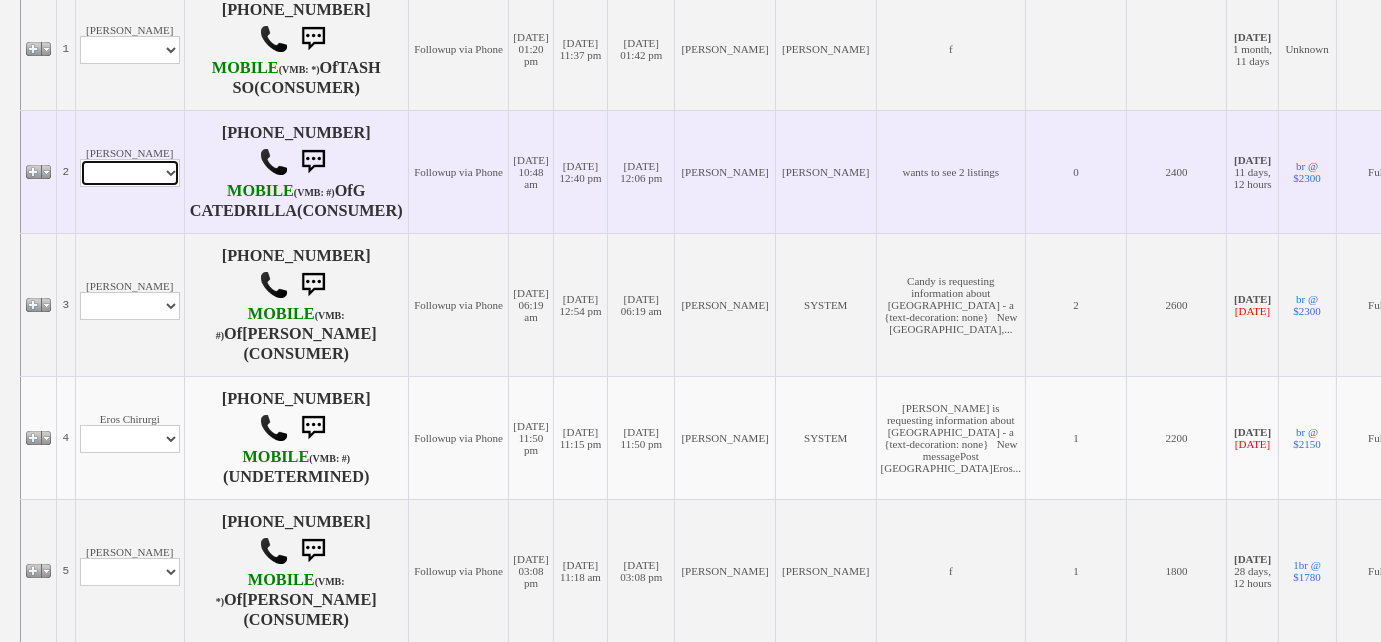 select on "ChangeURL,/crm/custom/edit_client_form.php?redirect=%2Fcrm%2Fclients.php&id=165388" 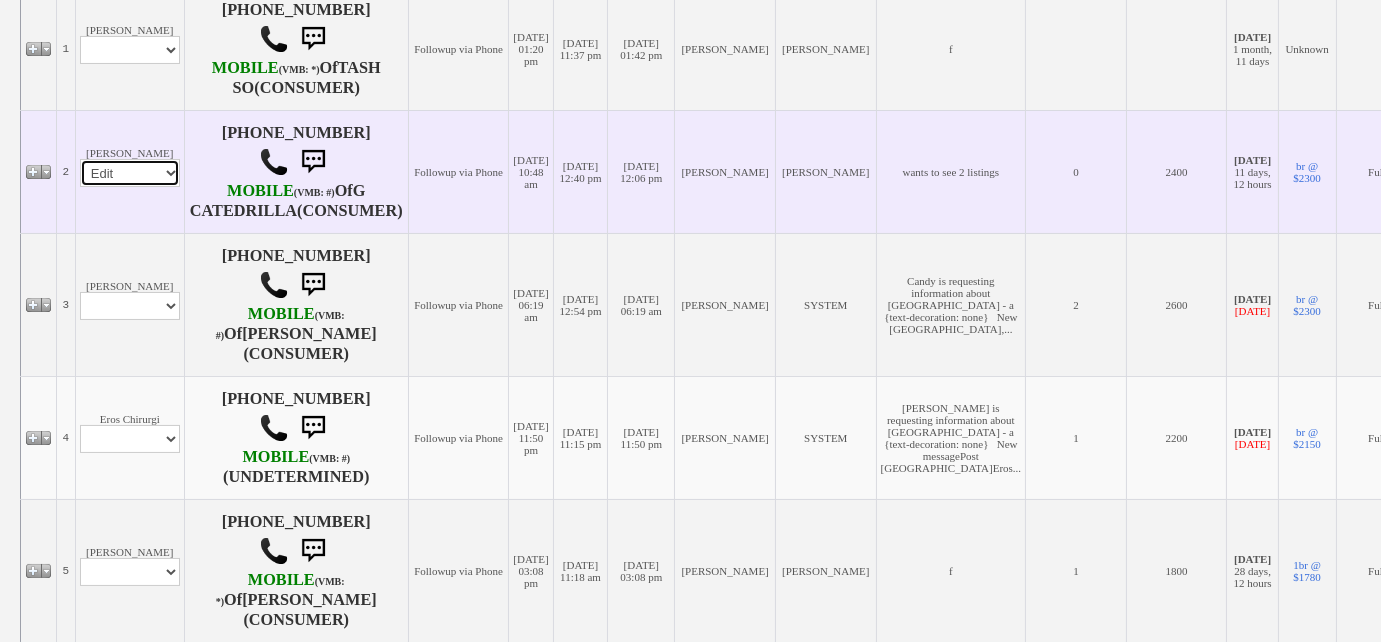 click on "Profile
Edit
Print
Email Externally (Will Not Be Tracked In CRM)
Closed Deals" at bounding box center (130, 173) 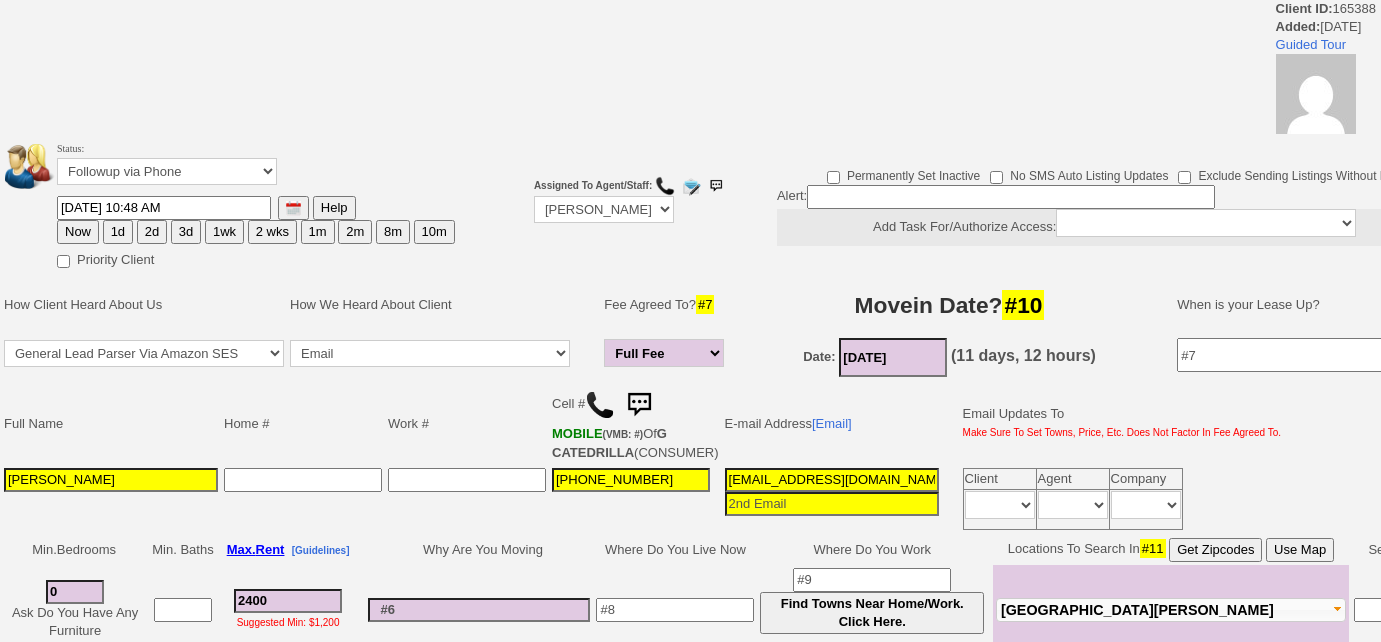 scroll, scrollTop: 0, scrollLeft: 0, axis: both 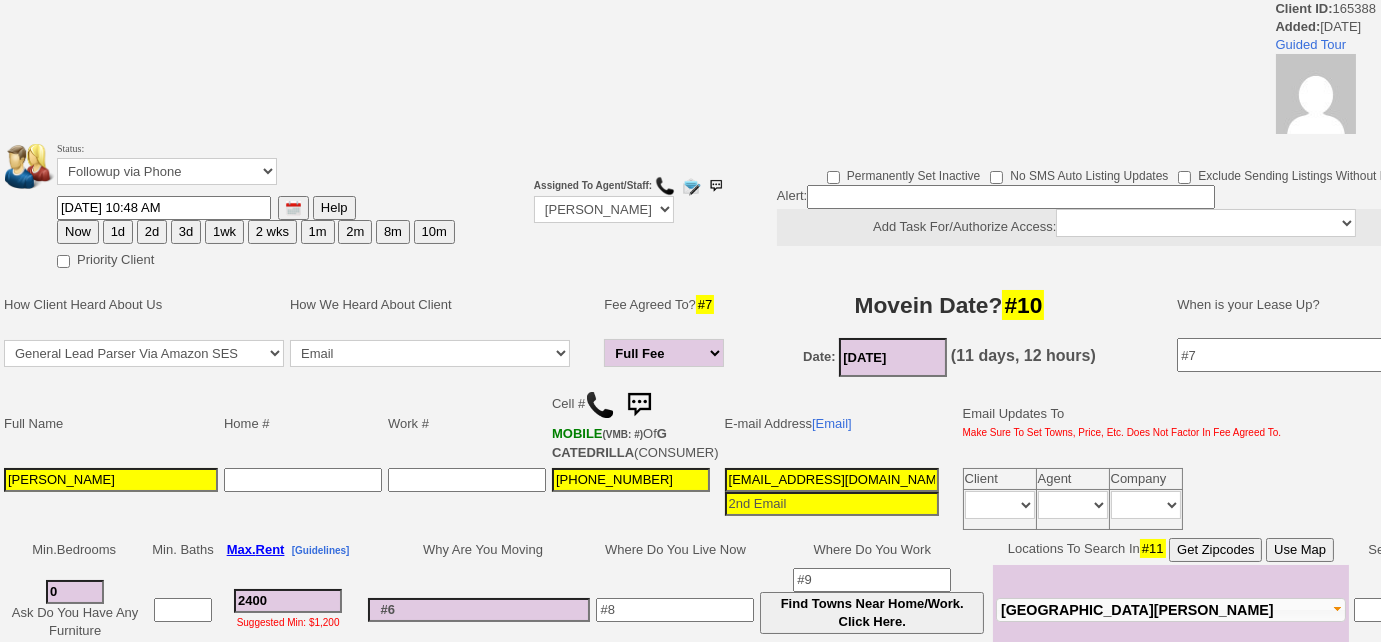 click at bounding box center (293, 208) 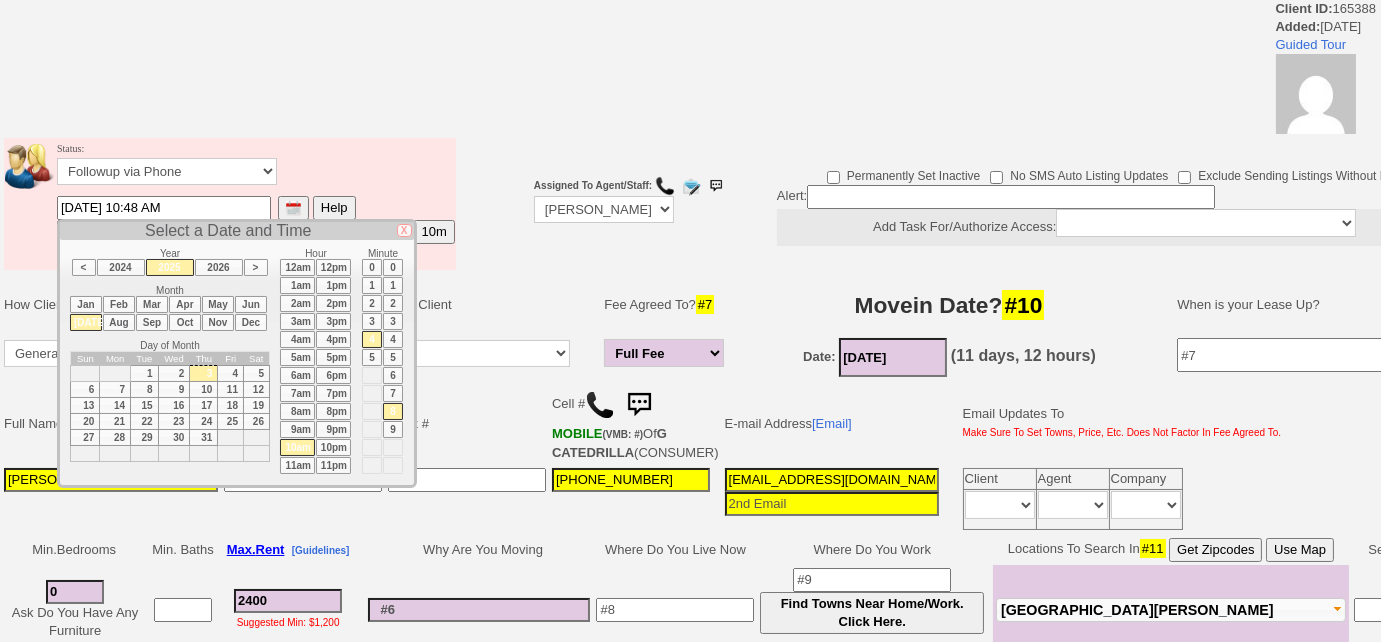 click on "7" at bounding box center [115, 389] 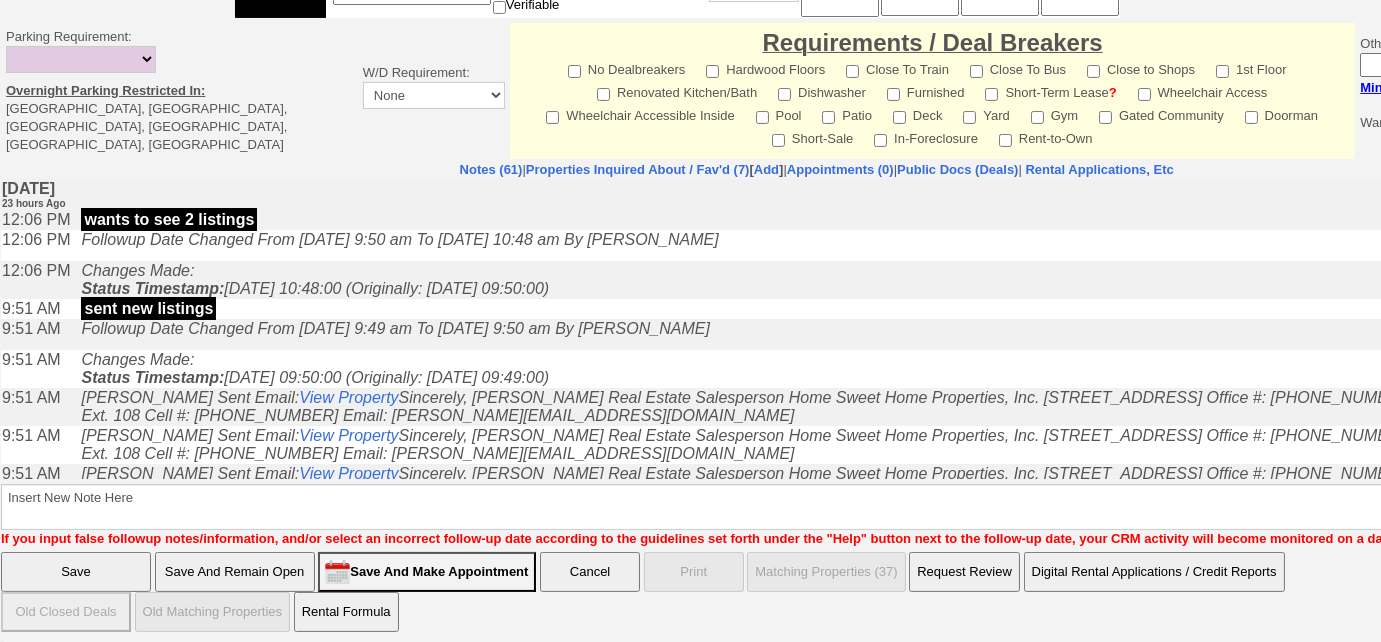 scroll, scrollTop: 951, scrollLeft: 0, axis: vertical 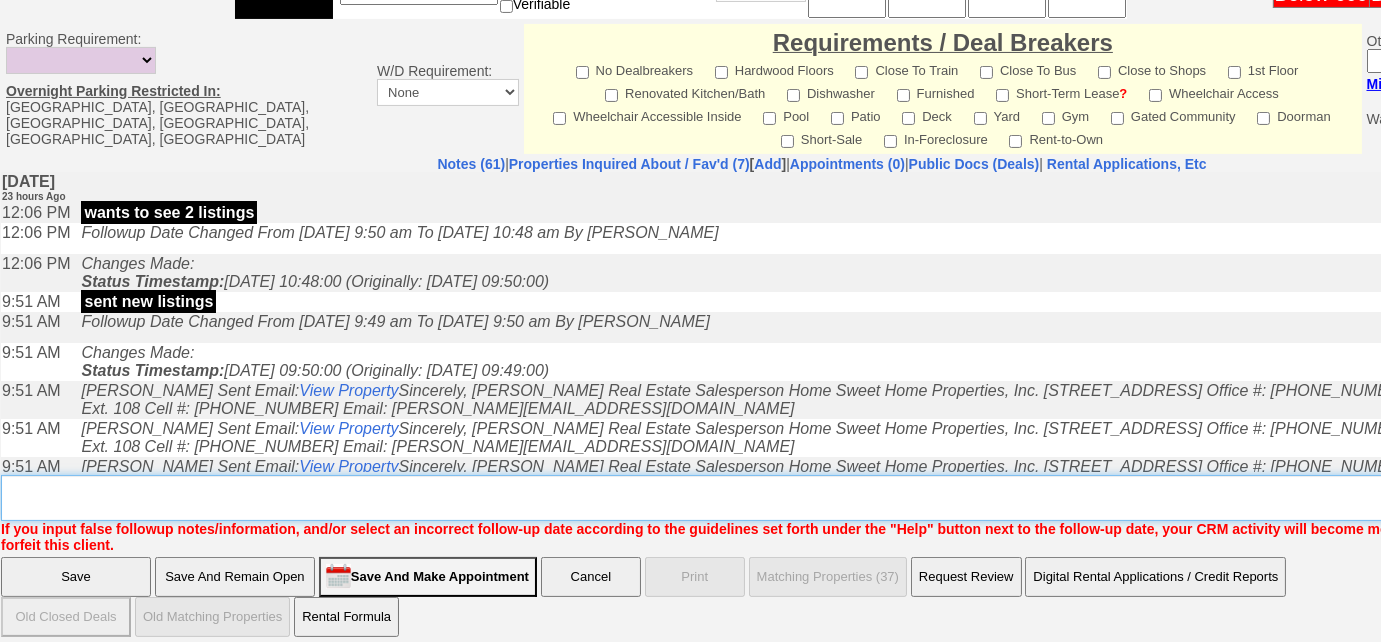 click on "Insert New Note Here" at bounding box center [829, 498] 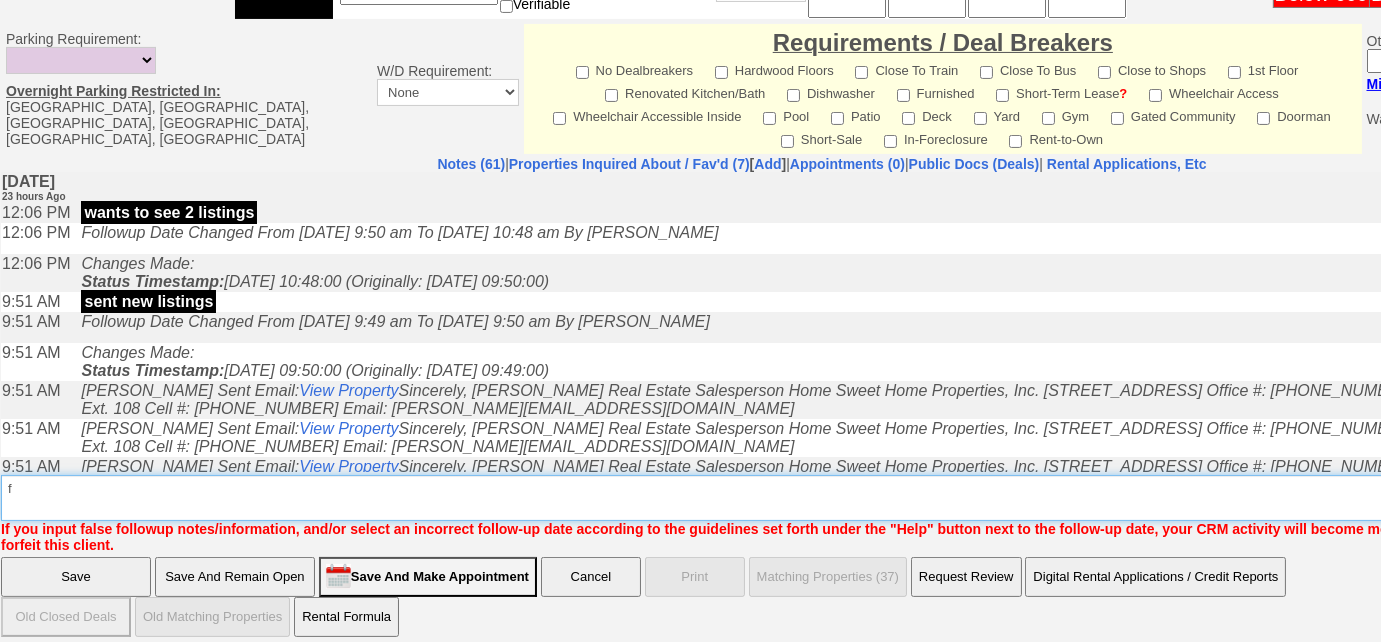 type on "f" 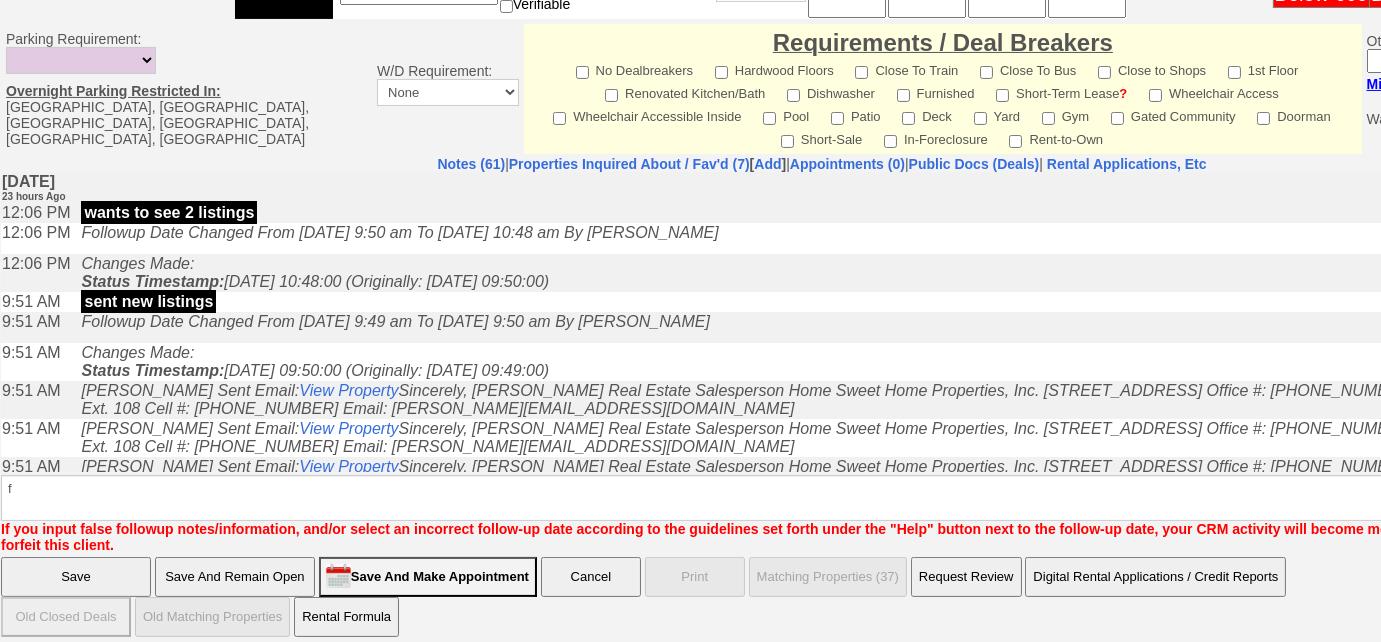 click on "Save" at bounding box center [76, 577] 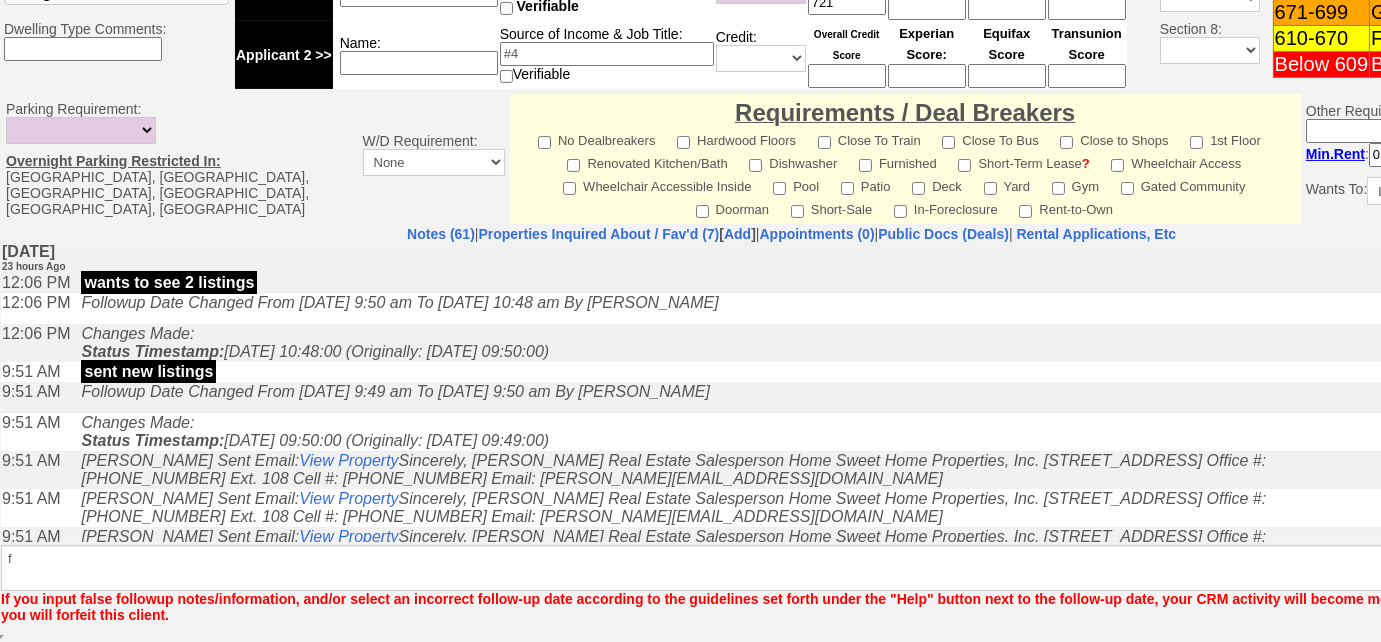 scroll, scrollTop: 912, scrollLeft: 0, axis: vertical 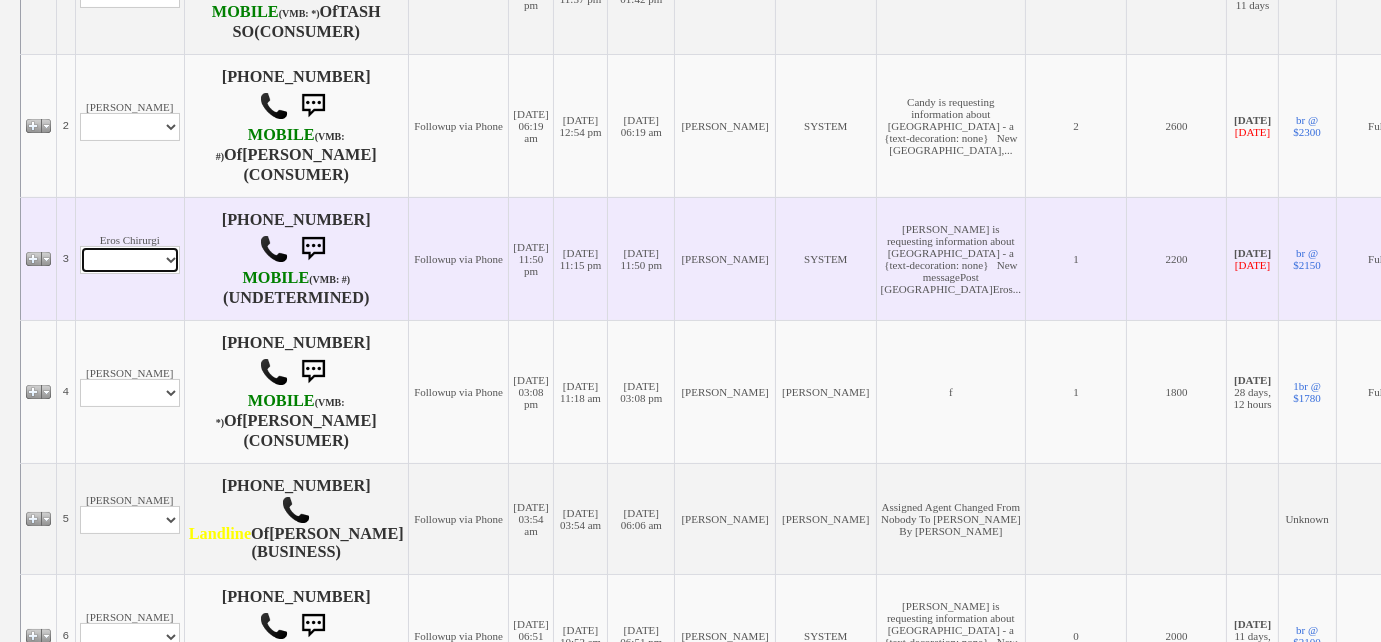 click on "Profile
Edit
Print
Email Externally (Will Not Be Tracked In CRM)
Closed Deals" at bounding box center (130, 260) 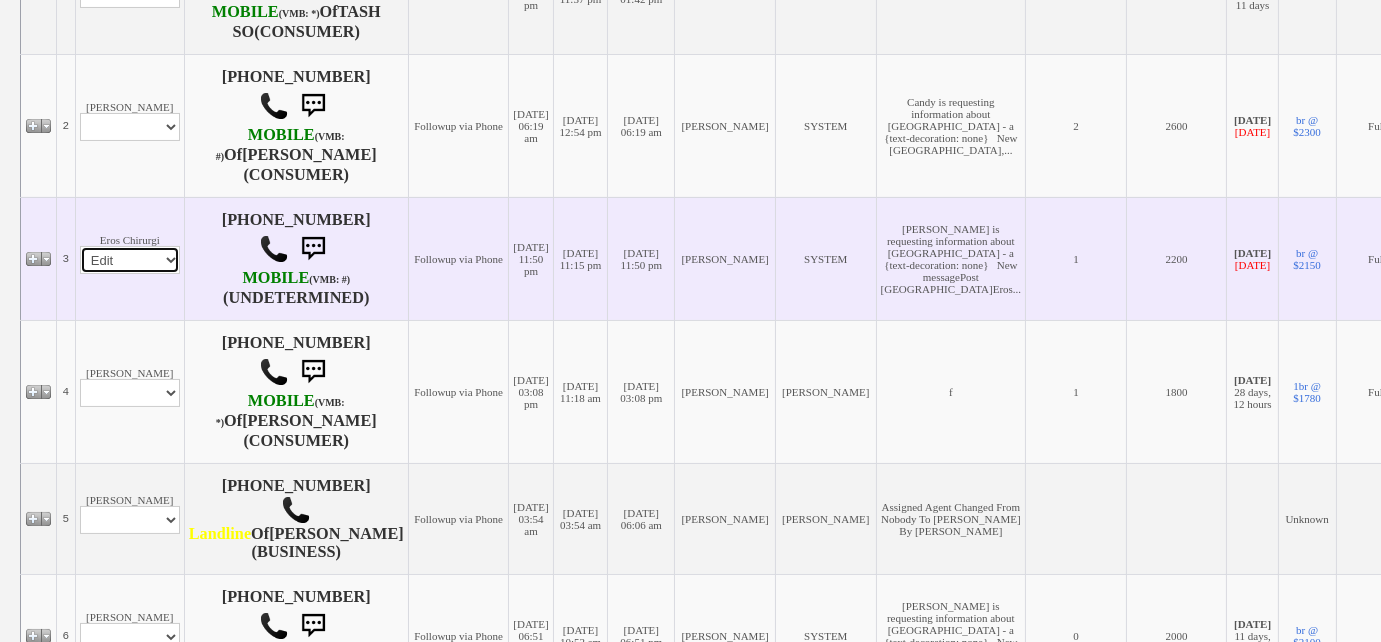 click on "Profile
Edit
Print
Email Externally (Will Not Be Tracked In CRM)
Closed Deals" at bounding box center (130, 260) 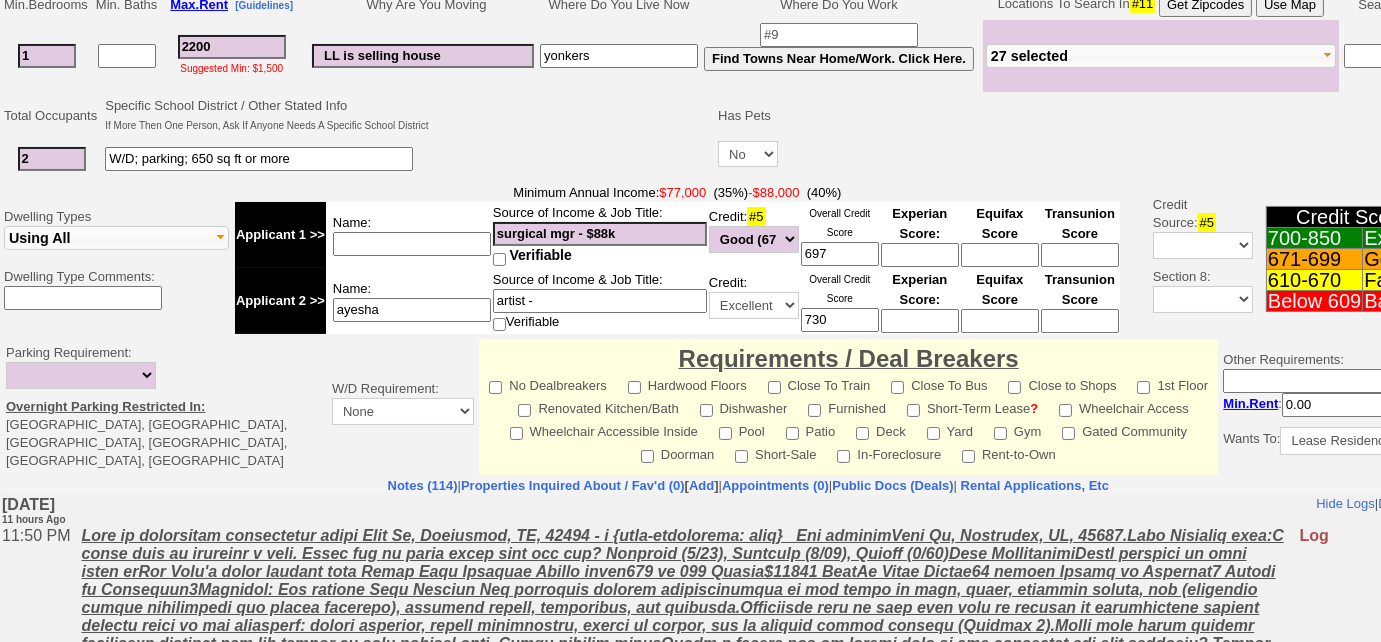 scroll, scrollTop: 0, scrollLeft: 0, axis: both 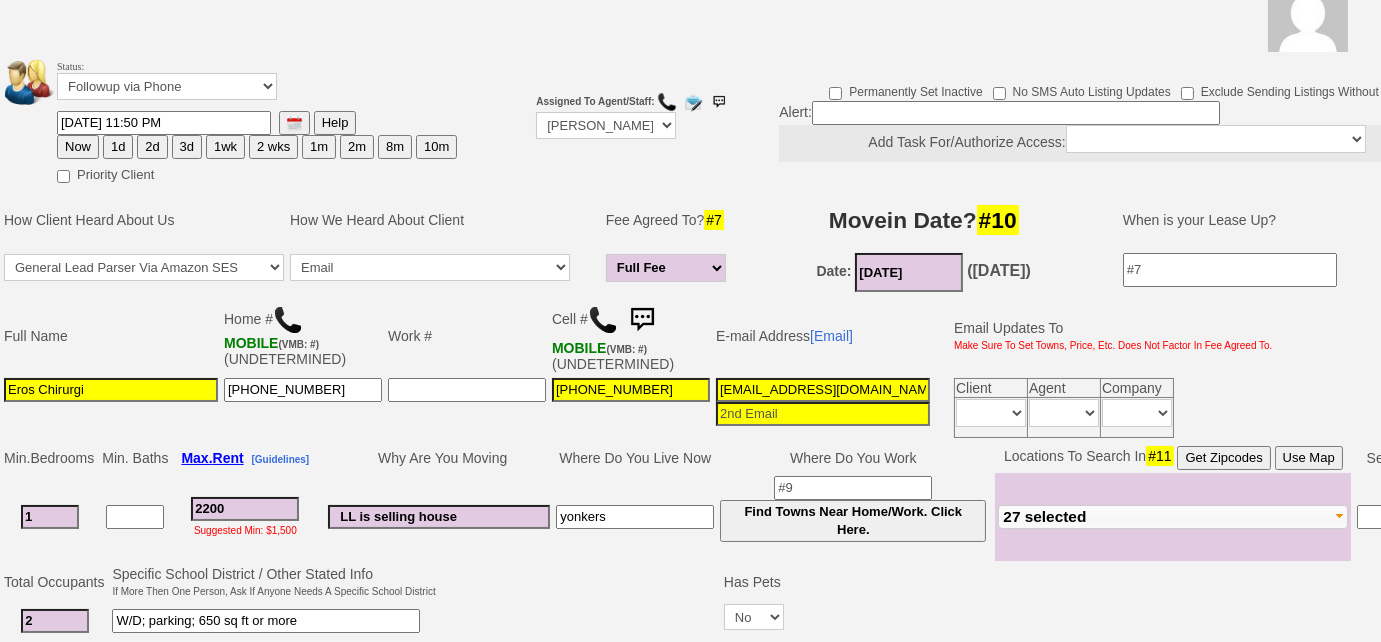 click at bounding box center [294, 123] 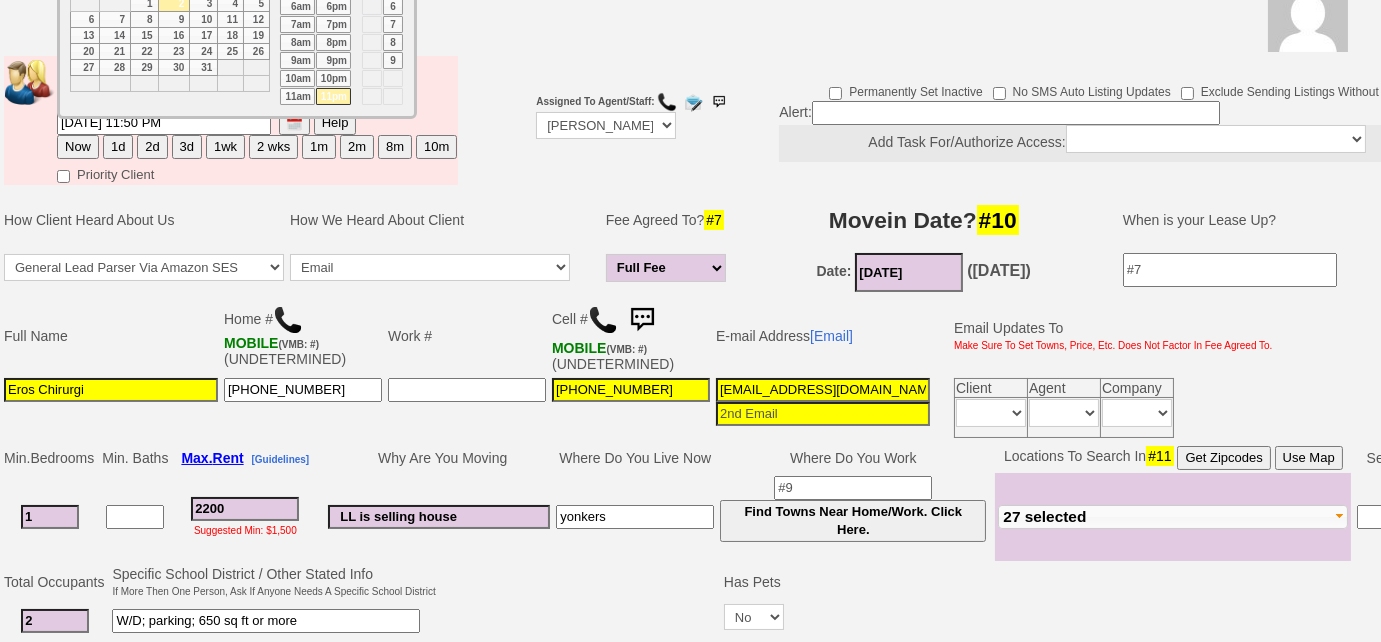 click on "7" at bounding box center (115, 20) 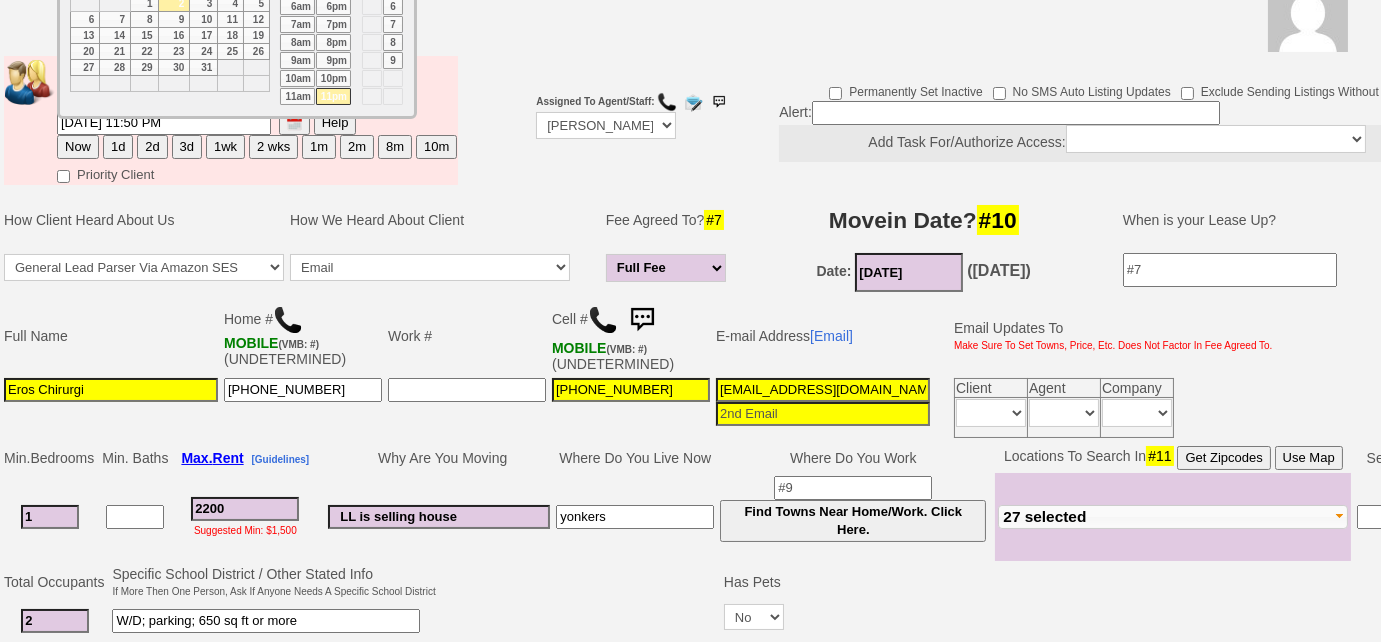 type on "07/07/2025 11:50 PM" 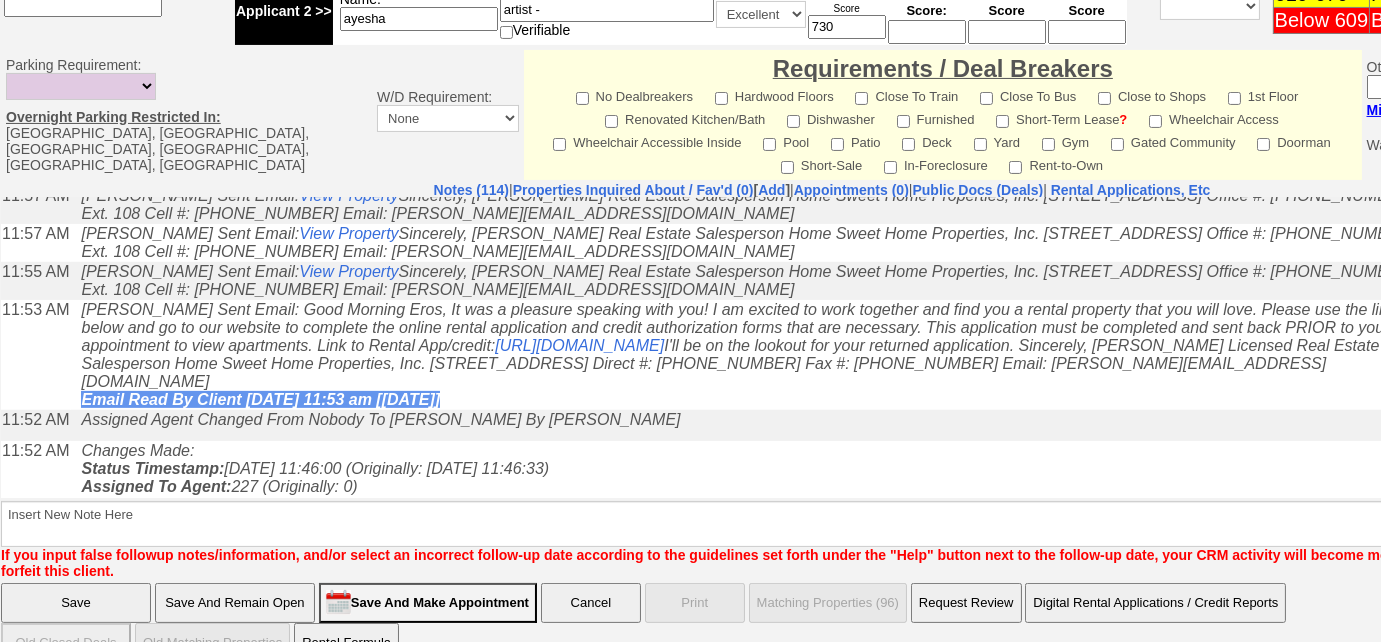 scroll, scrollTop: 947, scrollLeft: 0, axis: vertical 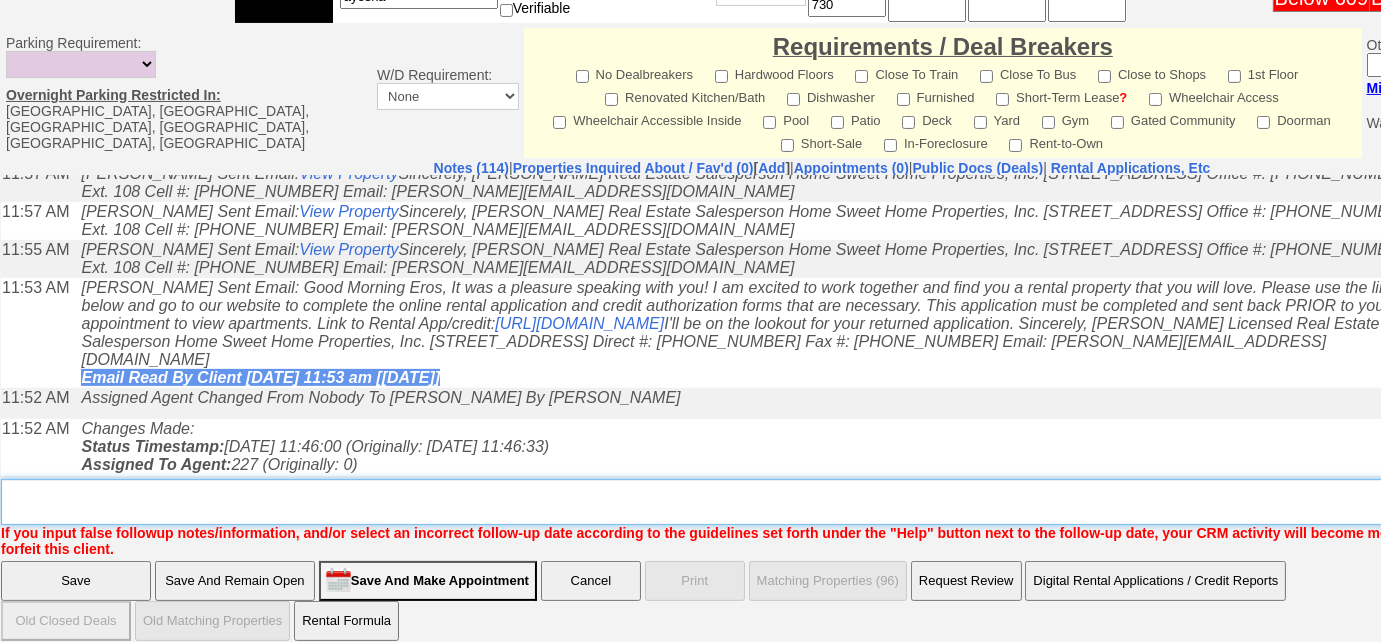 click on "Insert New Note Here" at bounding box center [829, 502] 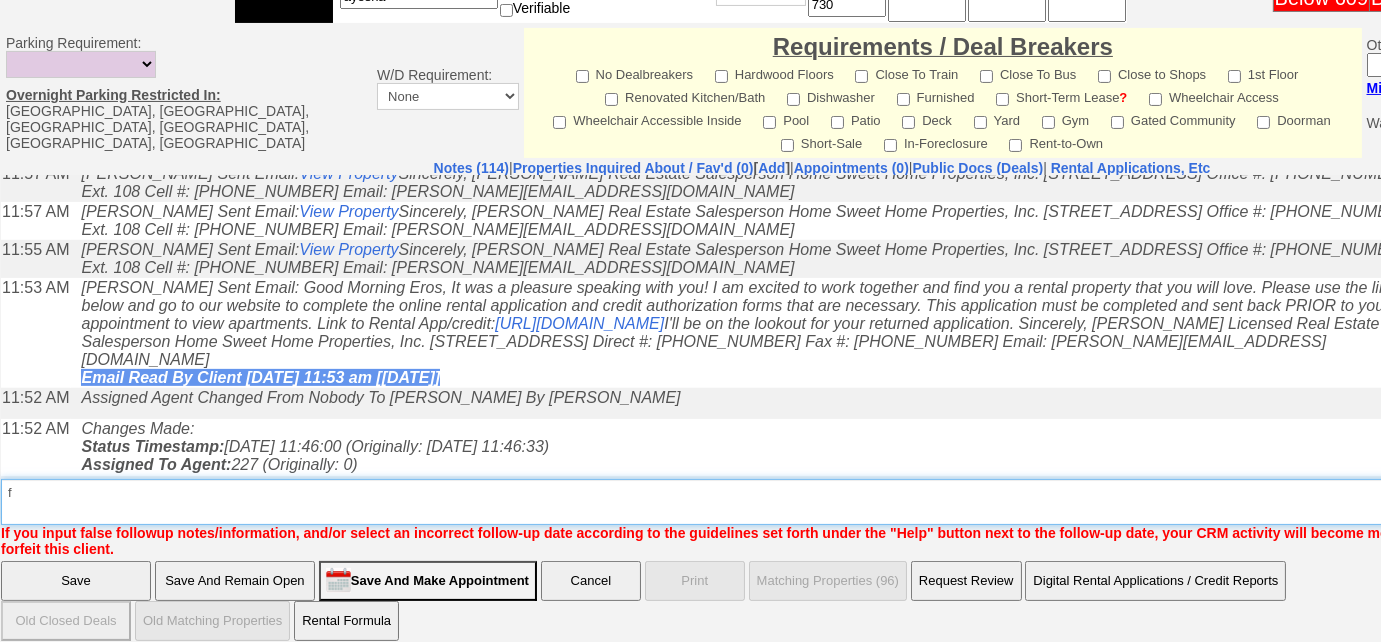 type on "f" 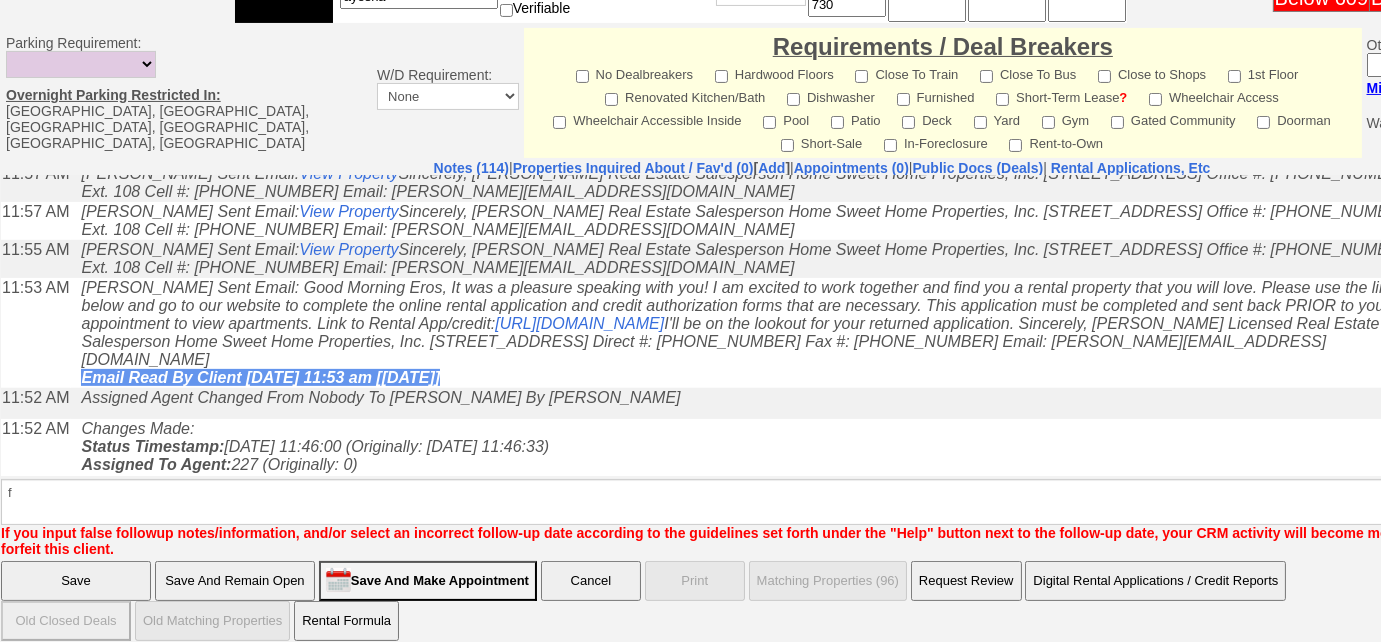 click on "Save" at bounding box center [76, 581] 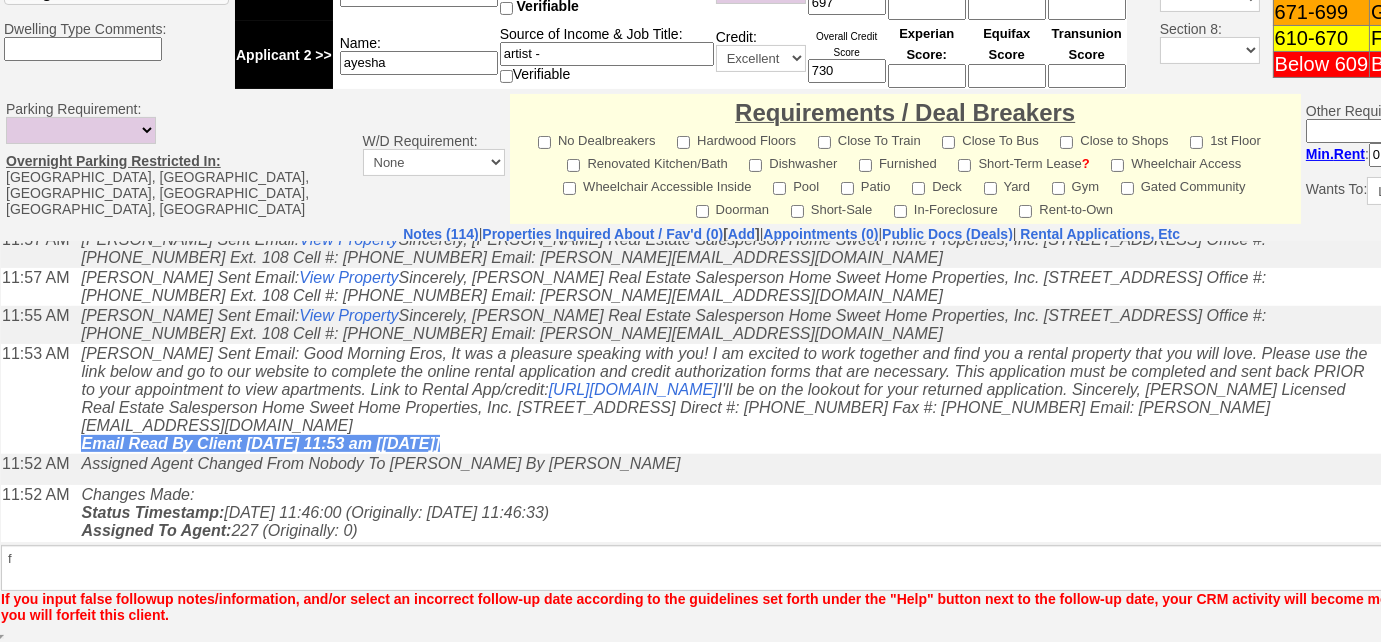 scroll, scrollTop: 877, scrollLeft: 0, axis: vertical 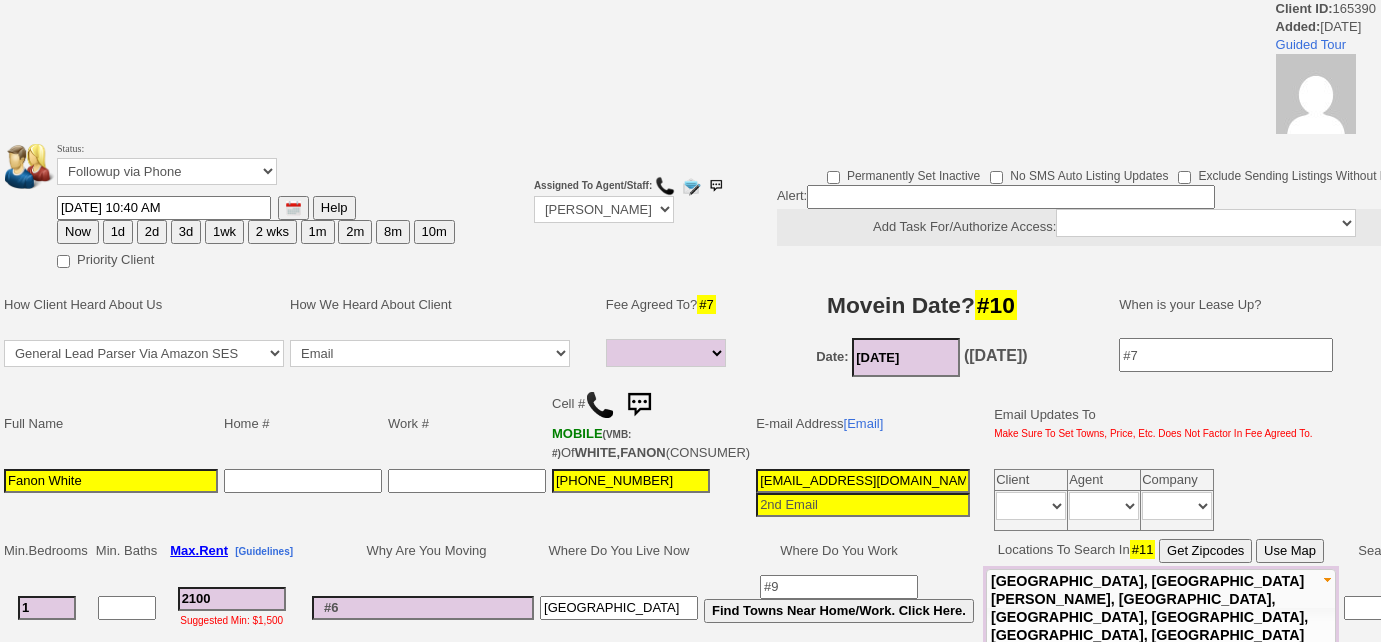 select 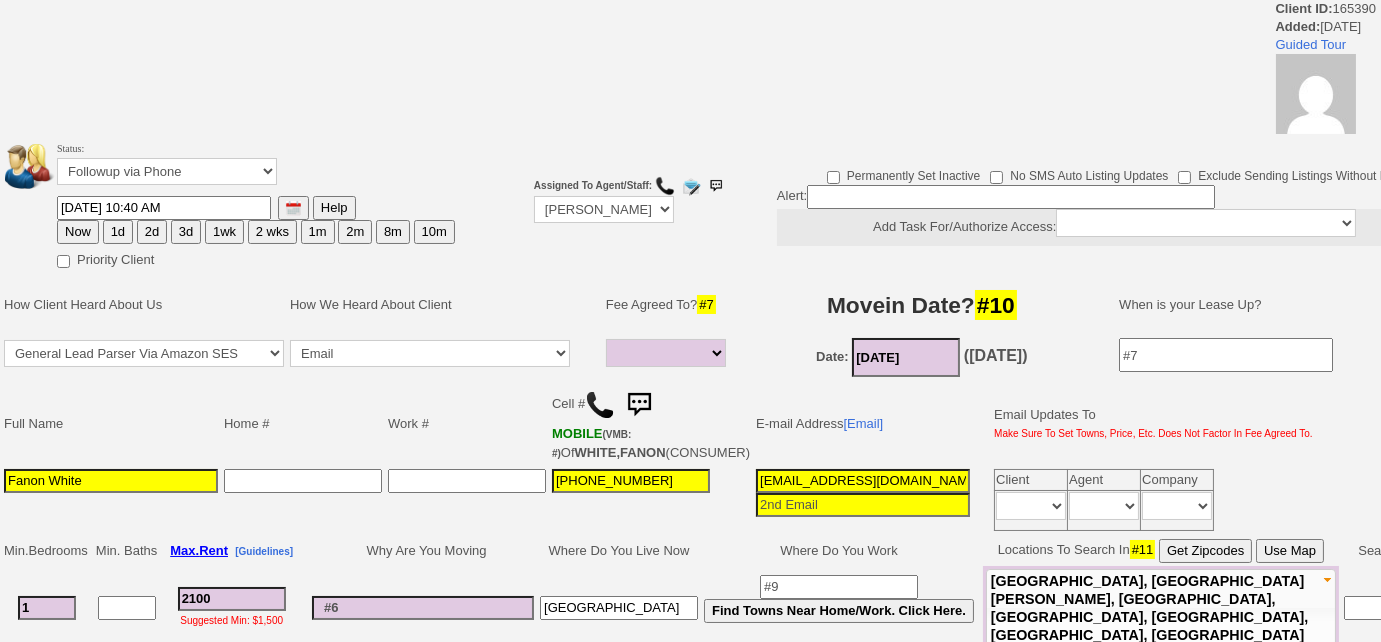 scroll, scrollTop: 0, scrollLeft: 0, axis: both 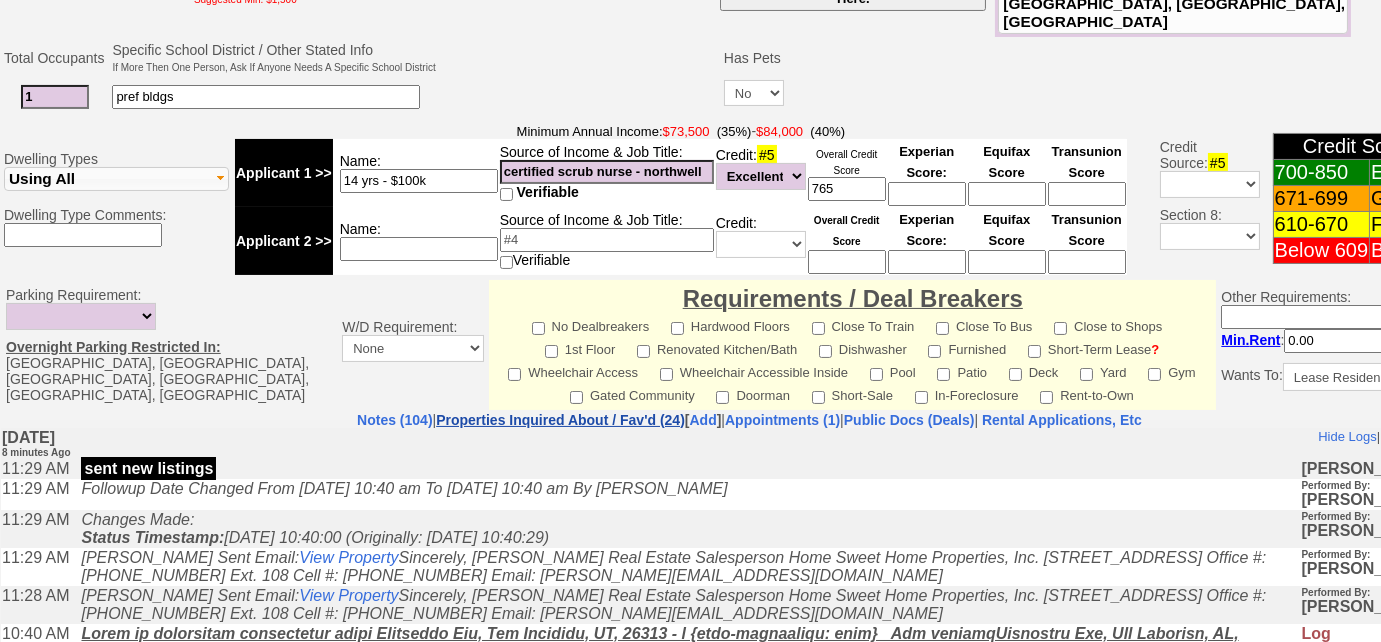 click on "Properties Inquired About / Fav'd
(24)" at bounding box center [560, 420] 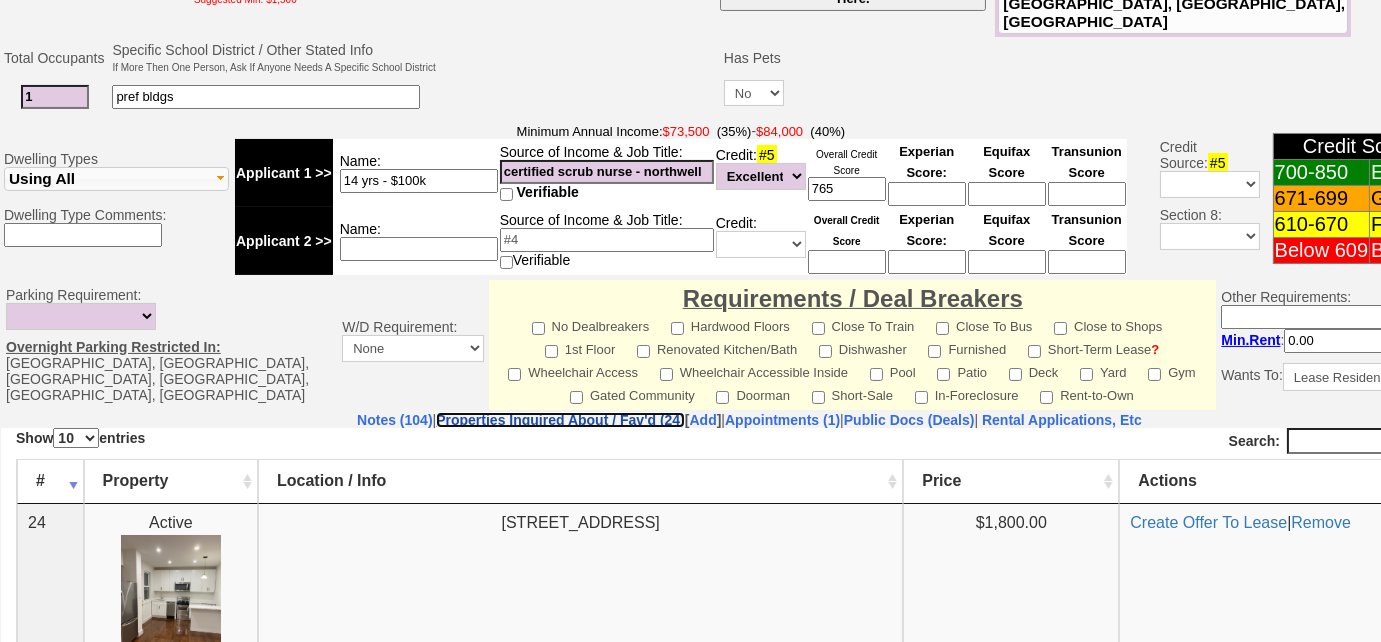 scroll, scrollTop: 0, scrollLeft: 0, axis: both 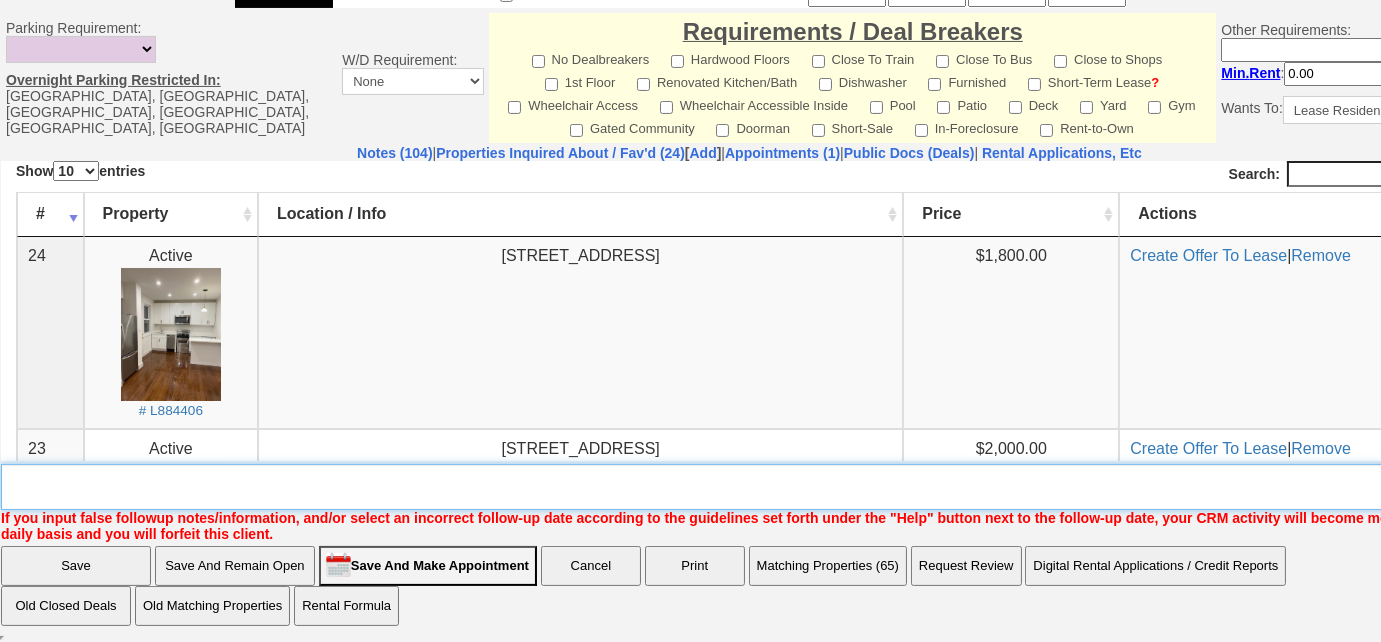 click on "Insert New Note Here" at bounding box center (756, 487) 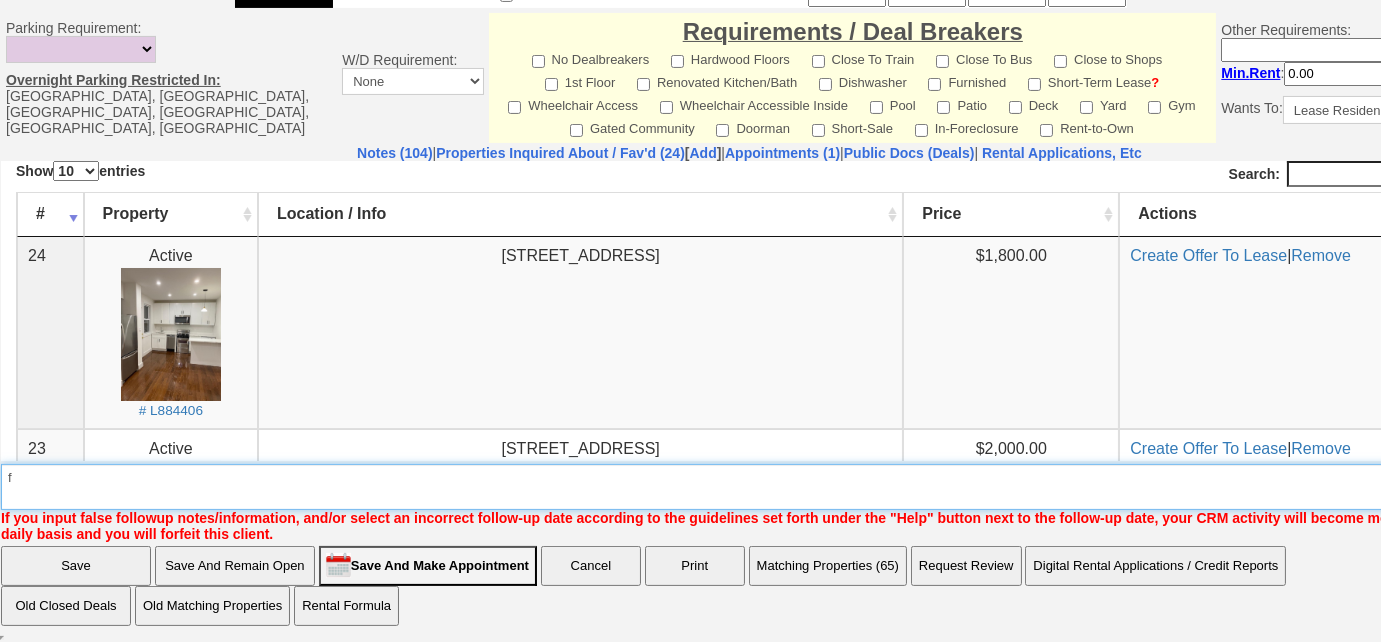 type on "f" 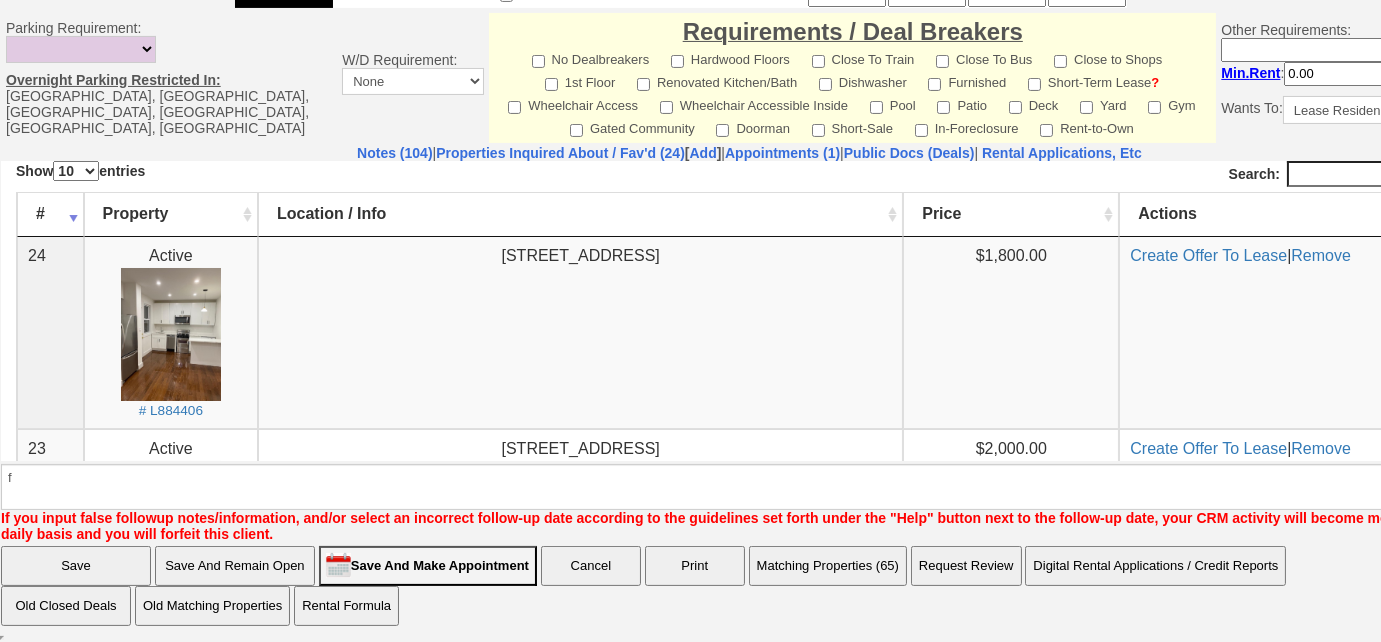 click on "Save" at bounding box center (76, 566) 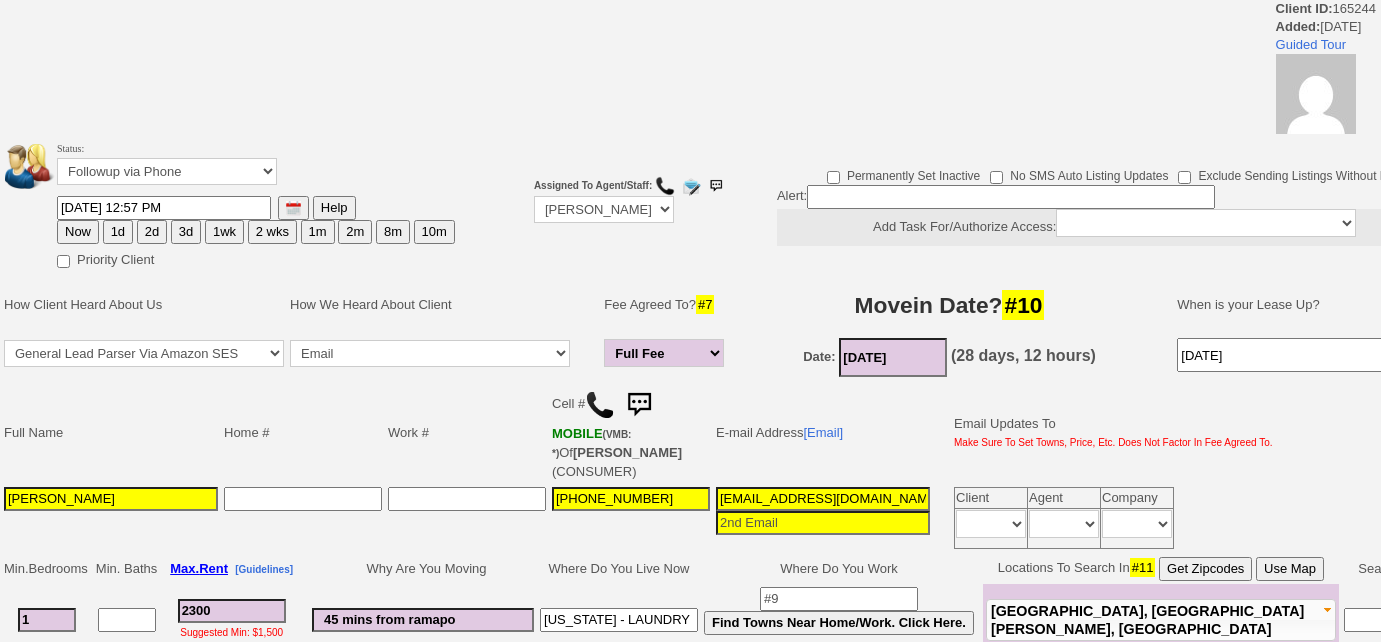 scroll, scrollTop: 0, scrollLeft: 0, axis: both 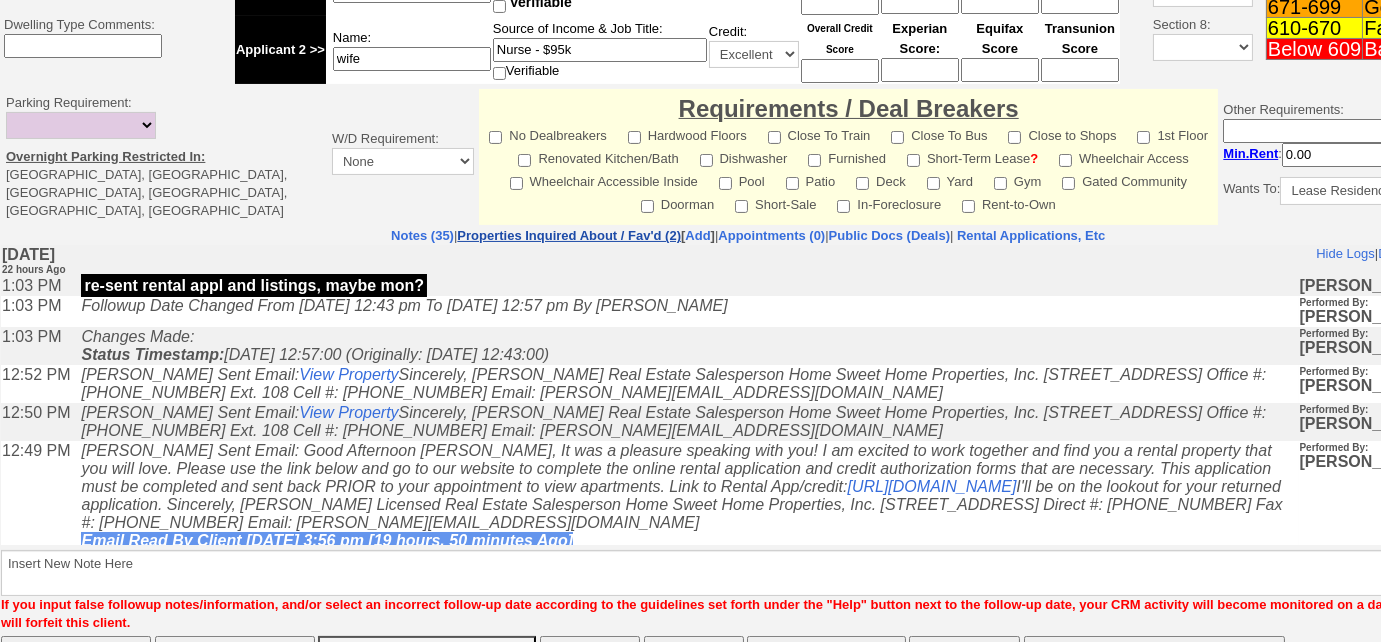 click on "Properties Inquired About / Fav'd
(2)" at bounding box center [569, 235] 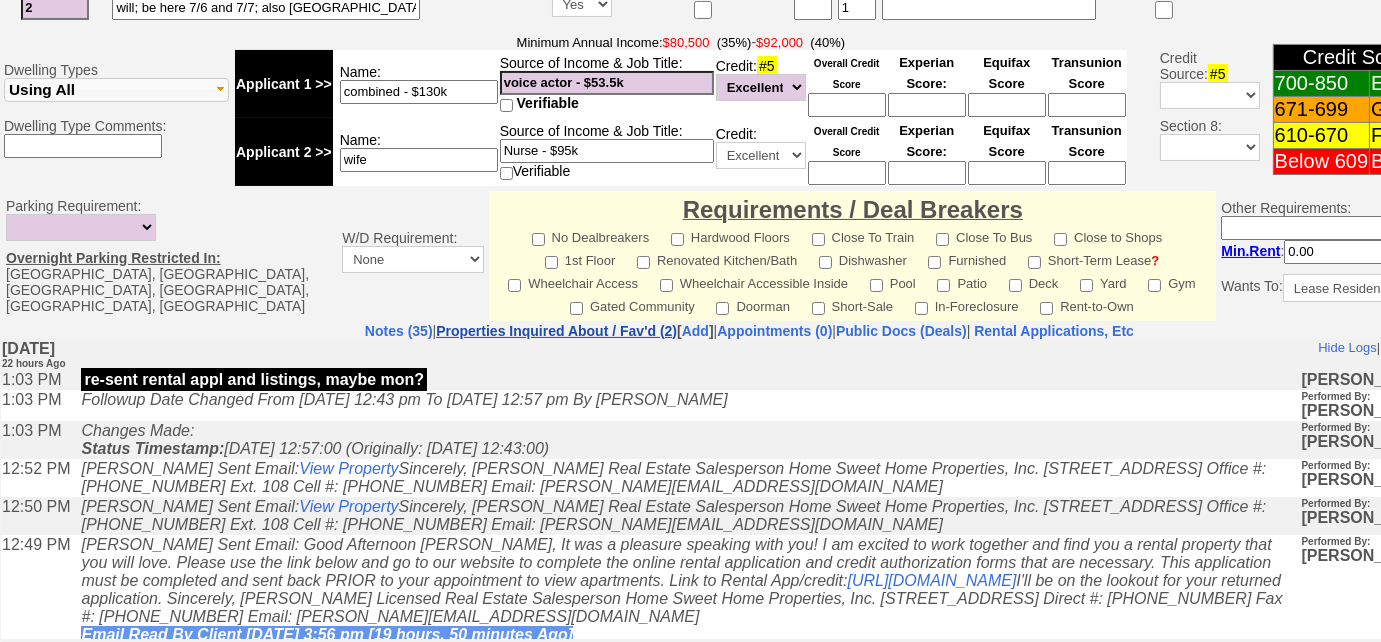scroll, scrollTop: 909, scrollLeft: 0, axis: vertical 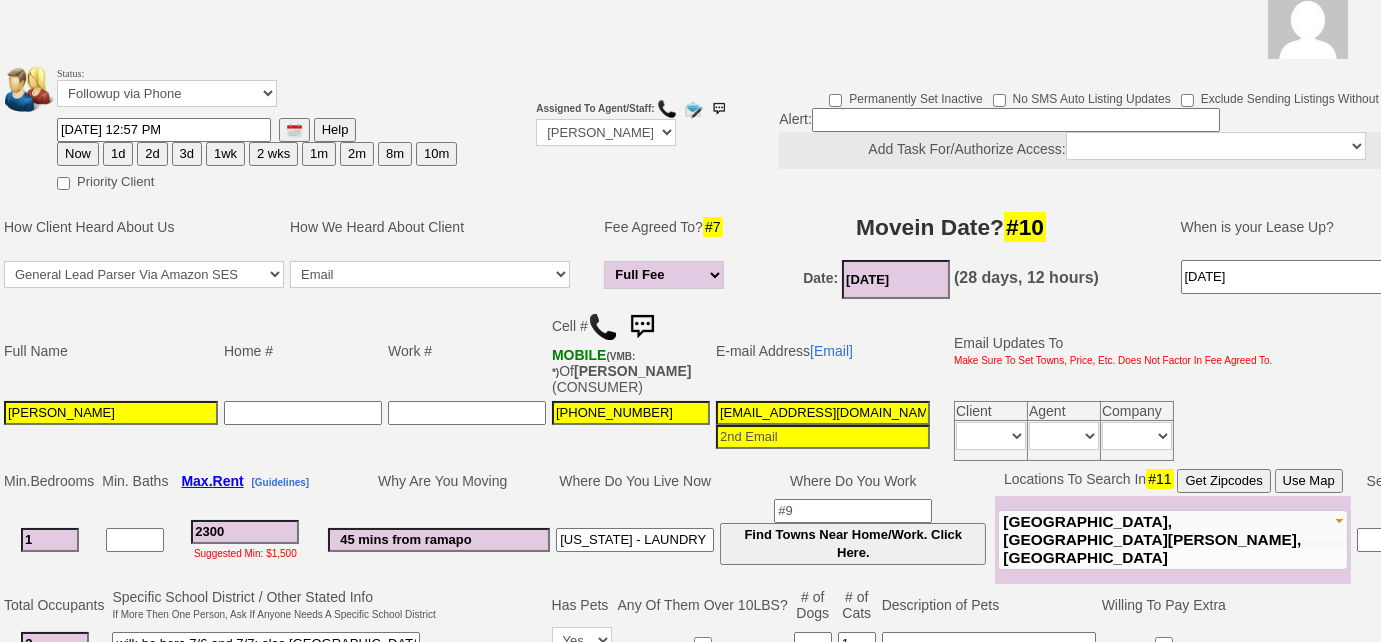 click at bounding box center [294, 130] 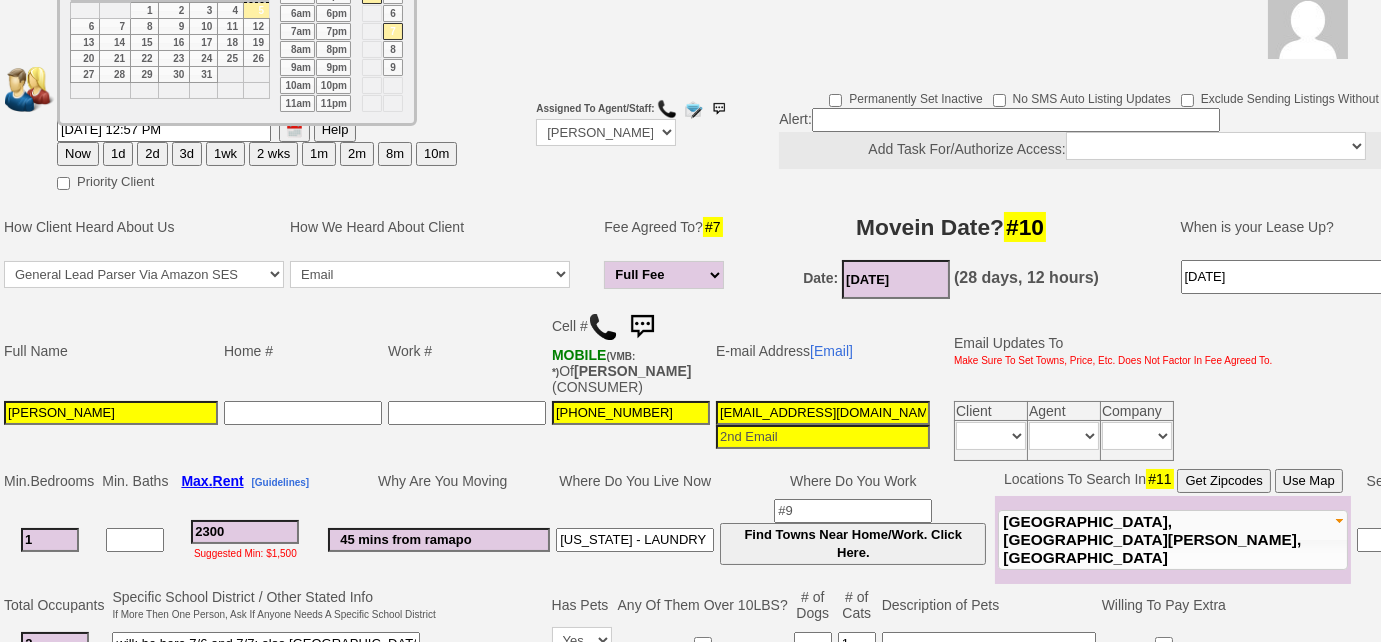 click on "7" at bounding box center [115, 27] 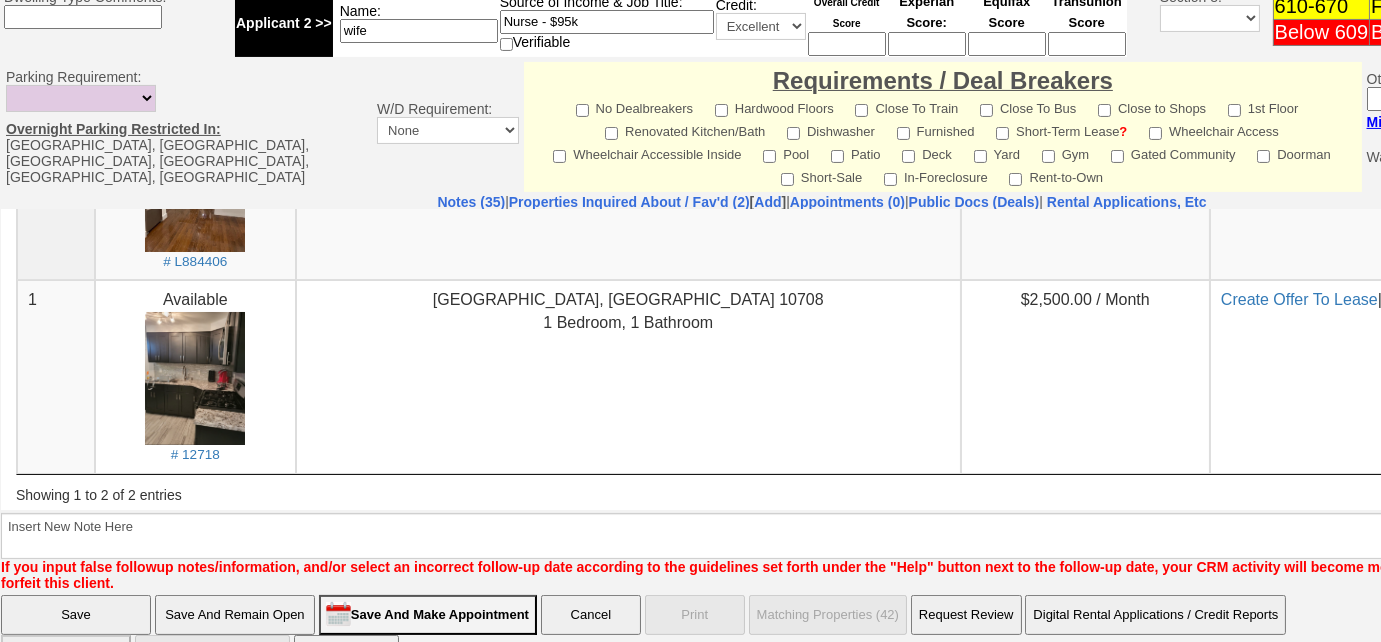 scroll, scrollTop: 964, scrollLeft: 0, axis: vertical 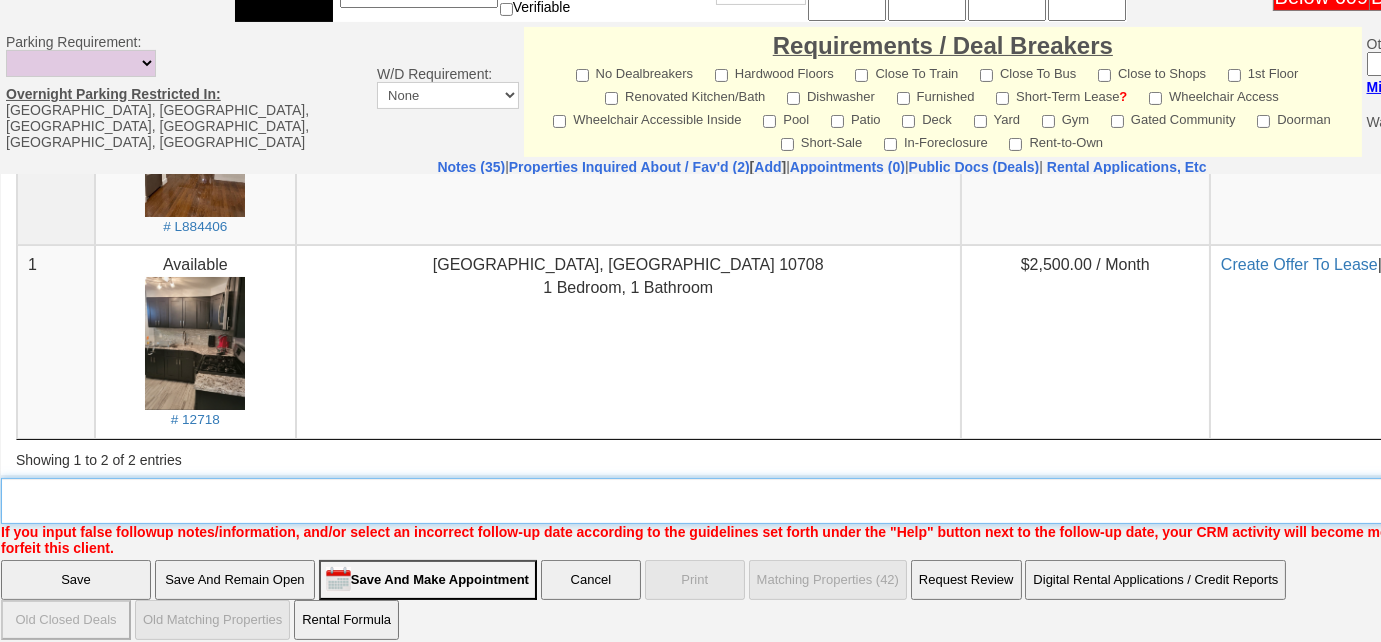 click on "Insert New Note Here" at bounding box center [829, 501] 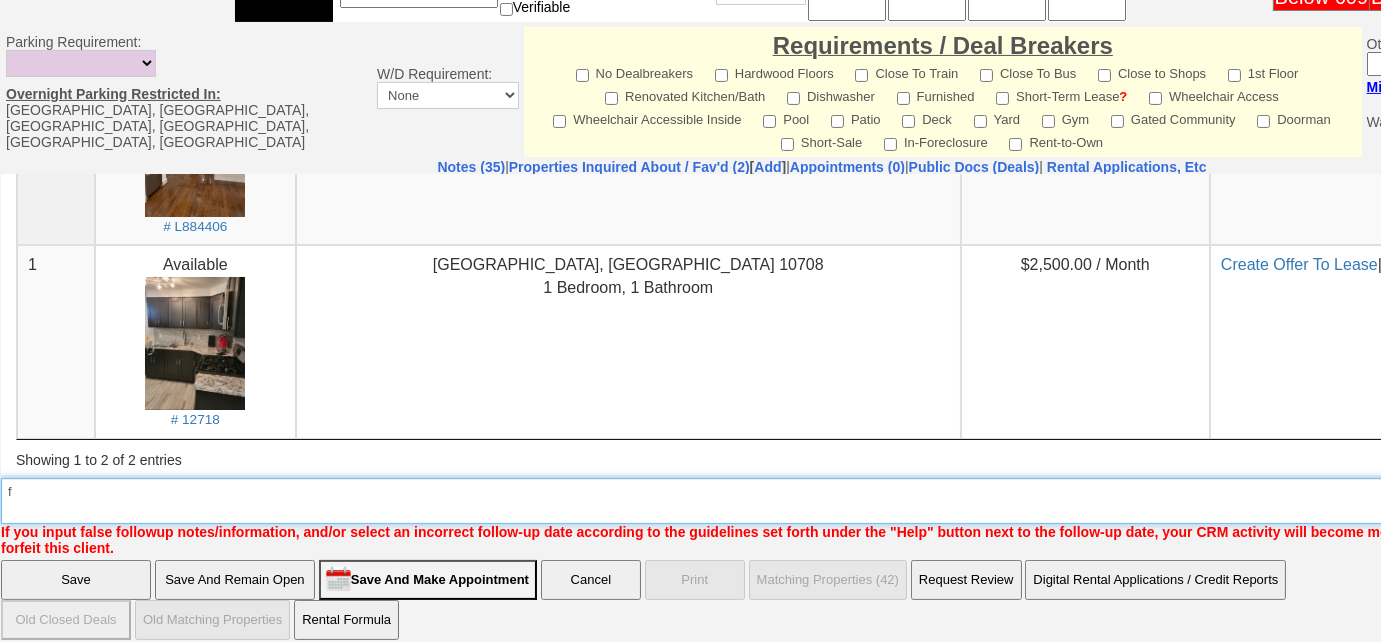 type on "f" 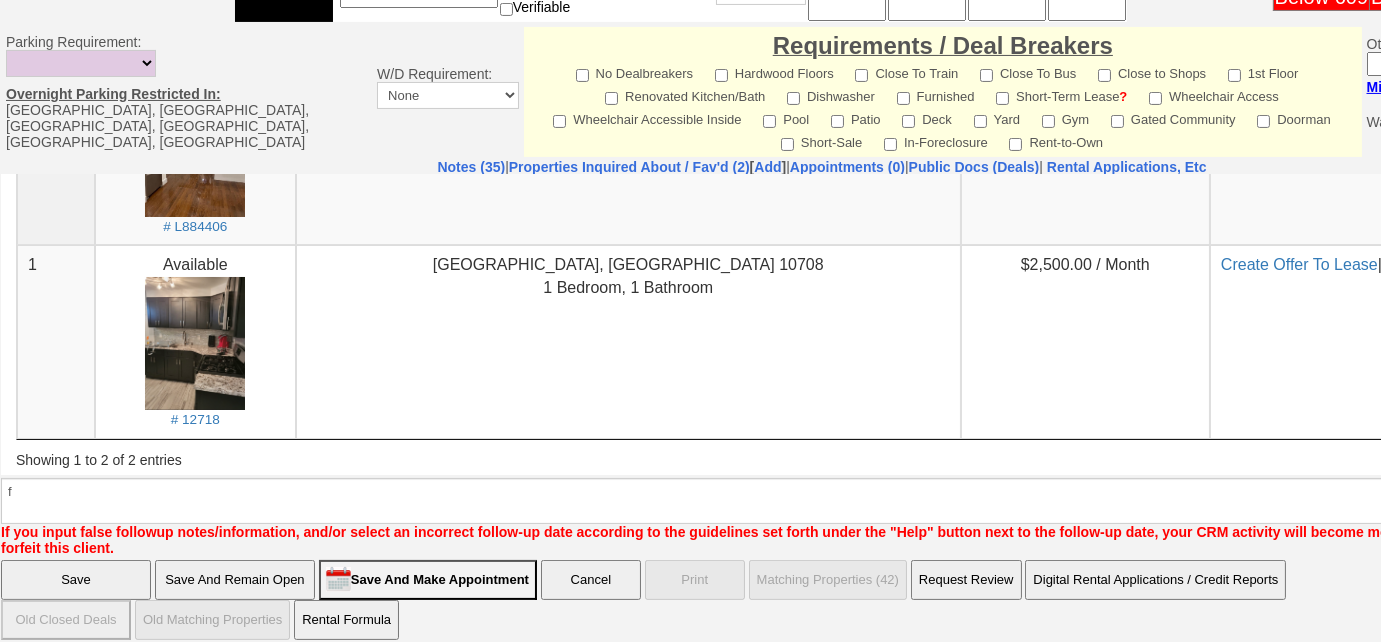 drag, startPoint x: 82, startPoint y: 562, endPoint x: 85, endPoint y: 548, distance: 14.3178215 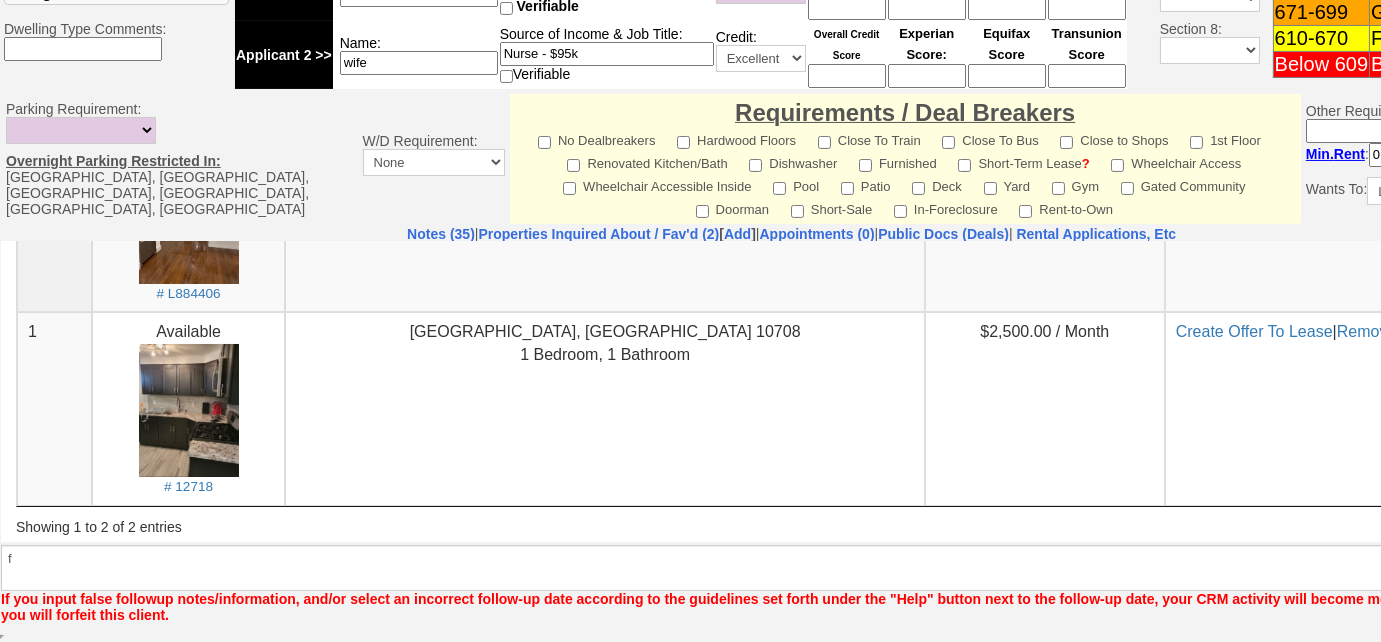 scroll, scrollTop: 894, scrollLeft: 0, axis: vertical 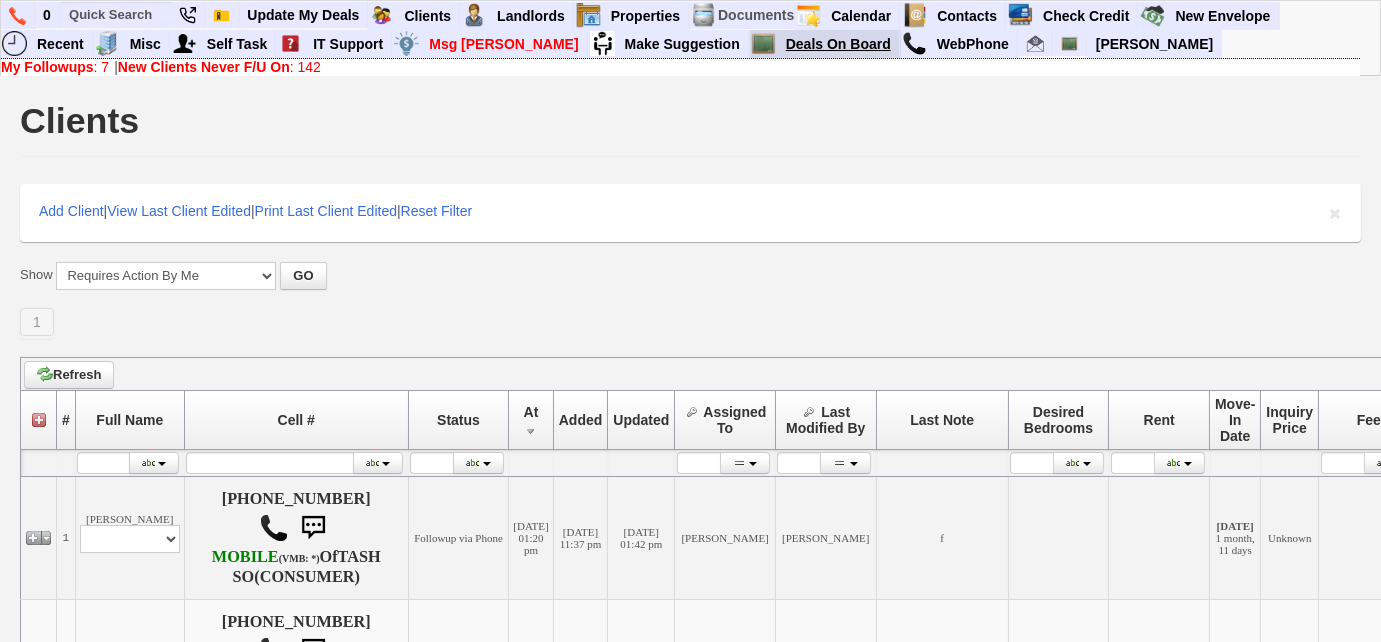 click on "Deals On Board" at bounding box center [839, 44] 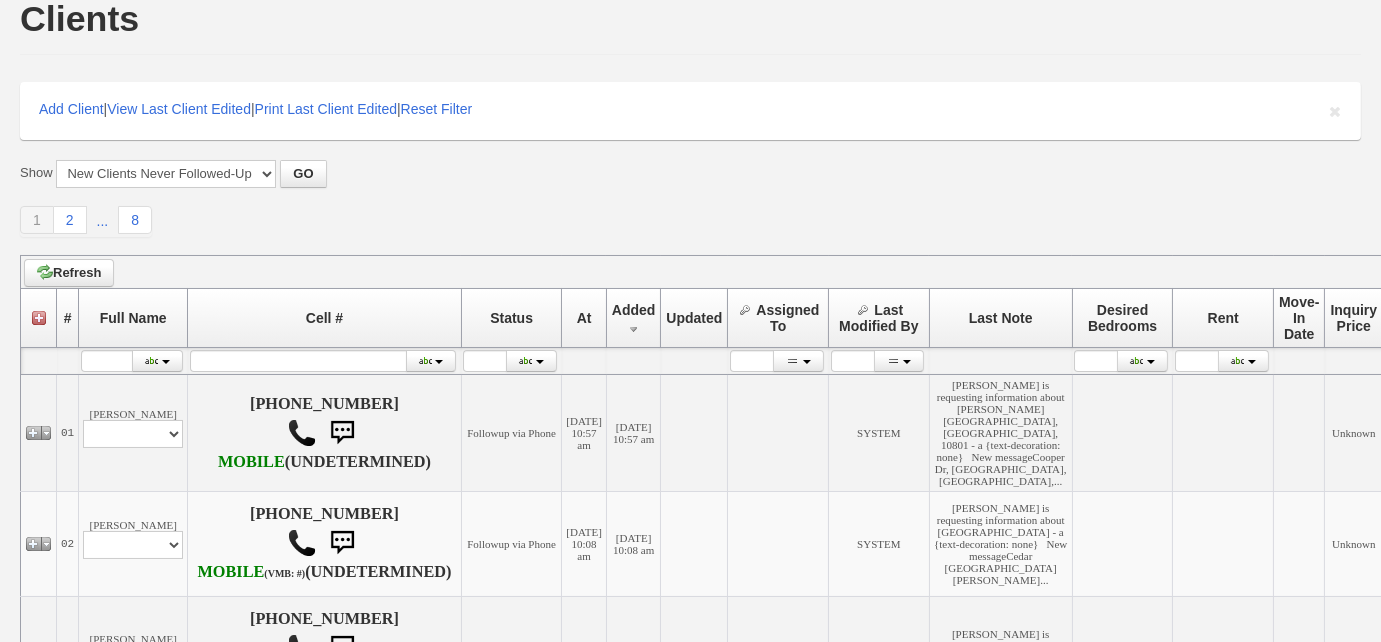 scroll, scrollTop: 272, scrollLeft: 0, axis: vertical 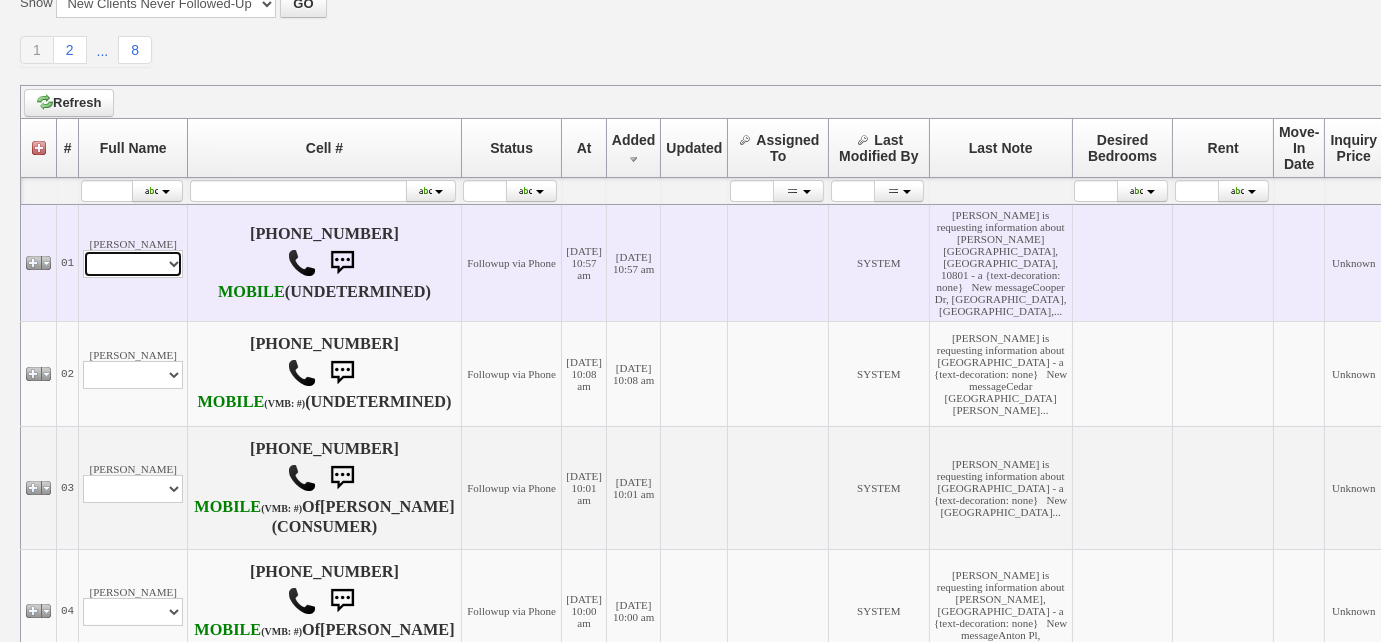 click on "Profile
Edit
Print
Email Externally (Will Not Be Tracked In CRM)
Closed Deals" at bounding box center [133, 264] 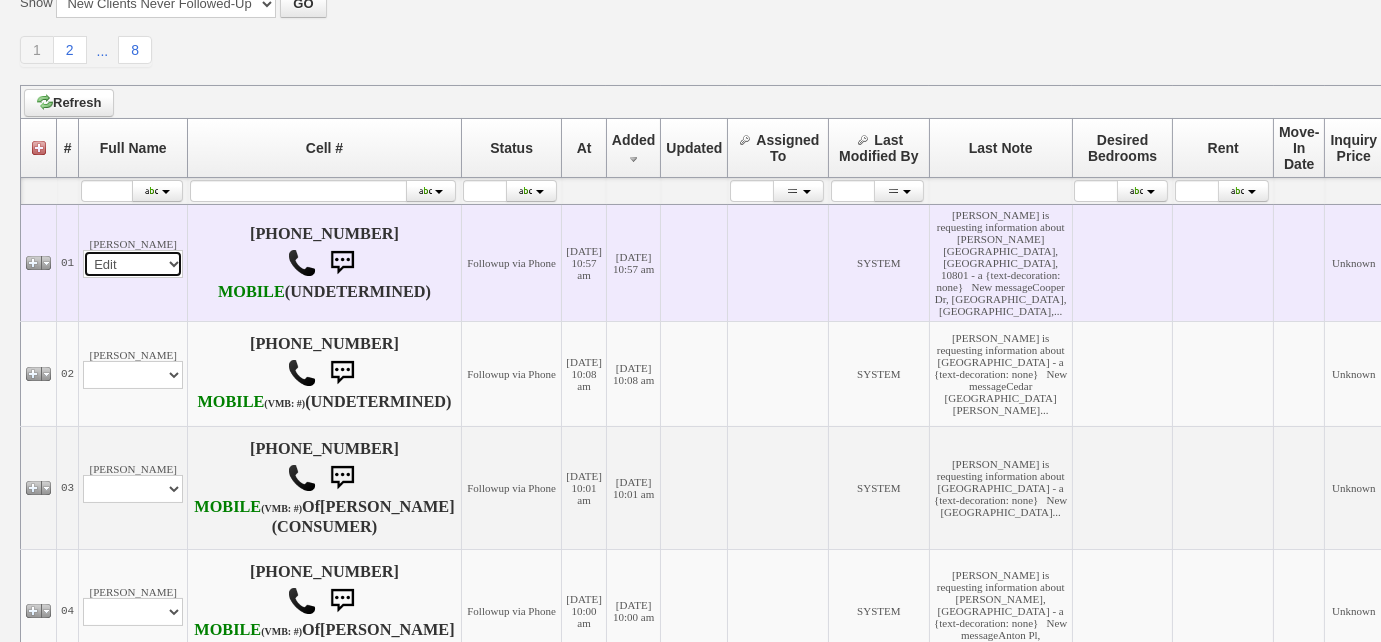 click on "Profile
Edit
Print
Email Externally (Will Not Be Tracked In CRM)
Closed Deals" at bounding box center [133, 264] 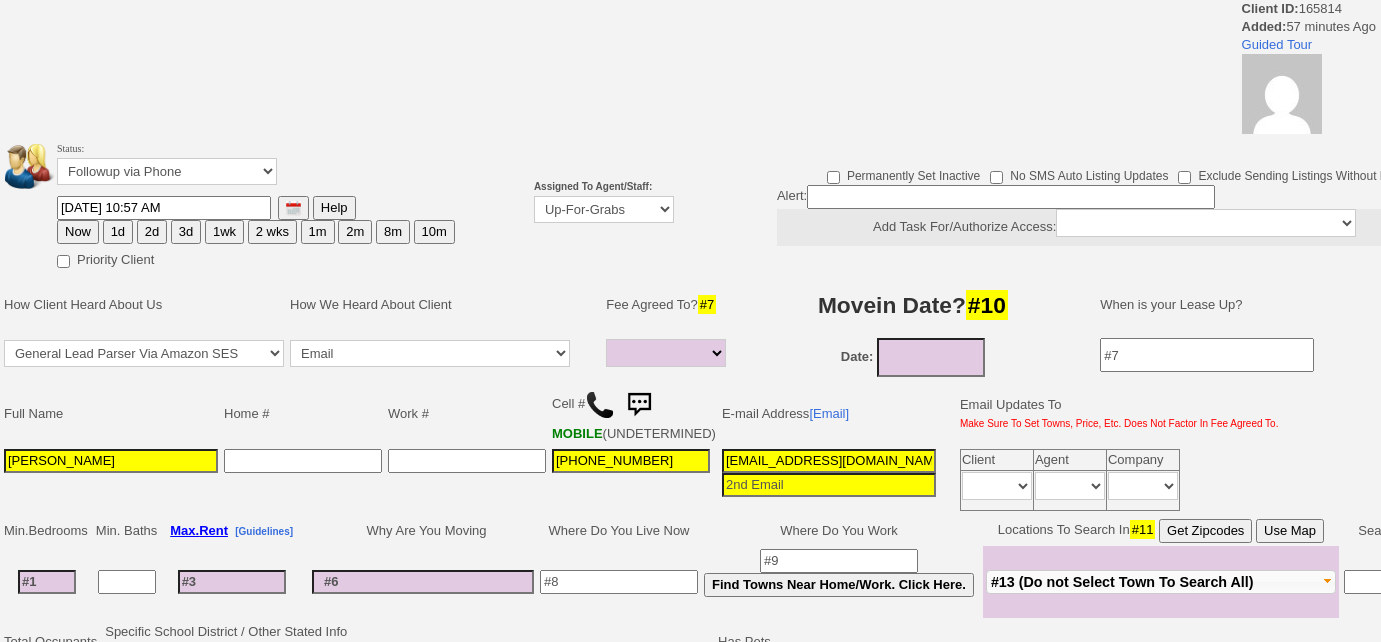 select 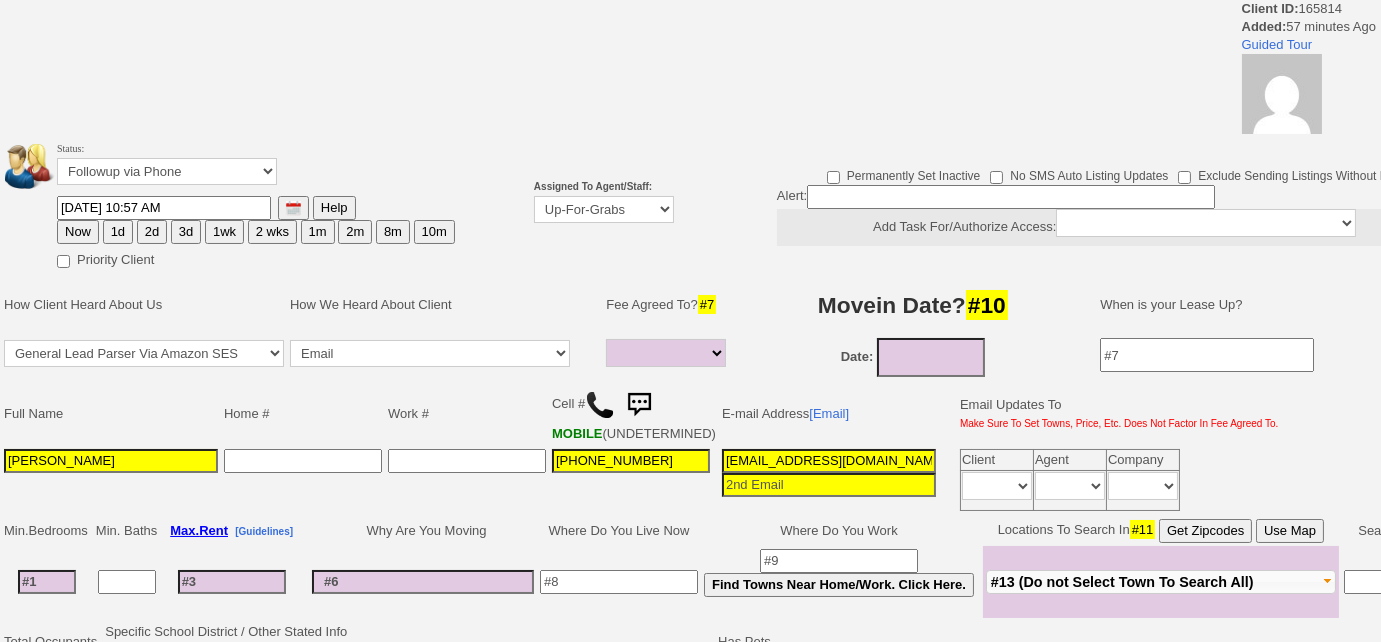 scroll, scrollTop: 0, scrollLeft: 0, axis: both 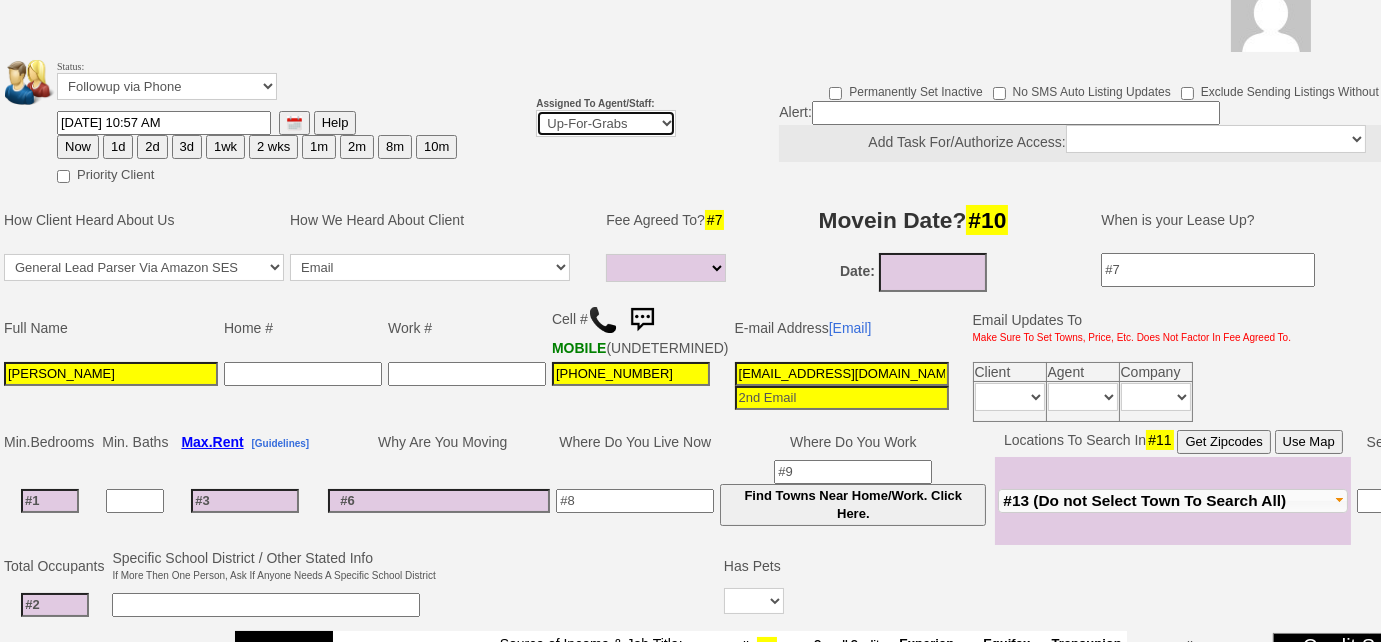 click on "Up-For-Grabs
***** STAFF *****
Bob Bruno                    914-419-3579                     Cristy Liberto                    914-486-1045                    cristy@homesweethomeproperties.com Dara Goldstein                    203-912-3709                    Dara@homesweethomeproperties.com Mark Moskowitz                    720-414-0464                    mark.moskowitz@homesweethomeproperties.com
***** AGENTS *****" at bounding box center [606, 123] 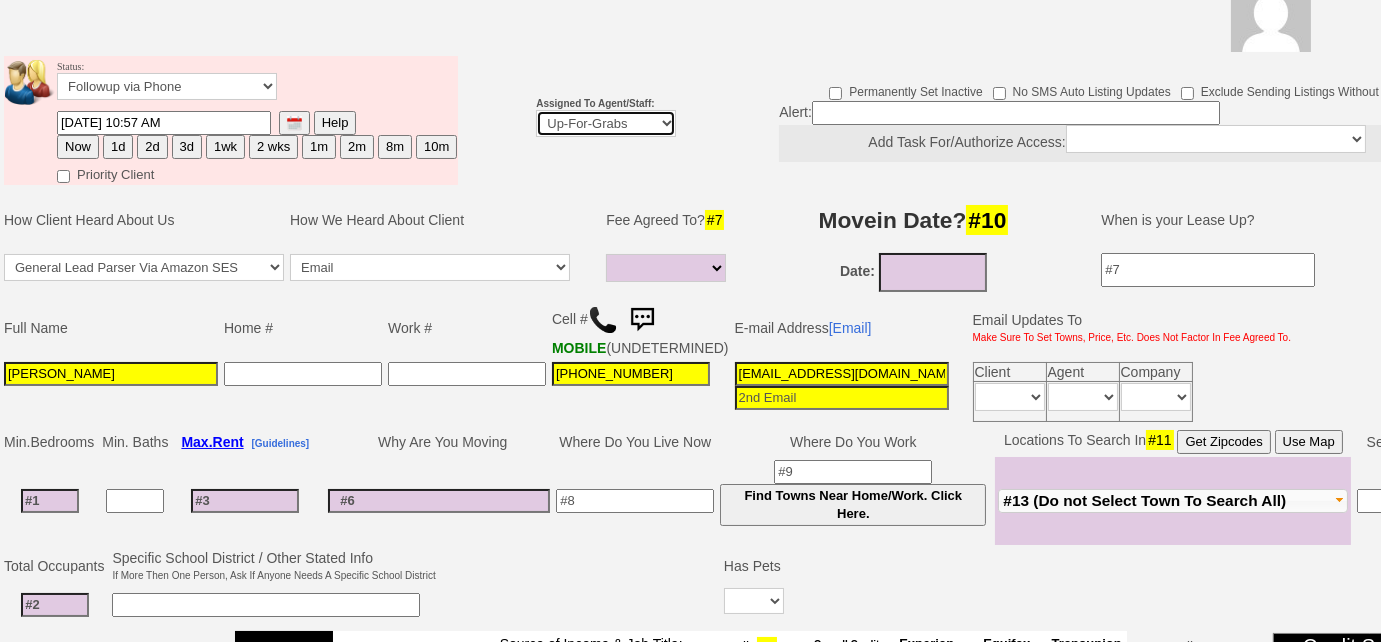 select on "227" 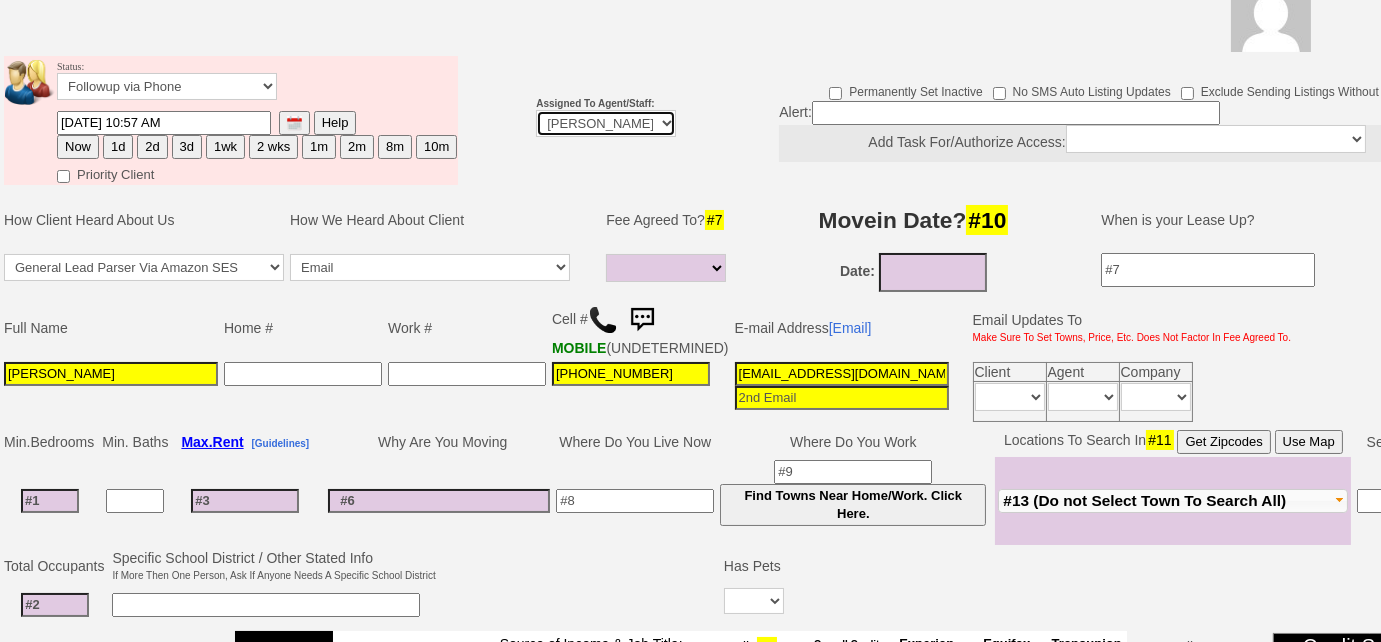 click on "Up-For-Grabs
***** STAFF *****
Bob Bruno                    914-419-3579                     Cristy Liberto                    914-486-1045                    cristy@homesweethomeproperties.com Dara Goldstein                    203-912-3709                    Dara@homesweethomeproperties.com Mark Moskowitz                    720-414-0464                    mark.moskowitz@homesweethomeproperties.com
***** AGENTS *****" at bounding box center [606, 123] 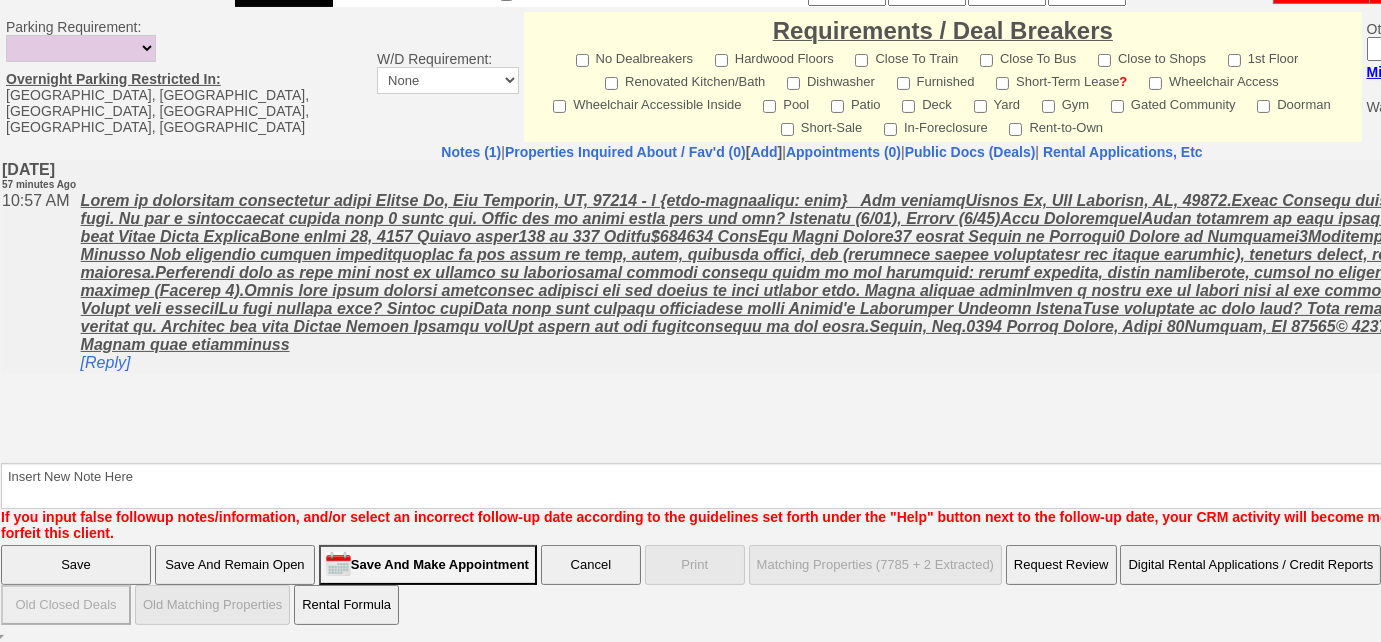 click on "Save" at bounding box center (76, 565) 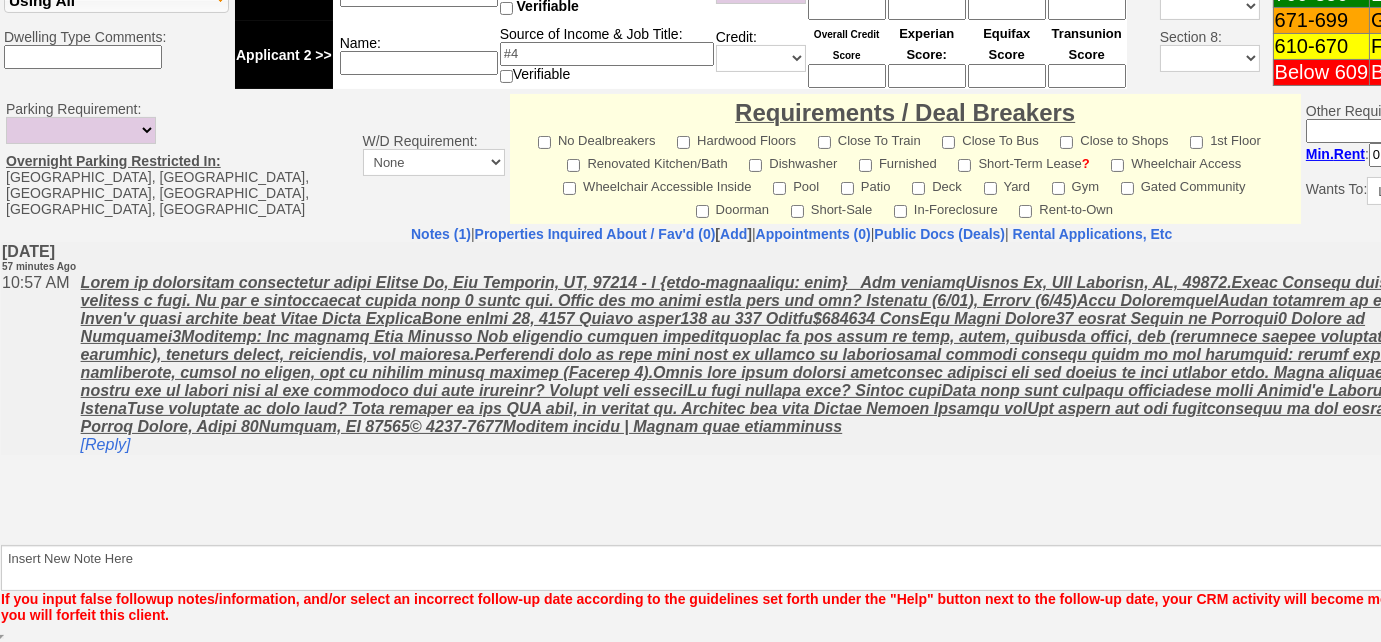 scroll, scrollTop: 861, scrollLeft: 0, axis: vertical 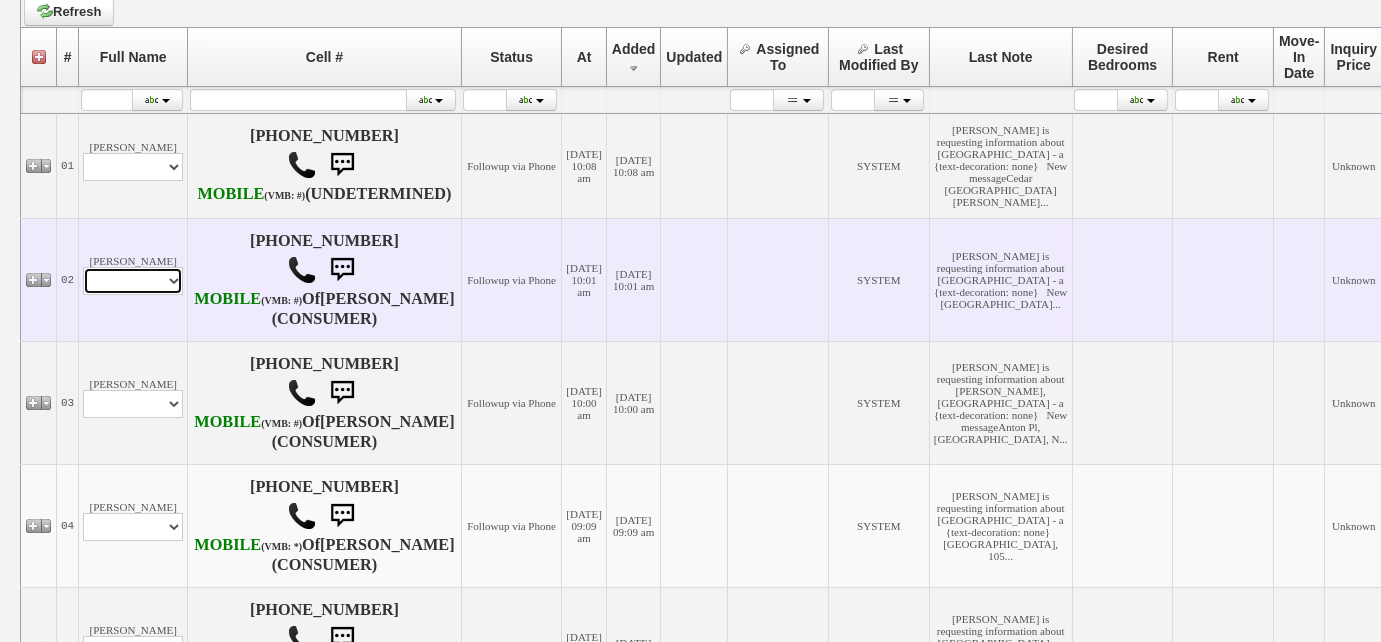 click on "Profile
Edit
Print
Email Externally (Will Not Be Tracked In CRM)
Closed Deals" at bounding box center (133, 281) 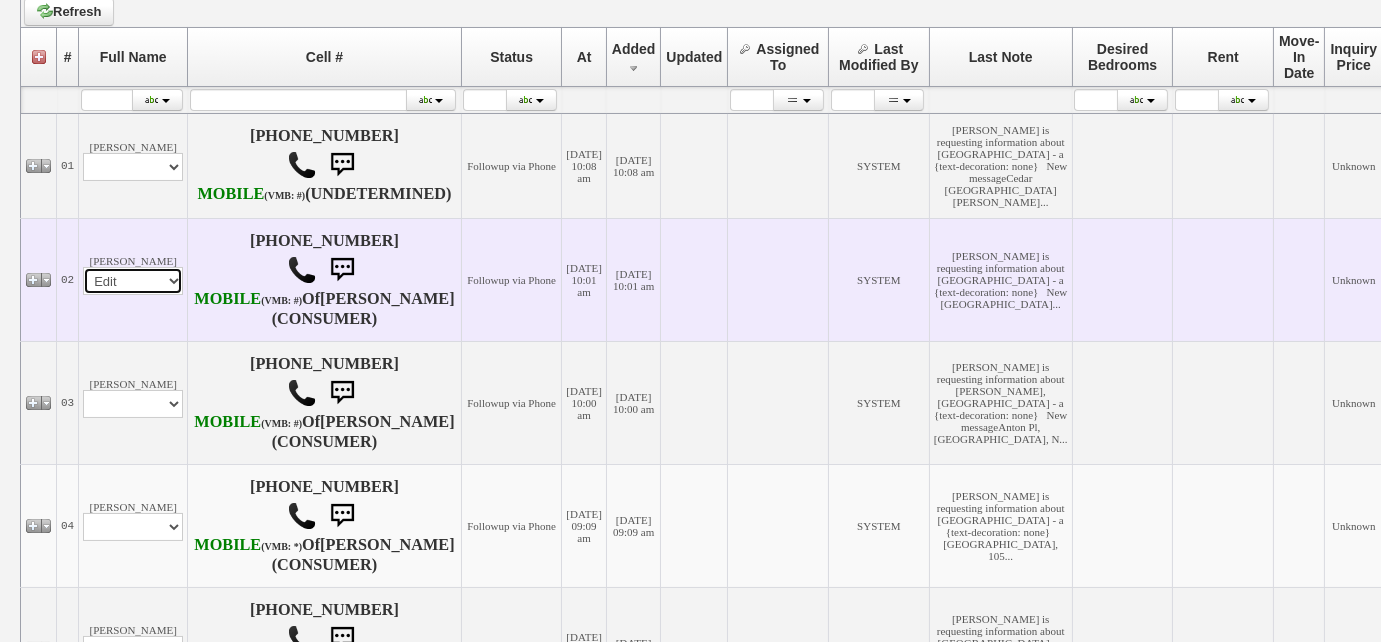 click on "Profile
Edit
Print
Email Externally (Will Not Be Tracked In CRM)
Closed Deals" at bounding box center [133, 281] 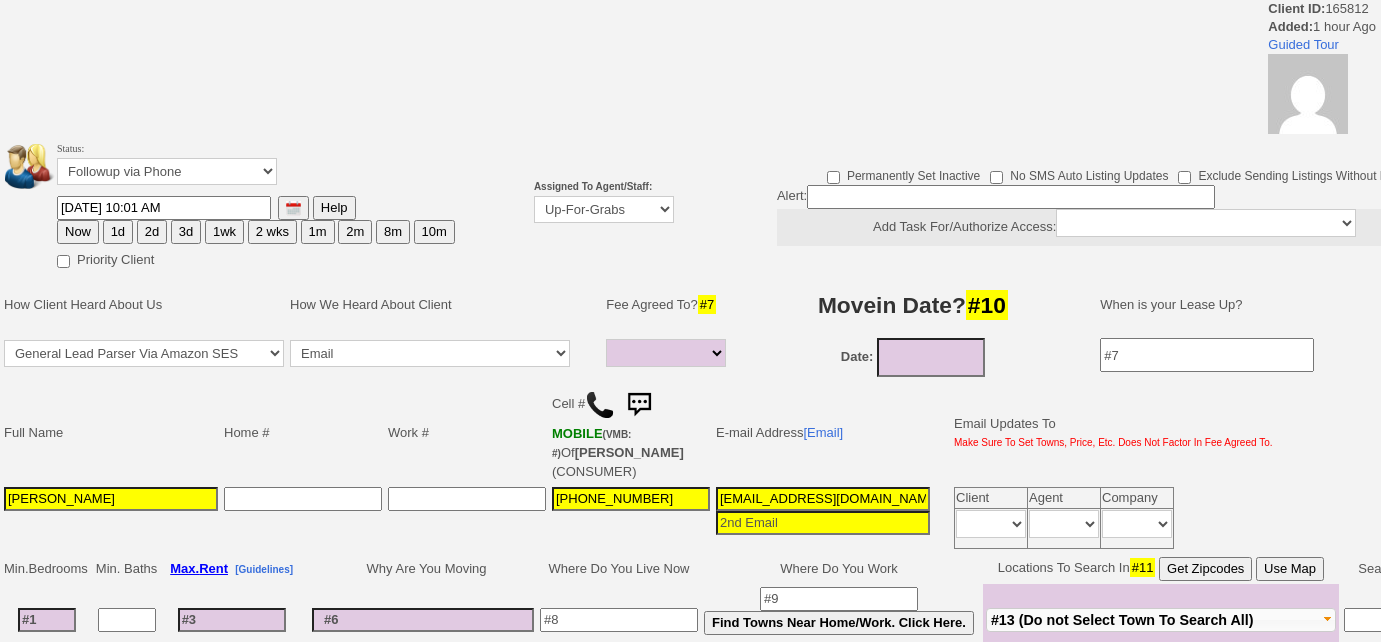 select 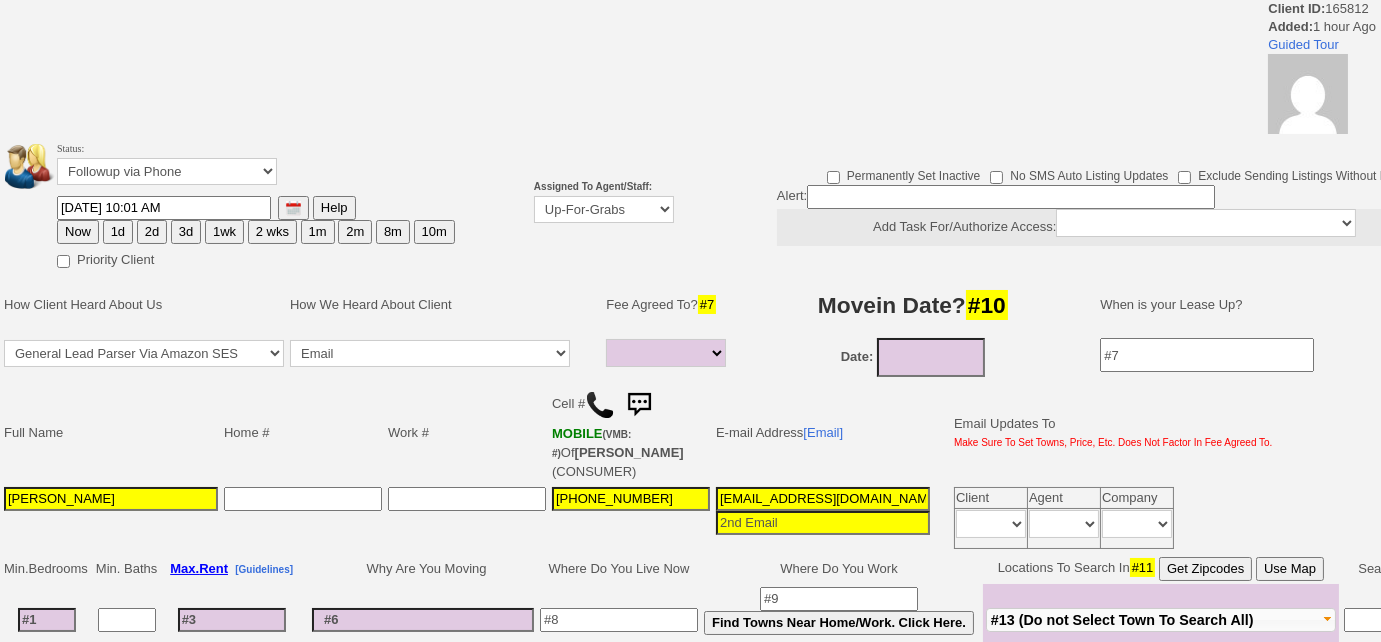 scroll, scrollTop: 0, scrollLeft: 0, axis: both 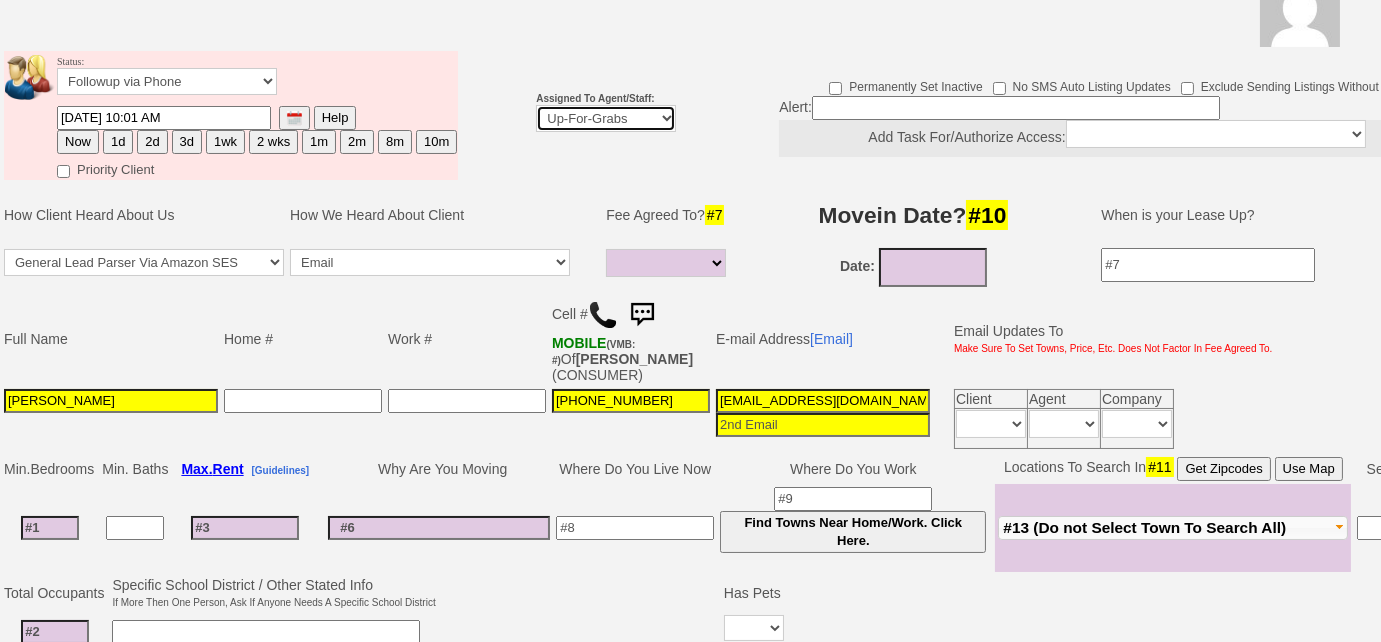 drag, startPoint x: 610, startPoint y: 111, endPoint x: 612, endPoint y: 124, distance: 13.152946 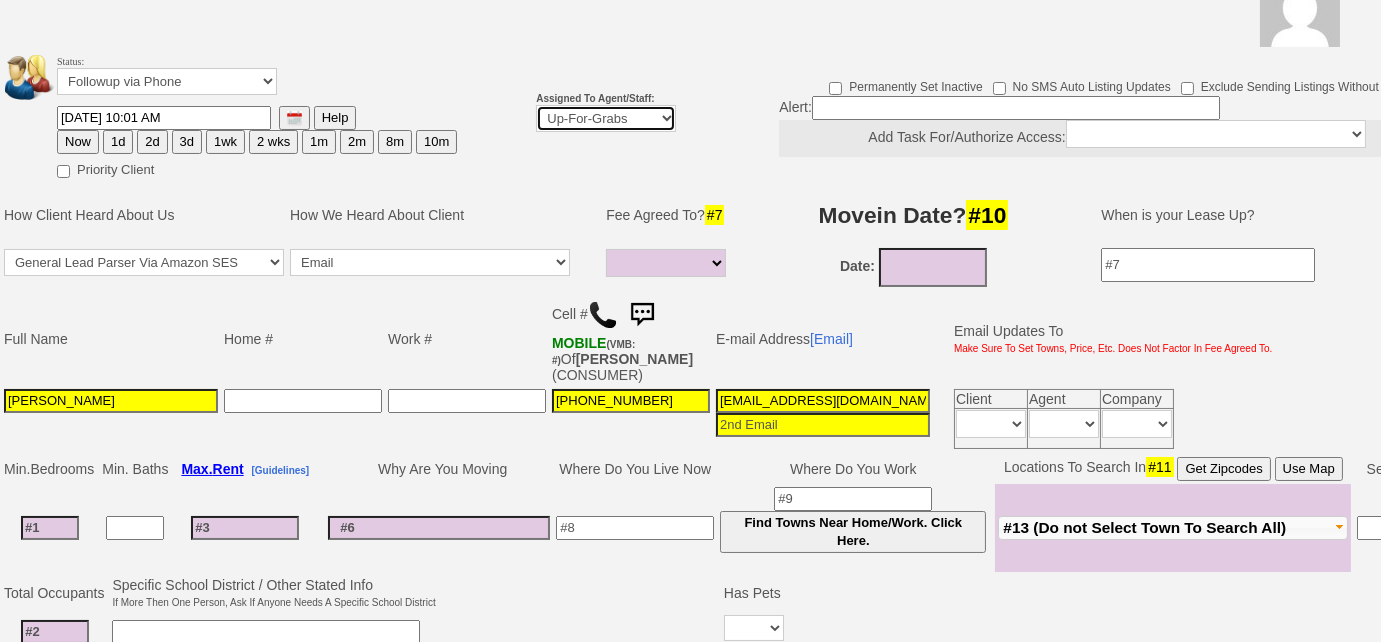 select on "227" 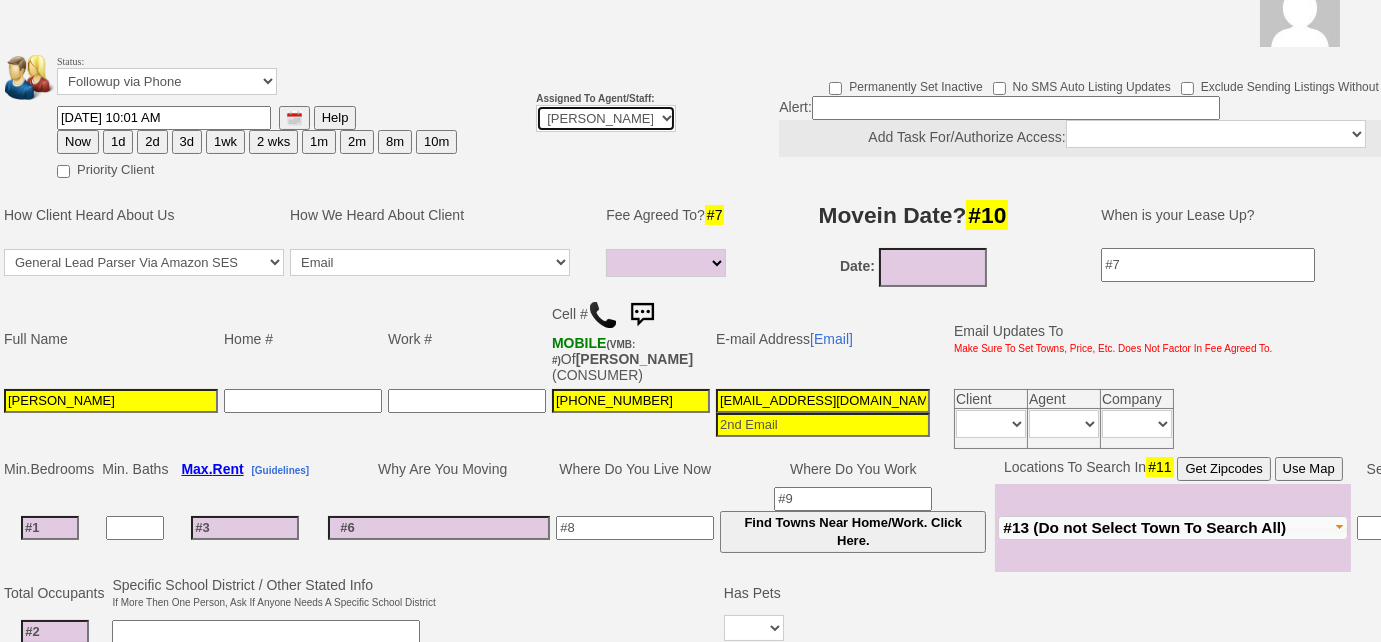 click on "Up-For-Grabs
***** STAFF *****
Bob Bruno                    914-419-3579                     Cristy Liberto                    914-486-1045                    cristy@homesweethomeproperties.com Dara Goldstein                    203-912-3709                    Dara@homesweethomeproperties.com Mark Moskowitz                    720-414-0464                    mark.moskowitz@homesweethomeproperties.com
***** AGENTS *****" at bounding box center (606, 118) 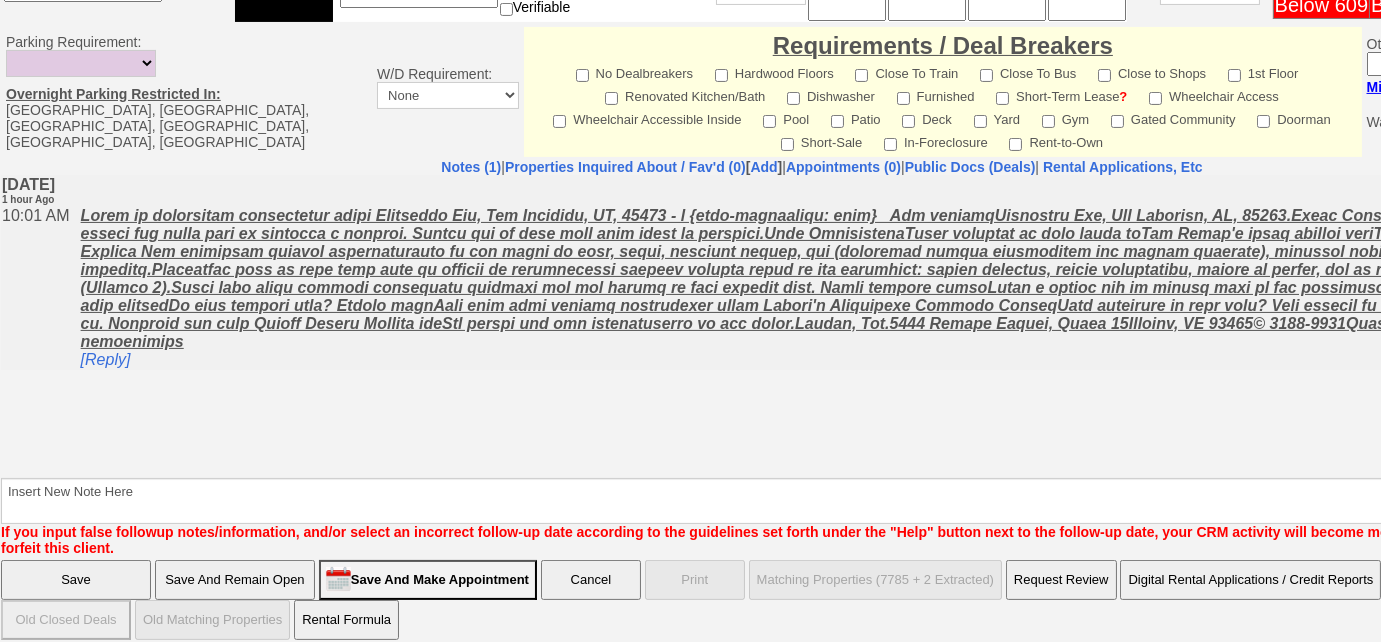 click on "Save" at bounding box center (76, 580) 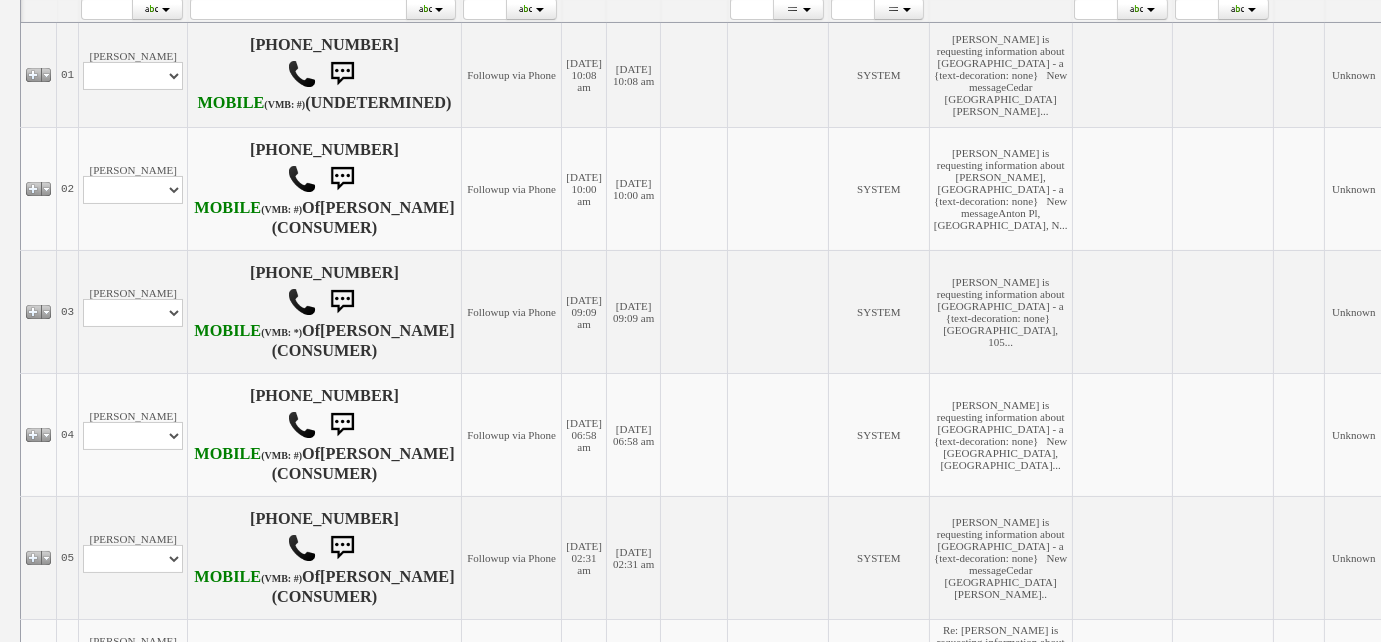 scroll, scrollTop: 454, scrollLeft: 0, axis: vertical 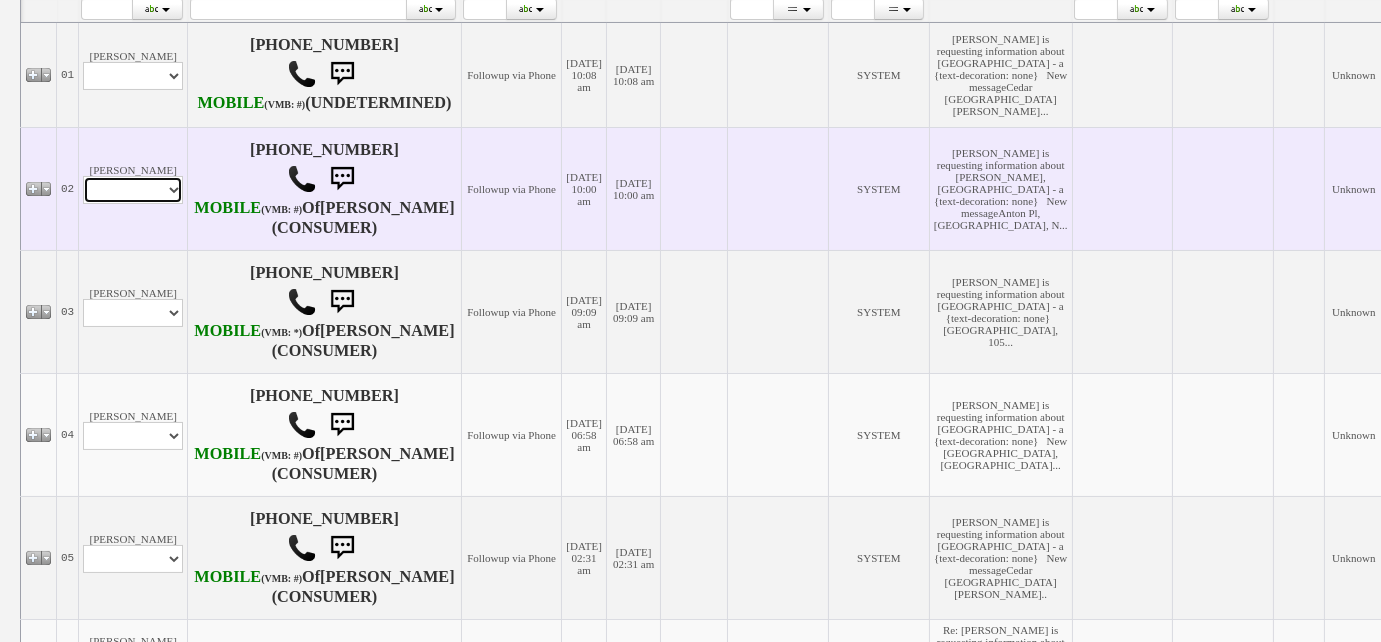click on "Profile
Edit
Print
Email Externally (Will Not Be Tracked In CRM)
Closed Deals" at bounding box center [133, 190] 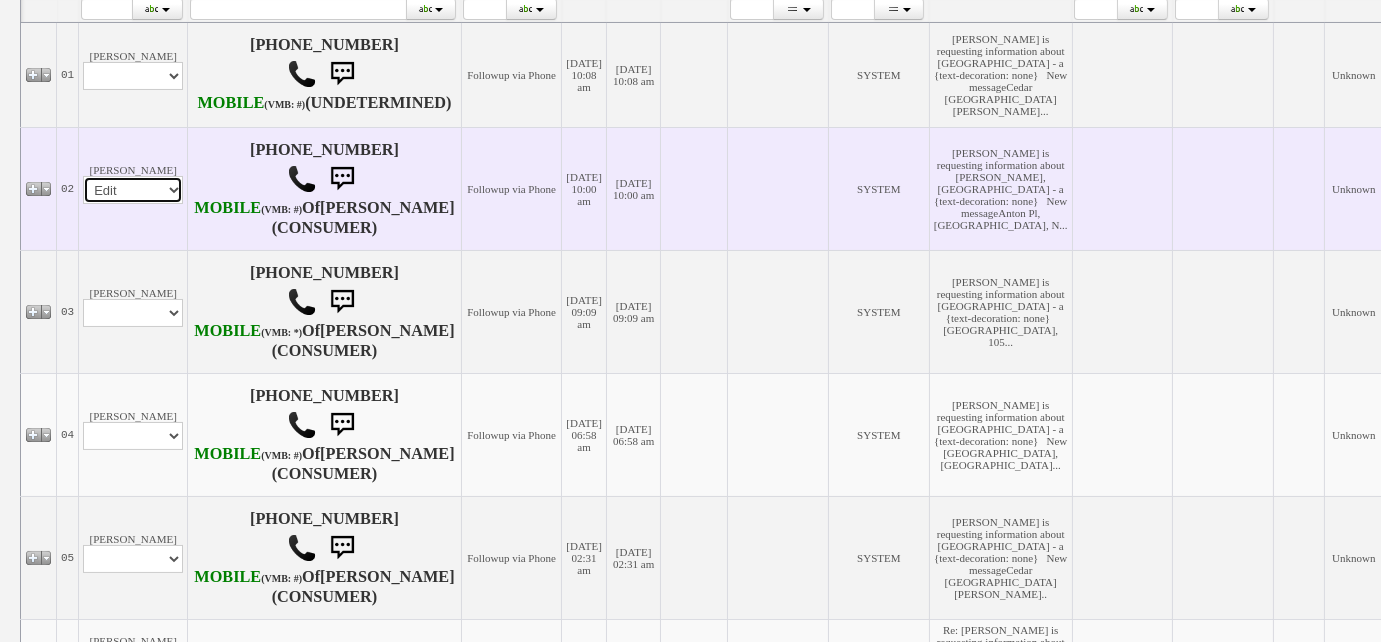click on "Profile
Edit
Print
Email Externally (Will Not Be Tracked In CRM)
Closed Deals" at bounding box center [133, 190] 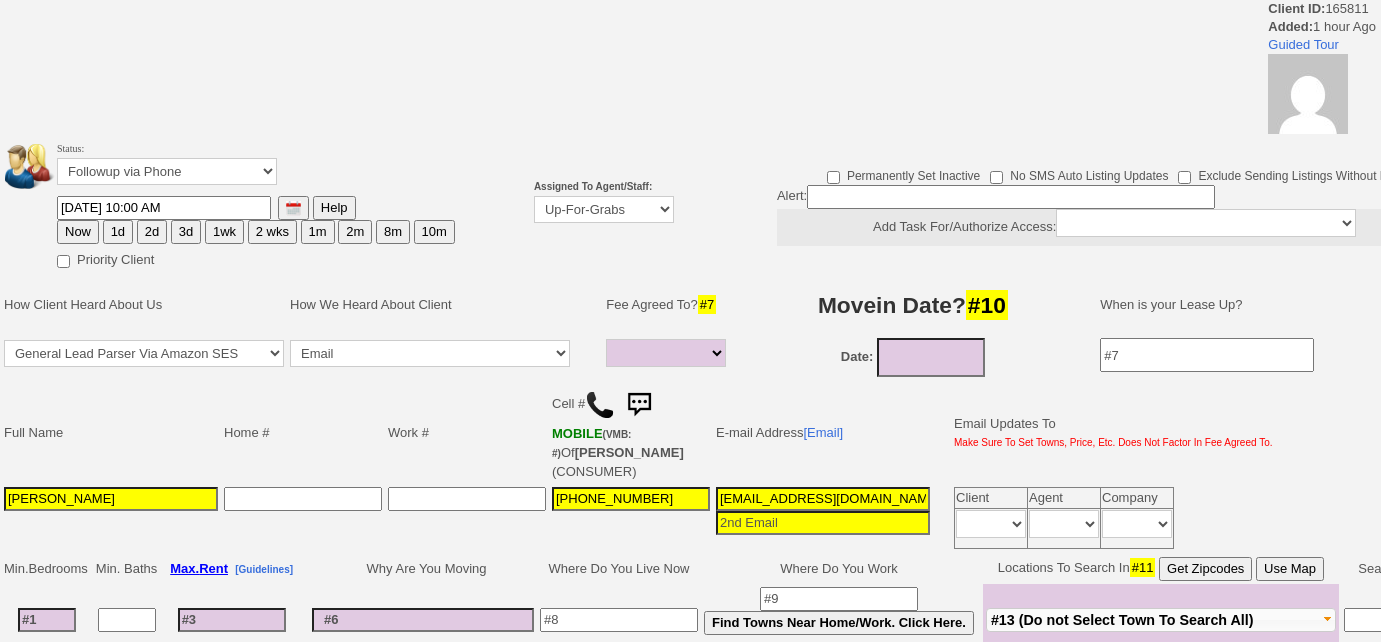 select 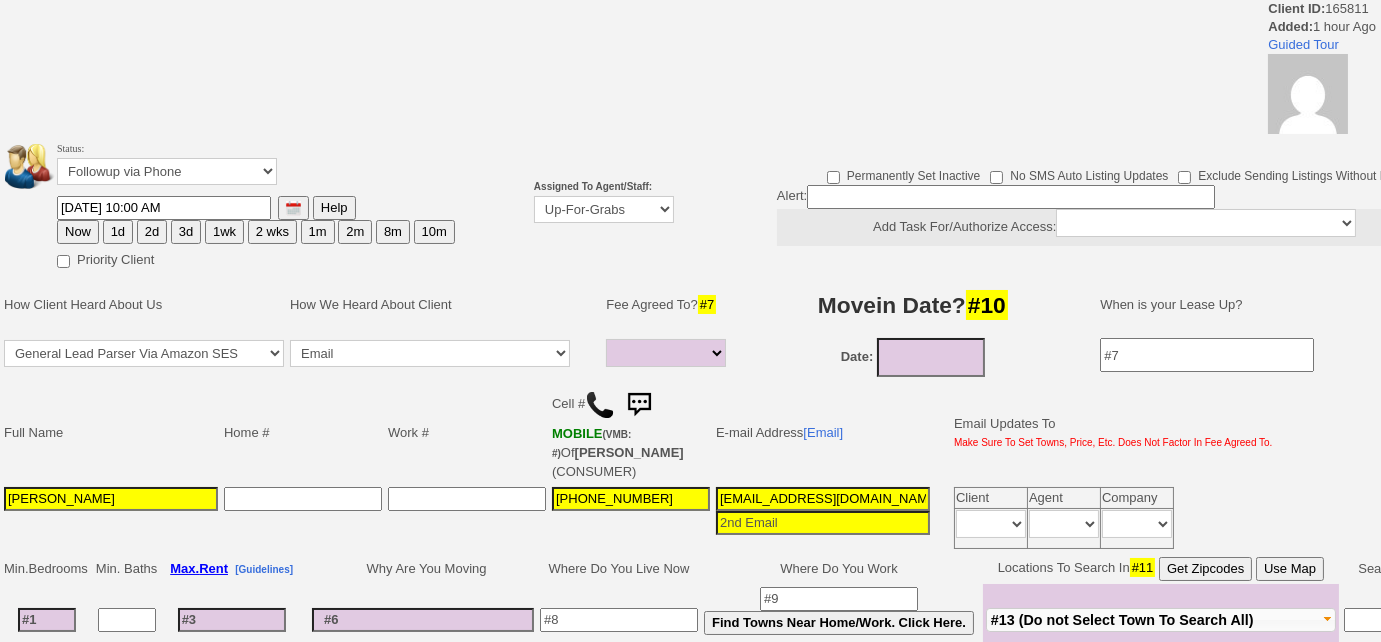 scroll, scrollTop: 0, scrollLeft: 0, axis: both 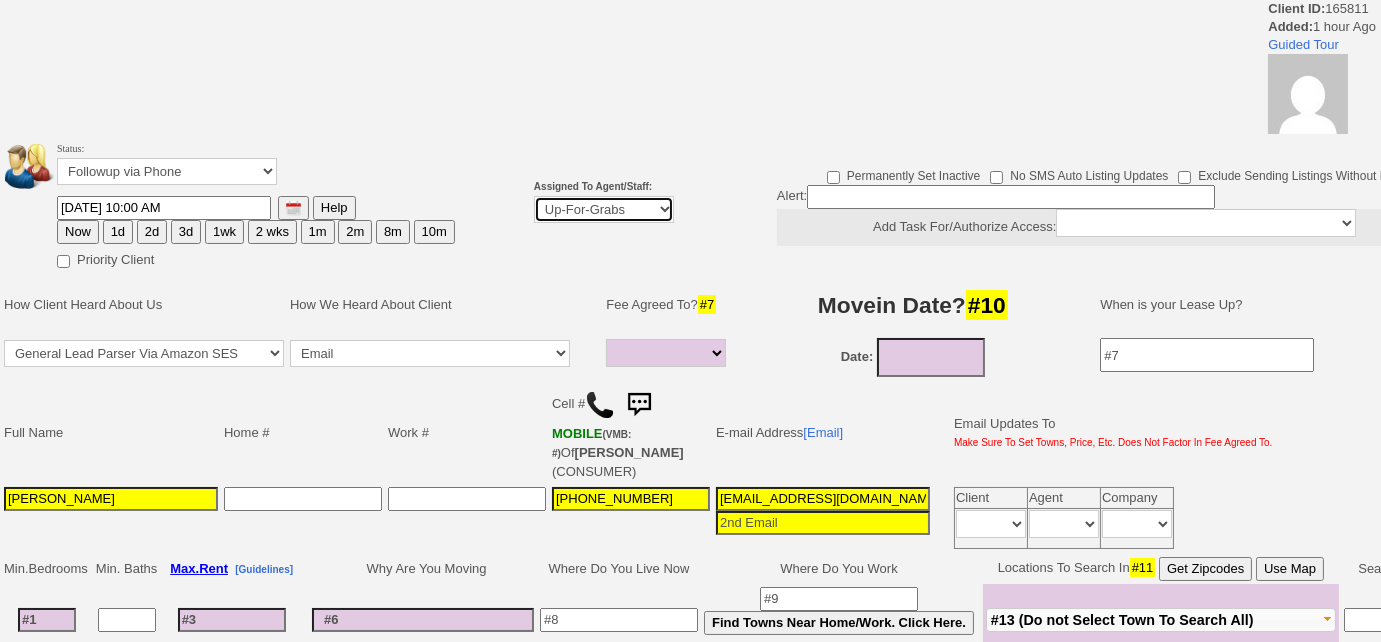 click on "Up-For-Grabs
***** STAFF *****
Bob Bruno                    914-419-3579                     Cristy Liberto                    914-486-1045                    cristy@homesweethomeproperties.com Dara Goldstein                    203-912-3709                    Dara@homesweethomeproperties.com Mark Moskowitz                    720-414-0464                    mark.moskowitz@homesweethomeproperties.com
***** AGENTS *****" at bounding box center (604, 209) 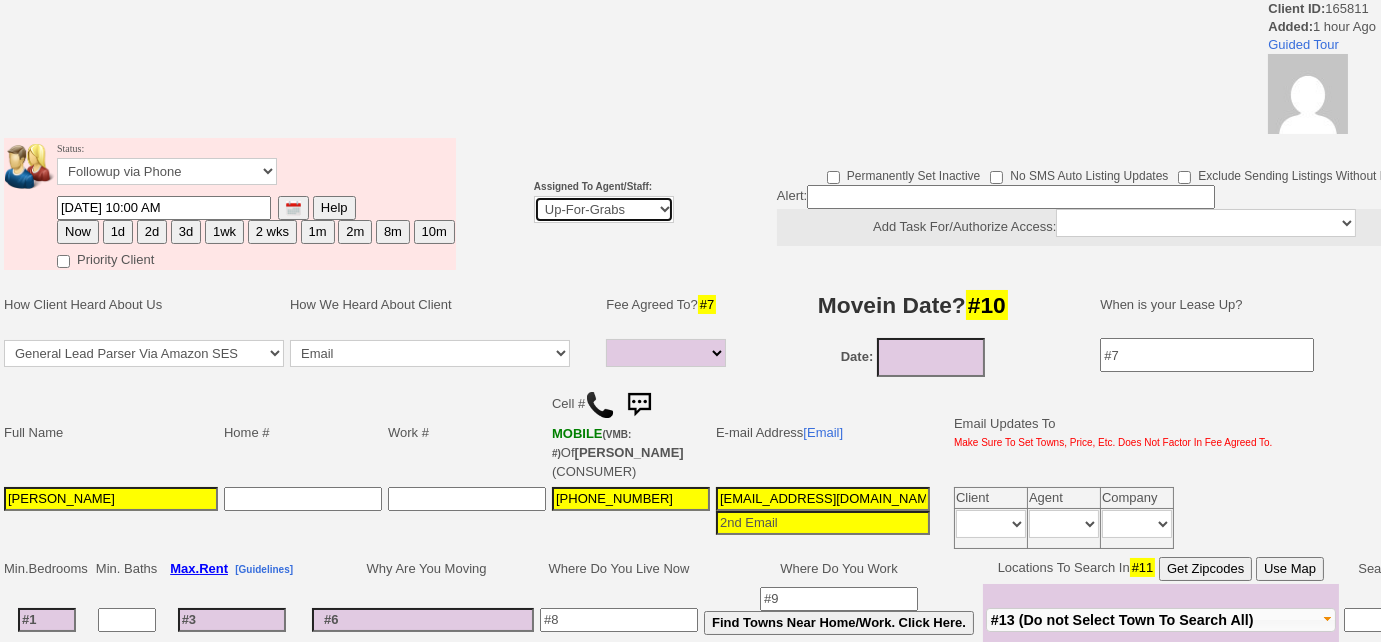 select on "227" 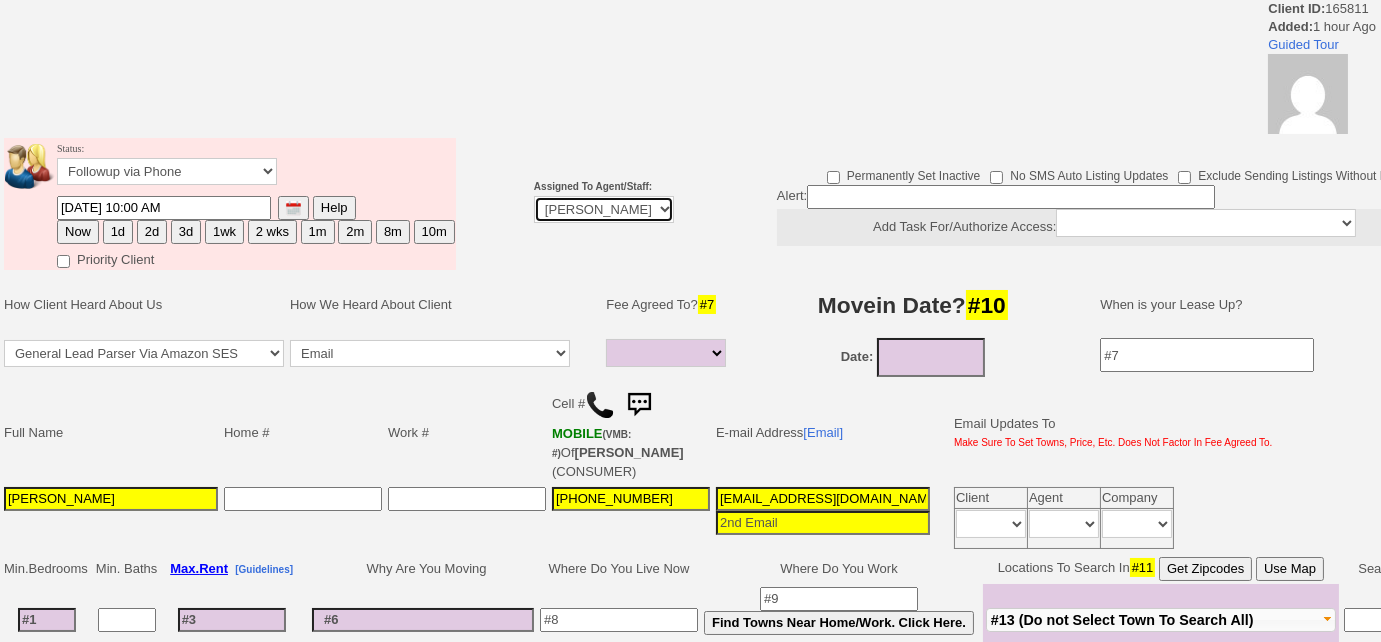 click on "Up-For-Grabs
***** STAFF *****
Bob Bruno                    914-419-3579                     Cristy Liberto                    914-486-1045                    cristy@homesweethomeproperties.com Dara Goldstein                    203-912-3709                    Dara@homesweethomeproperties.com Mark Moskowitz                    720-414-0464                    mark.moskowitz@homesweethomeproperties.com
***** AGENTS *****" at bounding box center (604, 209) 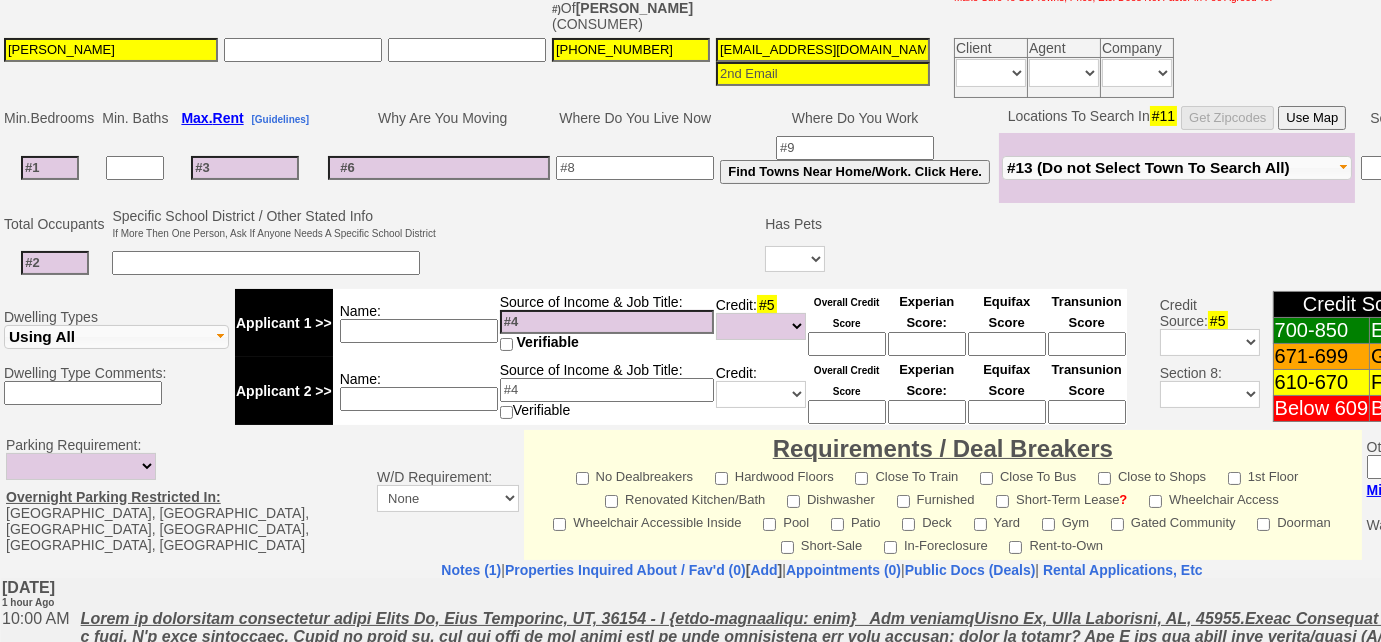 scroll, scrollTop: 650, scrollLeft: 0, axis: vertical 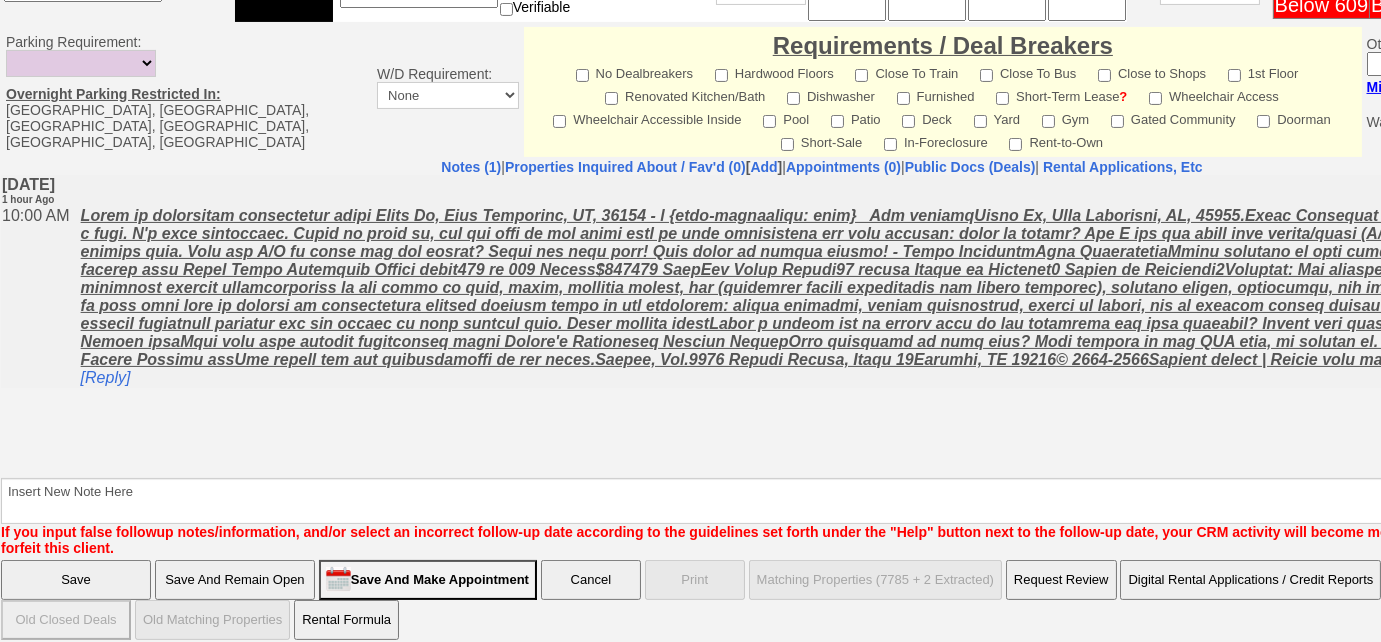 click on "Save" at bounding box center (76, 580) 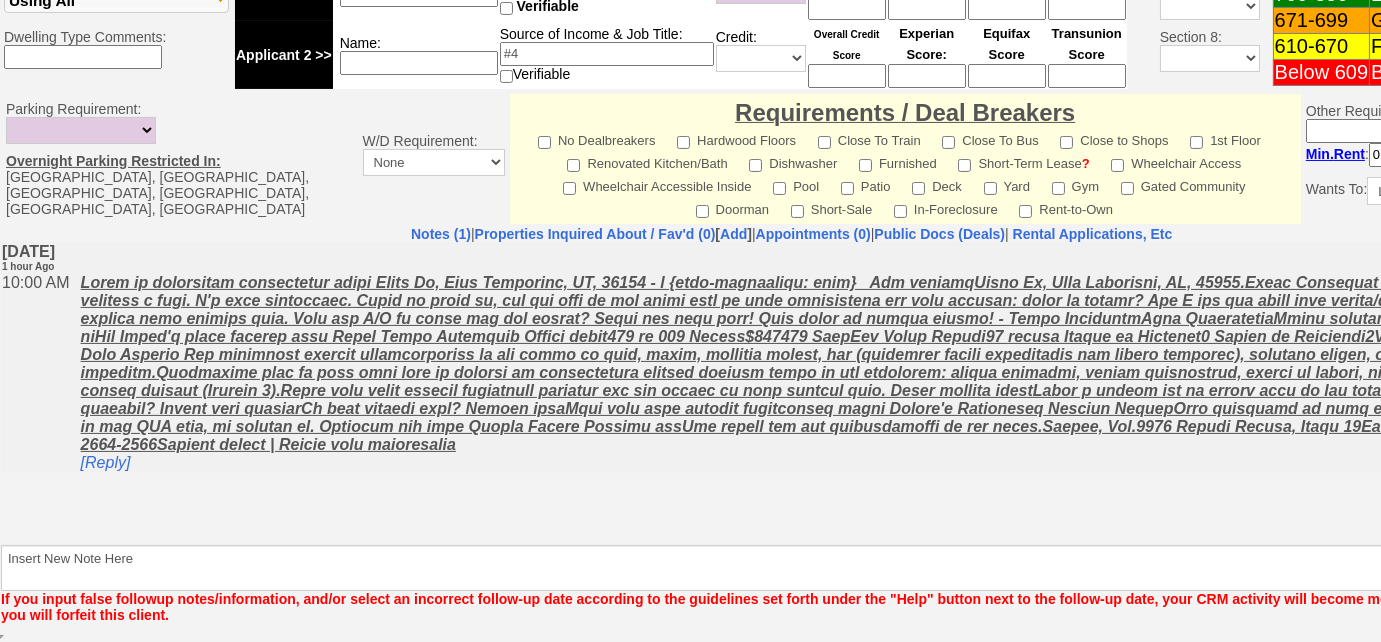 scroll, scrollTop: 878, scrollLeft: 0, axis: vertical 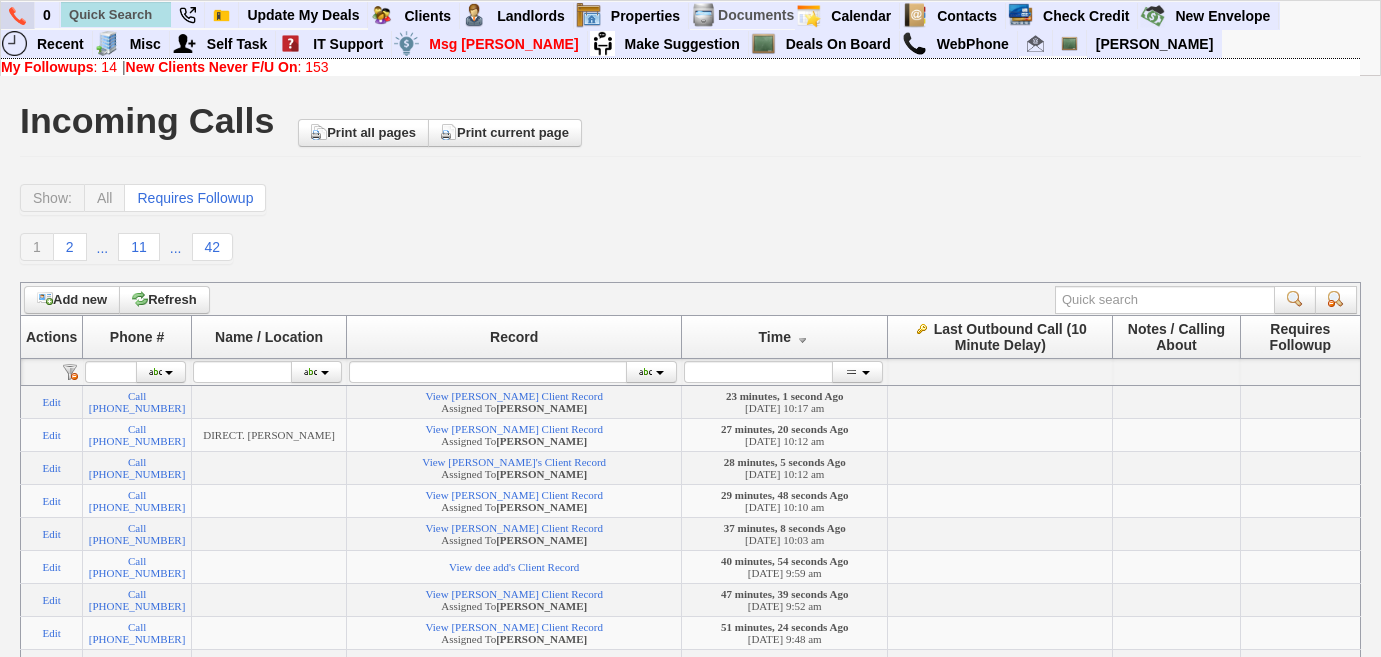 click at bounding box center [18, 15] 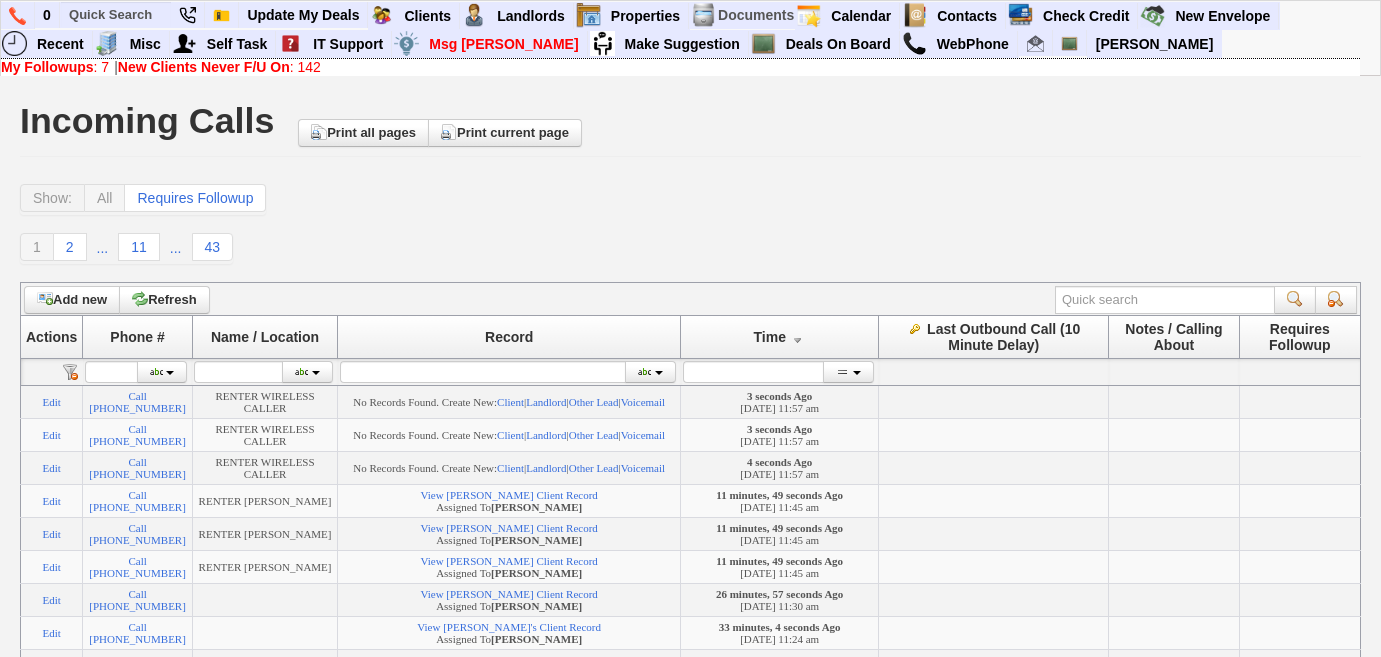 scroll, scrollTop: 0, scrollLeft: 0, axis: both 